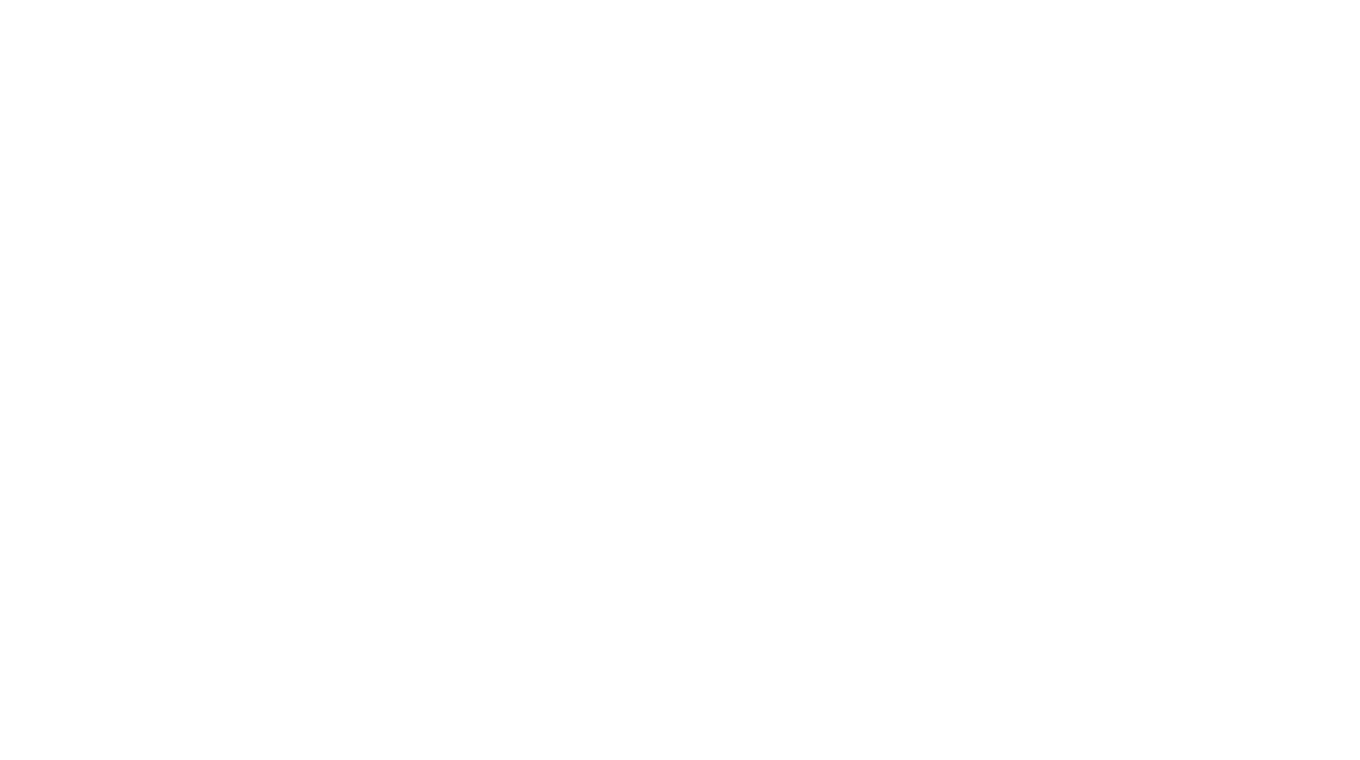 scroll, scrollTop: 0, scrollLeft: 0, axis: both 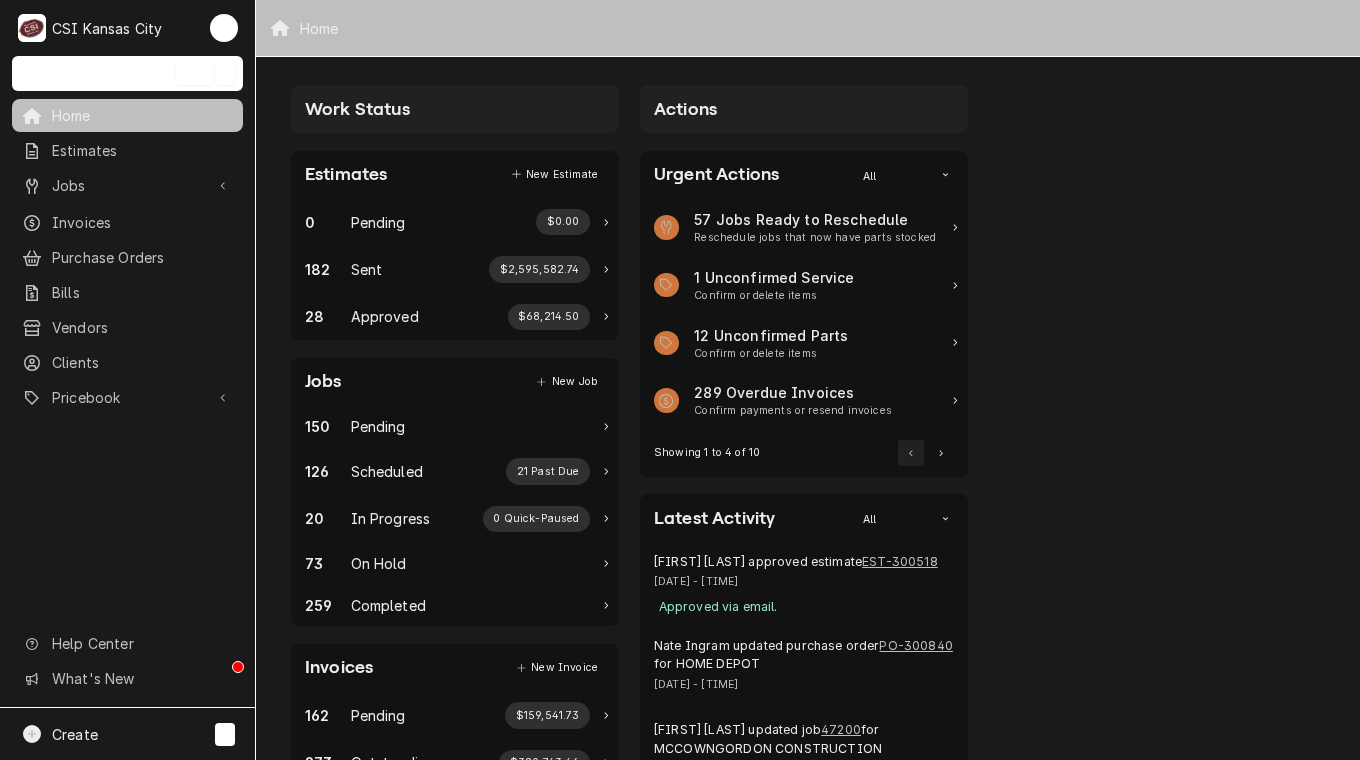 drag, startPoint x: 72, startPoint y: 182, endPoint x: 296, endPoint y: 257, distance: 236.22235 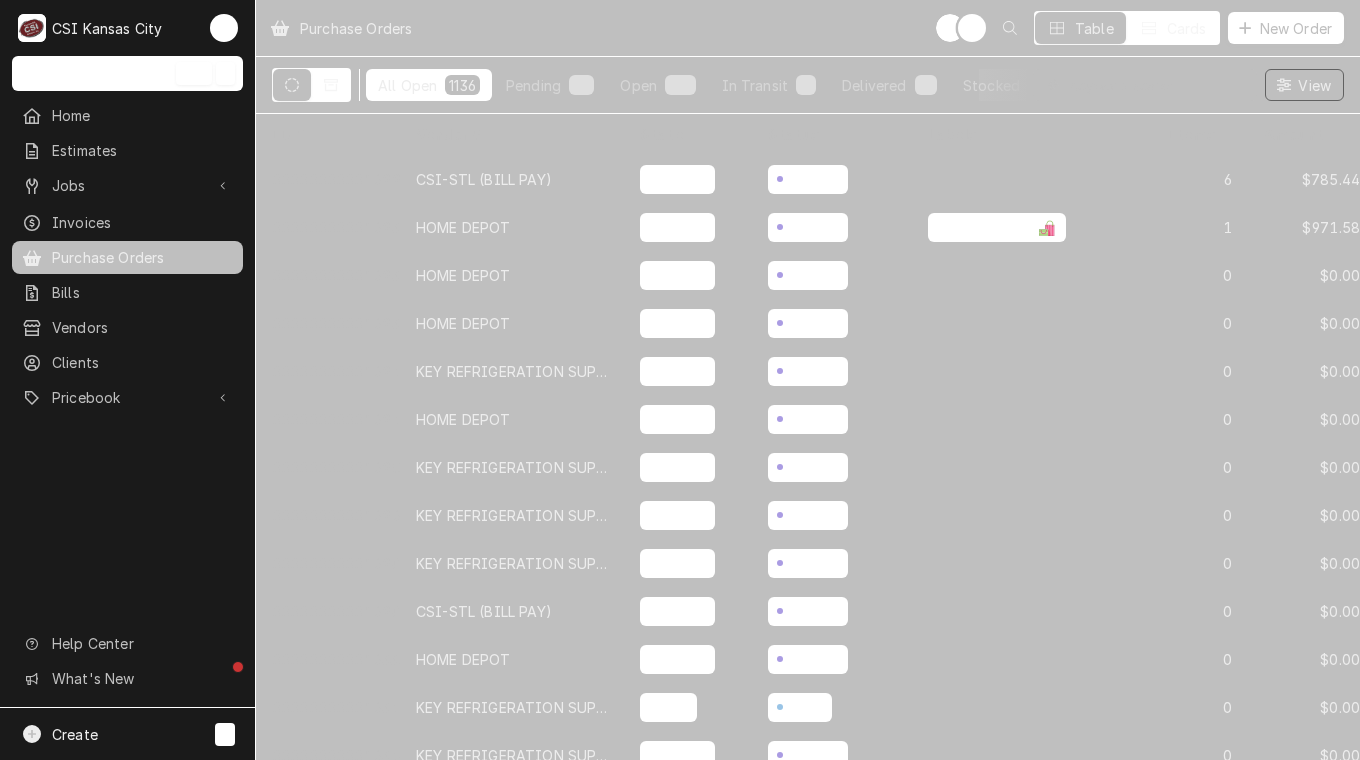 scroll, scrollTop: 0, scrollLeft: 0, axis: both 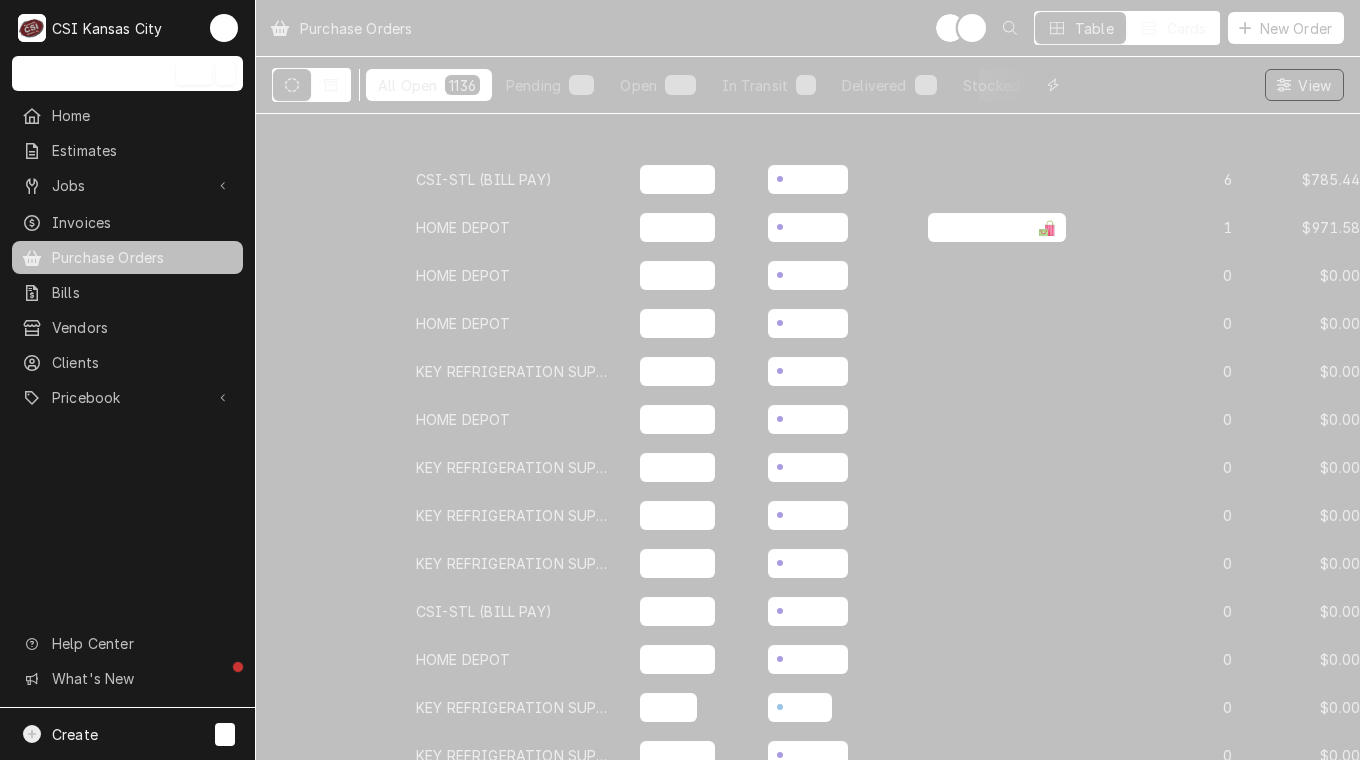 drag, startPoint x: 1189, startPoint y: 85, endPoint x: 1173, endPoint y: 90, distance: 16.763054 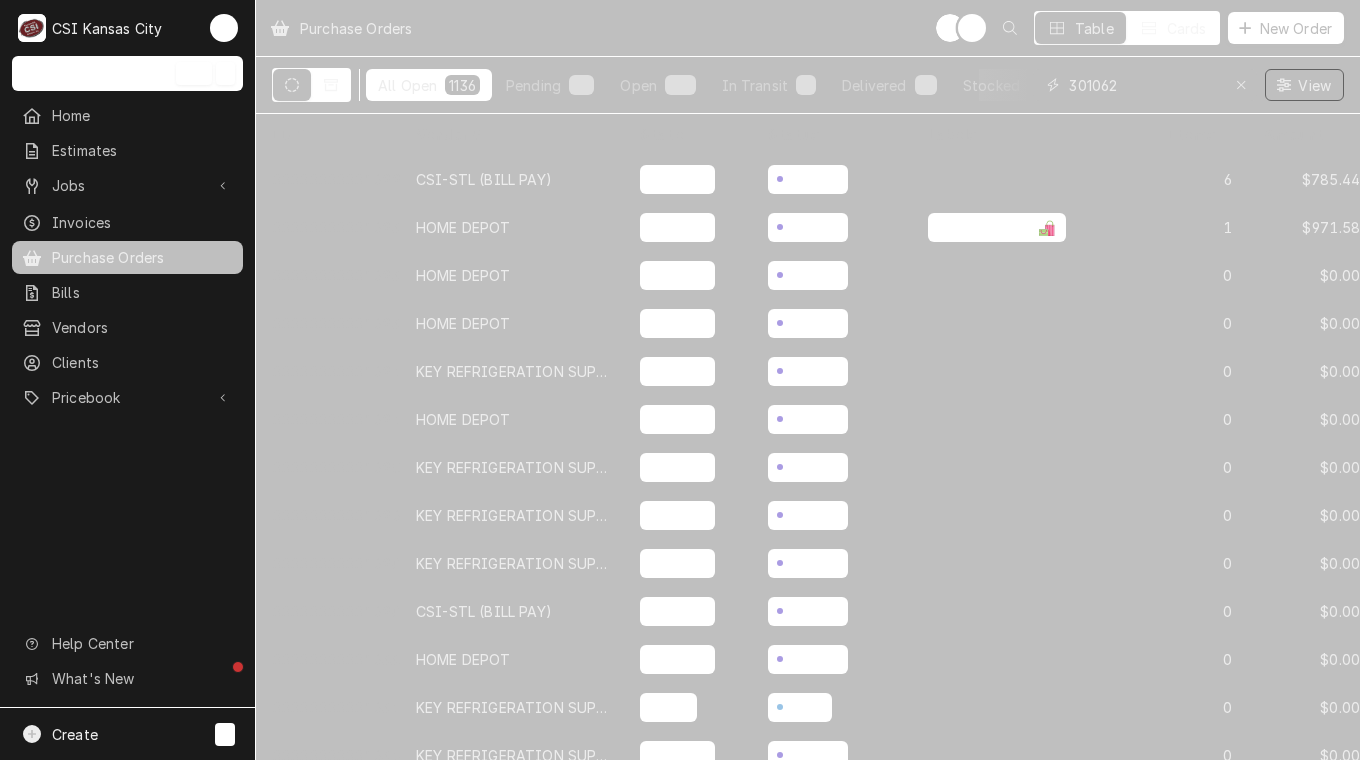 type on "301062" 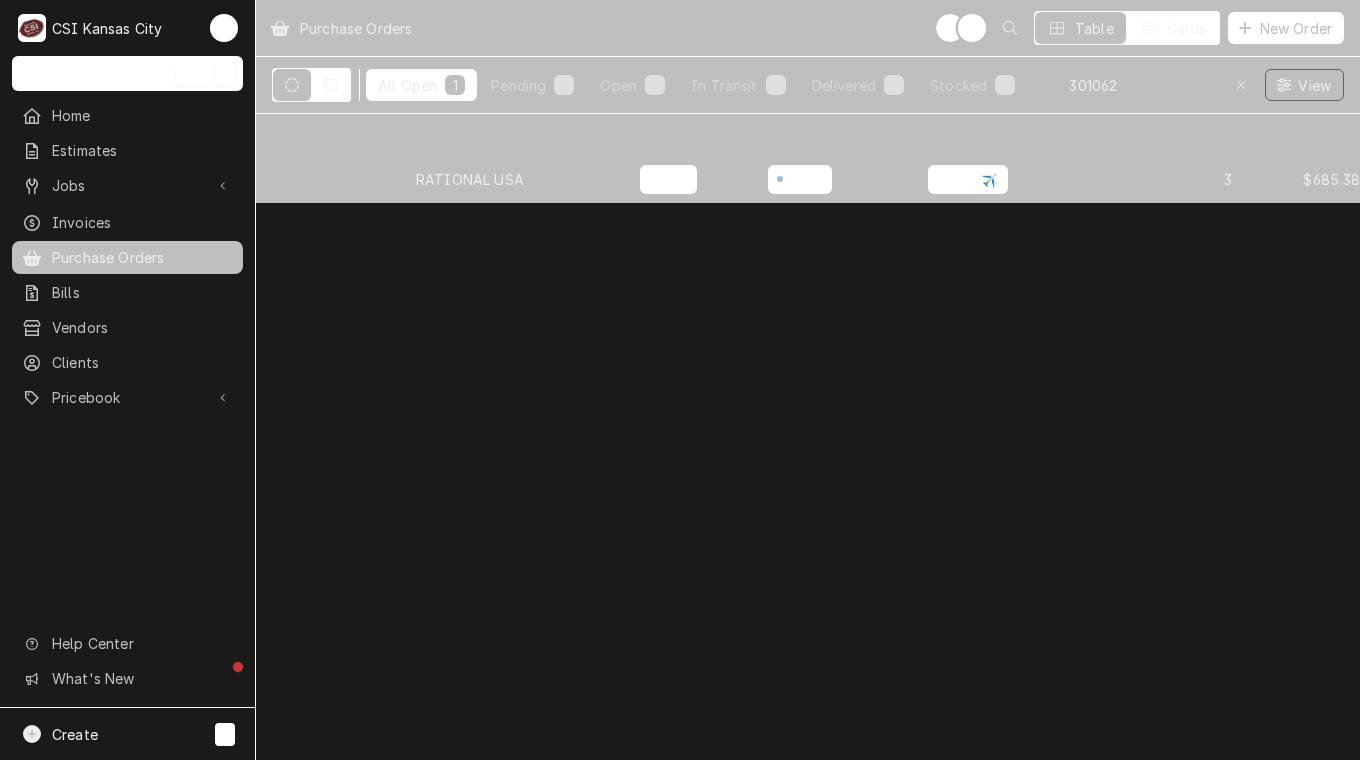click on "PO-301062" at bounding box center [328, 179] 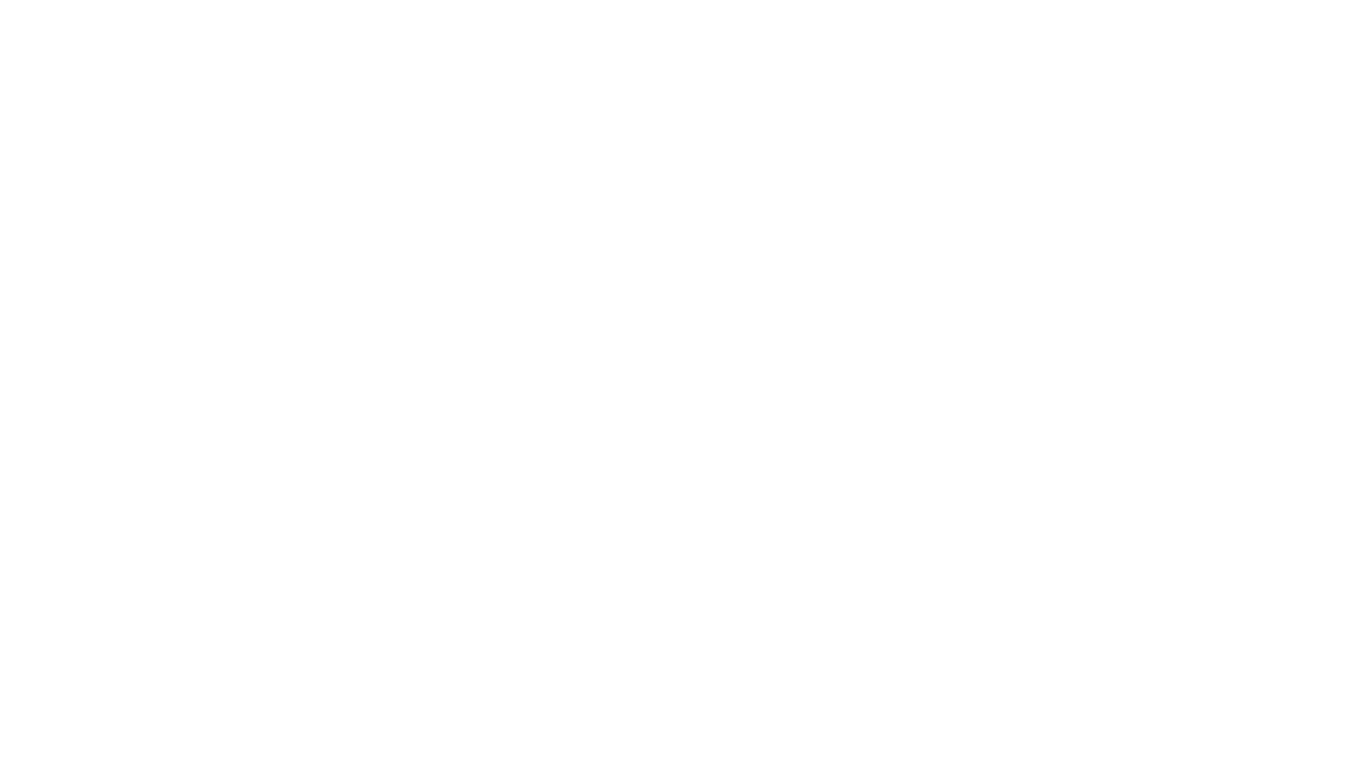 scroll, scrollTop: 0, scrollLeft: 0, axis: both 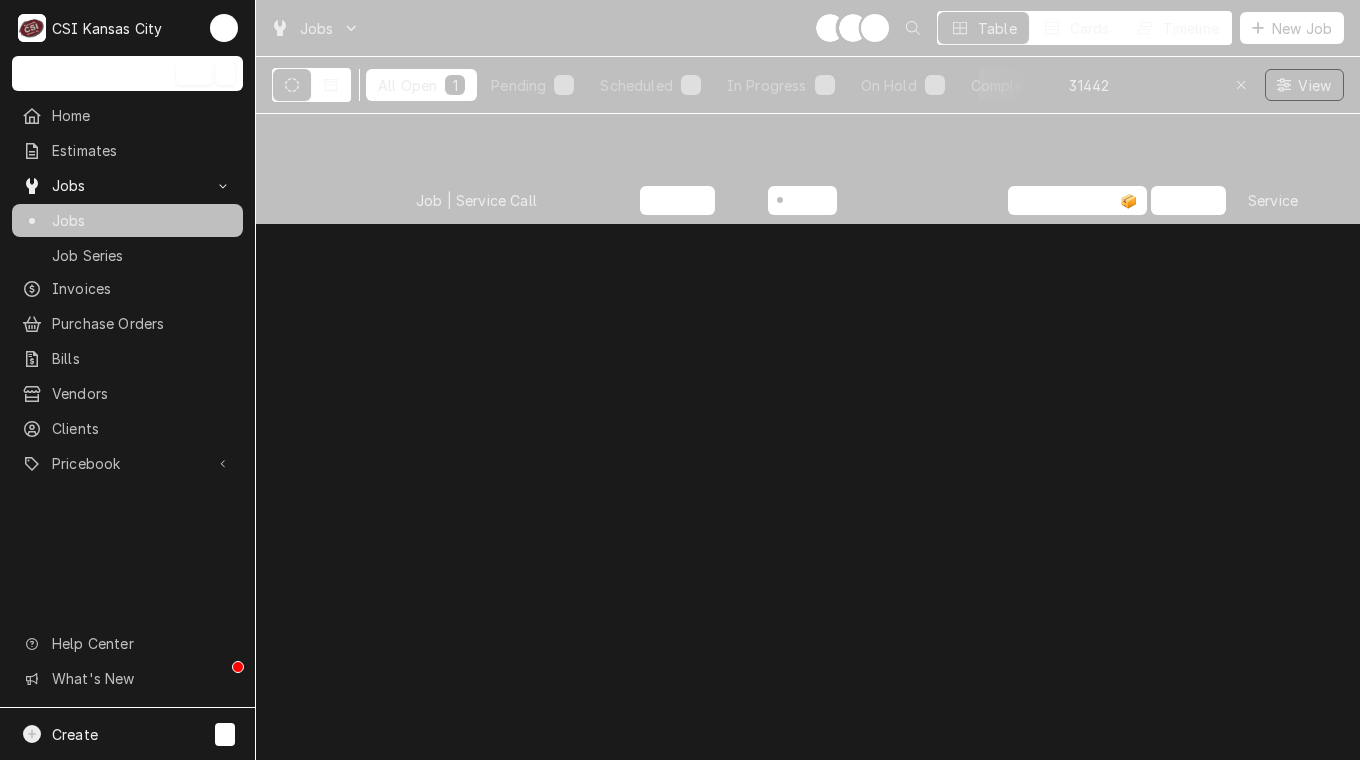 click on "JOB-31442" at bounding box center (328, 200) 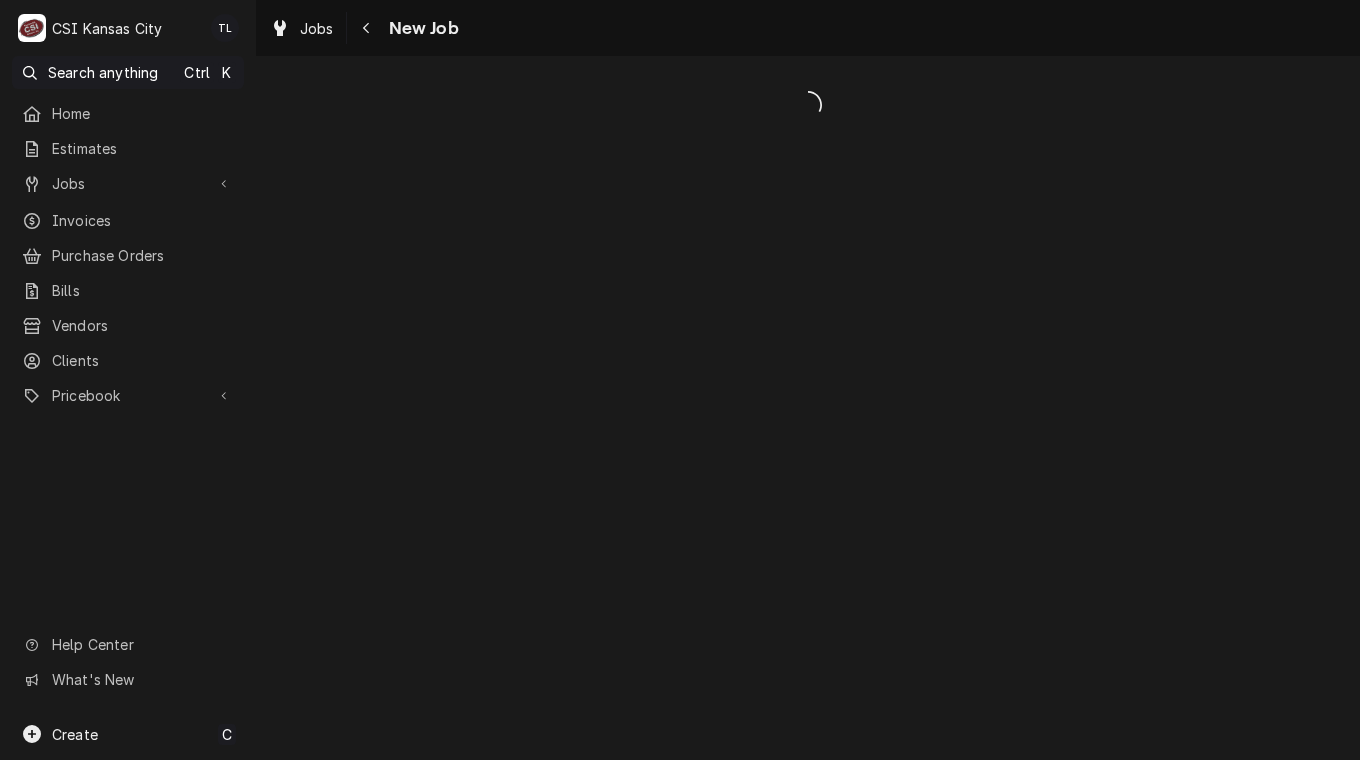 scroll, scrollTop: 0, scrollLeft: 0, axis: both 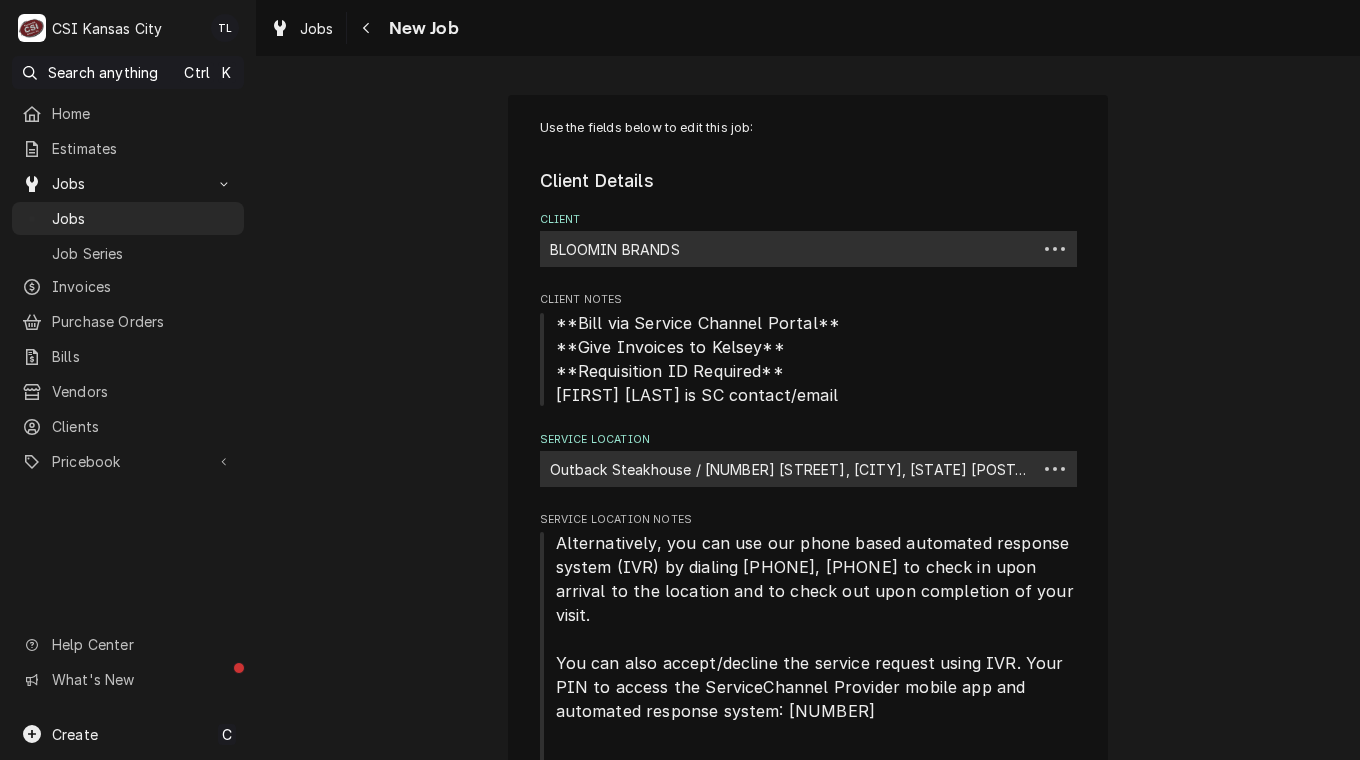 type on "x" 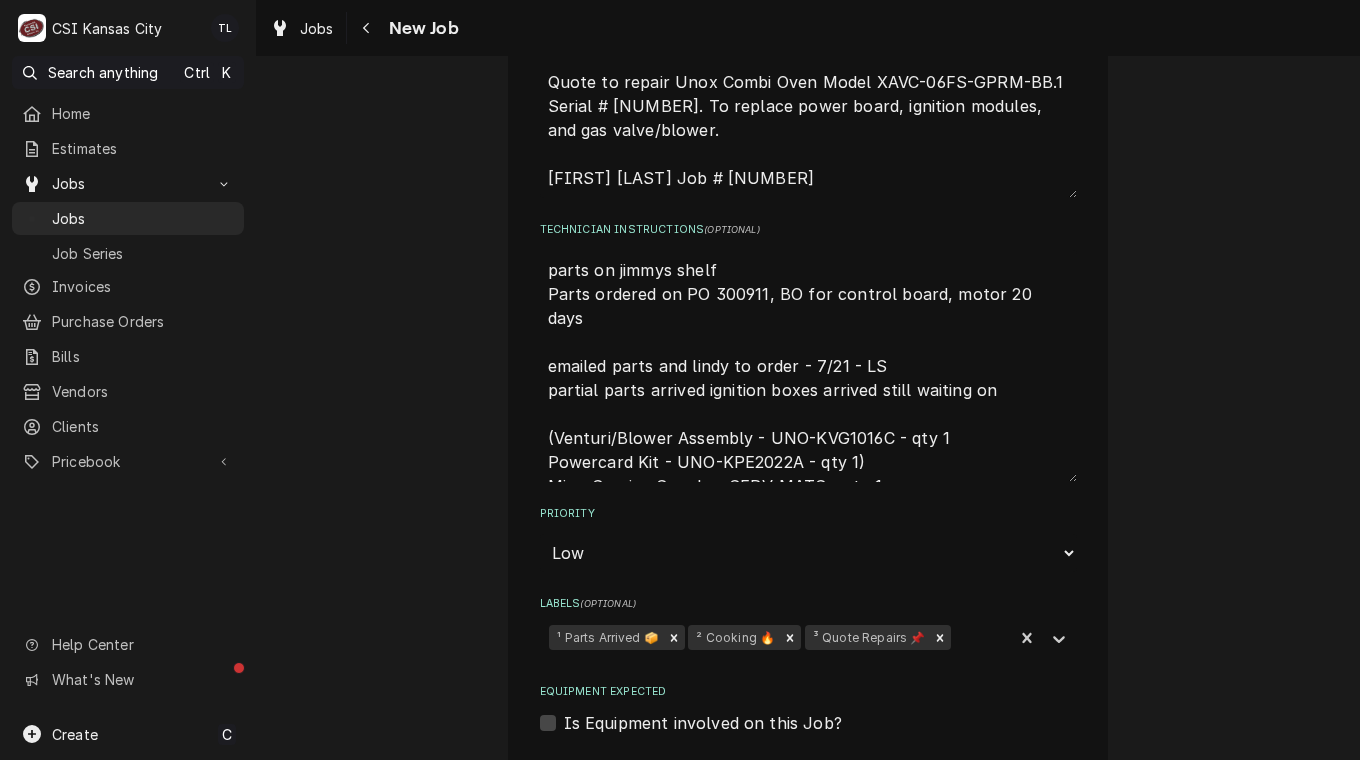 scroll, scrollTop: 1289, scrollLeft: 0, axis: vertical 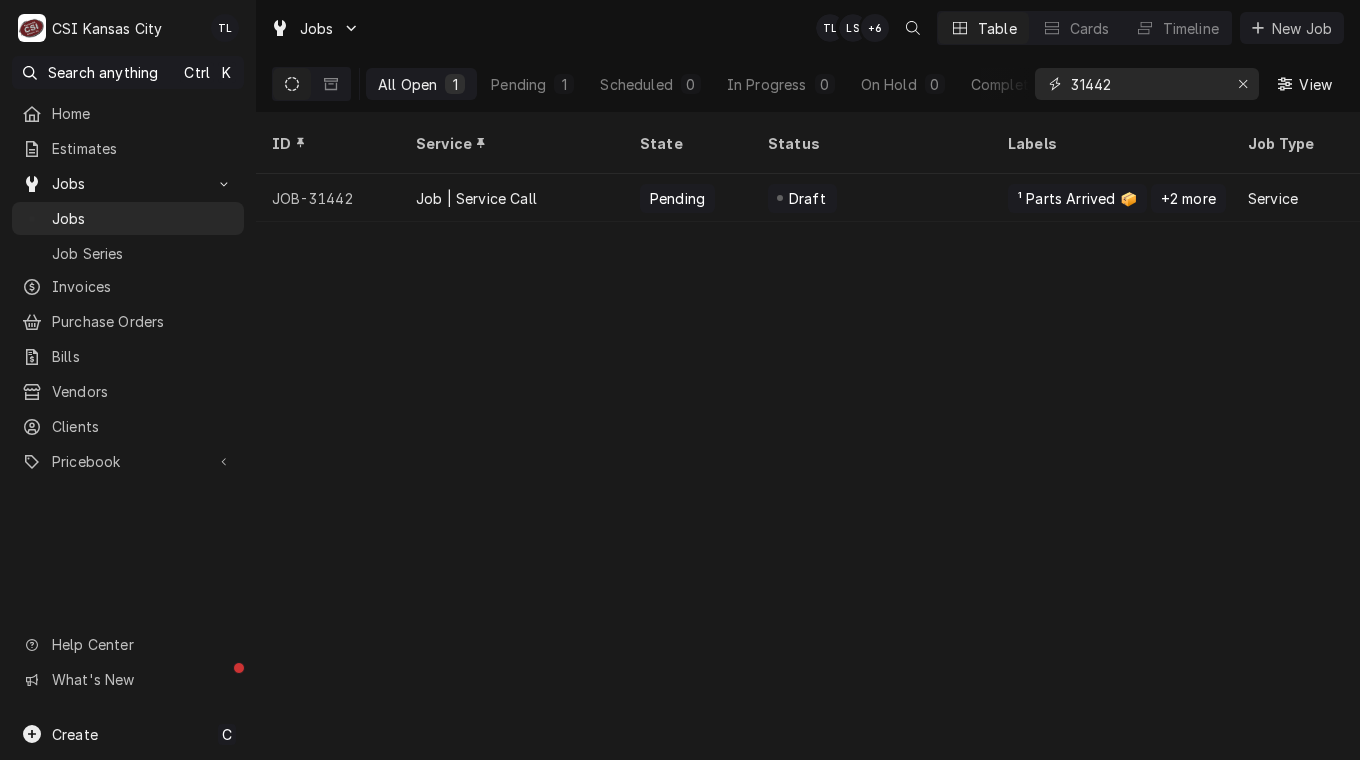 drag, startPoint x: 1156, startPoint y: 89, endPoint x: 940, endPoint y: 72, distance: 216.66795 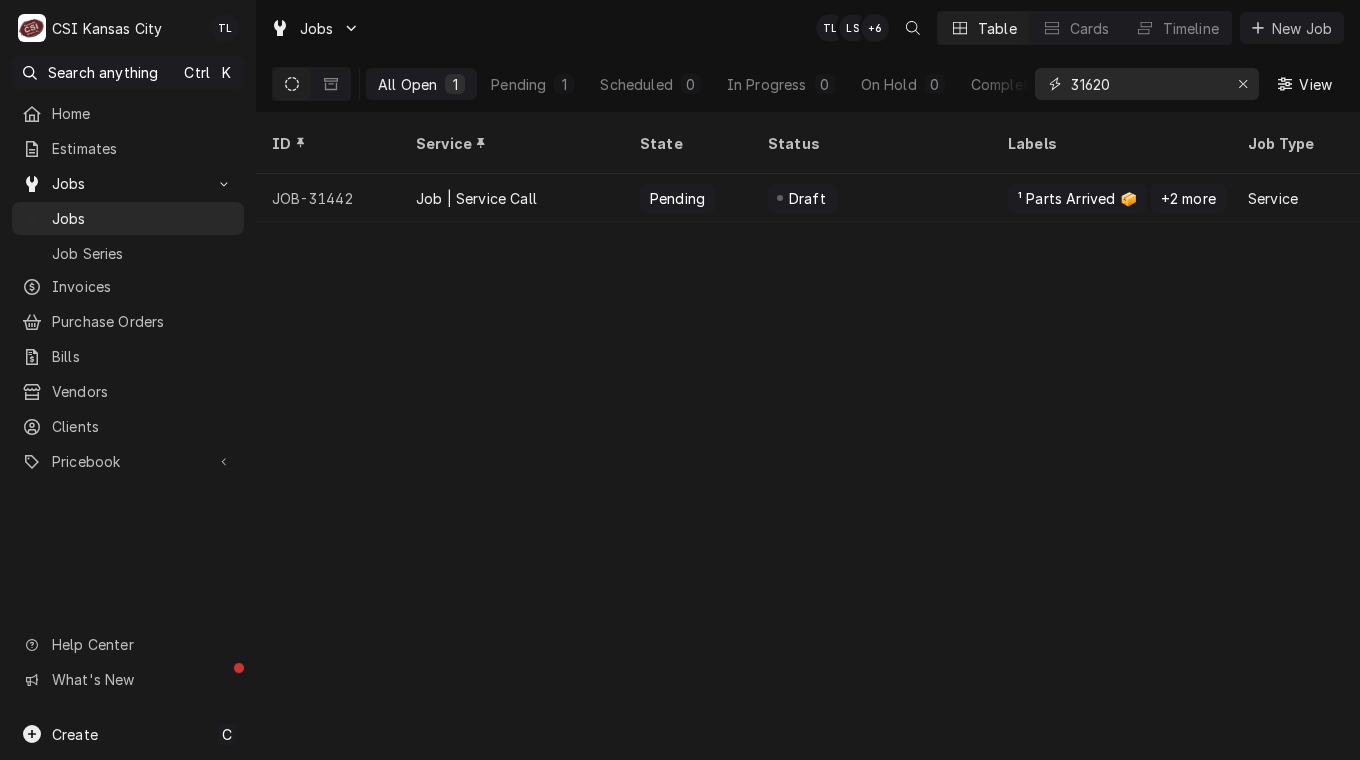 type on "31620" 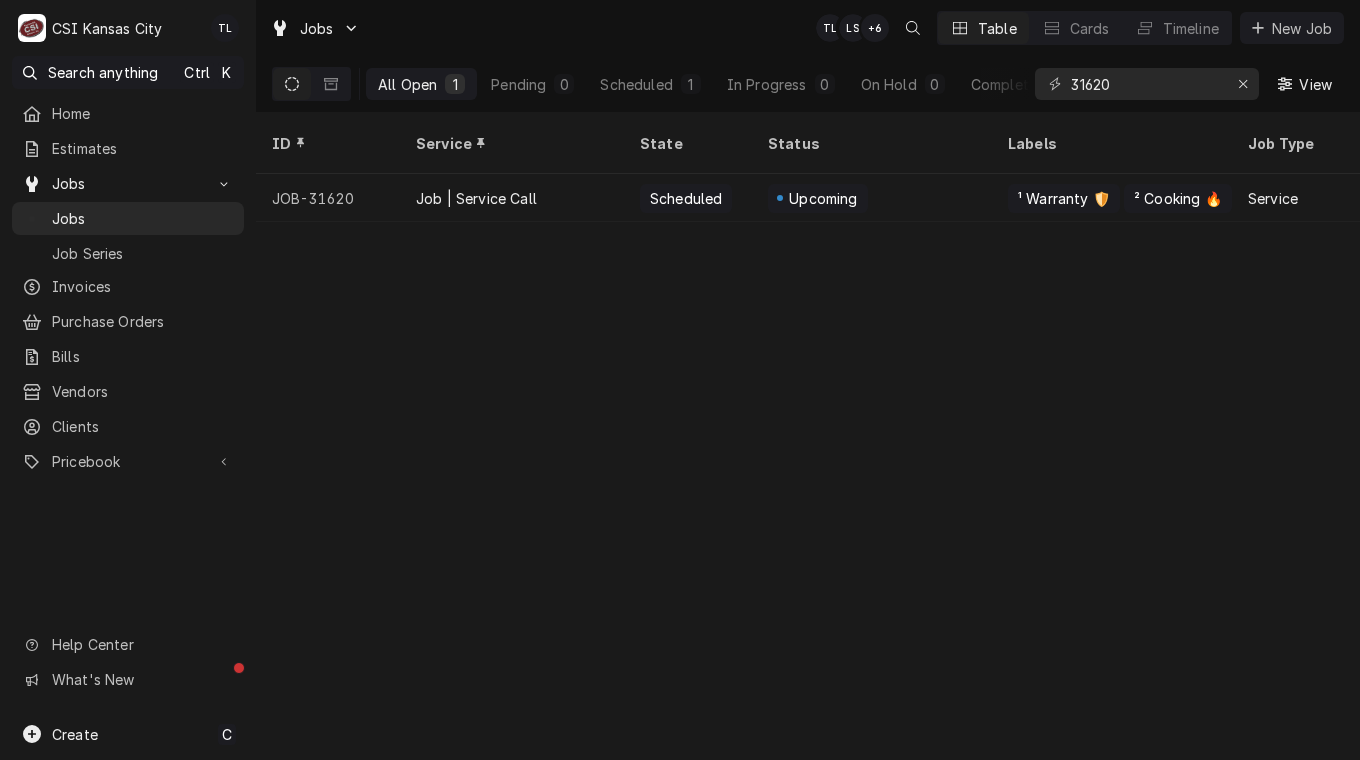 click on "Job | Service Call" at bounding box center [476, 198] 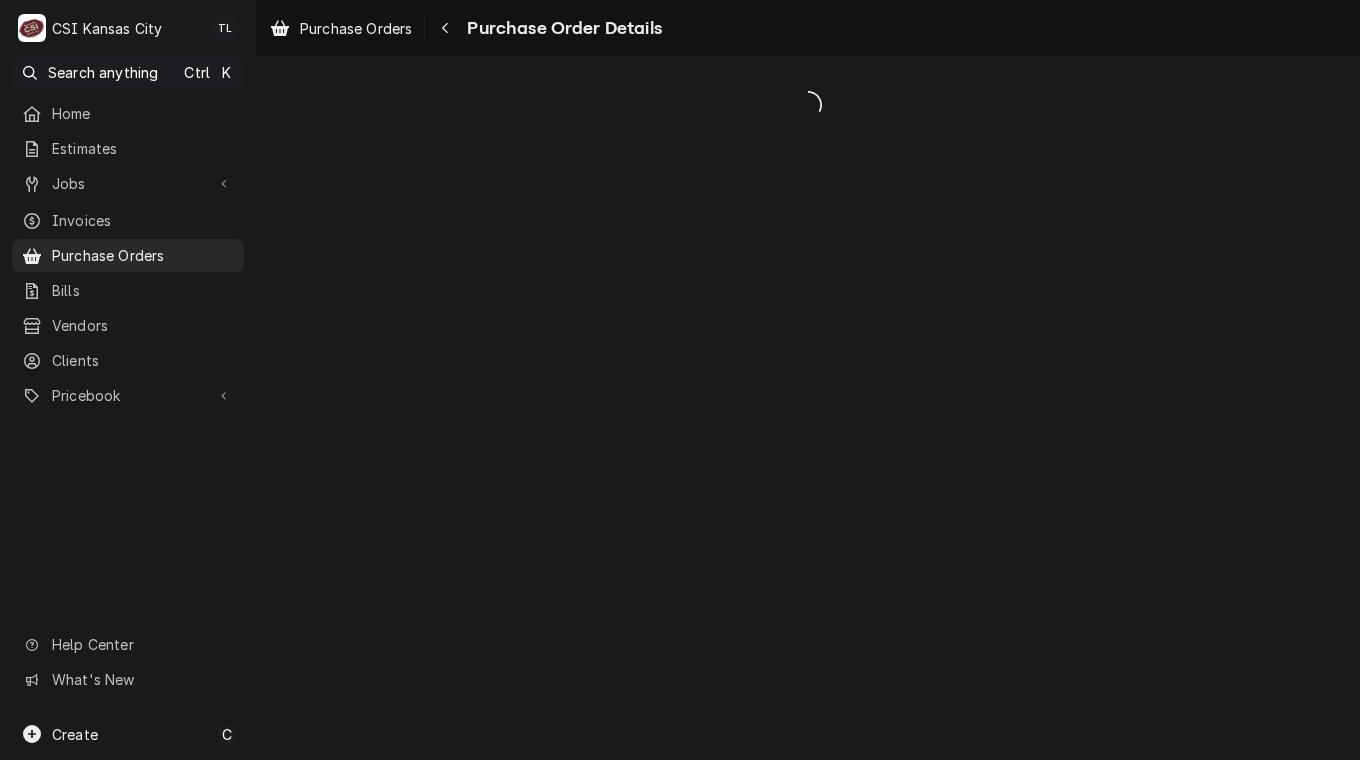 scroll, scrollTop: 0, scrollLeft: 0, axis: both 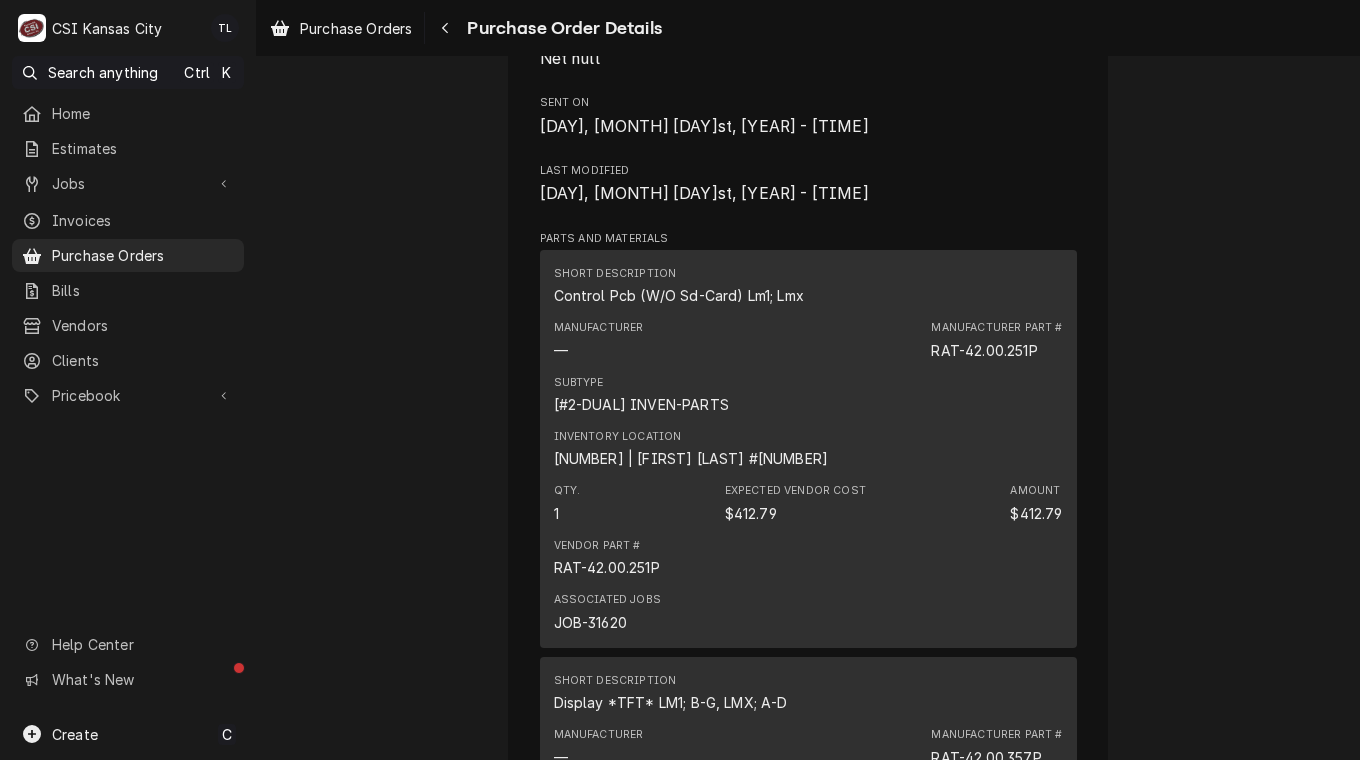 drag, startPoint x: 1006, startPoint y: 239, endPoint x: 1359, endPoint y: 317, distance: 361.51486 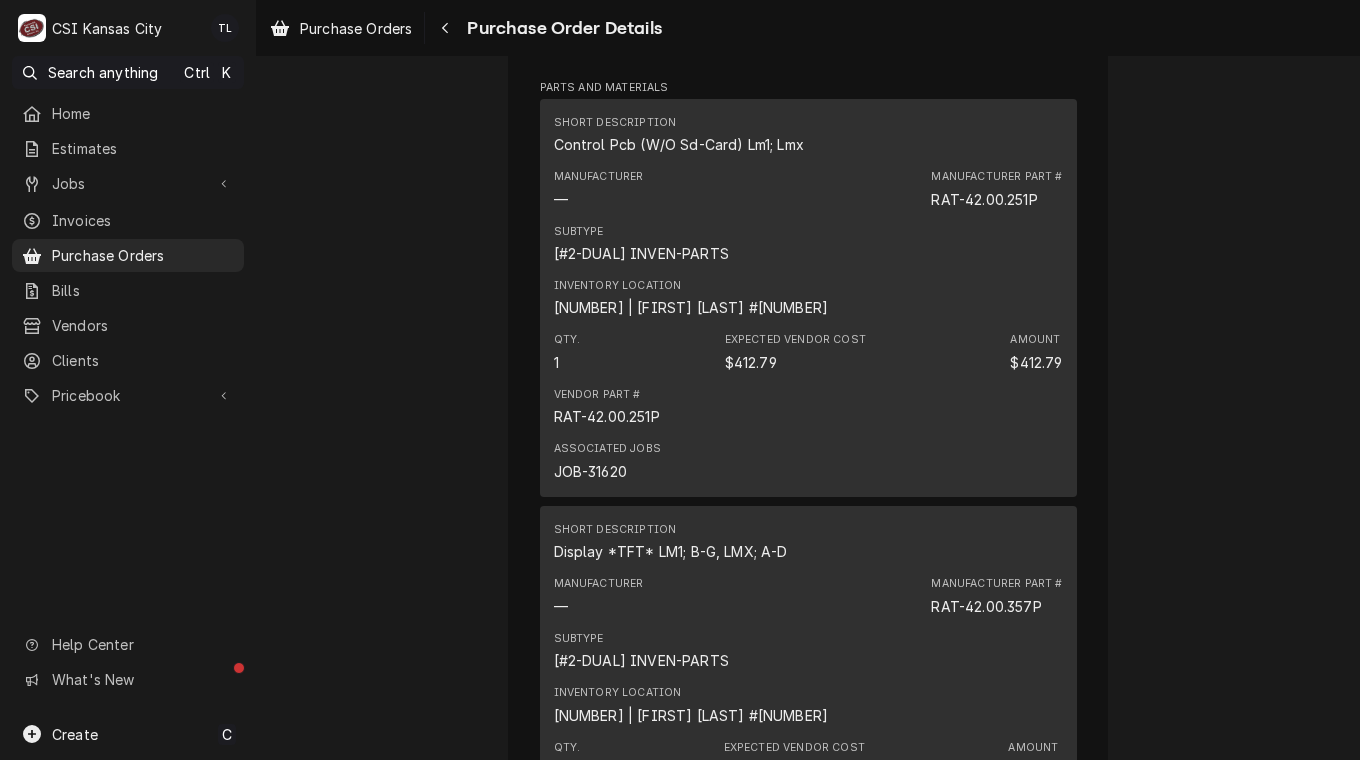 scroll, scrollTop: 1240, scrollLeft: 0, axis: vertical 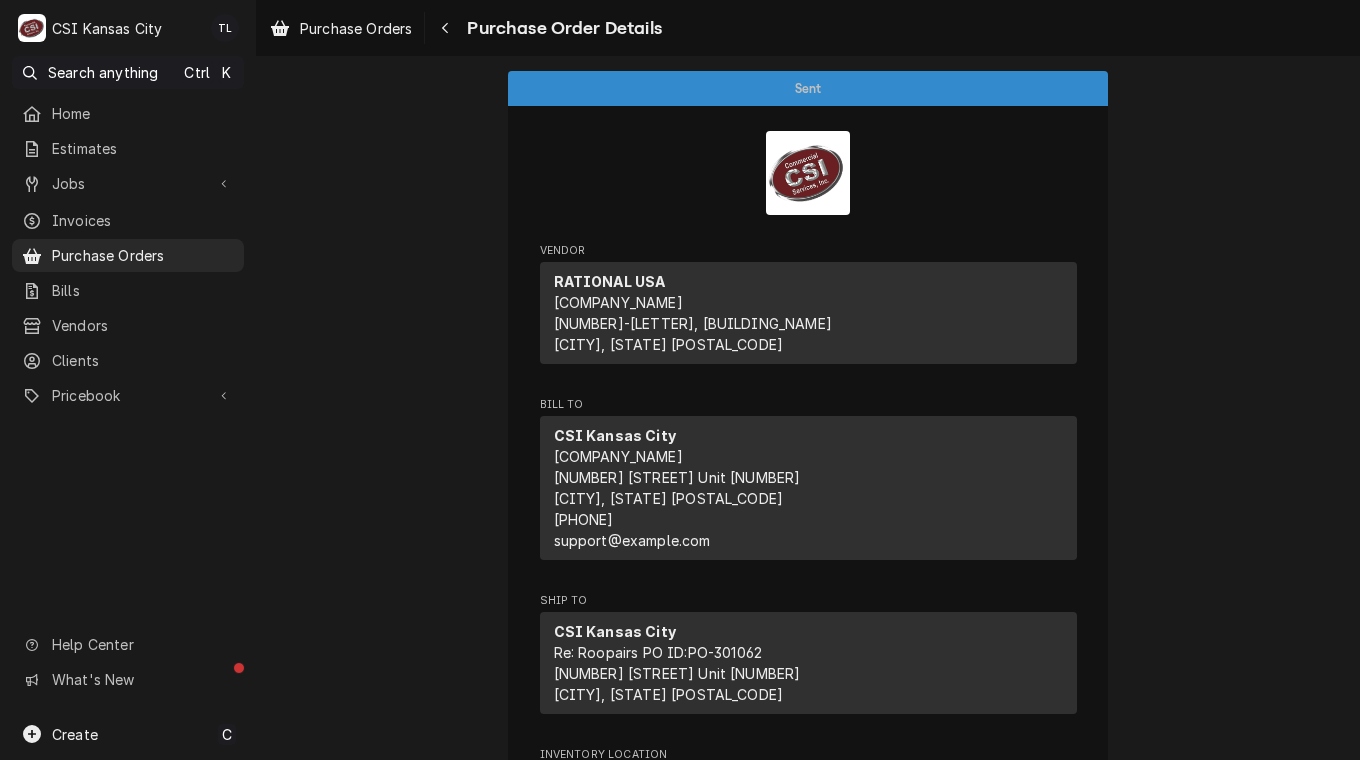 click on "Purchase Orders" at bounding box center (143, 255) 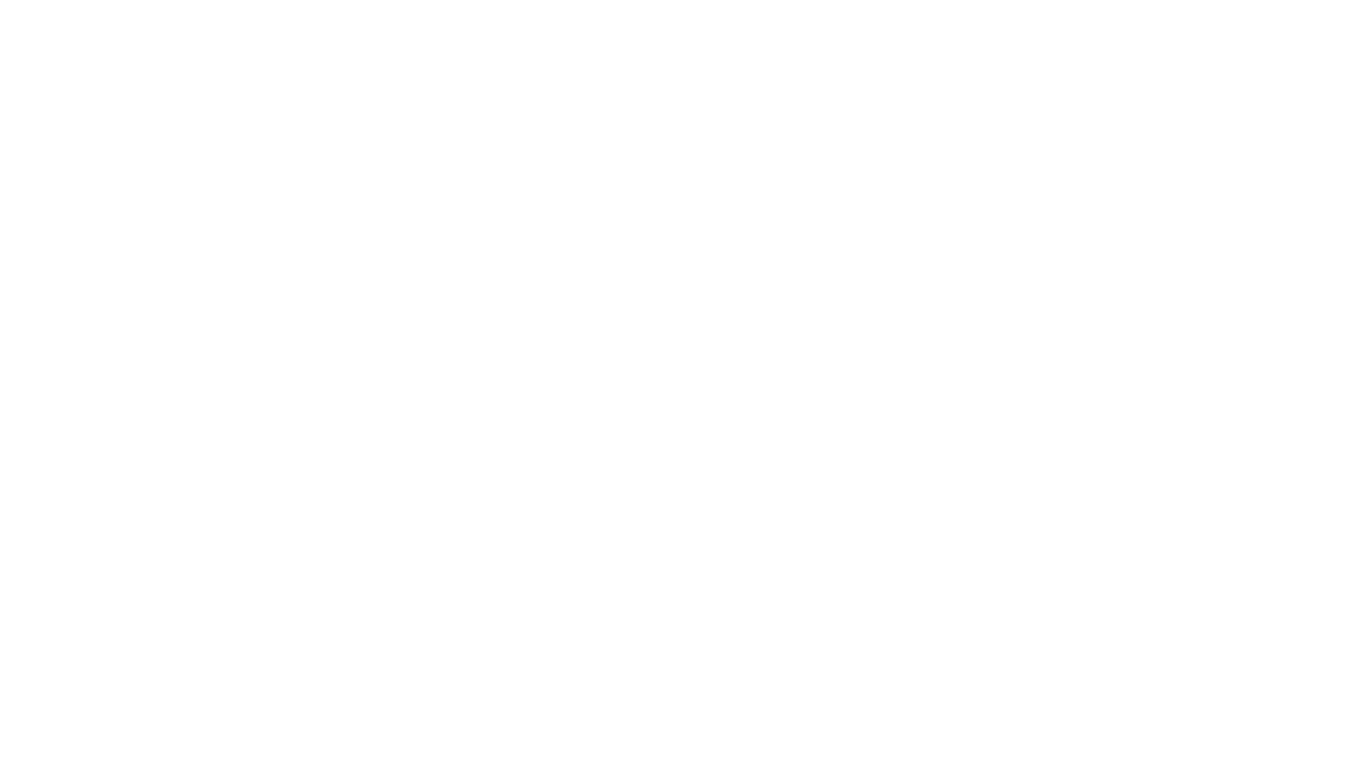 scroll, scrollTop: 0, scrollLeft: 0, axis: both 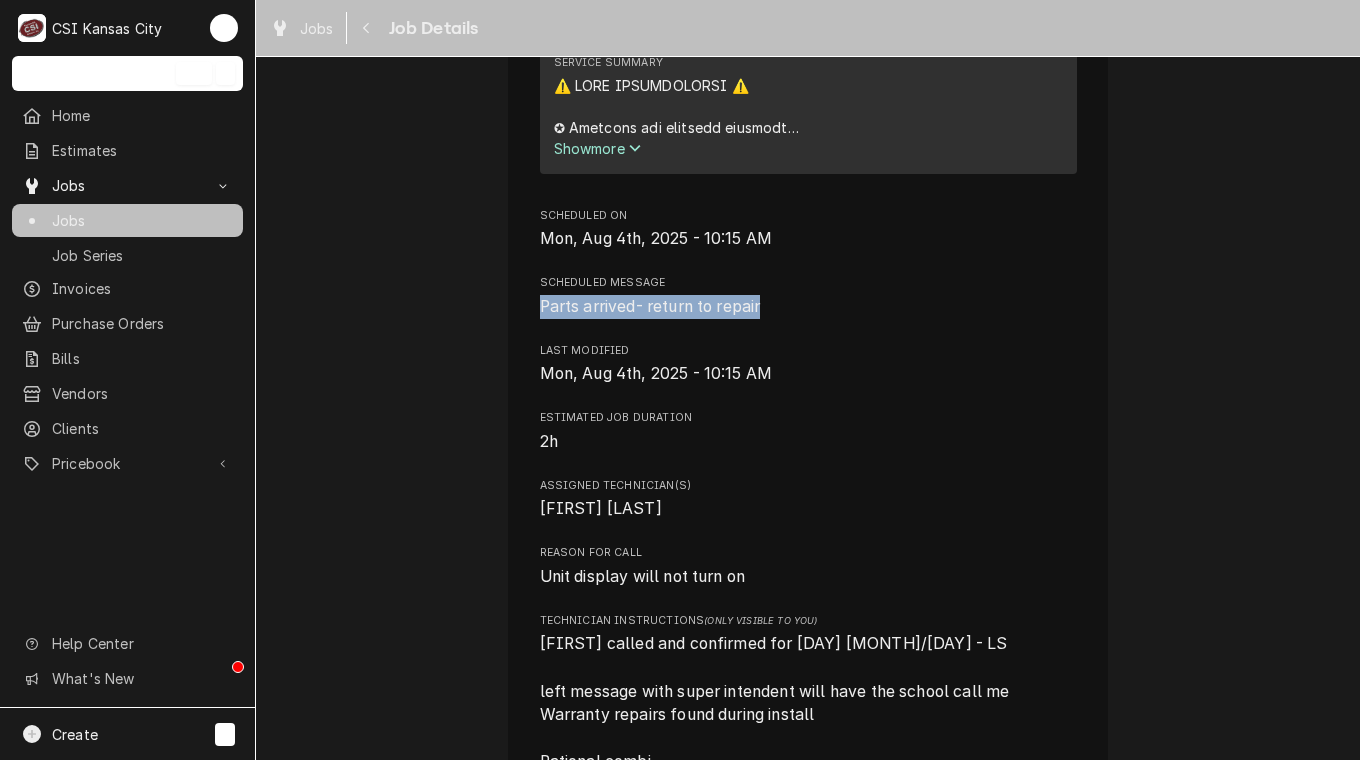 drag, startPoint x: 530, startPoint y: 328, endPoint x: 784, endPoint y: 327, distance: 254.00197 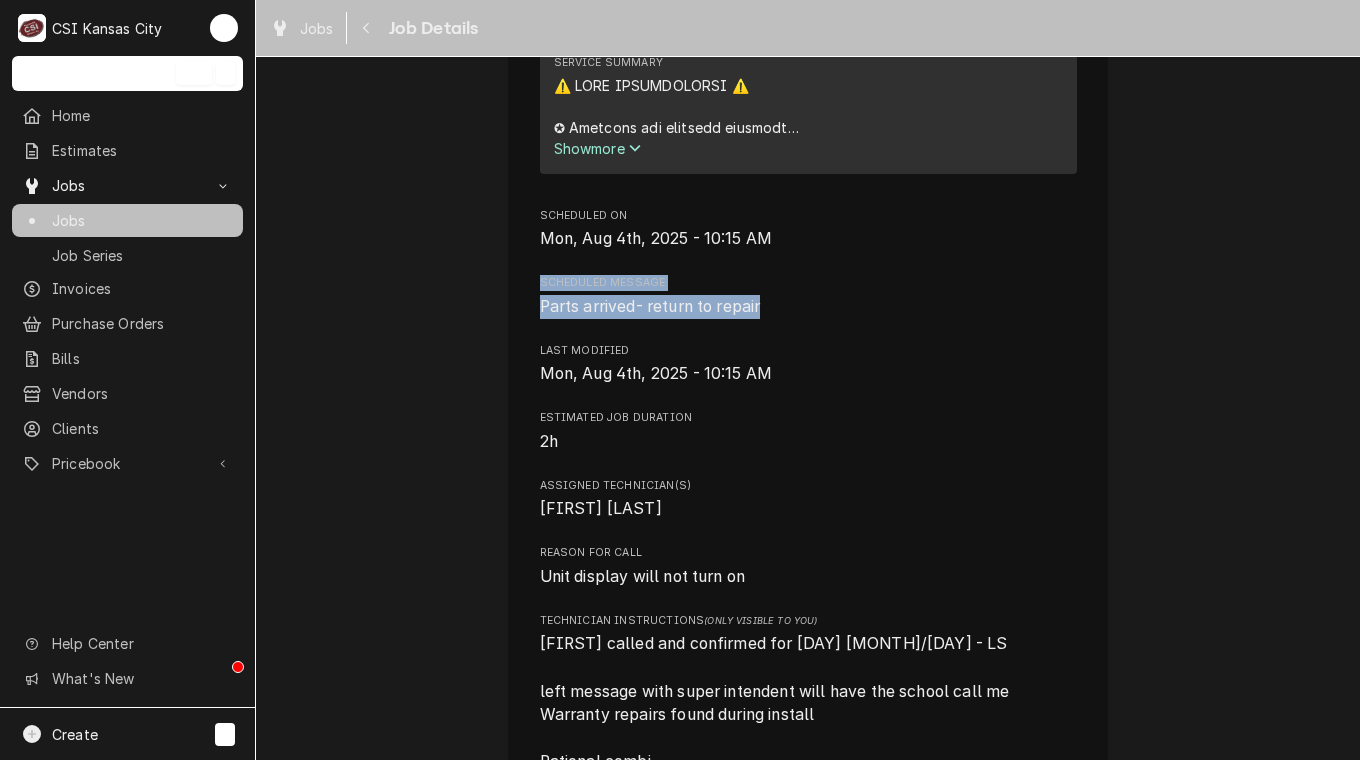 drag, startPoint x: 760, startPoint y: 325, endPoint x: 486, endPoint y: 296, distance: 275.5304 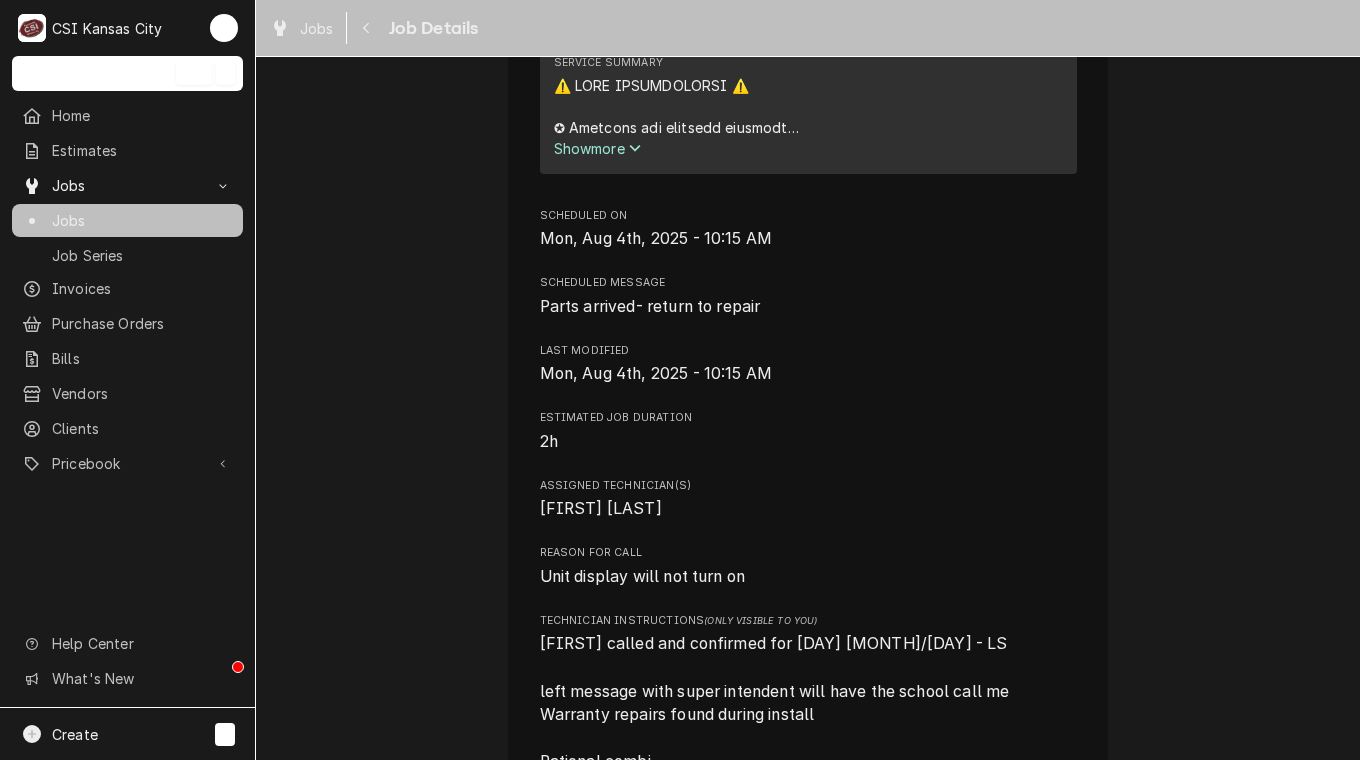 click on "Parts arrived- return to repair" at bounding box center [808, 307] 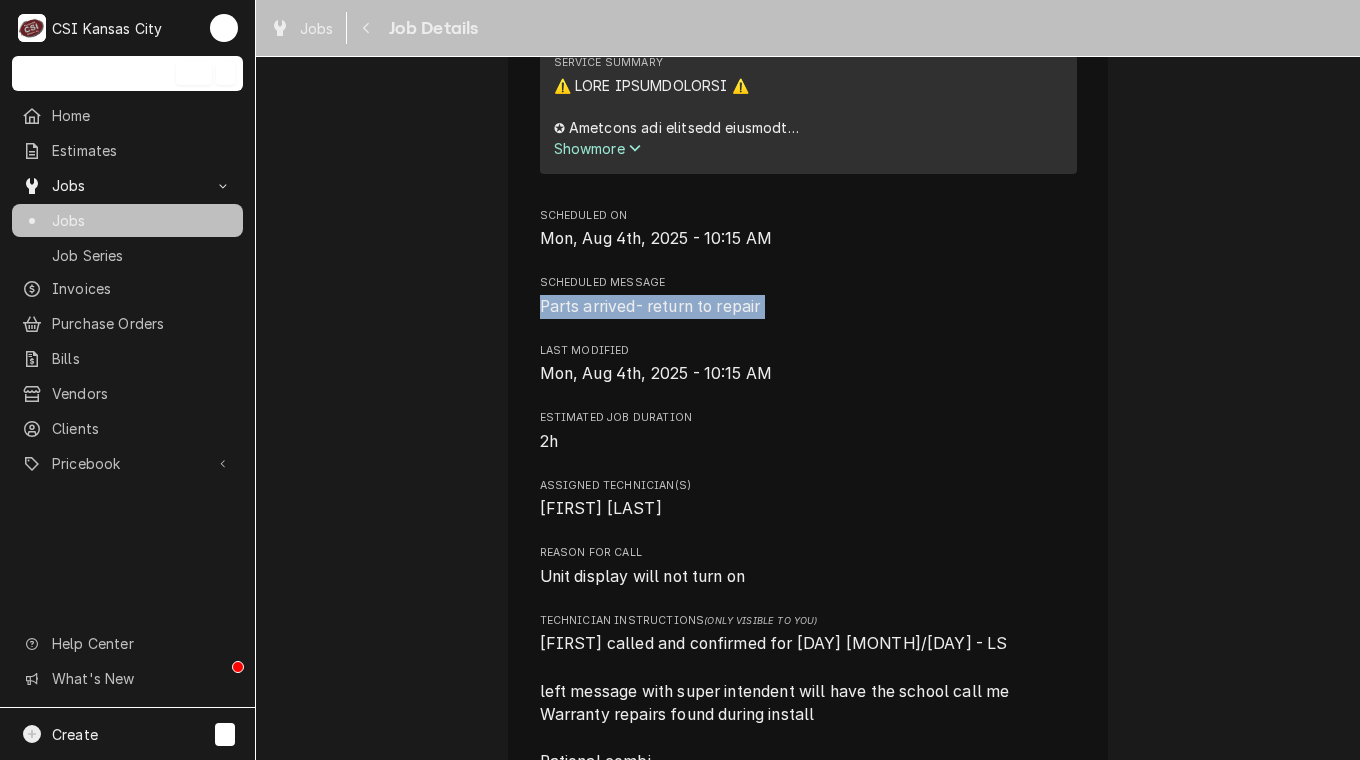 drag, startPoint x: 774, startPoint y: 335, endPoint x: 503, endPoint y: 341, distance: 271.0664 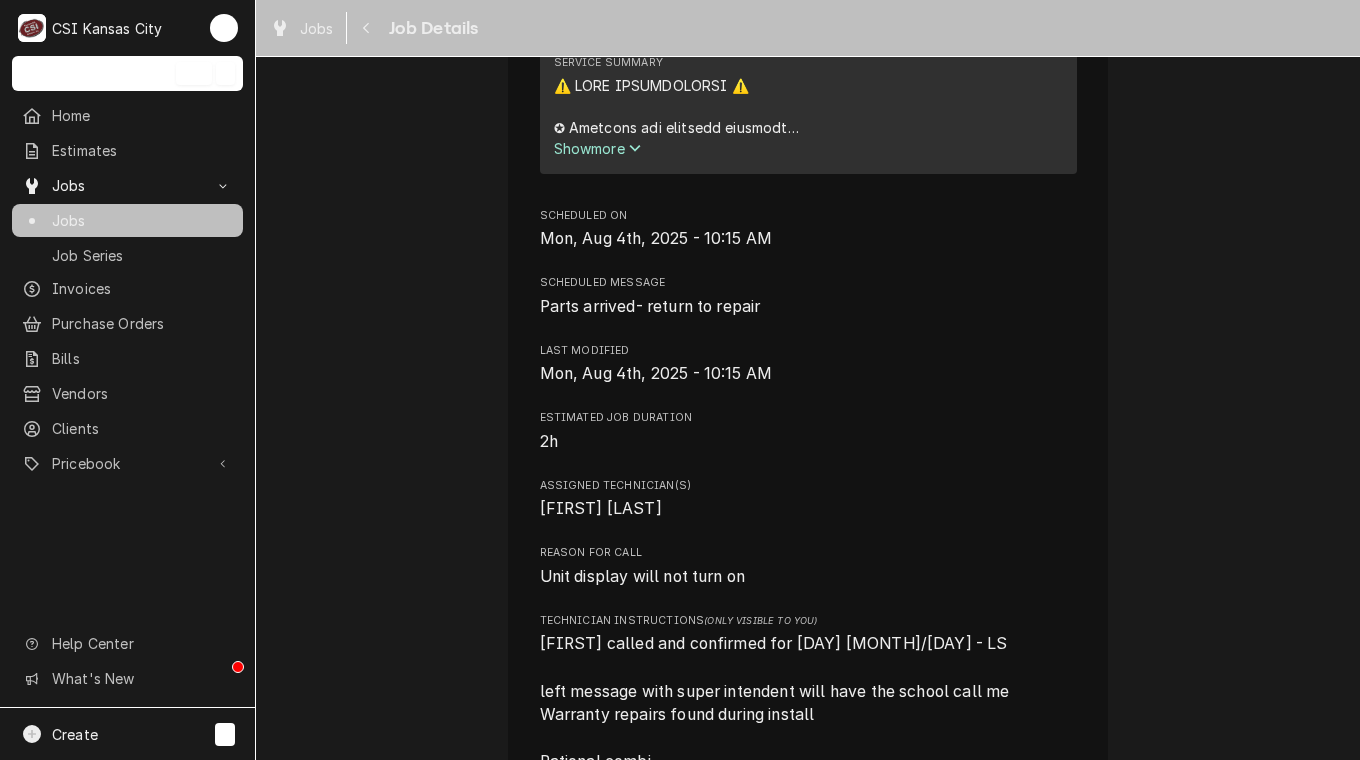 drag, startPoint x: 503, startPoint y: 341, endPoint x: 817, endPoint y: 372, distance: 315.52655 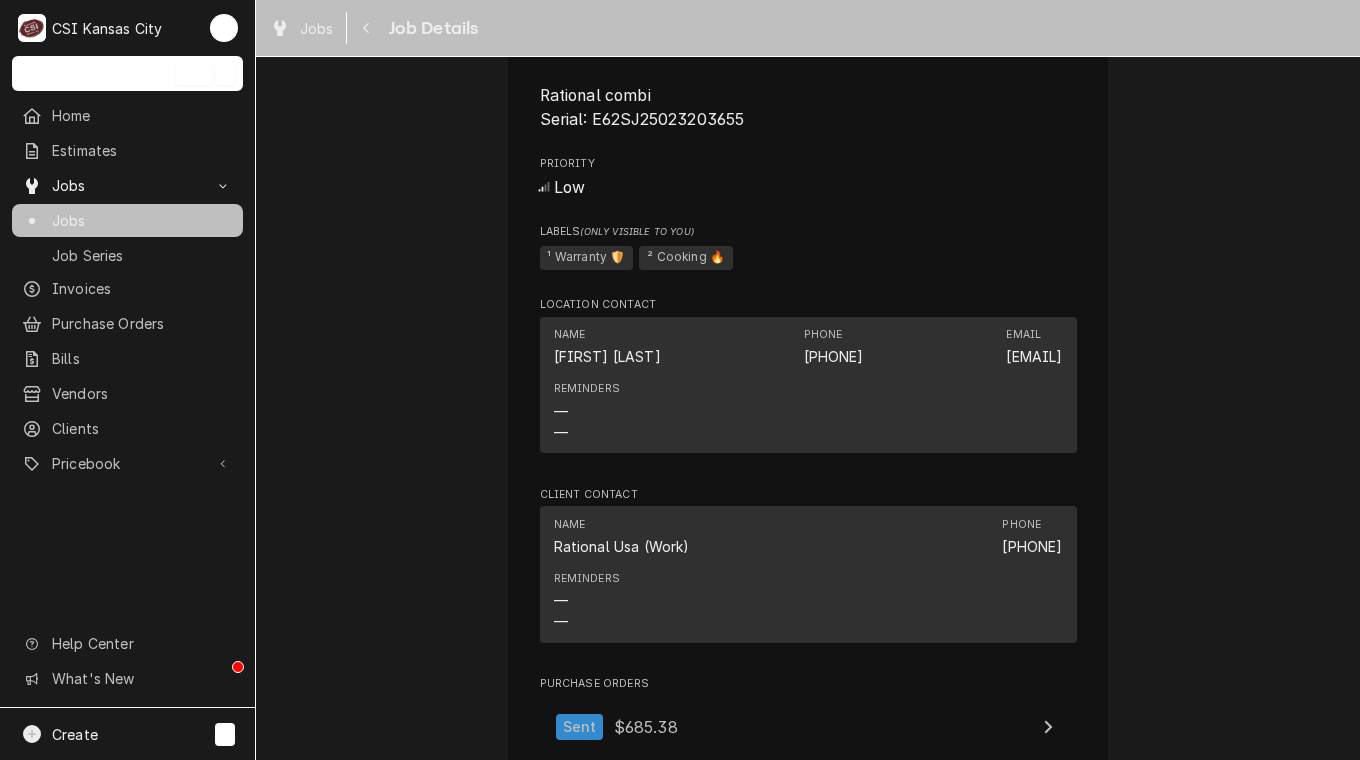scroll, scrollTop: 2360, scrollLeft: 0, axis: vertical 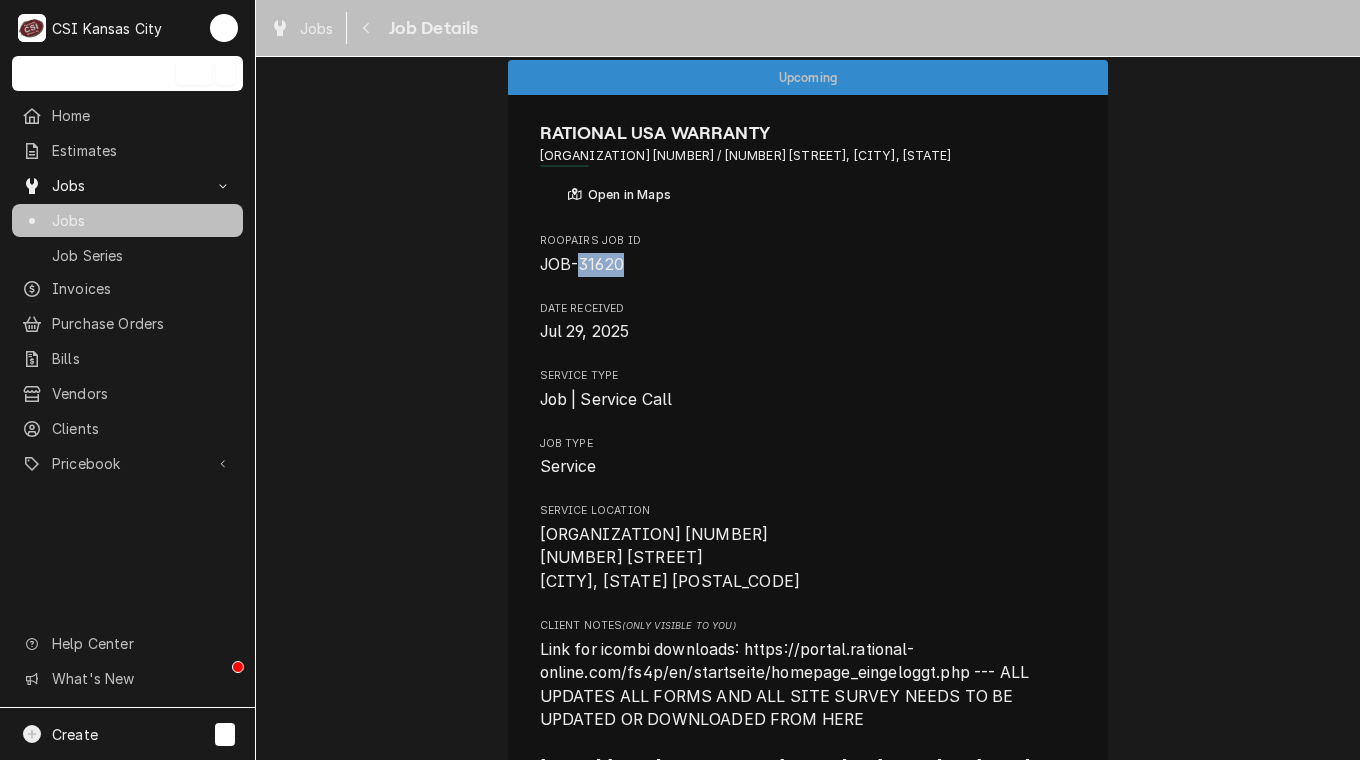 drag, startPoint x: 614, startPoint y: 262, endPoint x: 576, endPoint y: 262, distance: 38 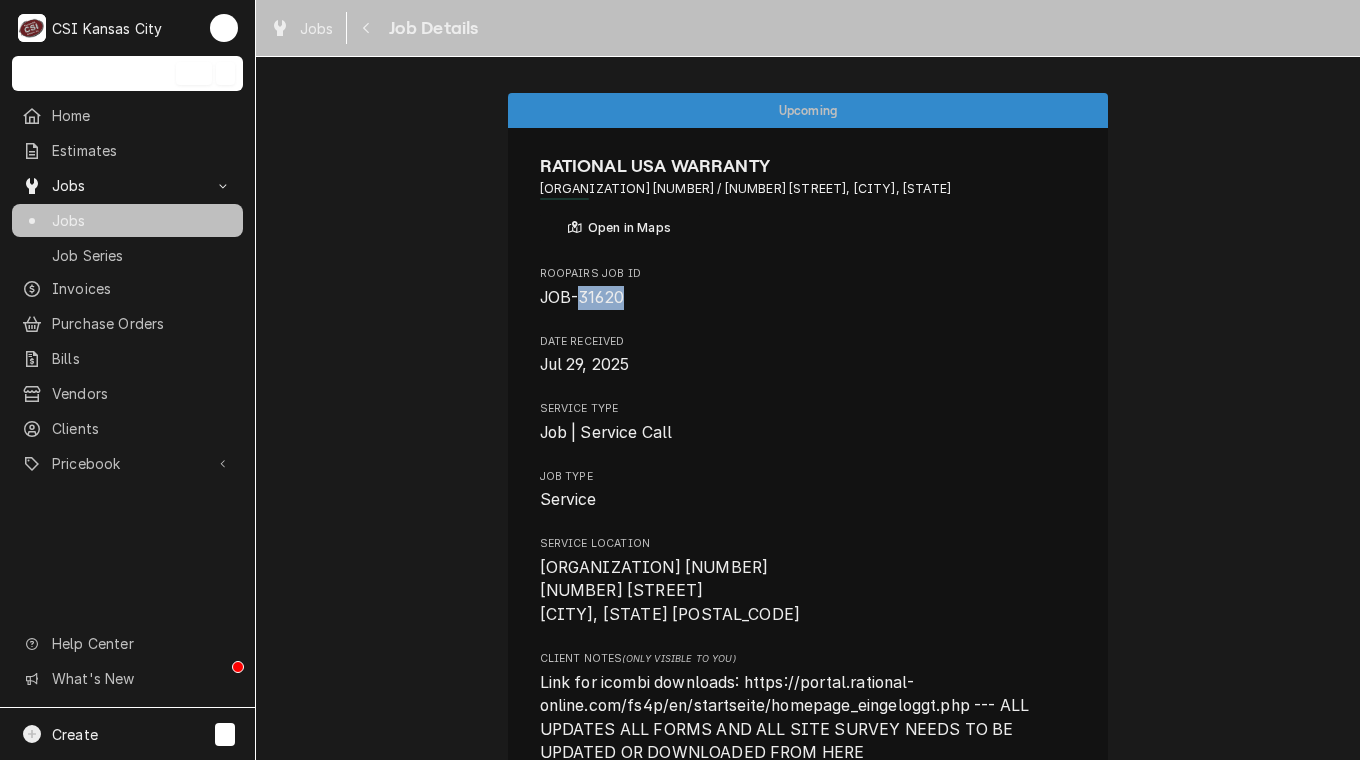click on "Jobs" at bounding box center [142, 220] 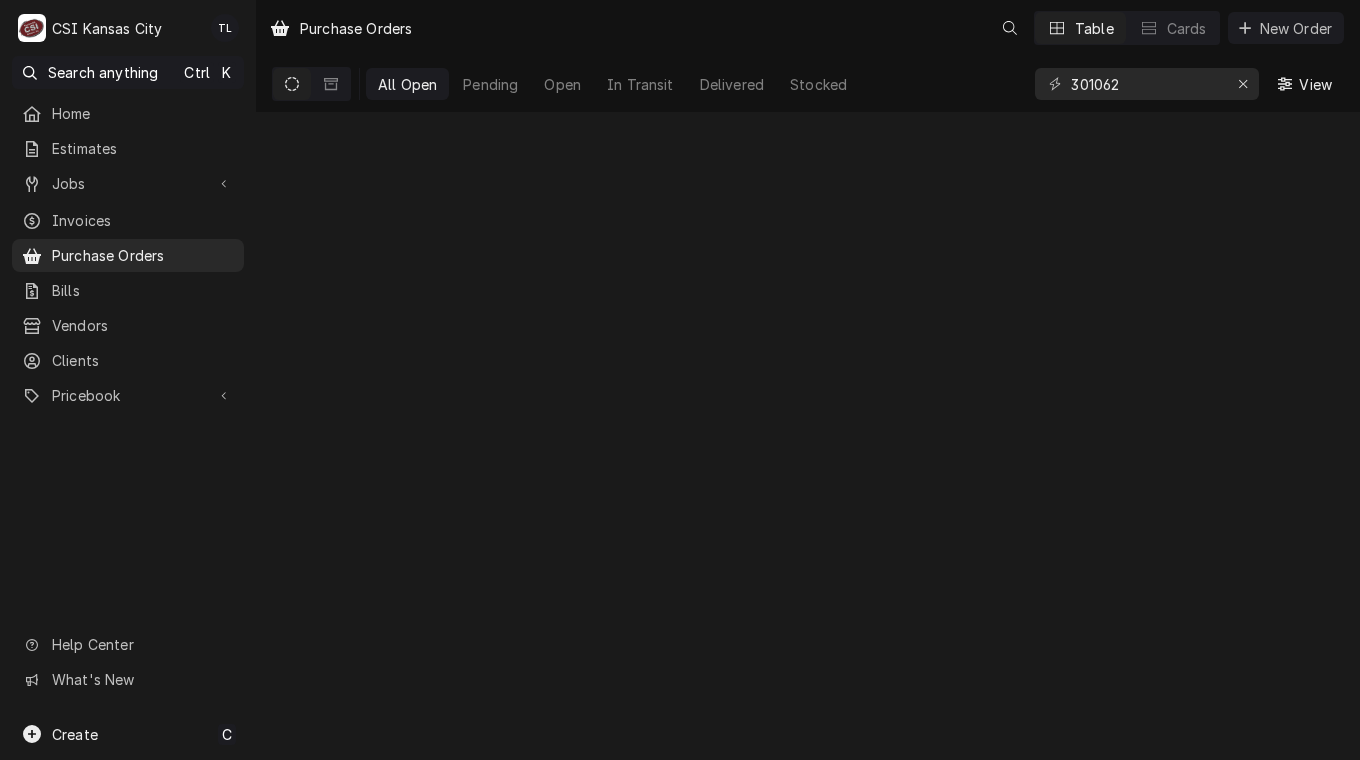 scroll, scrollTop: 0, scrollLeft: 0, axis: both 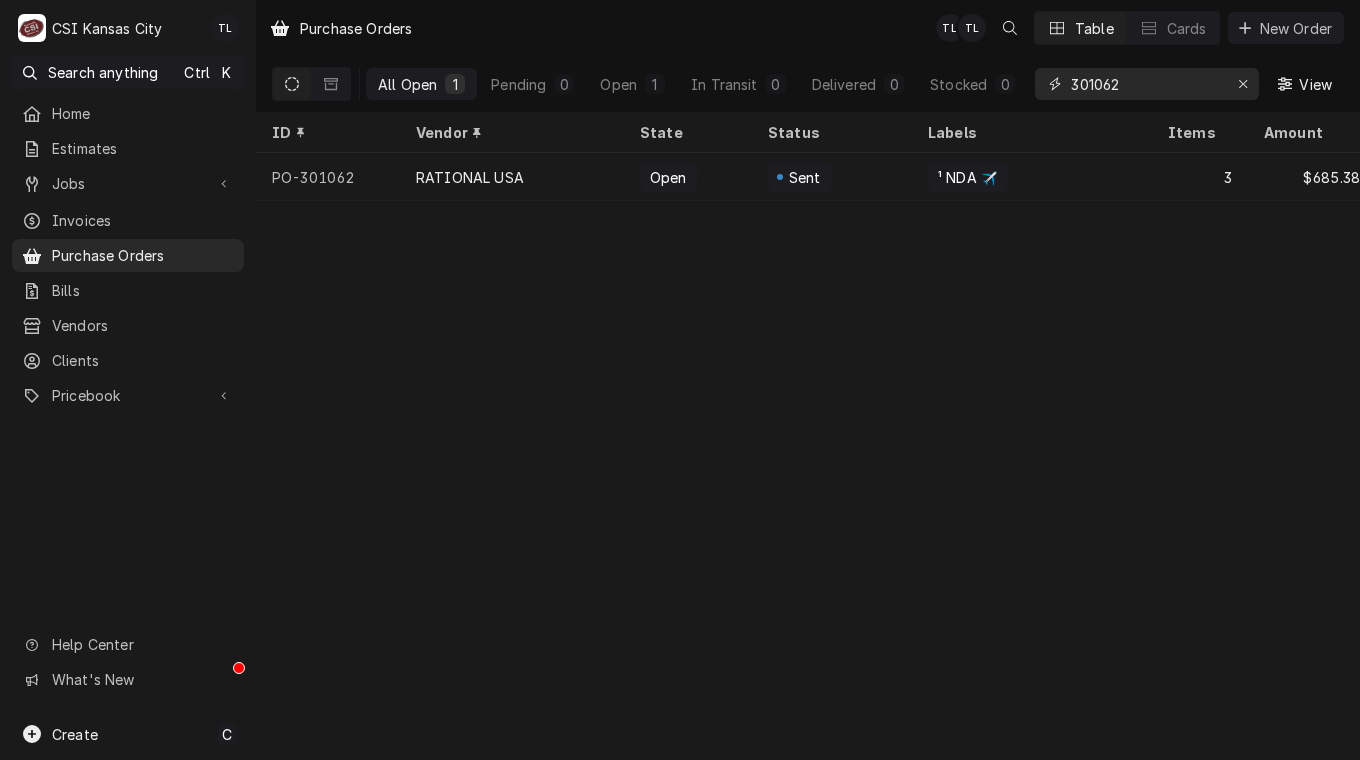 drag, startPoint x: 1154, startPoint y: 80, endPoint x: 847, endPoint y: 49, distance: 308.5612 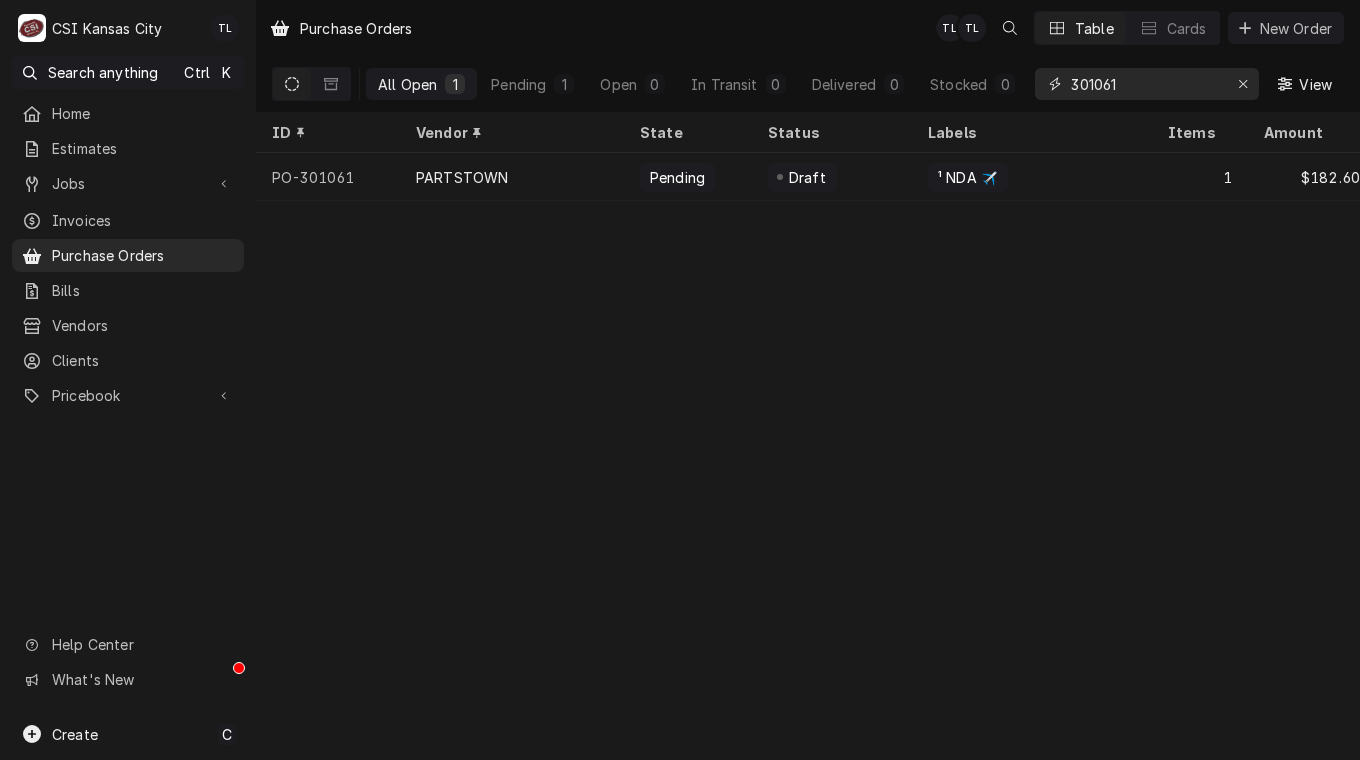 type on "301061" 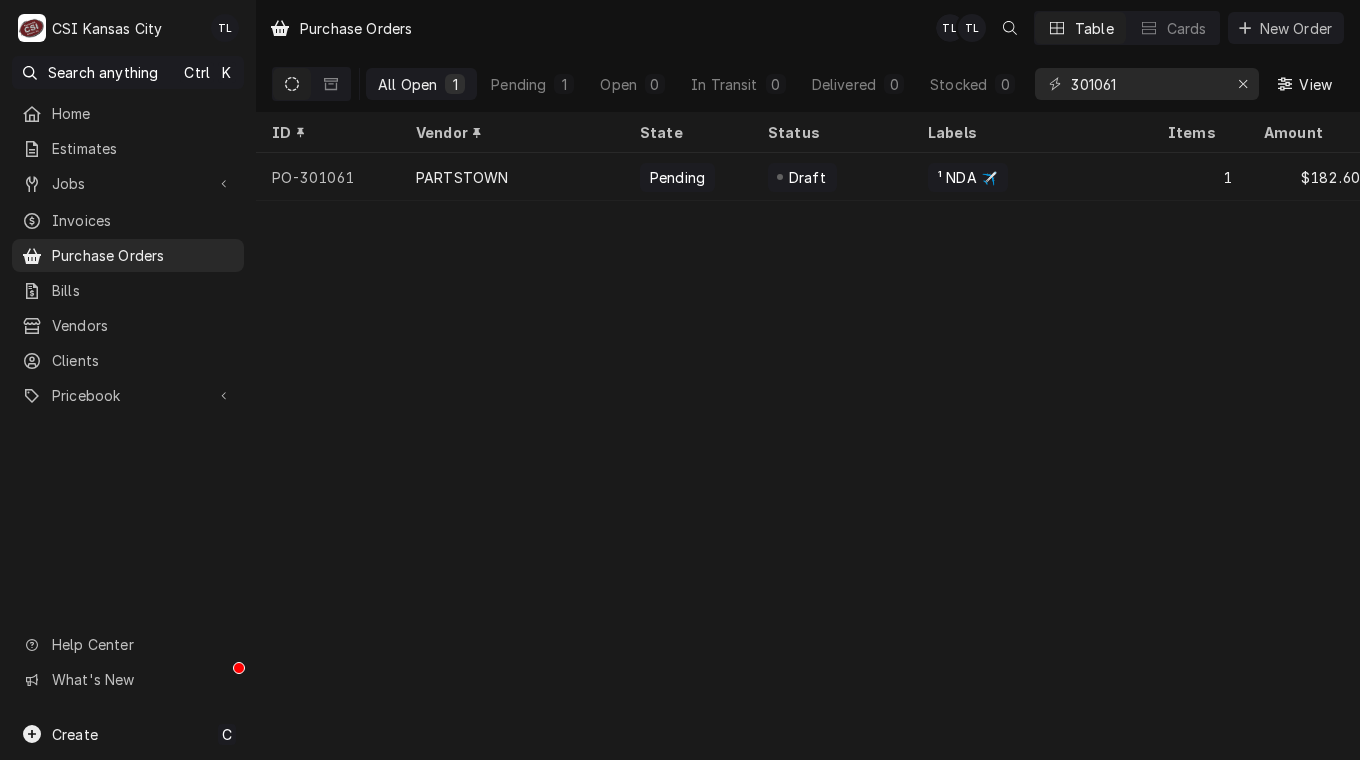 click on "PARTSTOWN" at bounding box center (512, 177) 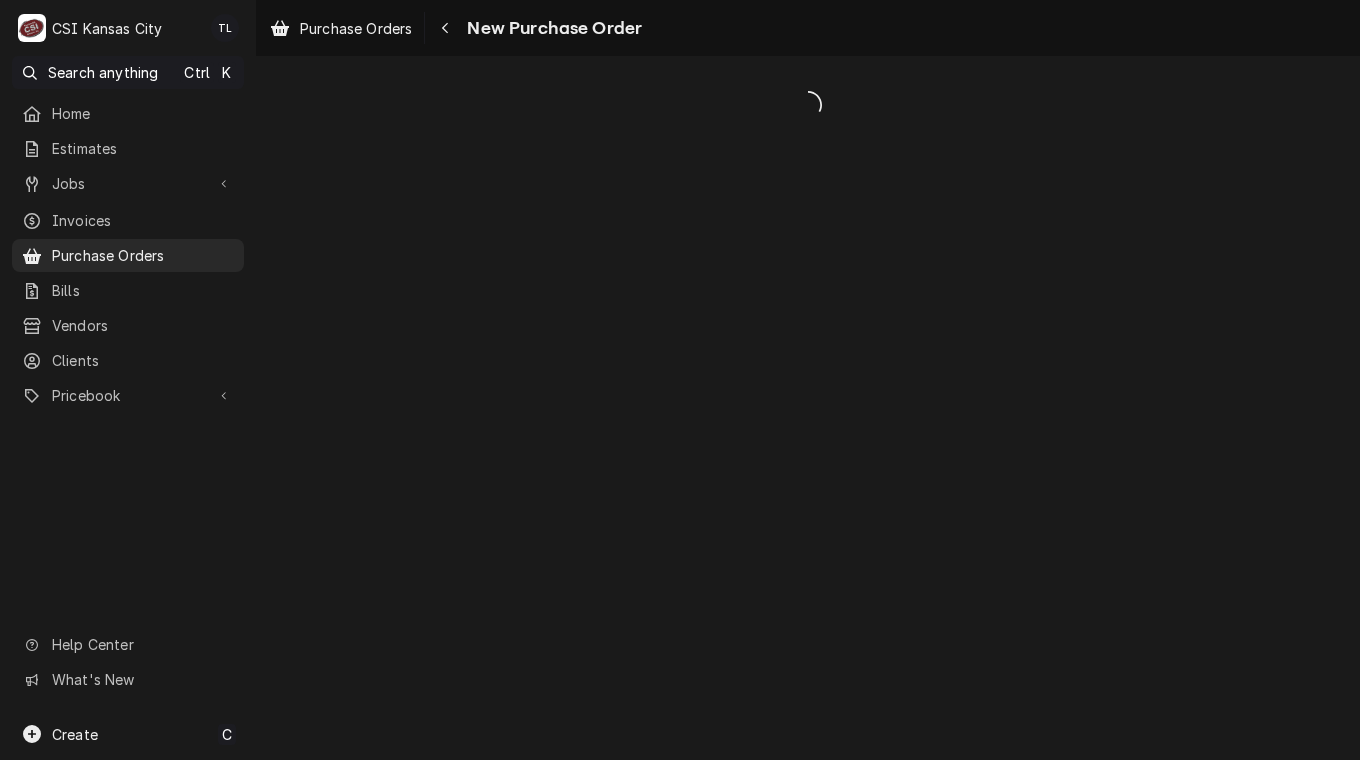 scroll, scrollTop: 0, scrollLeft: 0, axis: both 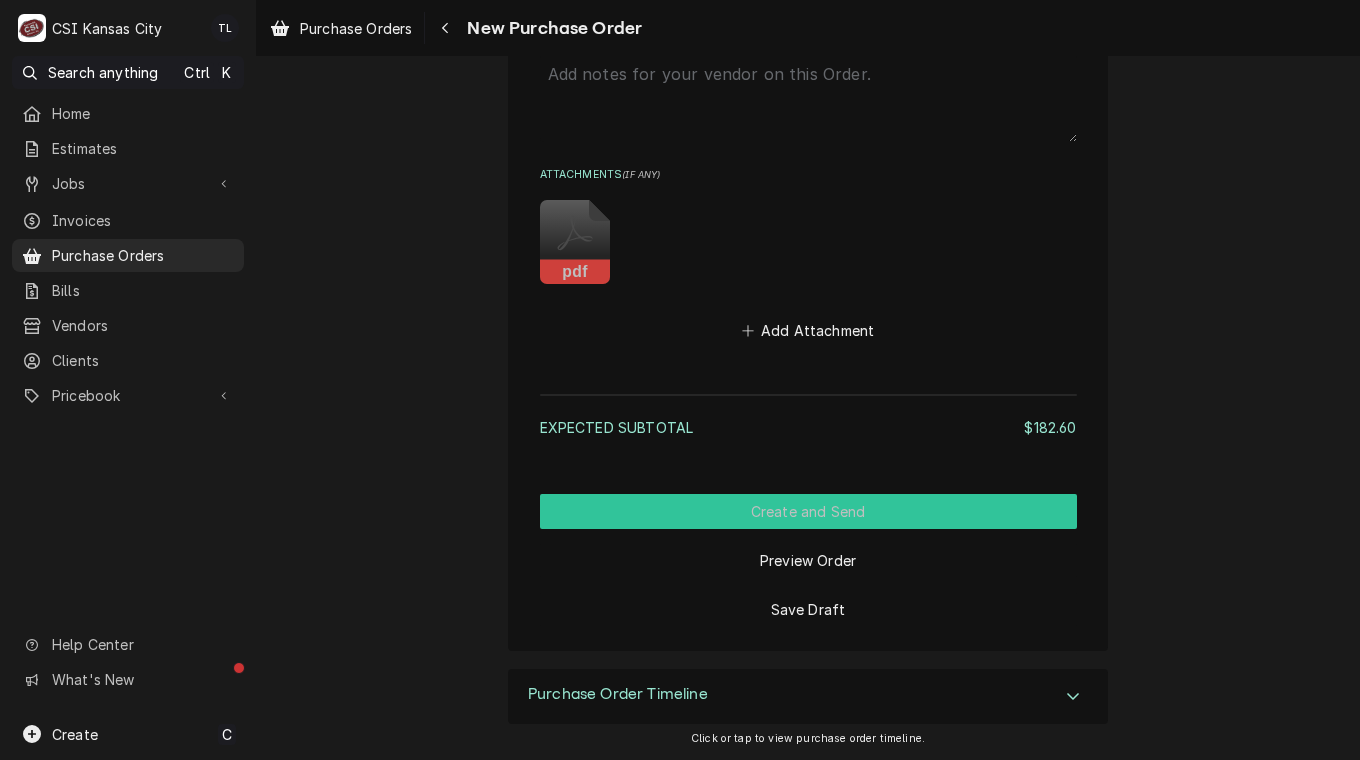 click on "Create and Send" at bounding box center [808, 511] 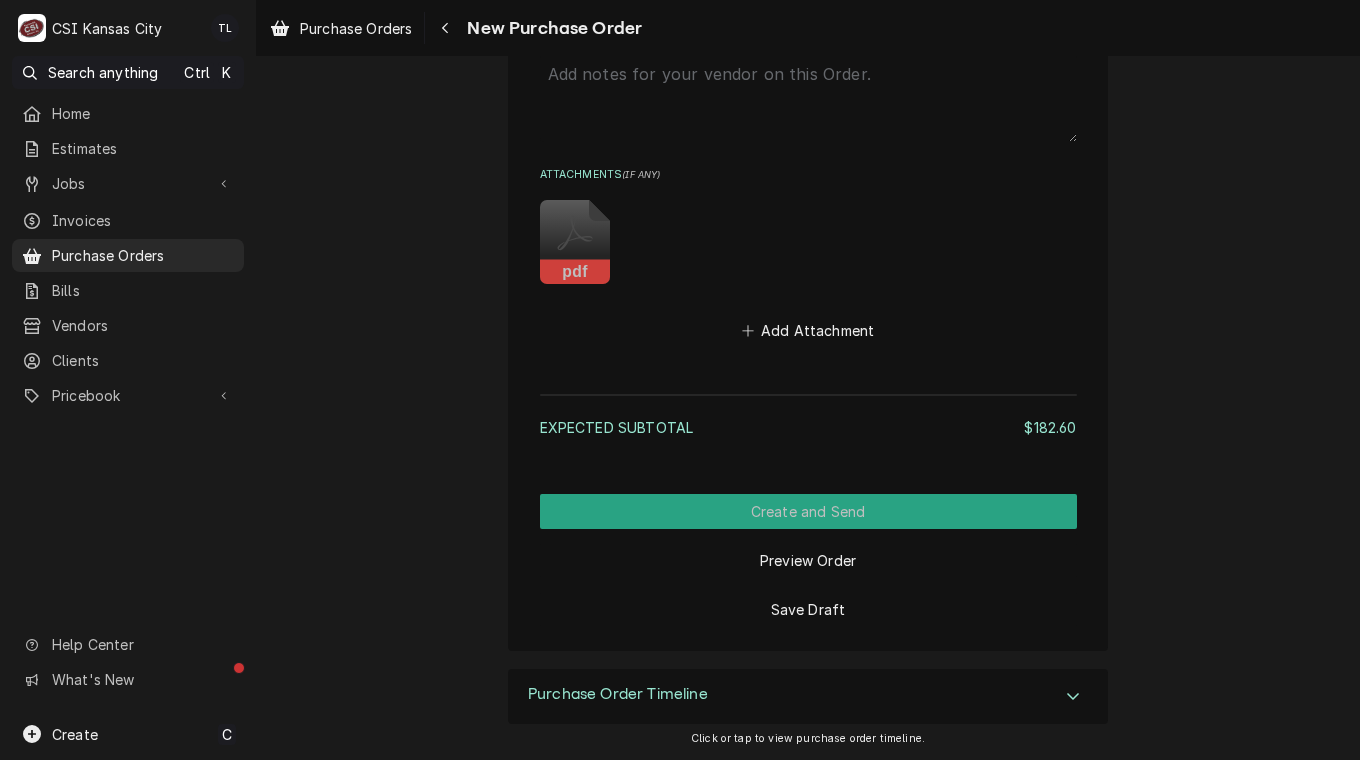 scroll, scrollTop: 1319, scrollLeft: 0, axis: vertical 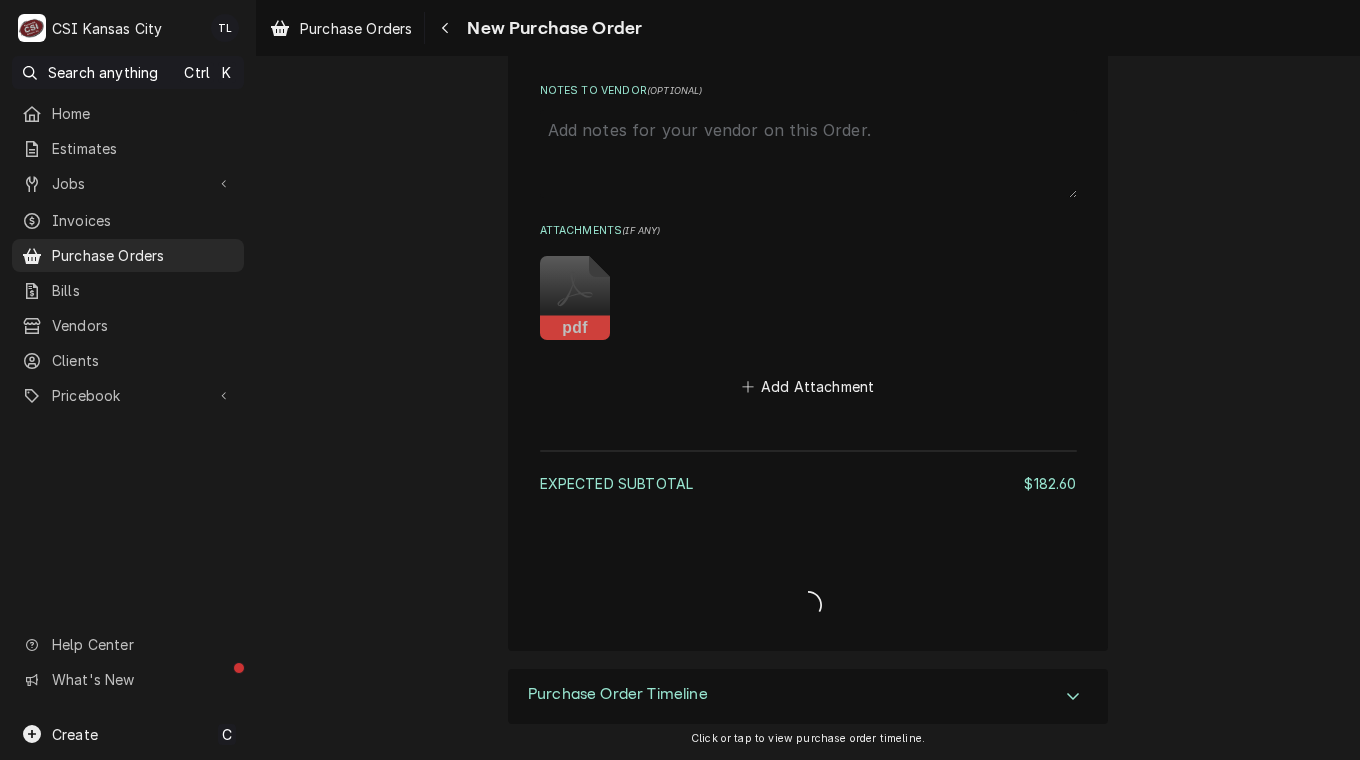 type on "x" 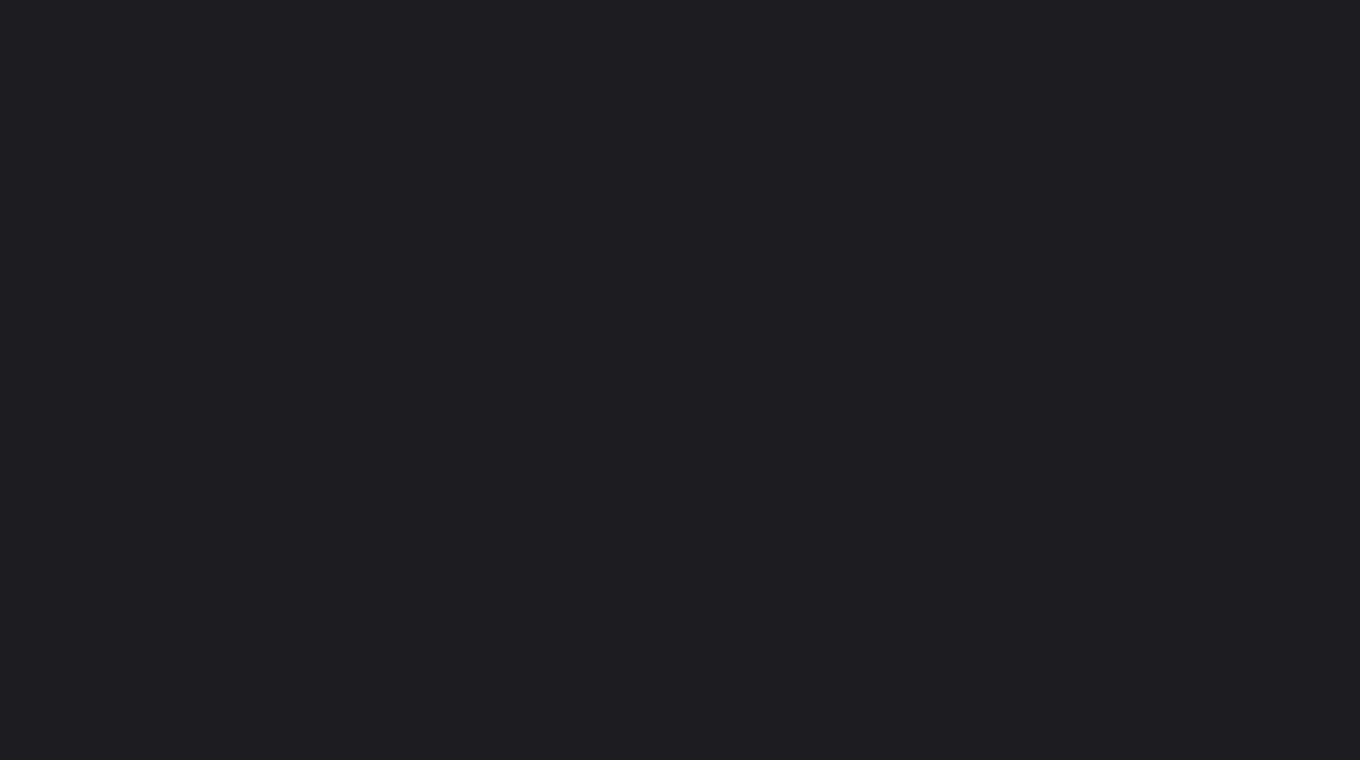 scroll, scrollTop: 0, scrollLeft: 0, axis: both 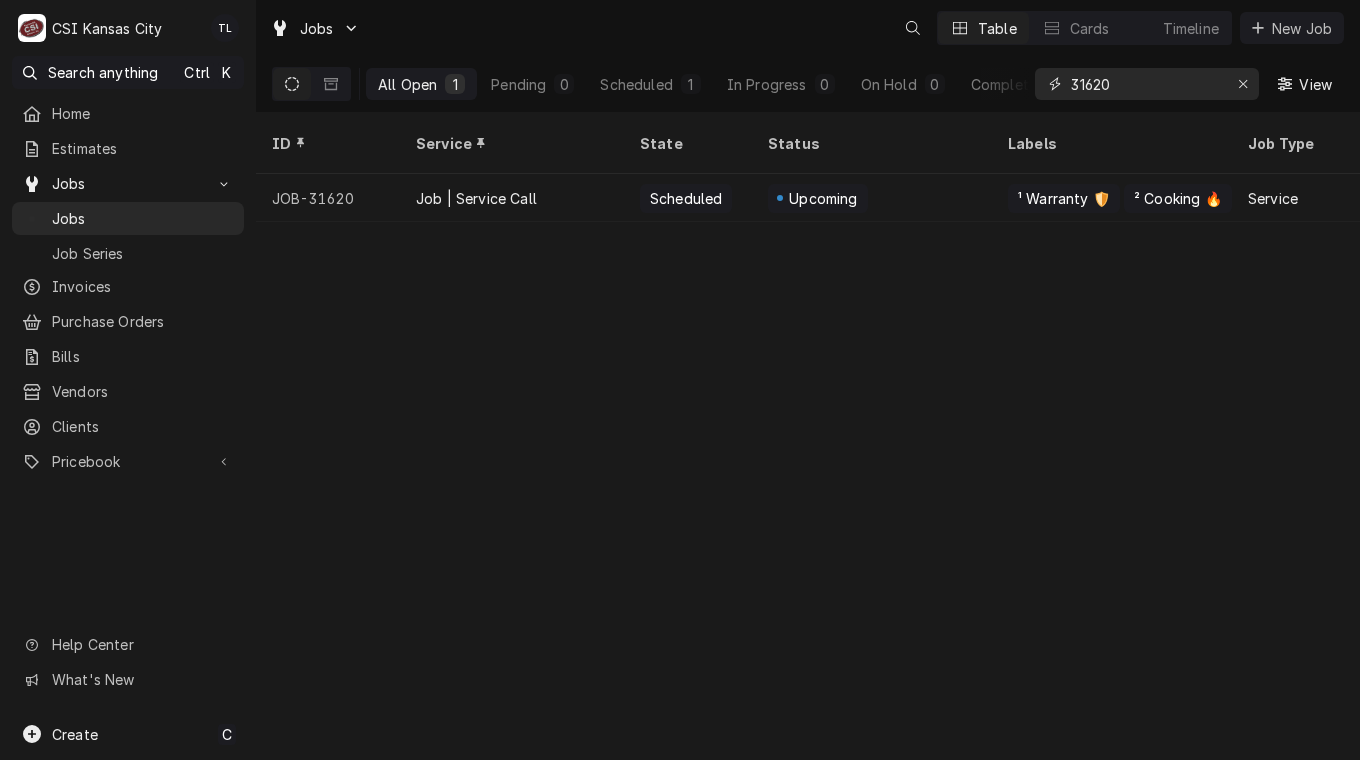 drag, startPoint x: 1194, startPoint y: 87, endPoint x: 863, endPoint y: 71, distance: 331.38647 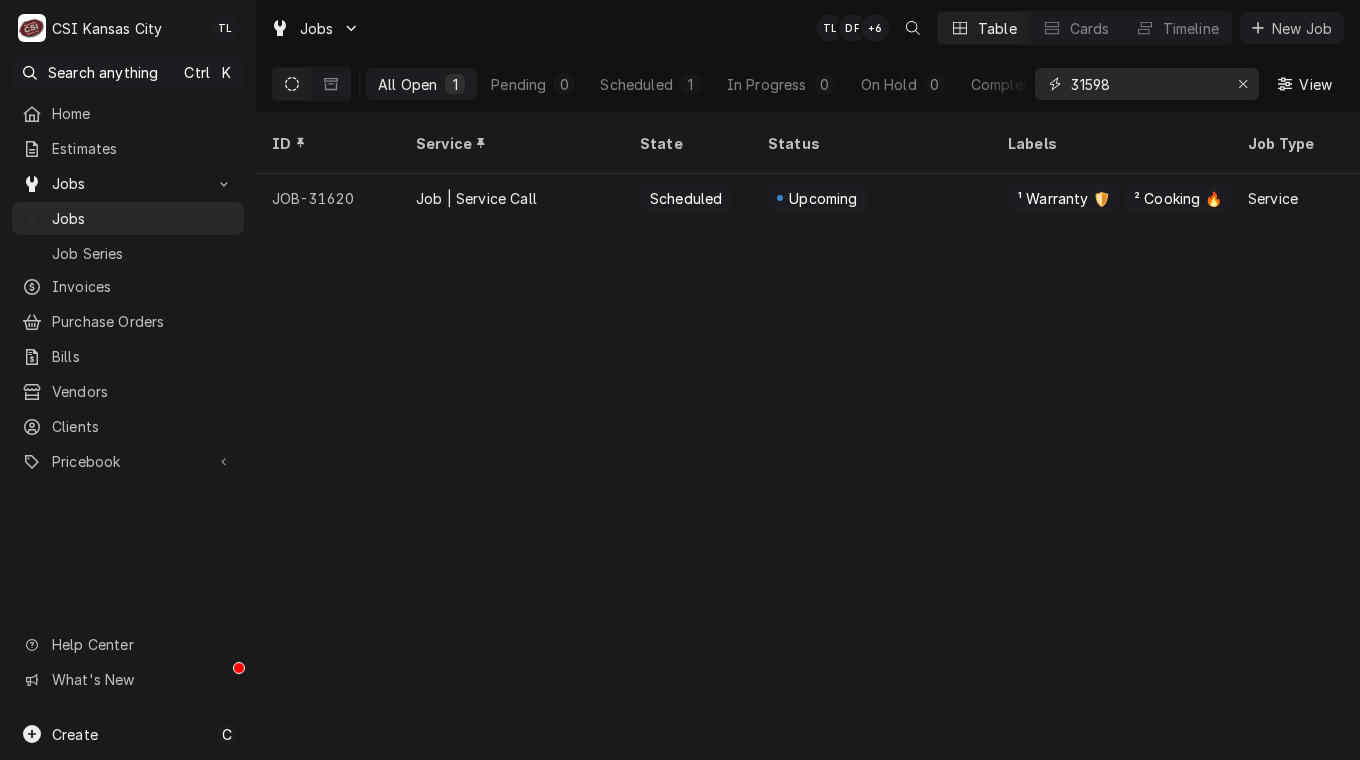 type on "31598" 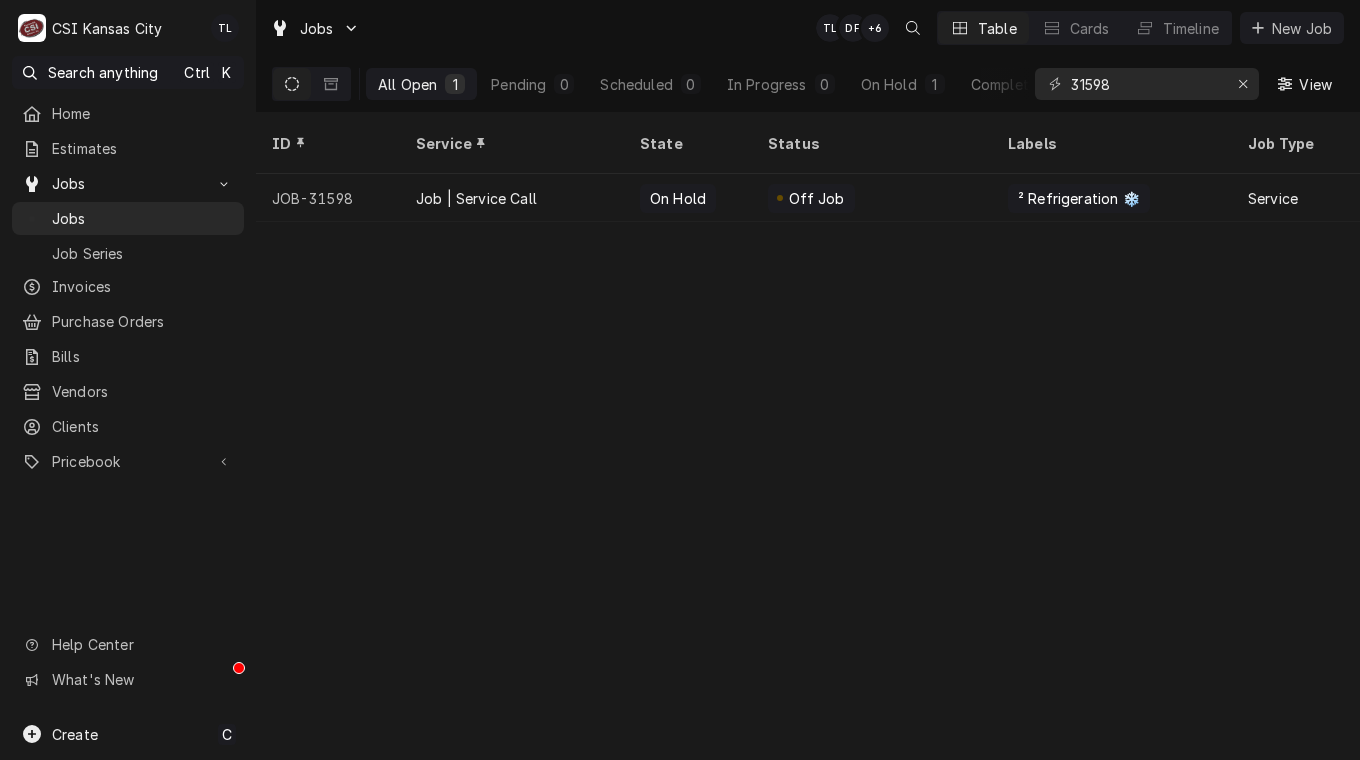click on "Job | Service Call" at bounding box center [512, 198] 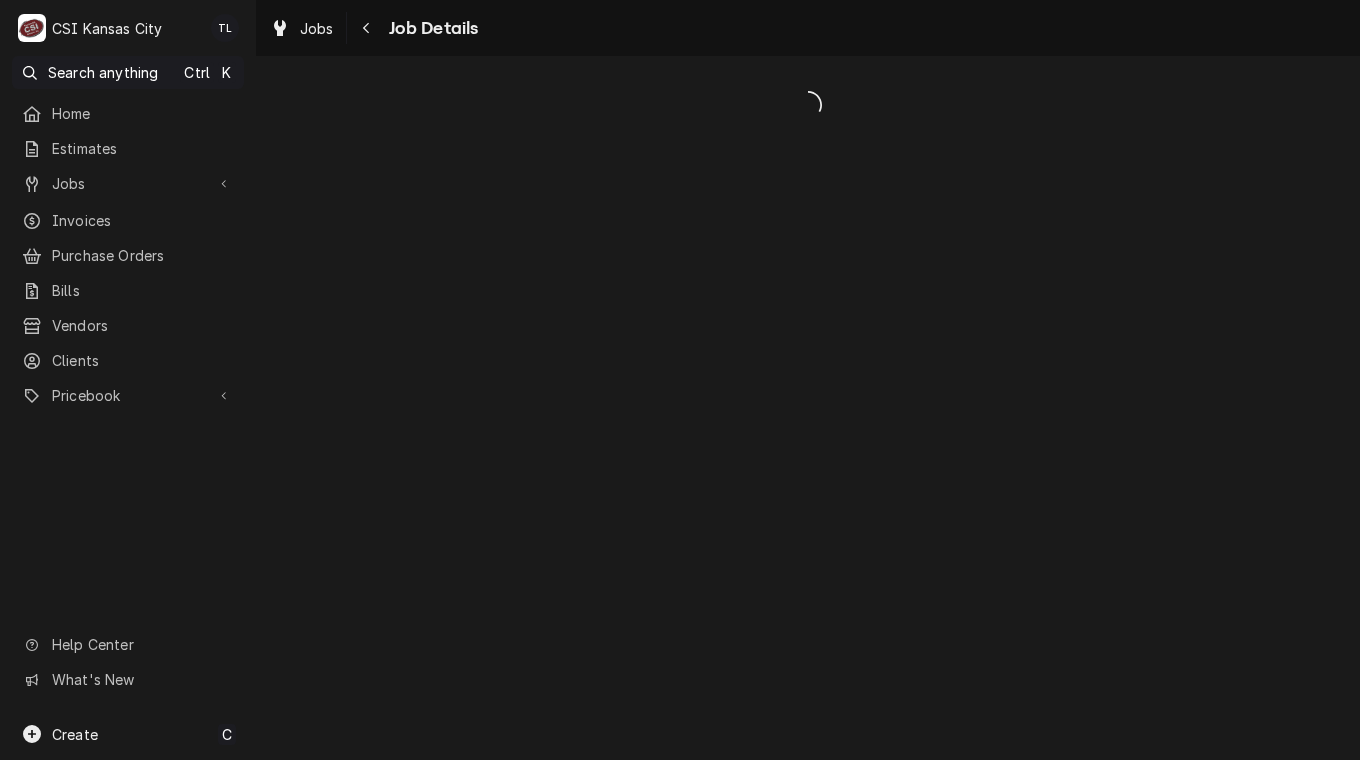 scroll, scrollTop: 0, scrollLeft: 0, axis: both 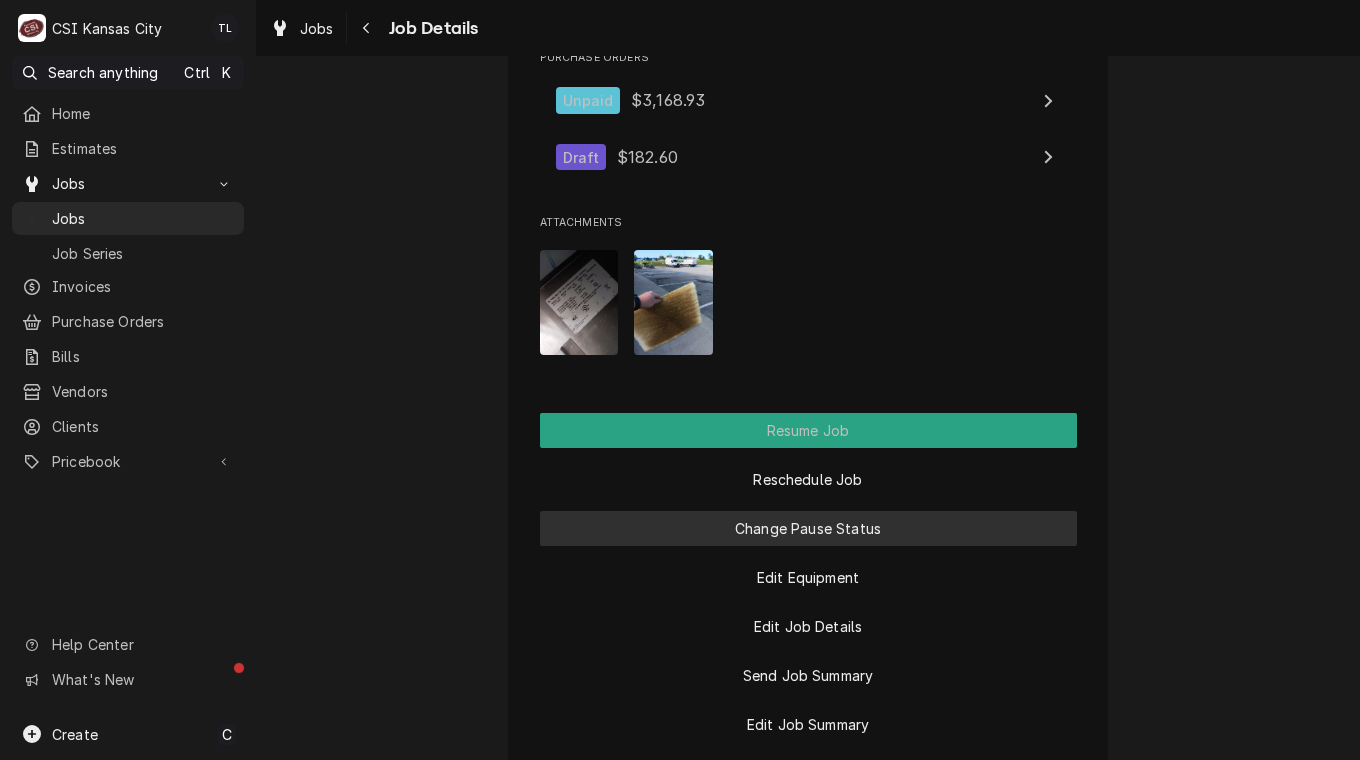 click on "Change Pause Status" at bounding box center (808, 528) 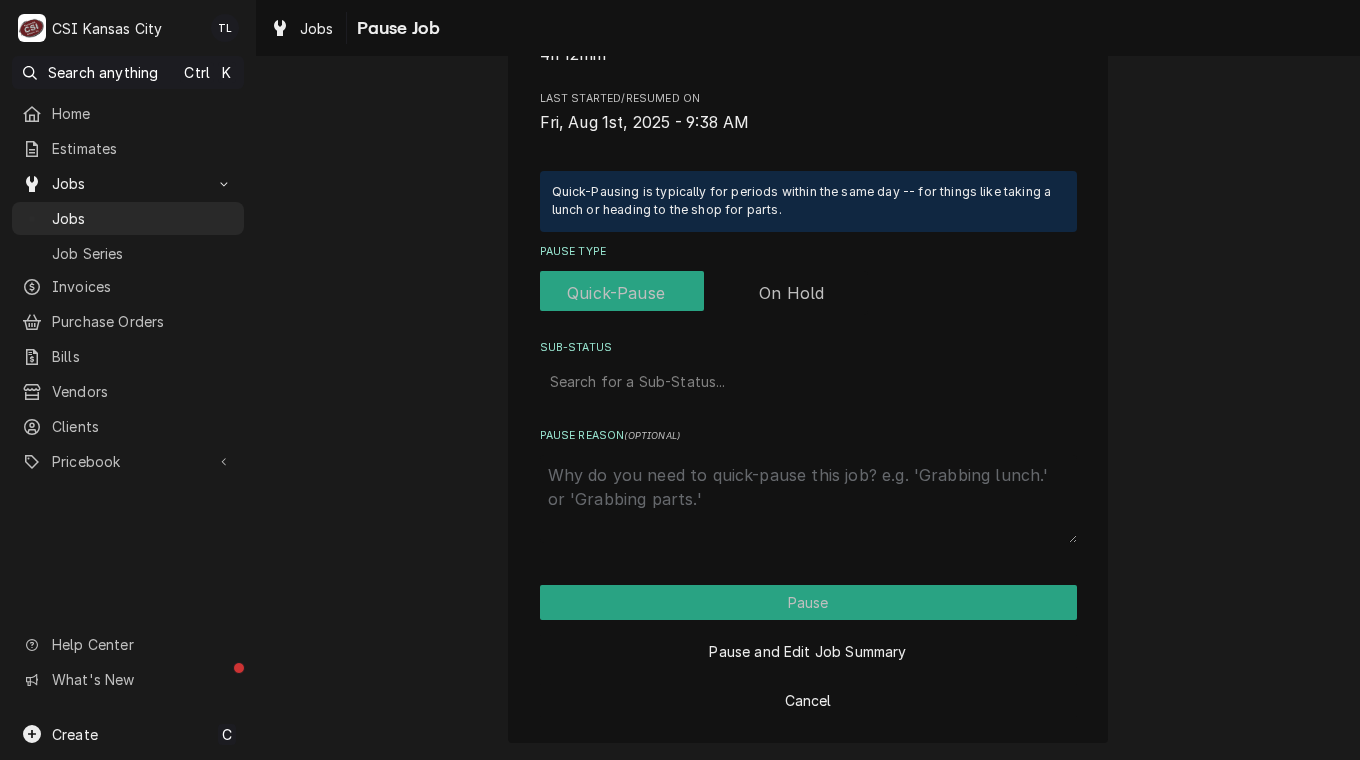 scroll, scrollTop: 0, scrollLeft: 0, axis: both 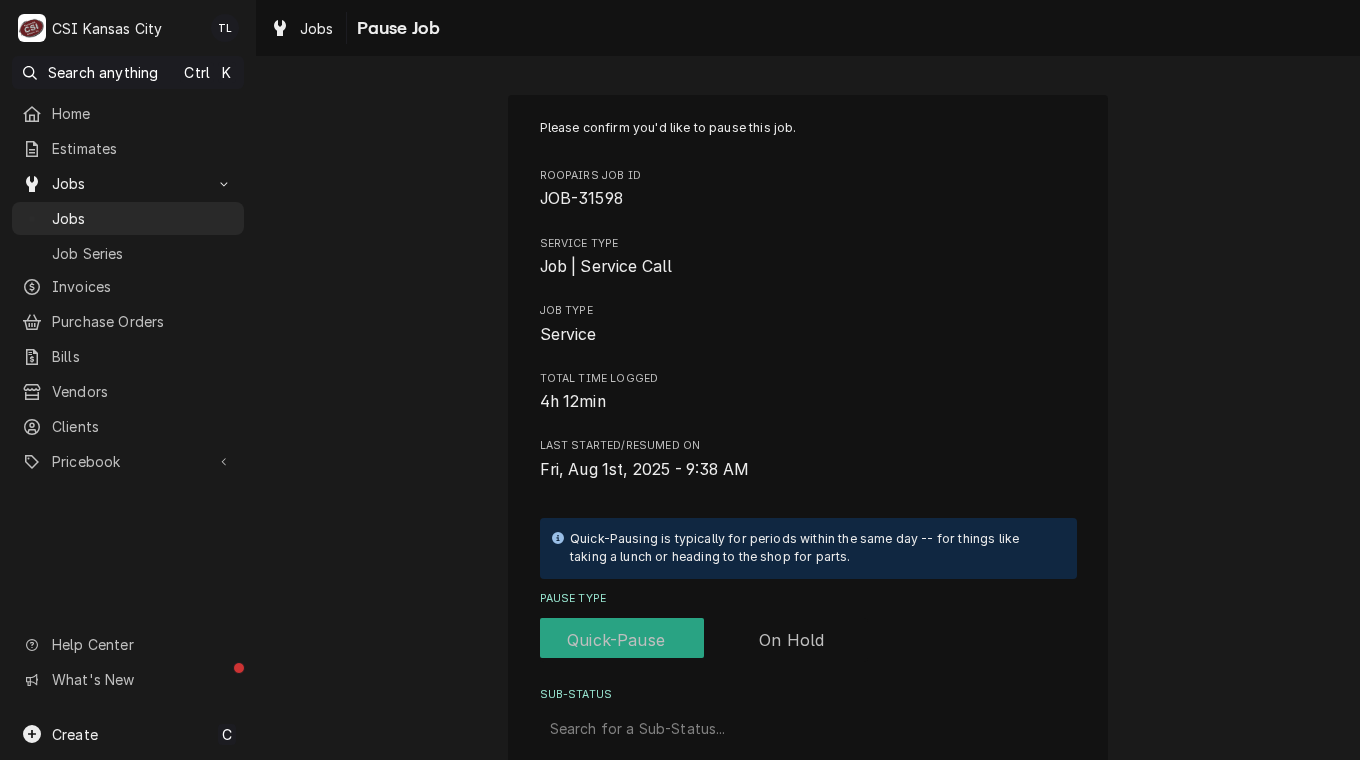 click at bounding box center [704, 640] 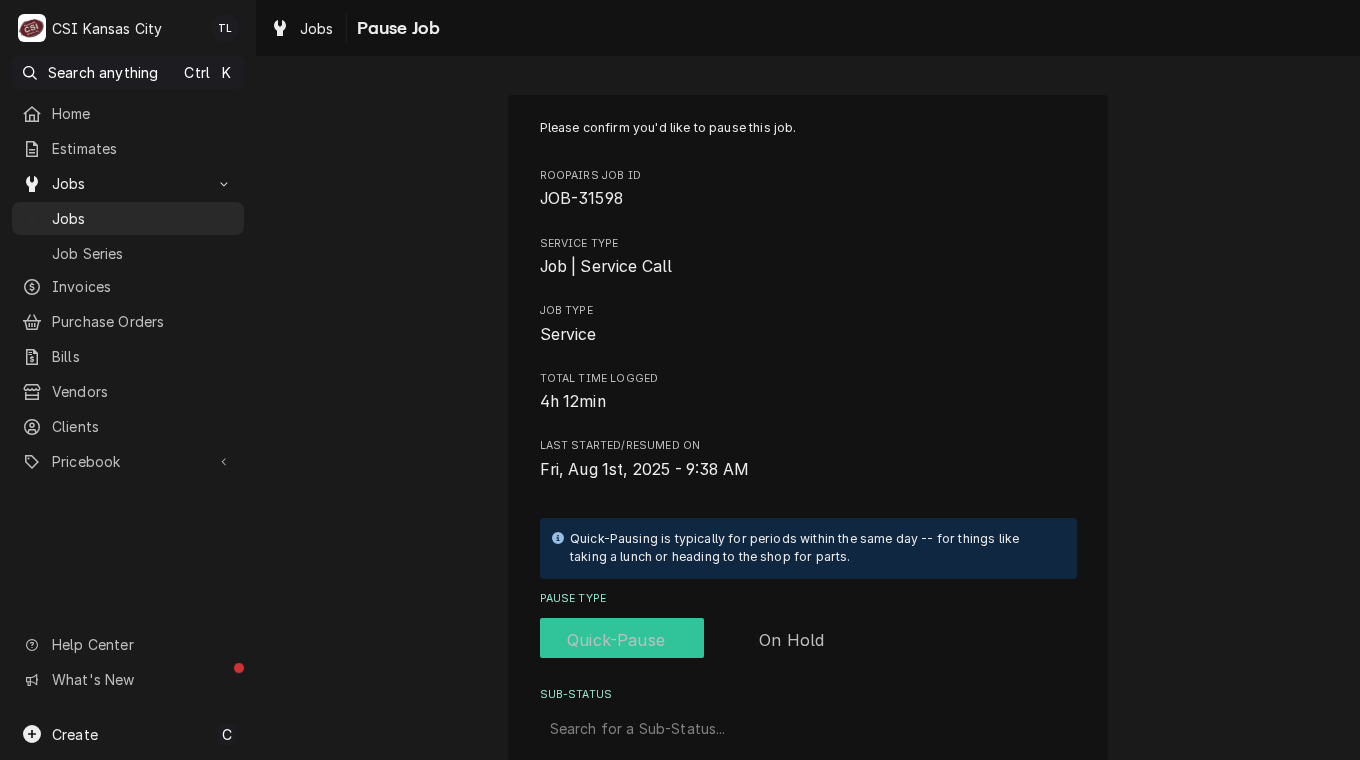 click at bounding box center [704, 640] 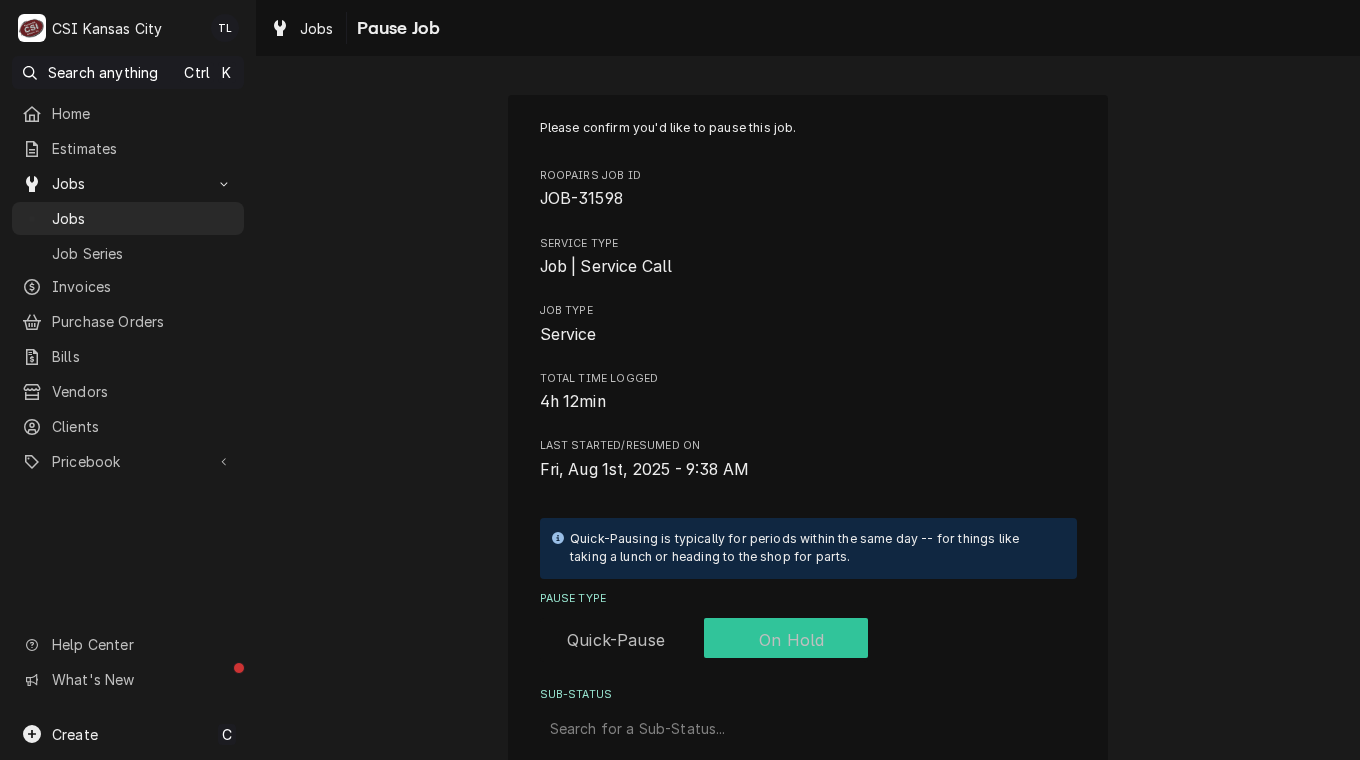checkbox on "true" 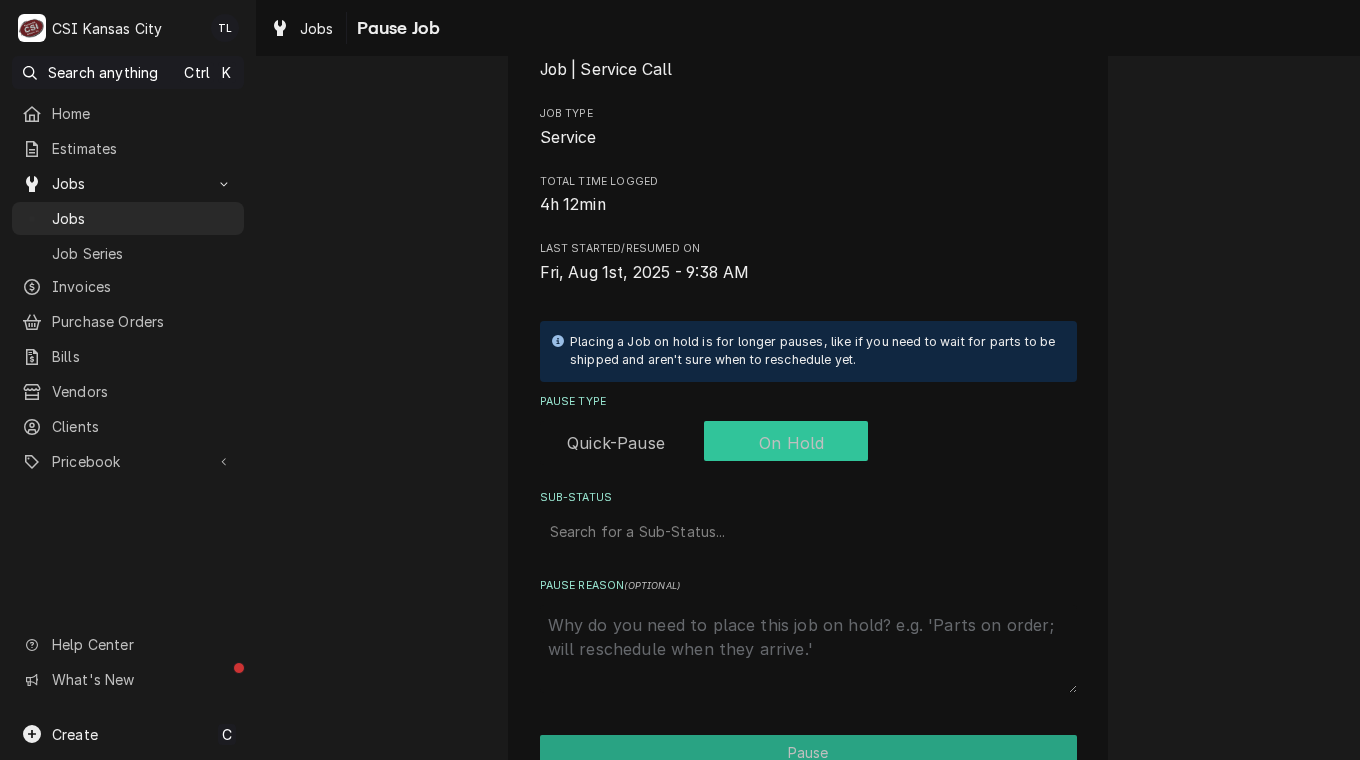 scroll, scrollTop: 200, scrollLeft: 0, axis: vertical 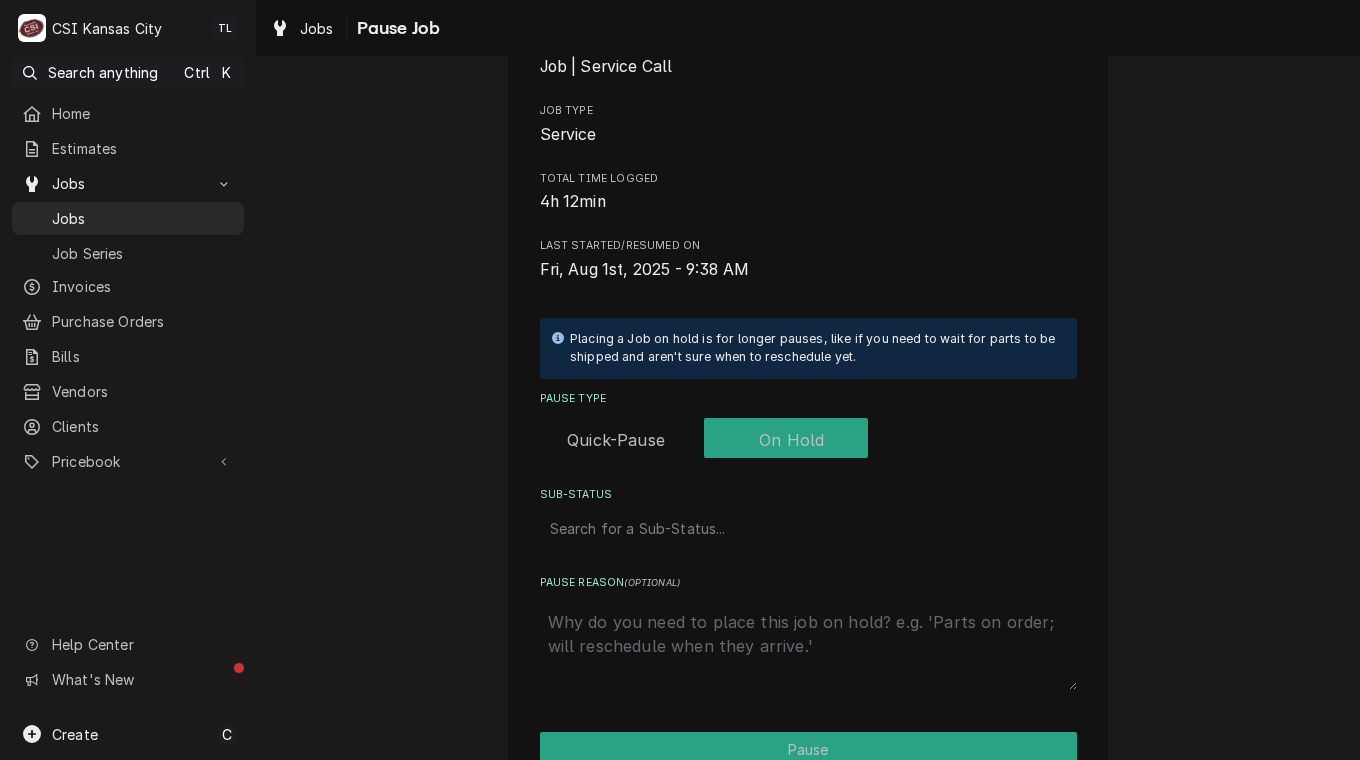 click on "Search for a Sub-Status..." at bounding box center (808, 528) 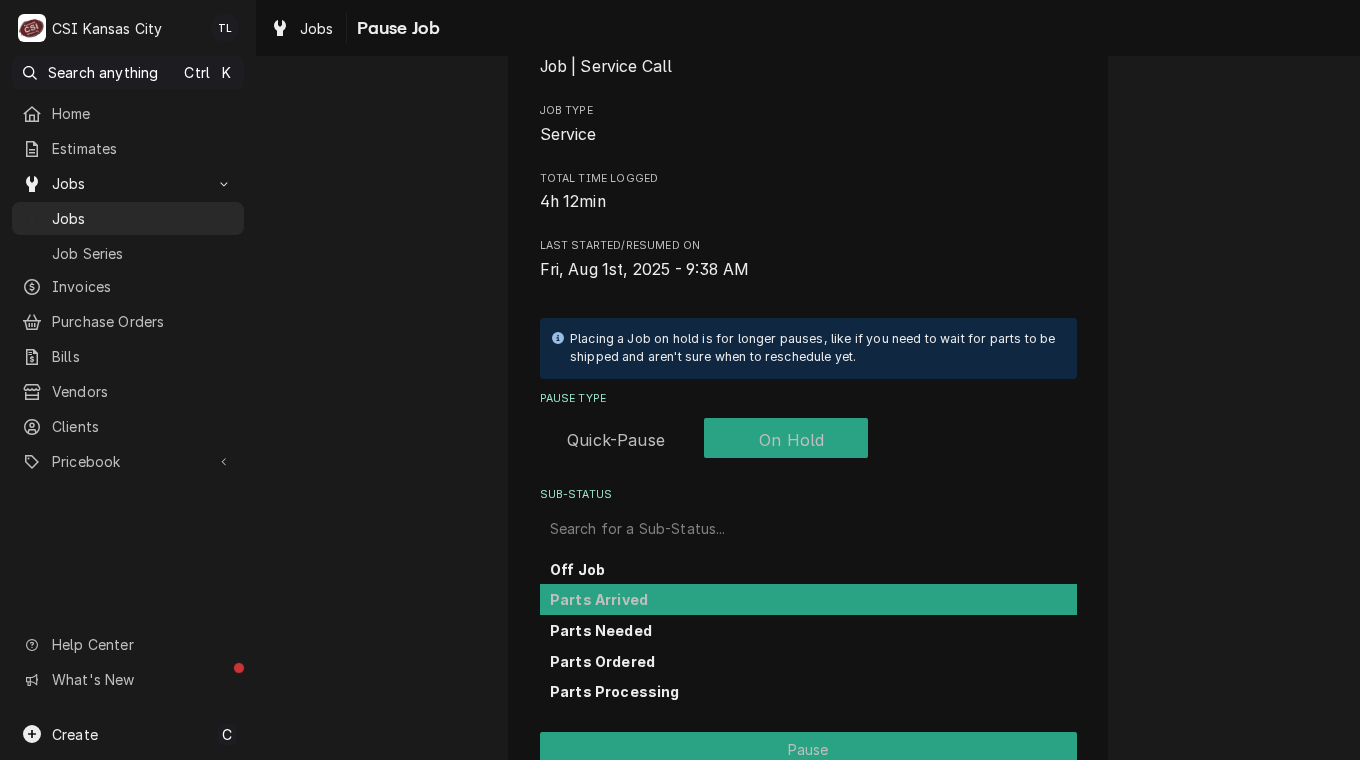 click on "Parts Arrived" at bounding box center [808, 599] 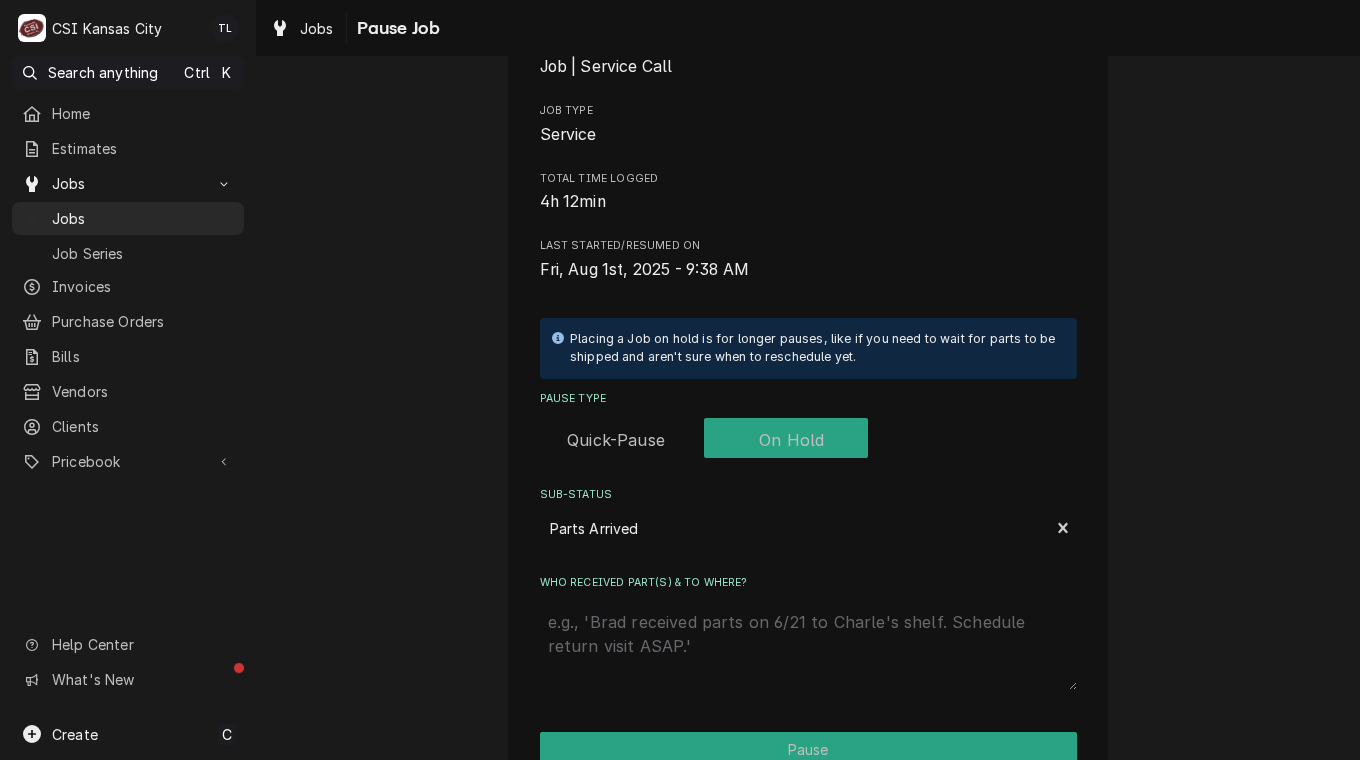 click on "Who received part(s) & to where?" at bounding box center [808, 646] 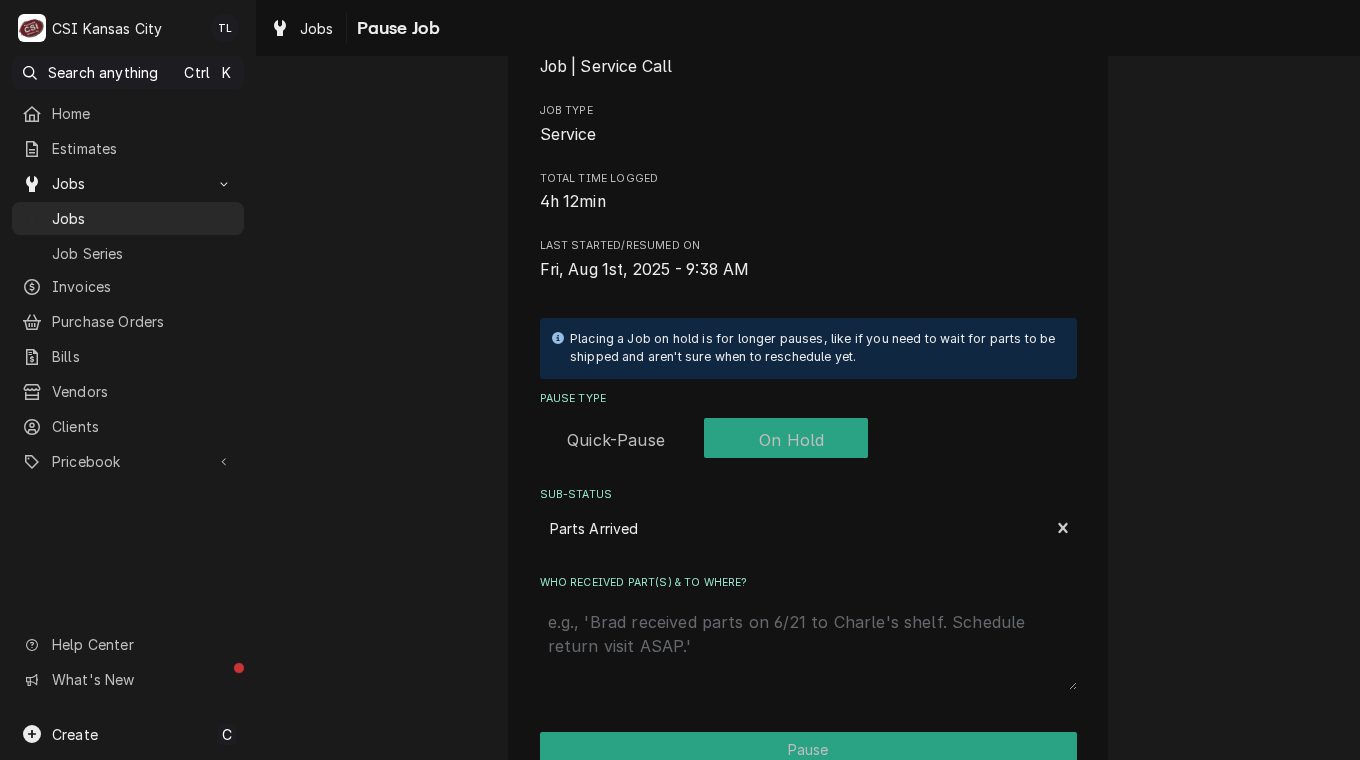 type on "x" 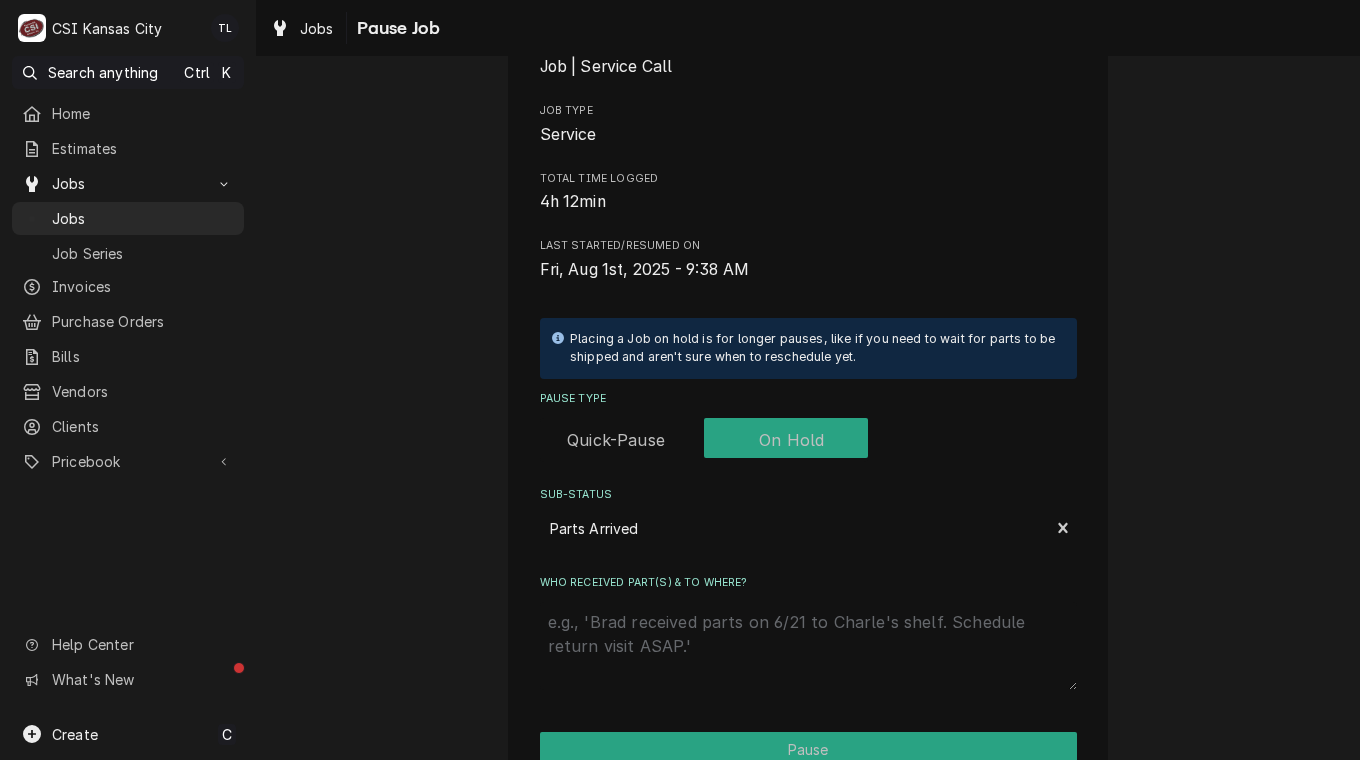 type on "p" 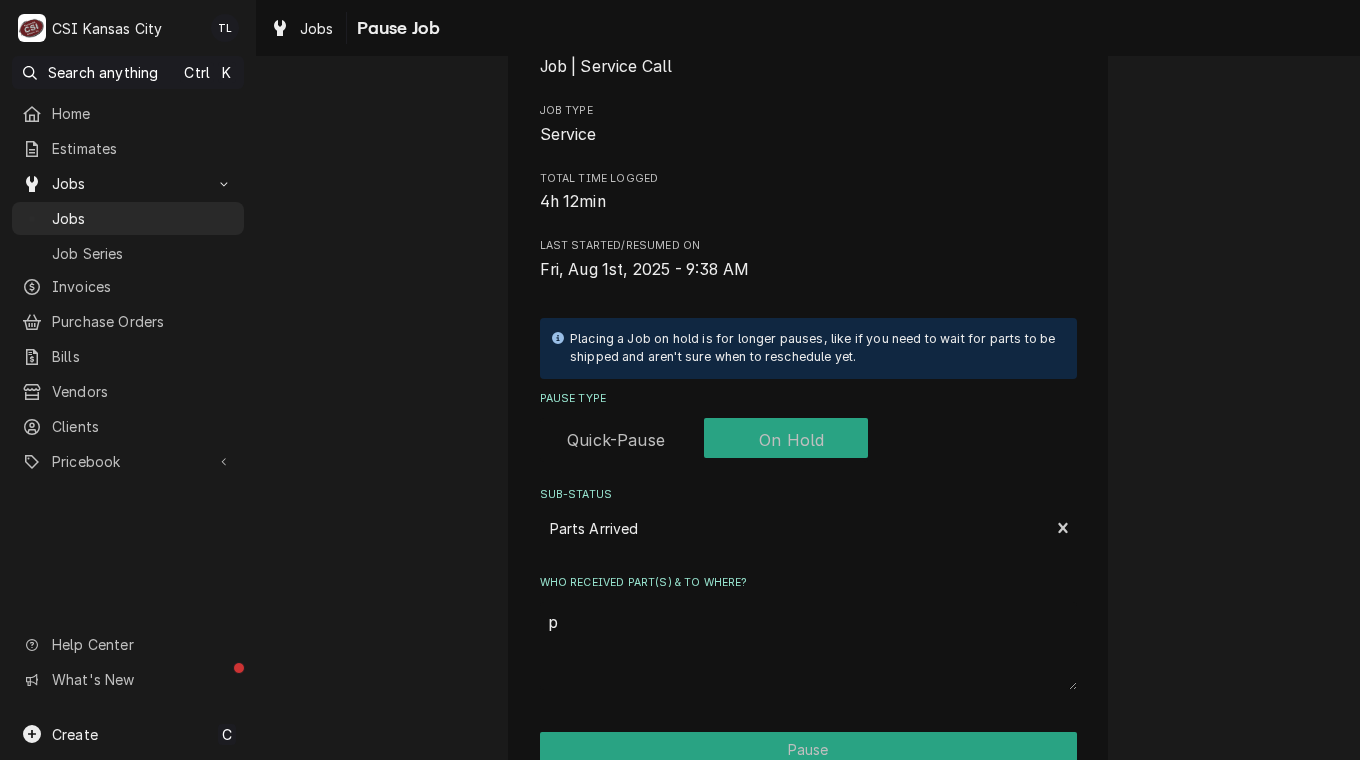 type on "x" 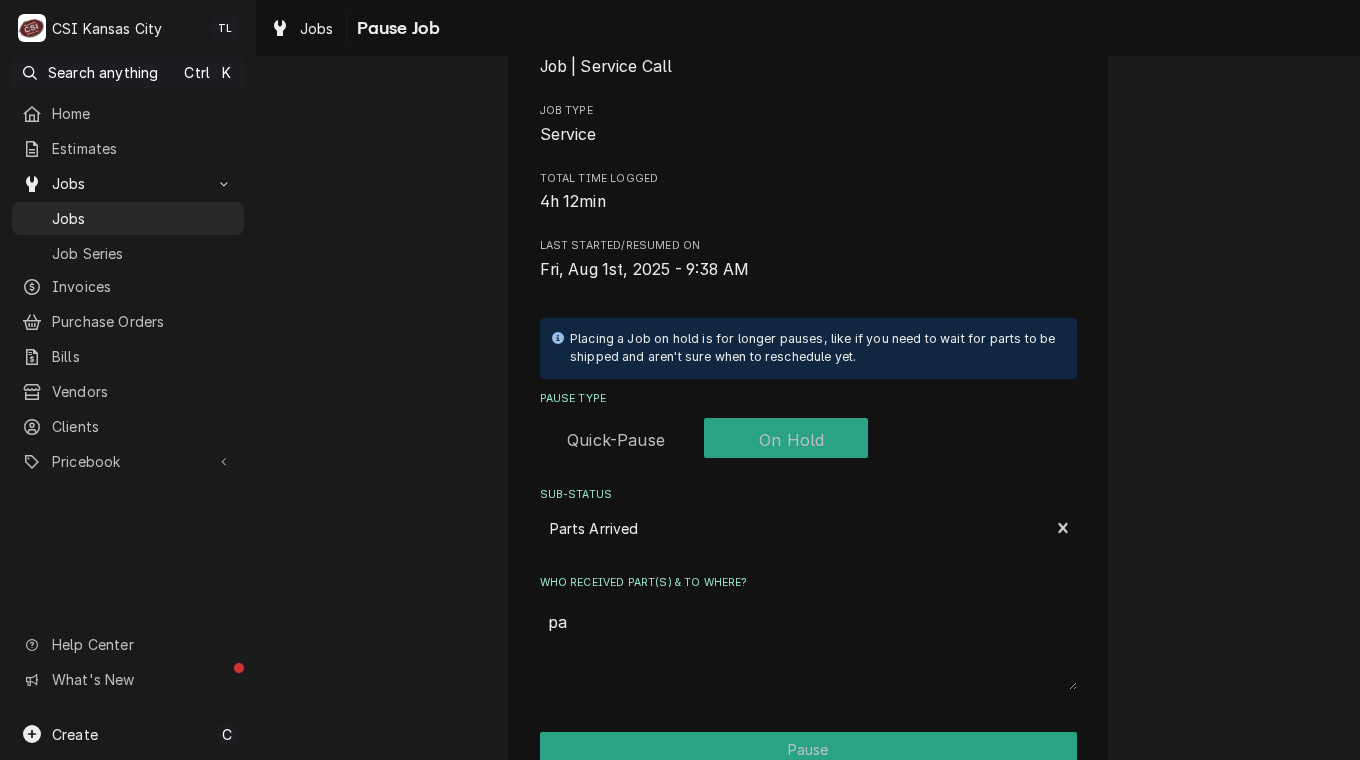 type on "x" 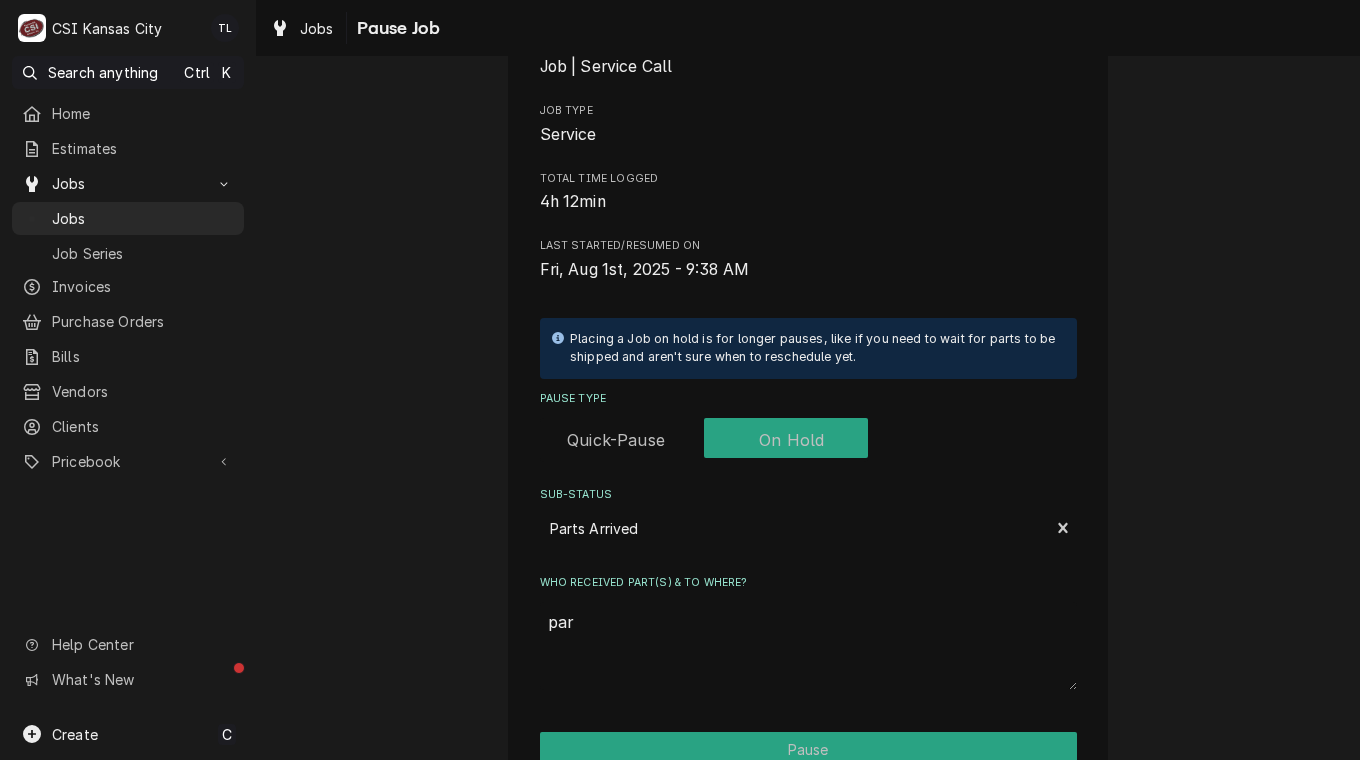 type on "x" 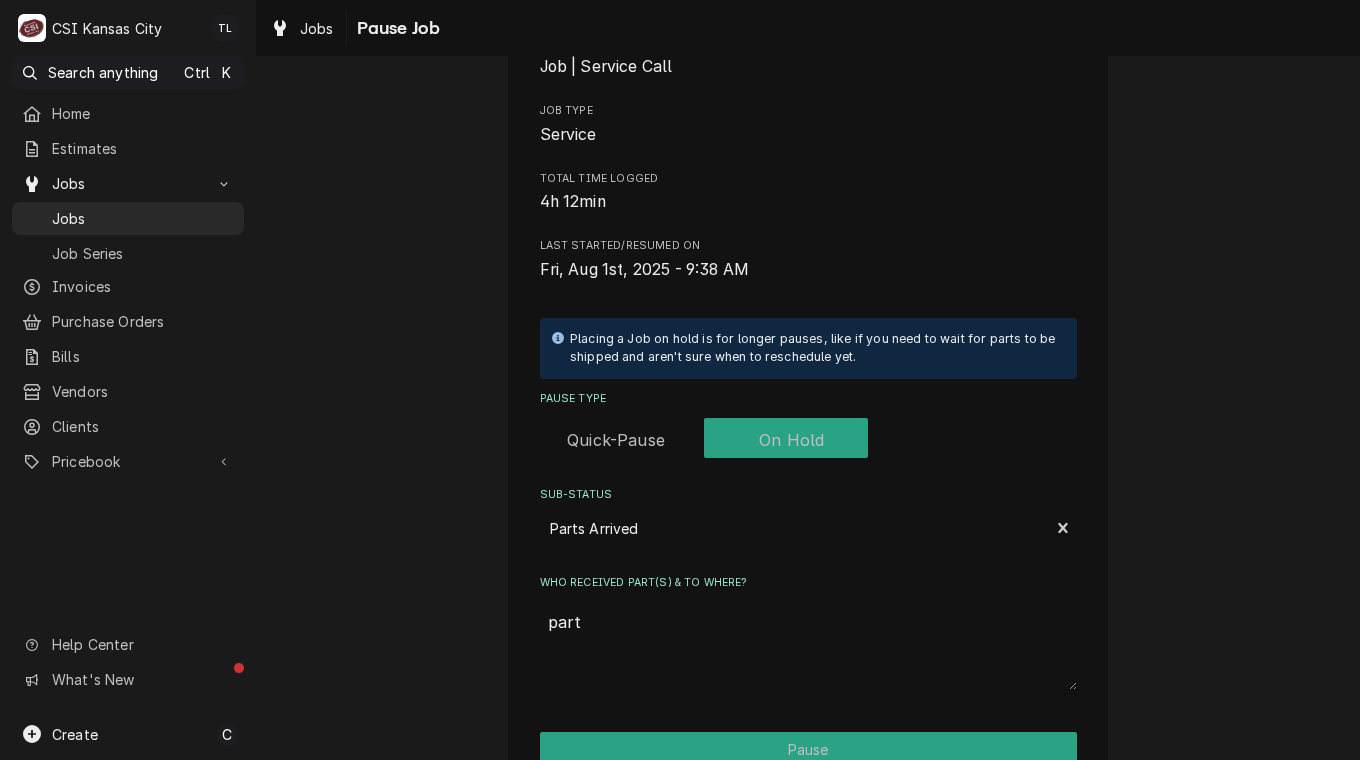 type on "x" 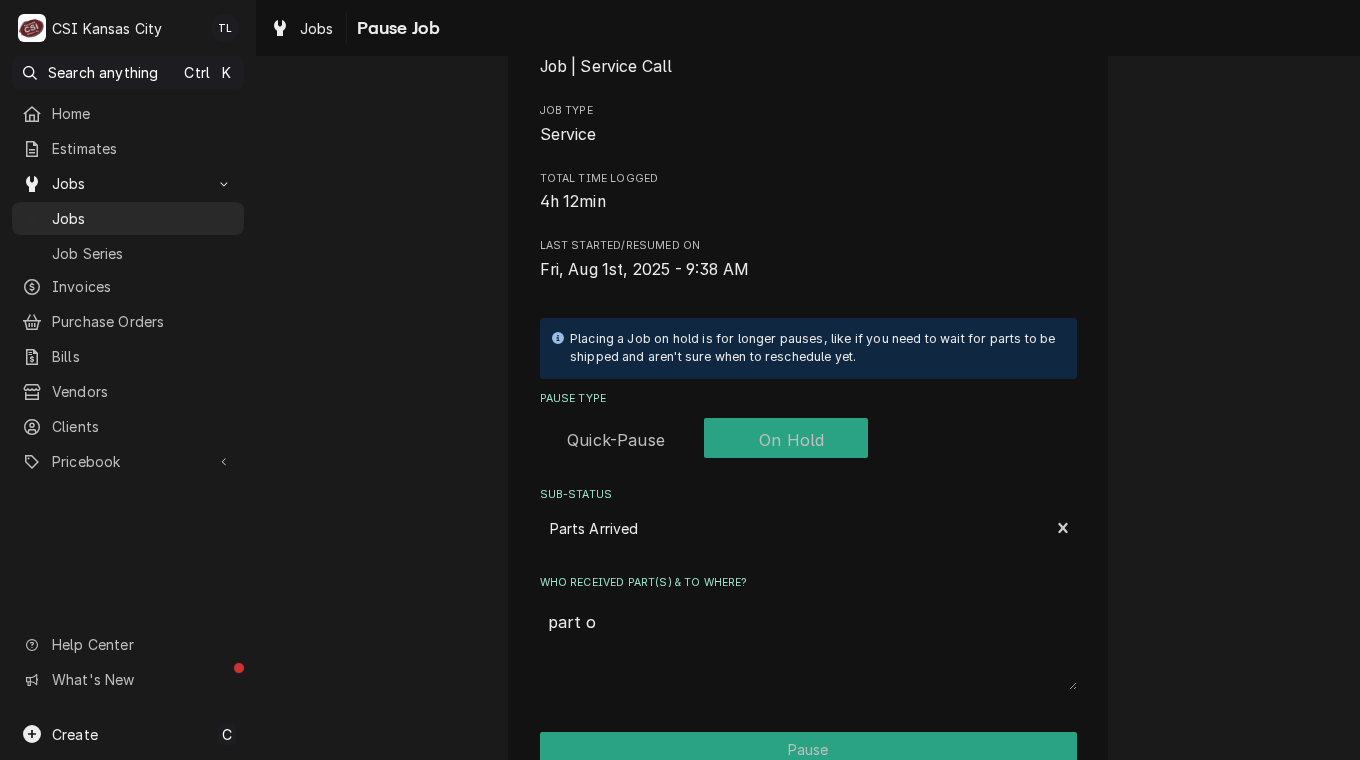 type on "x" 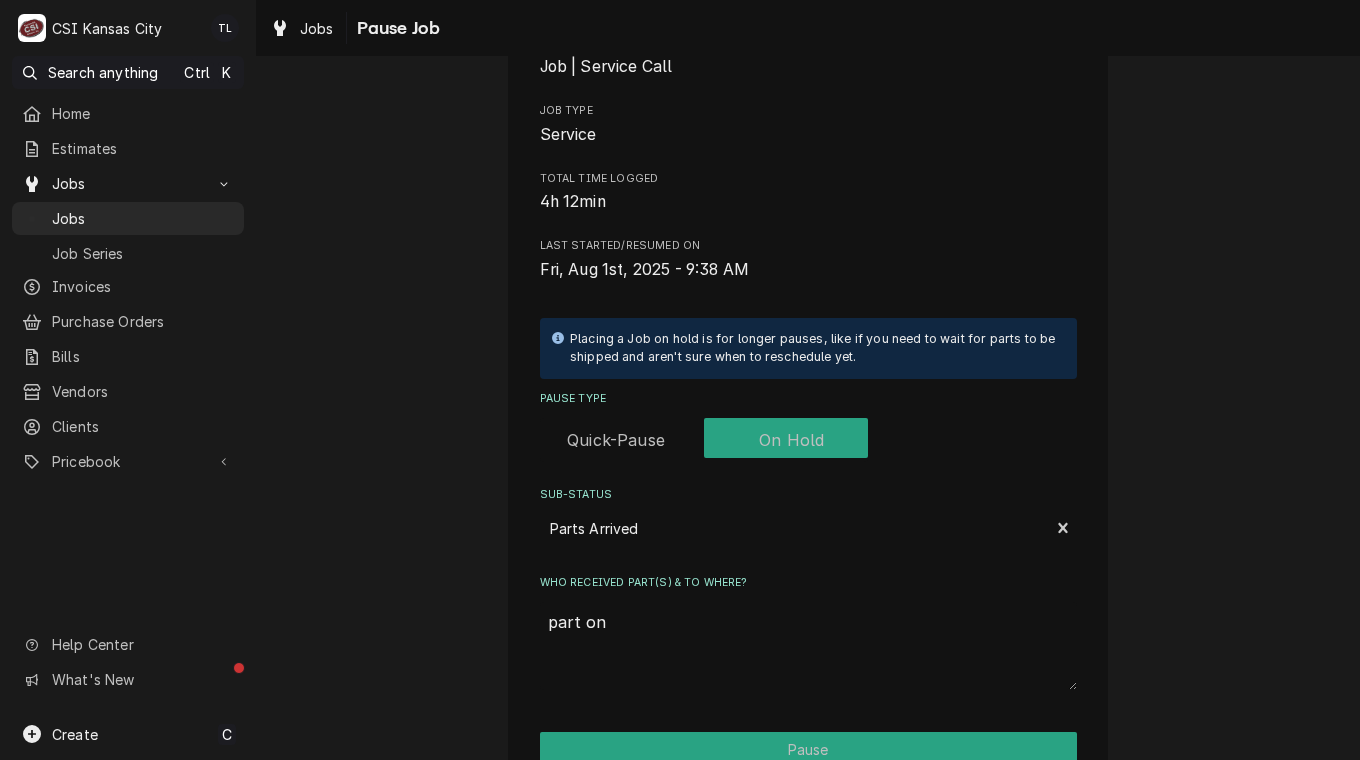 type on "x" 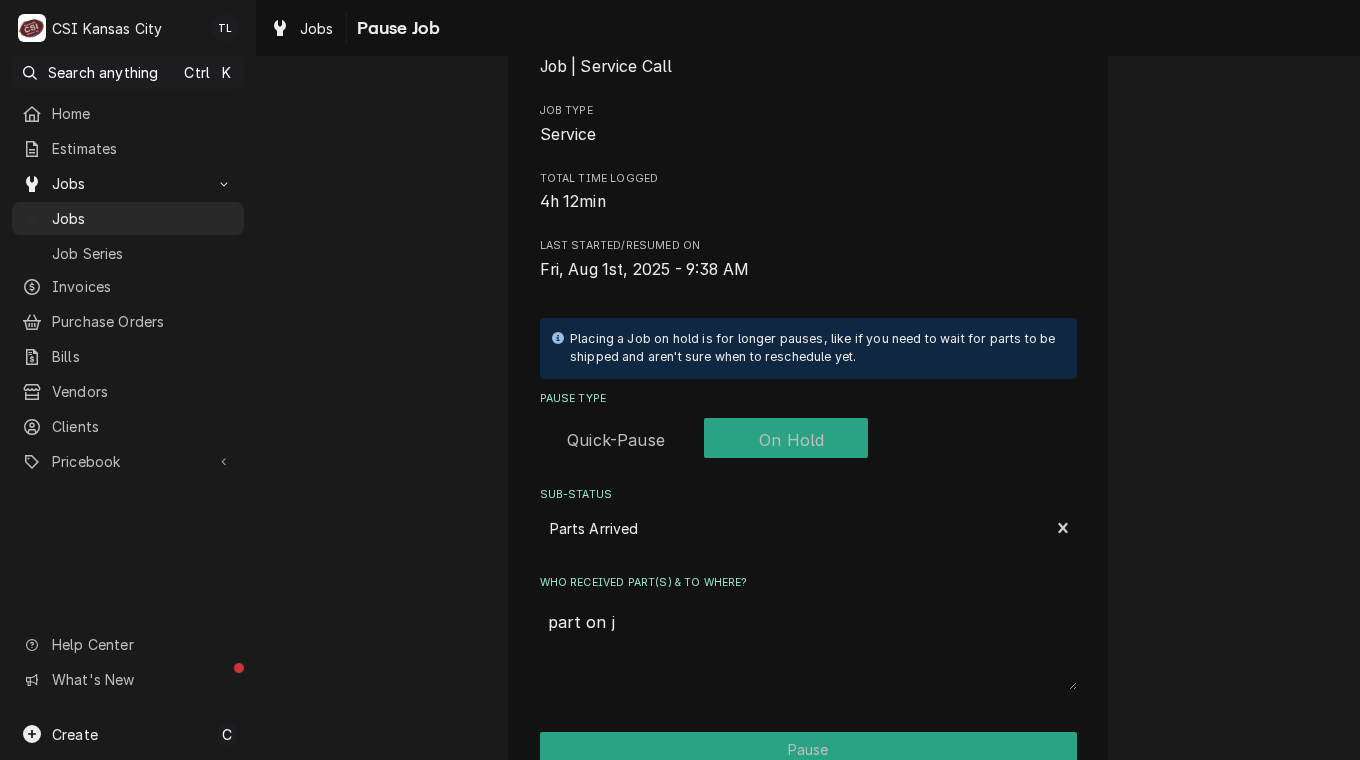 type on "x" 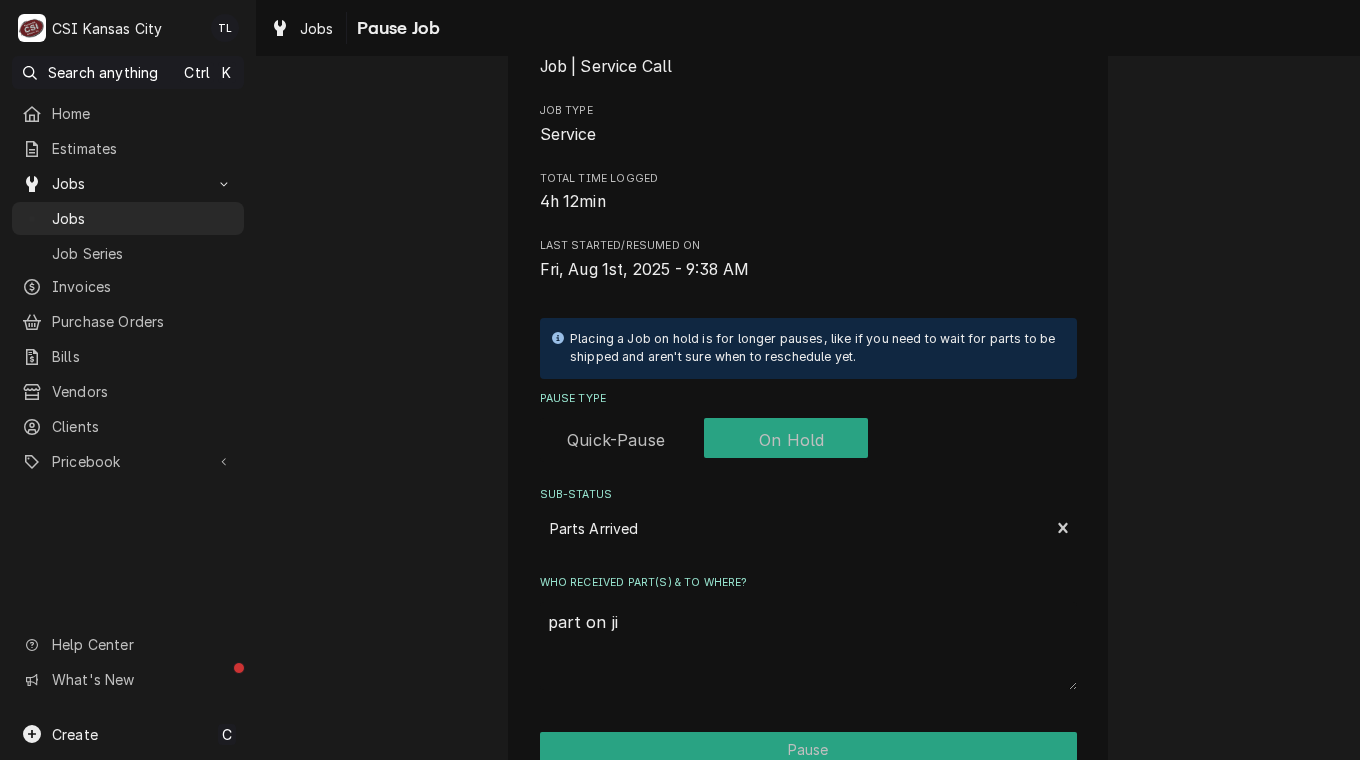 type on "x" 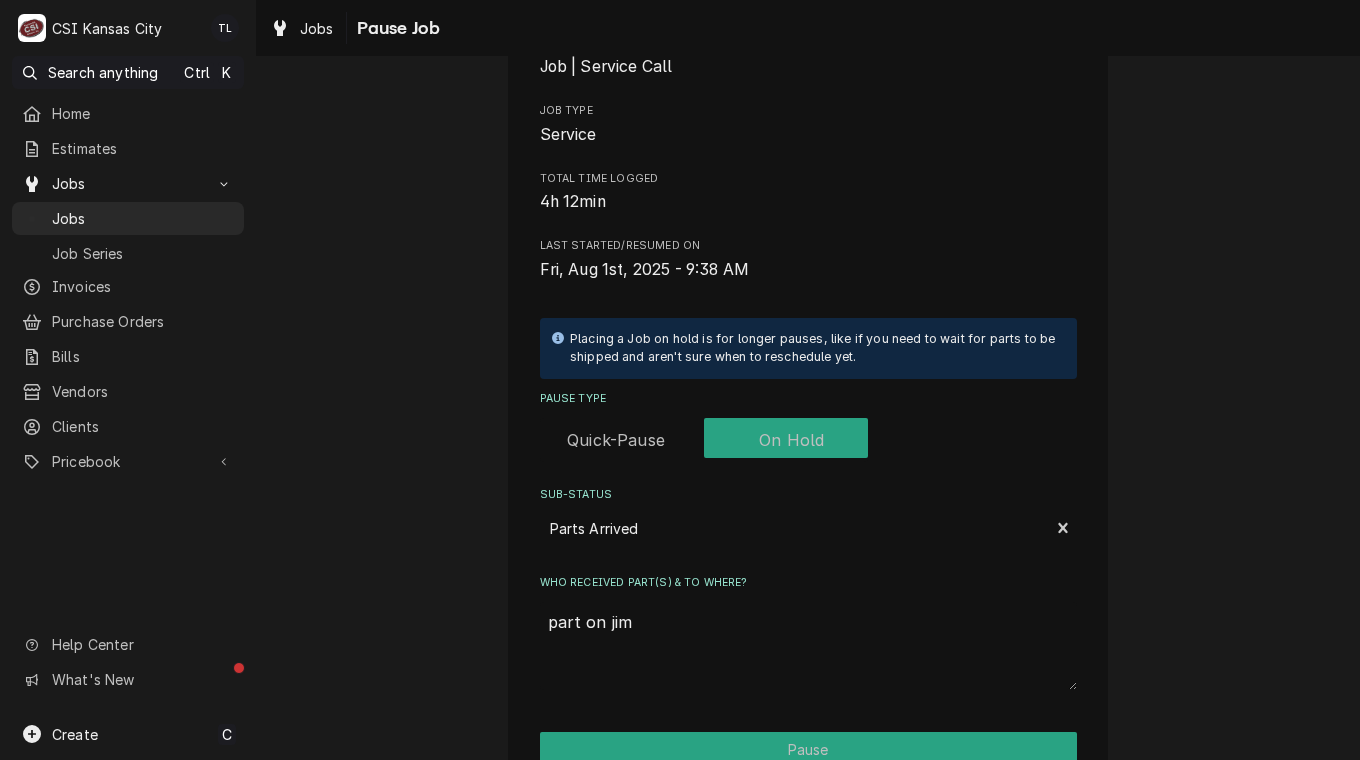 type on "x" 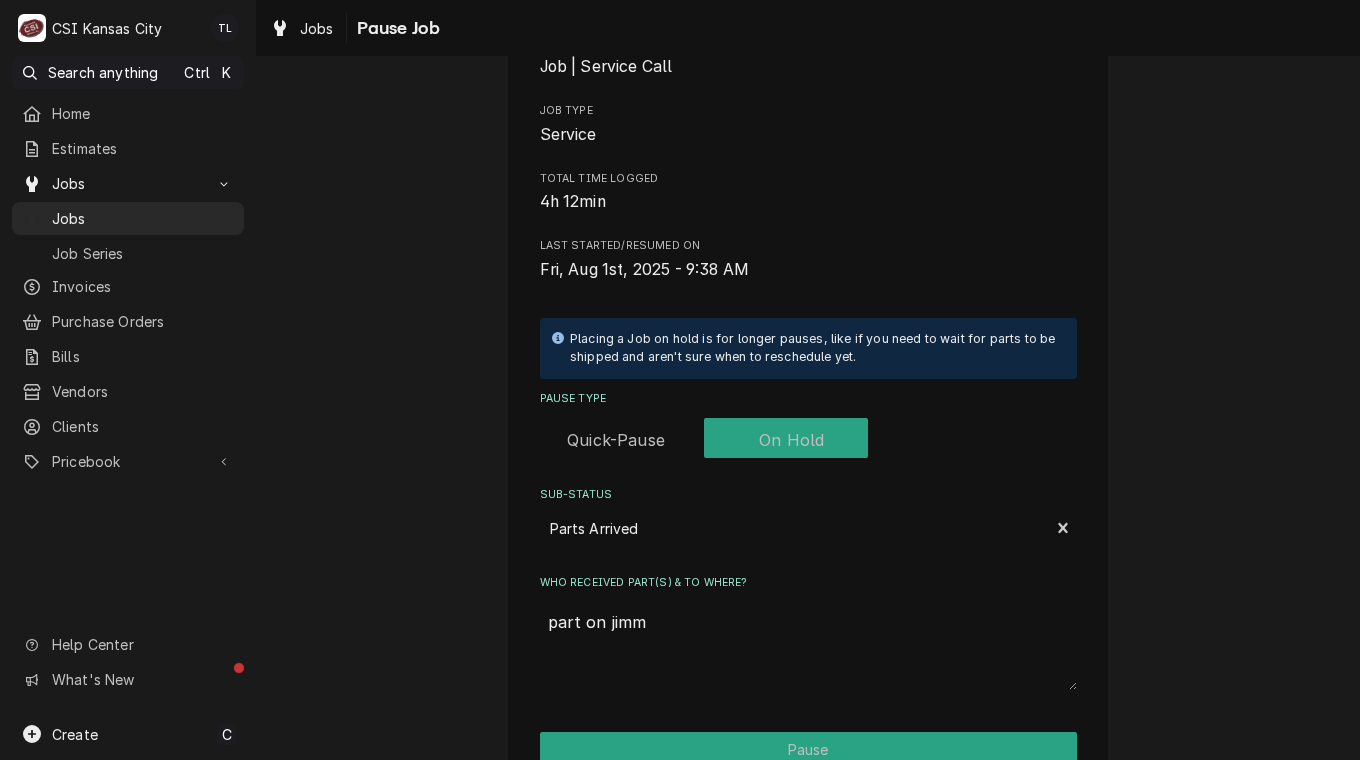 type on "x" 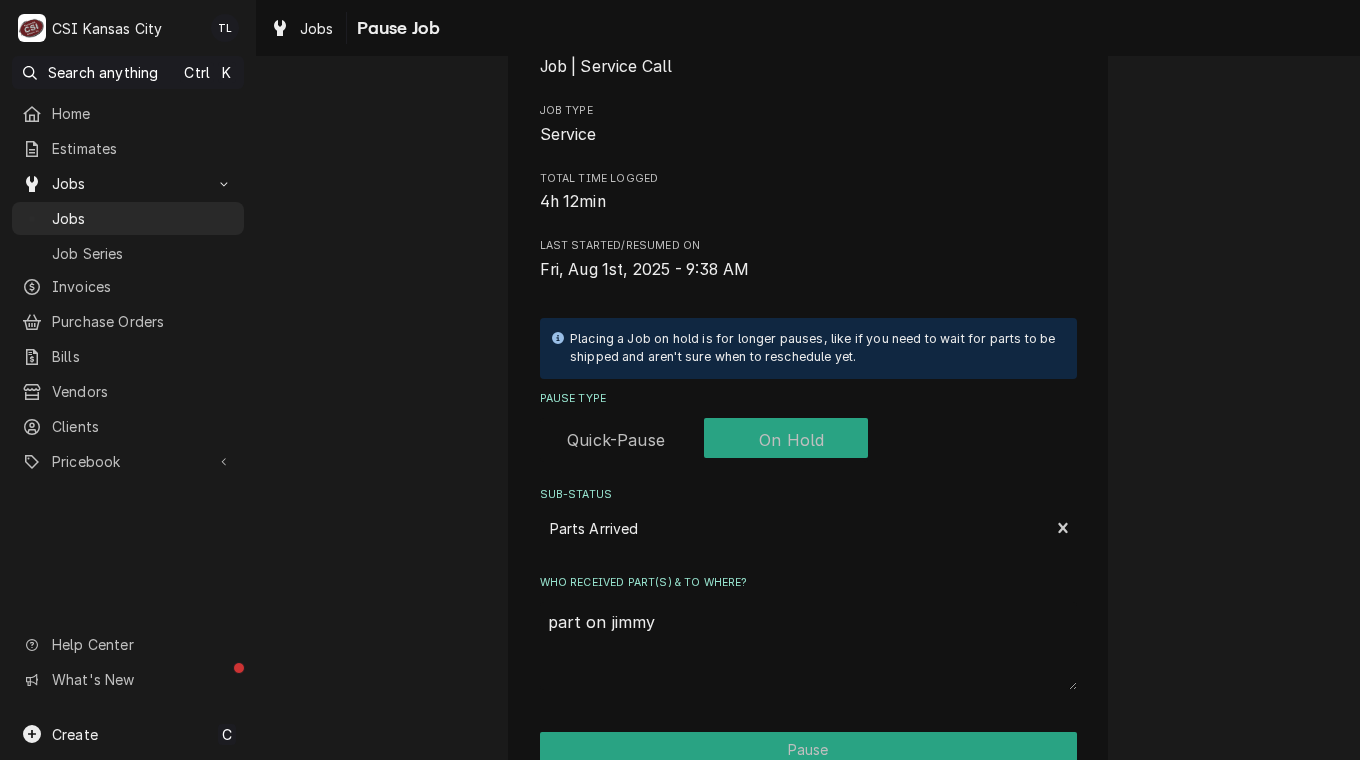 type on "x" 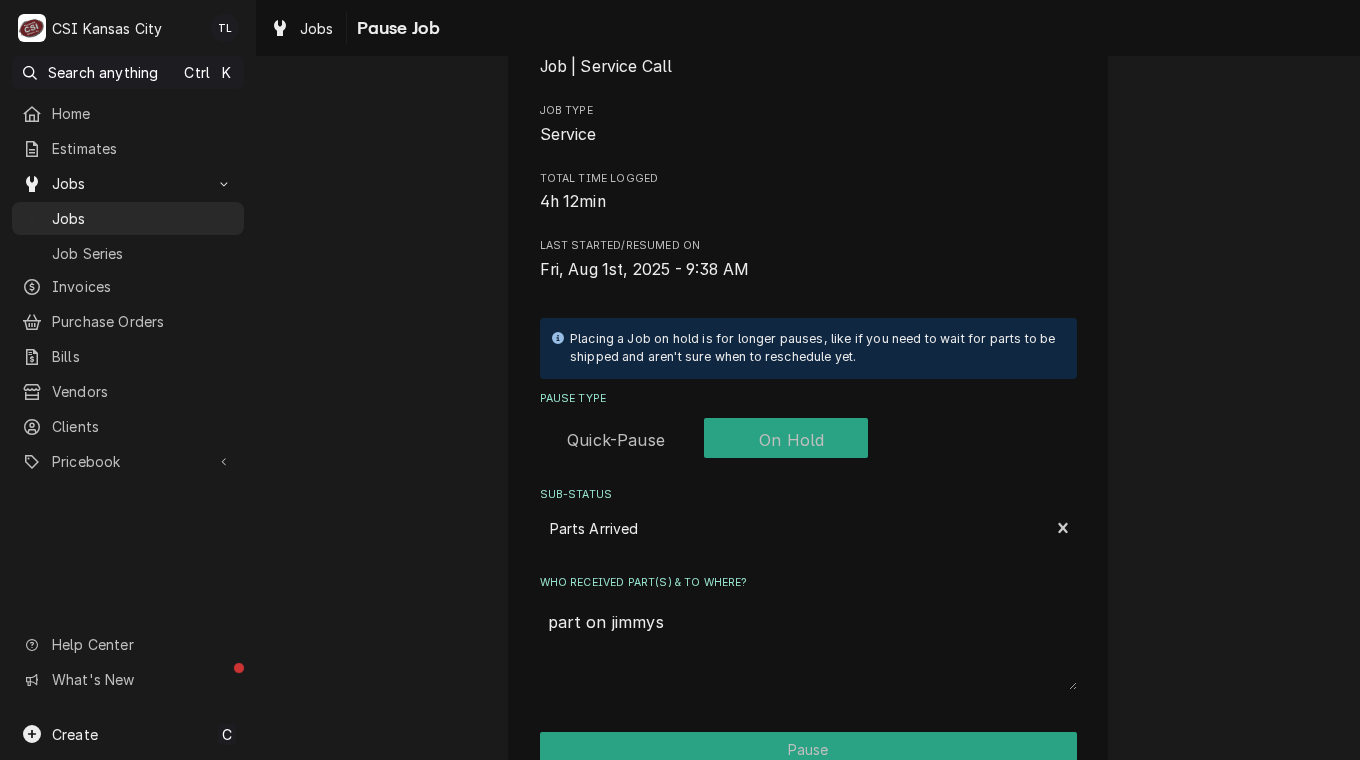type on "x" 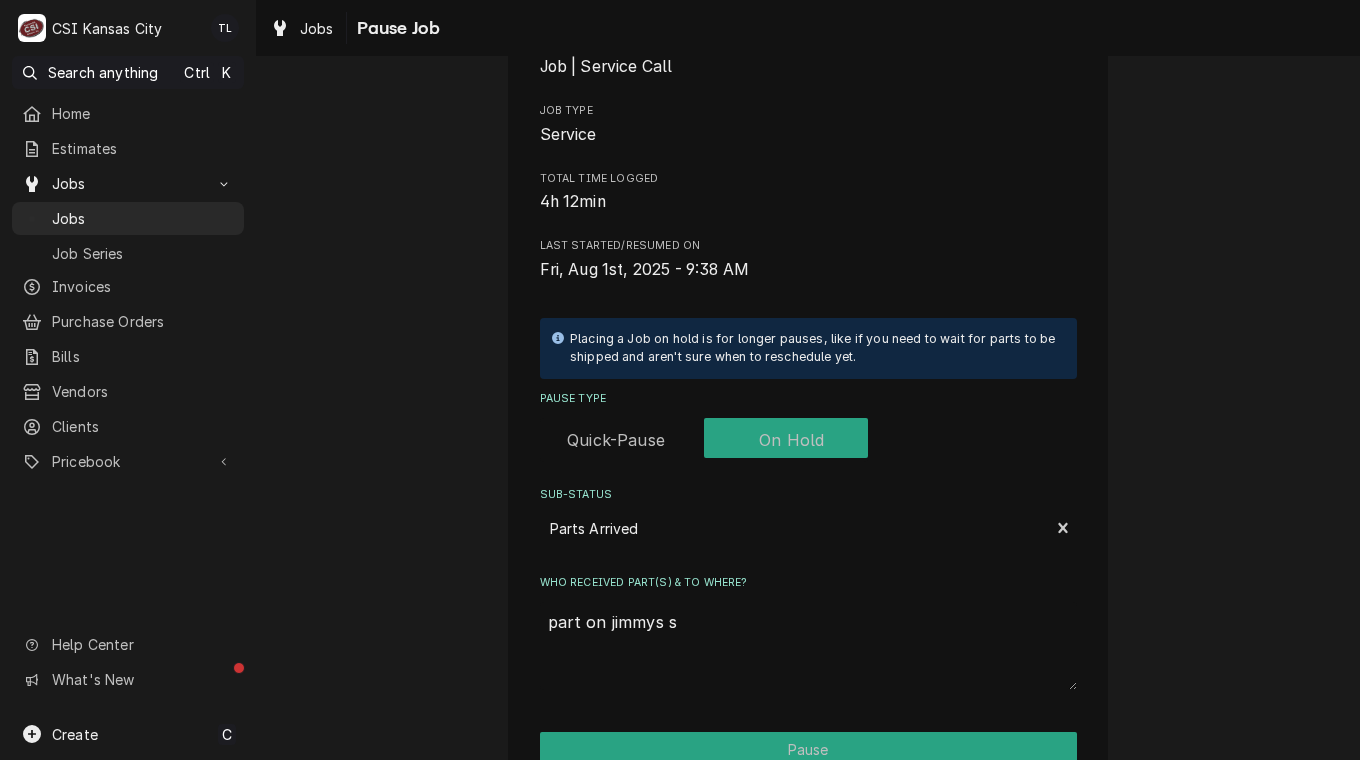 type on "x" 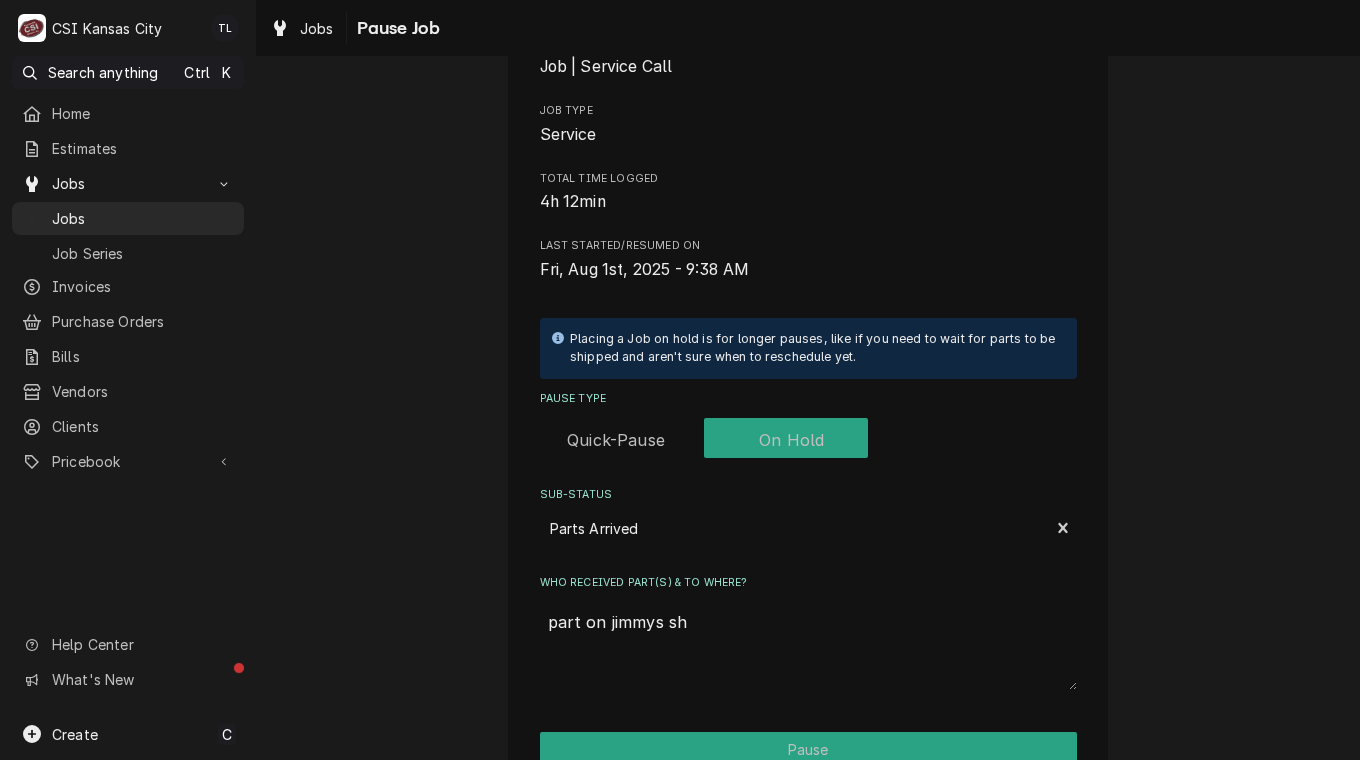 type on "x" 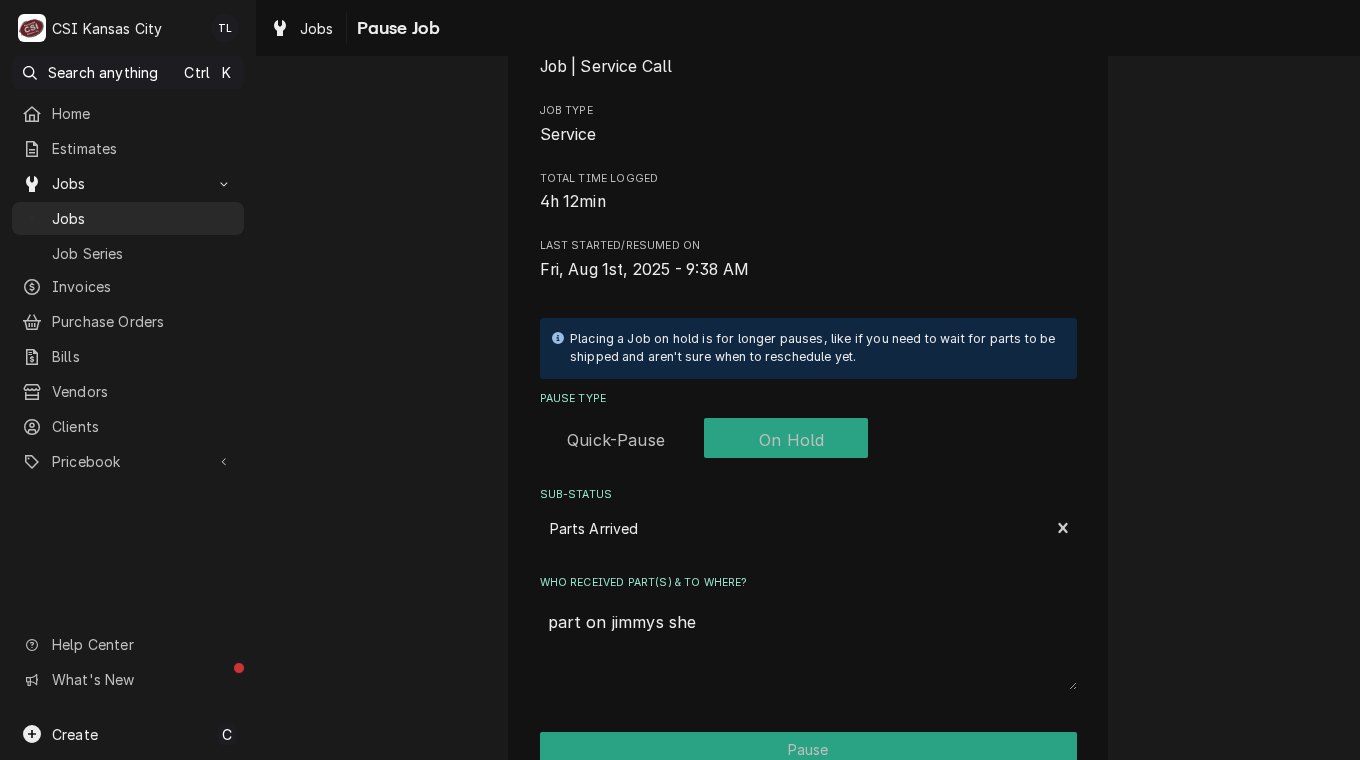 type on "x" 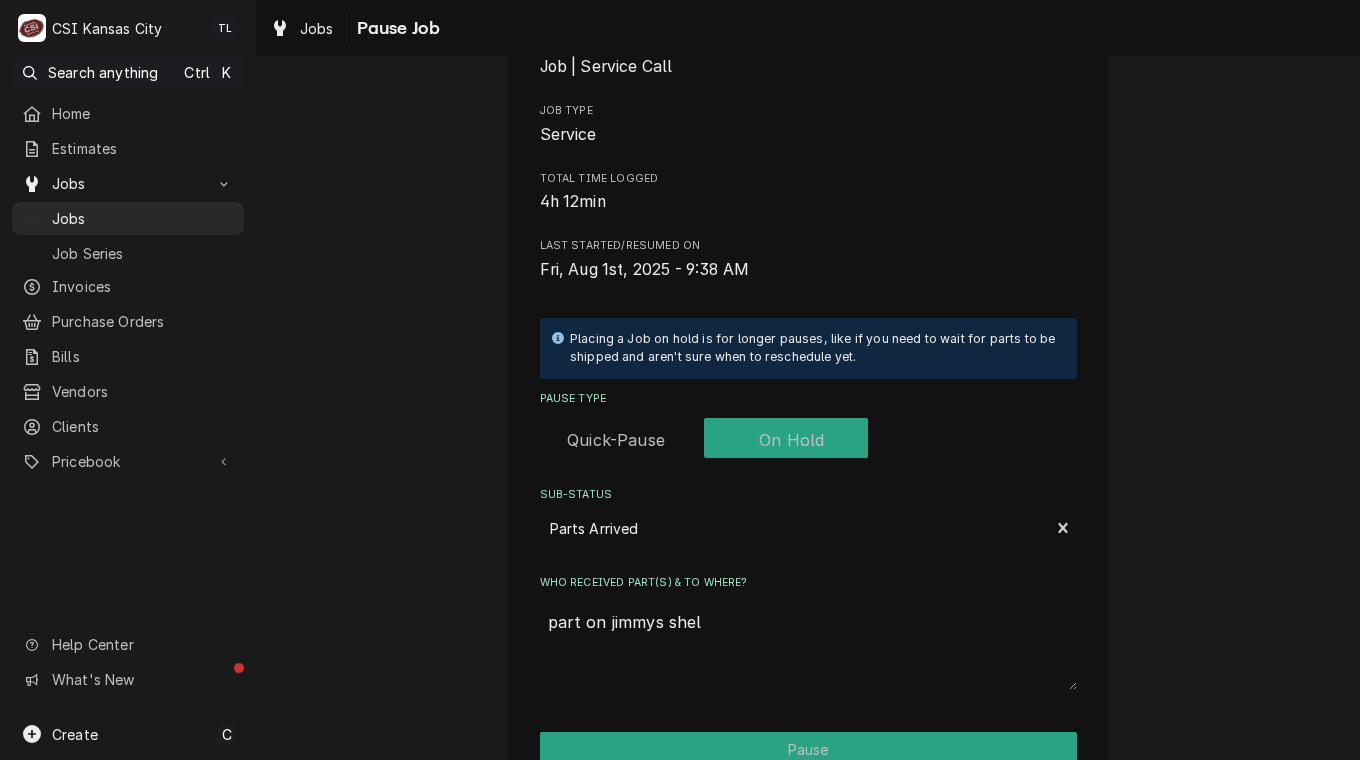 type on "x" 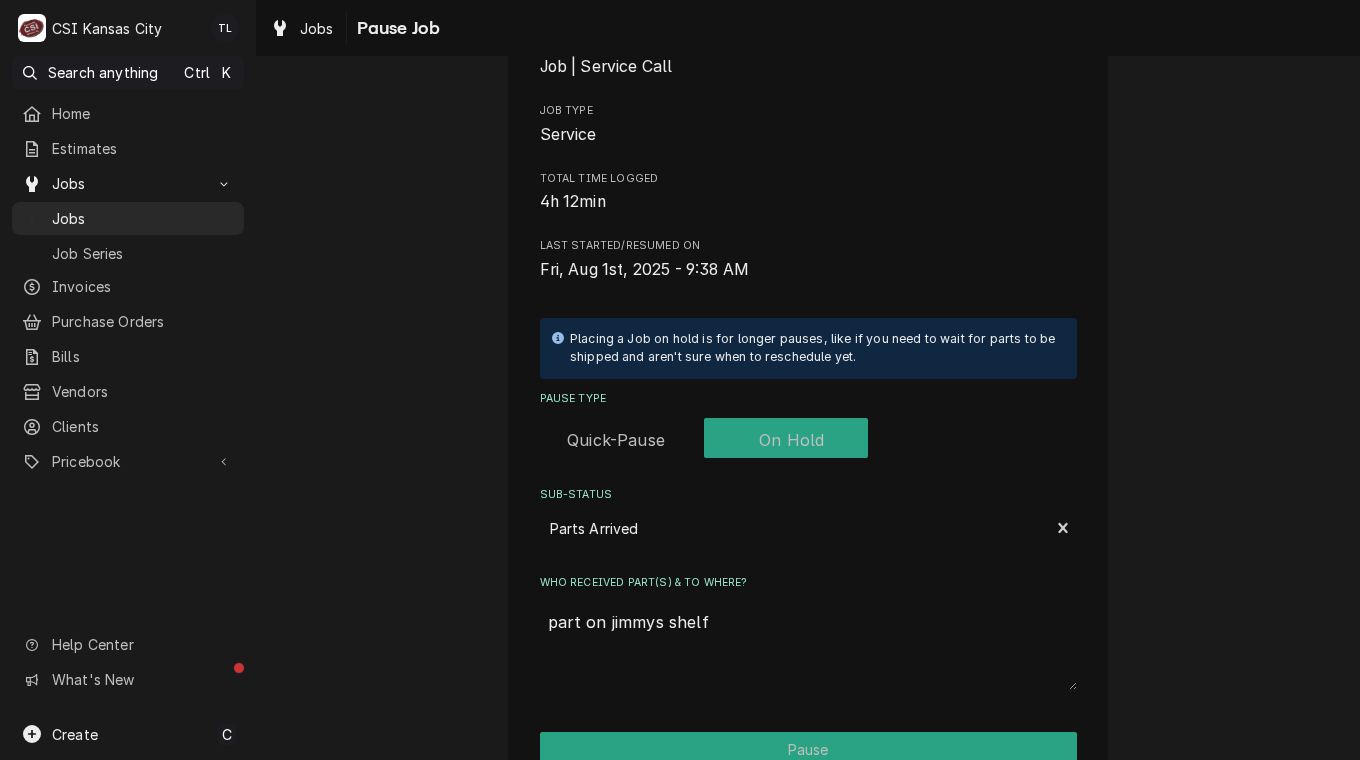 type on "part on jimmys shelf" 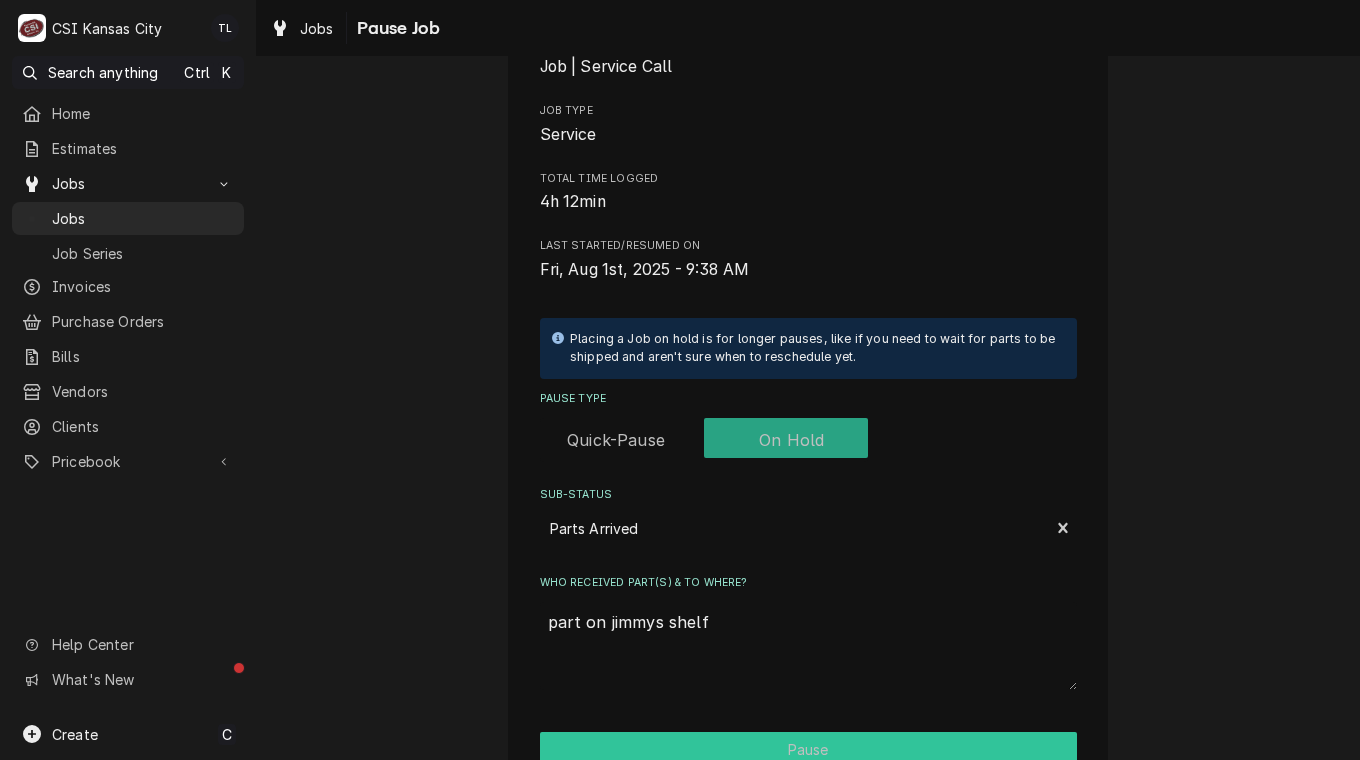 click on "Pause" at bounding box center [808, 749] 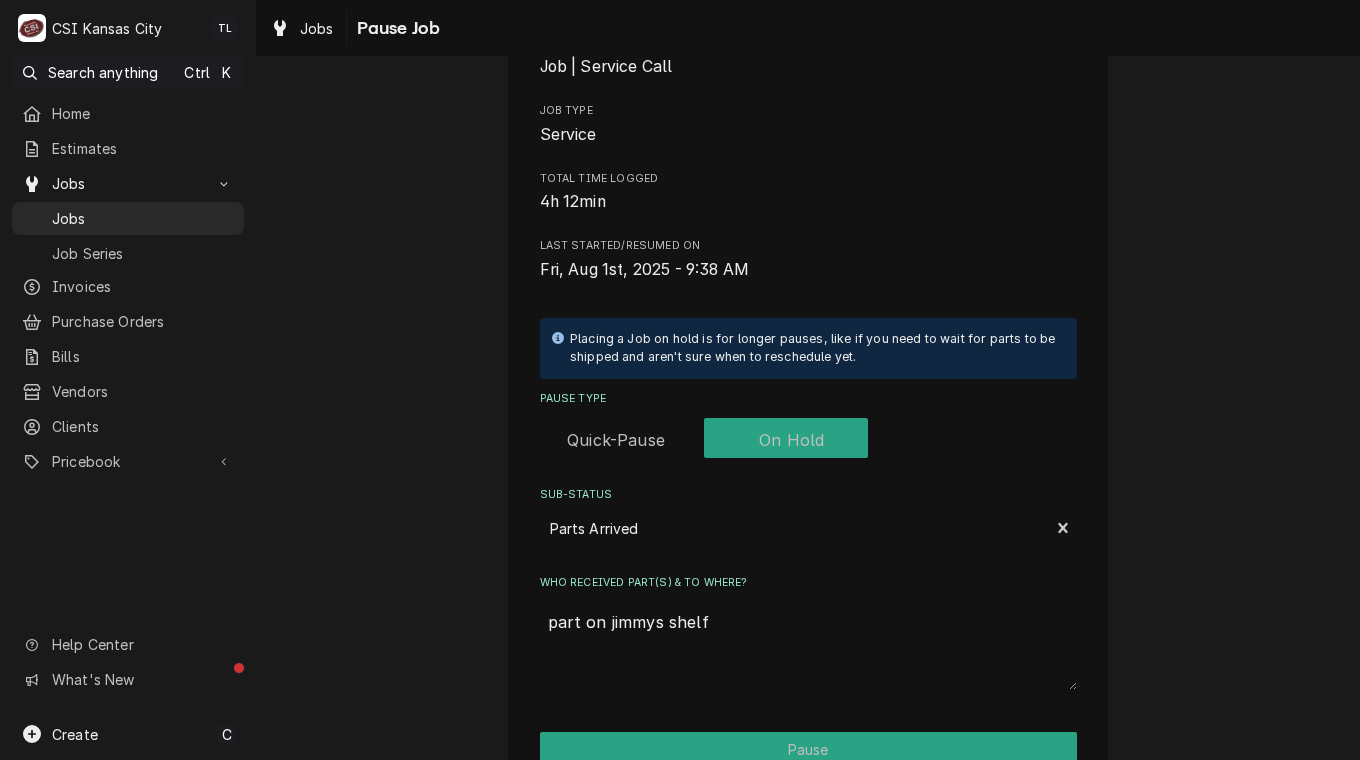 type on "x" 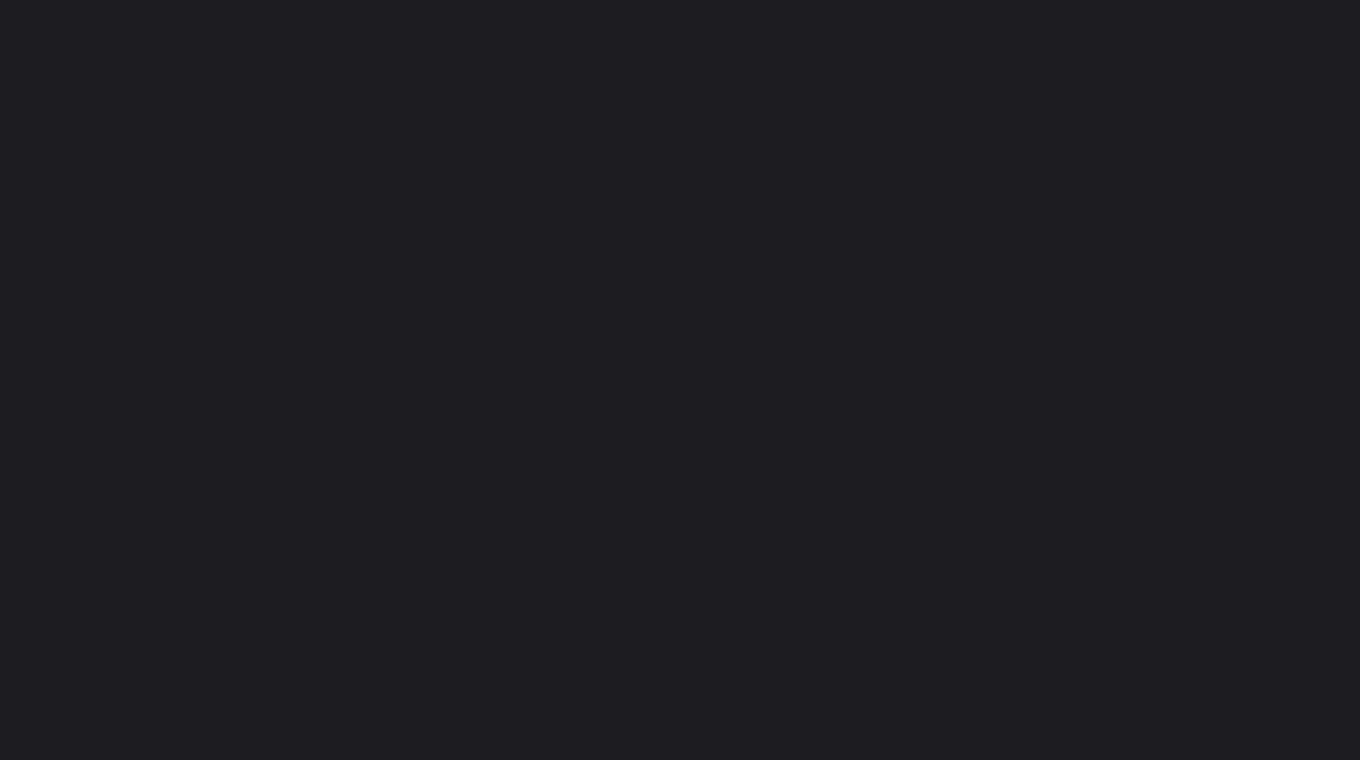 scroll, scrollTop: 0, scrollLeft: 0, axis: both 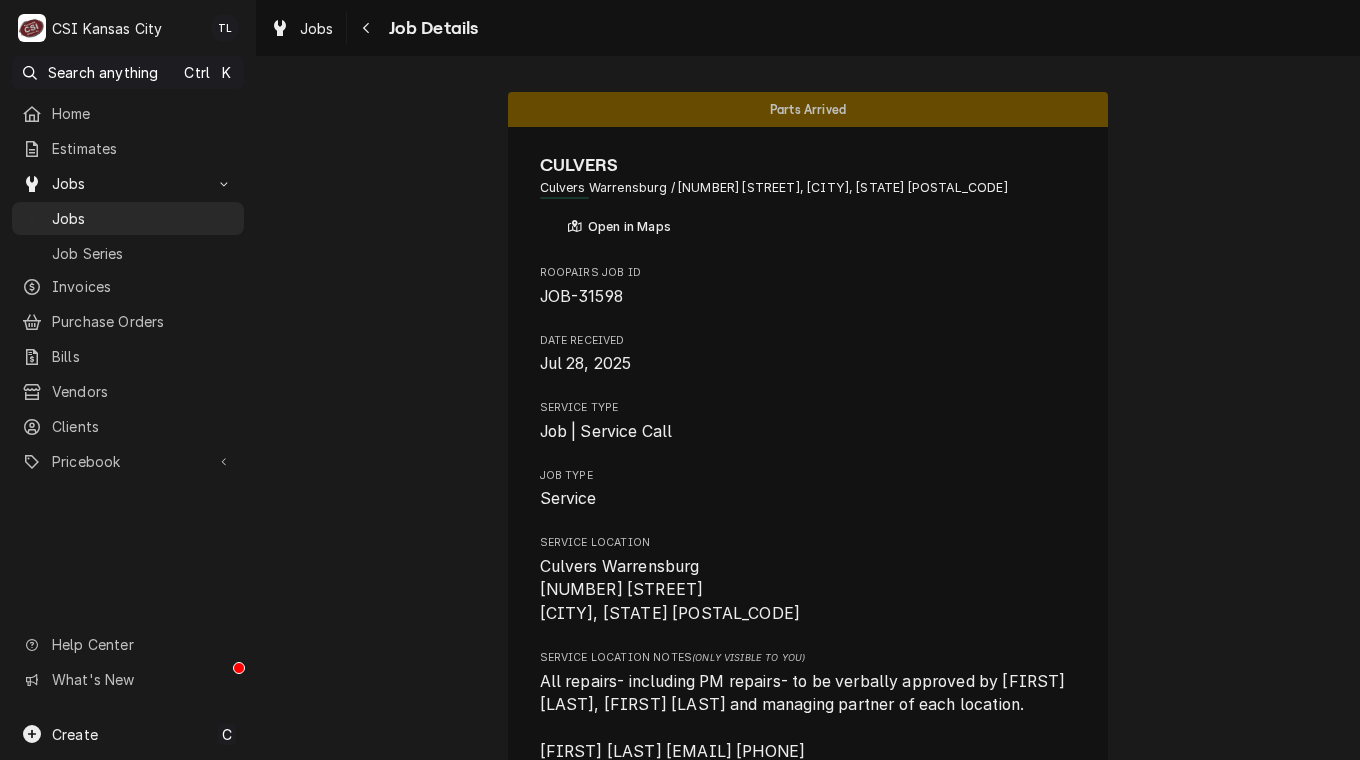 click on "Jobs" at bounding box center (143, 218) 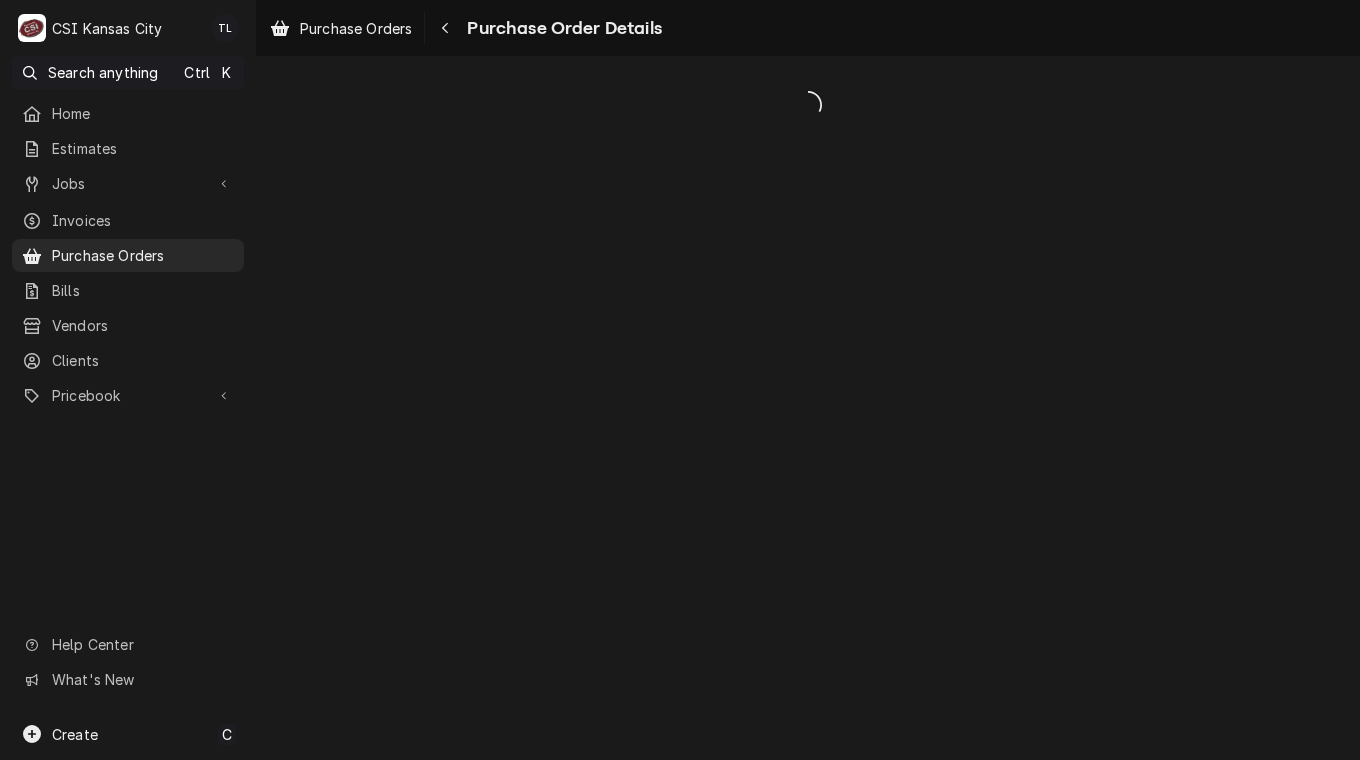 scroll, scrollTop: 0, scrollLeft: 0, axis: both 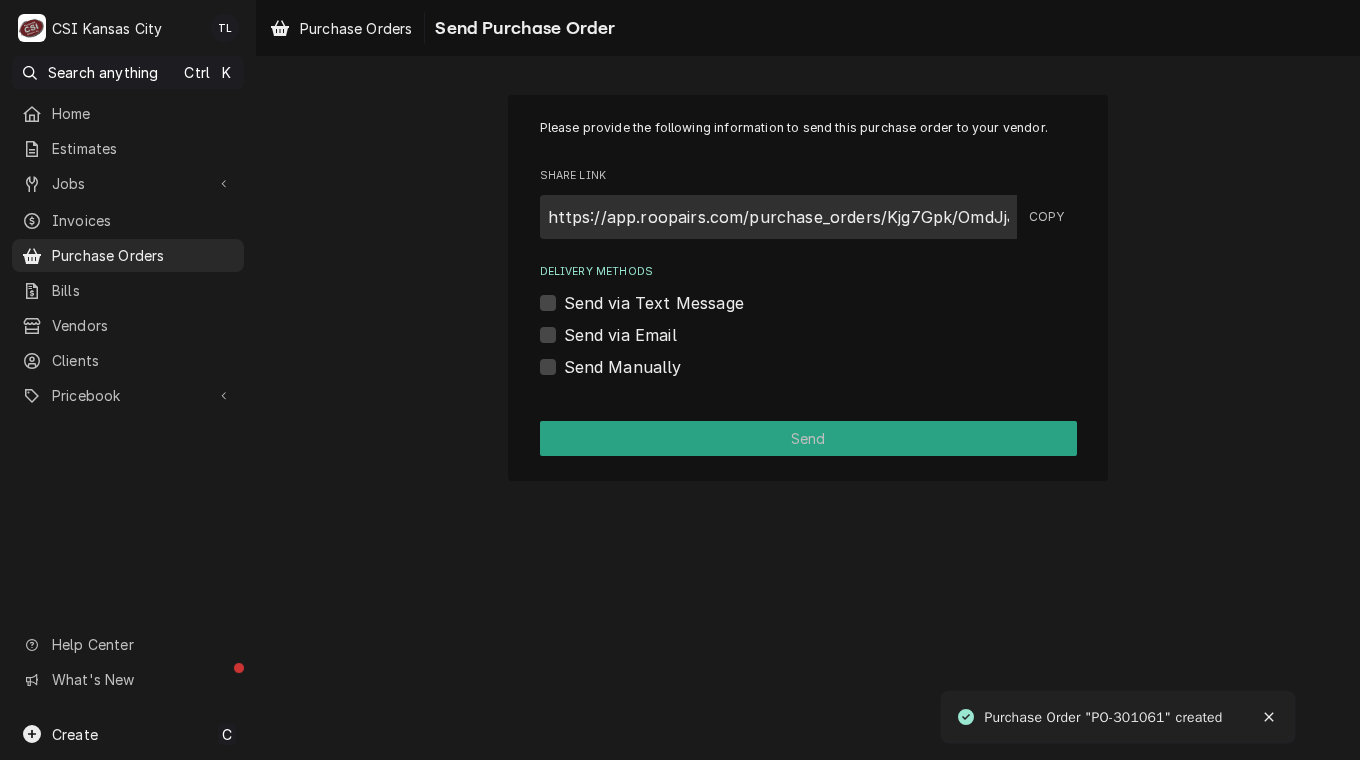 drag, startPoint x: 1353, startPoint y: 175, endPoint x: 1363, endPoint y: 803, distance: 628.0796 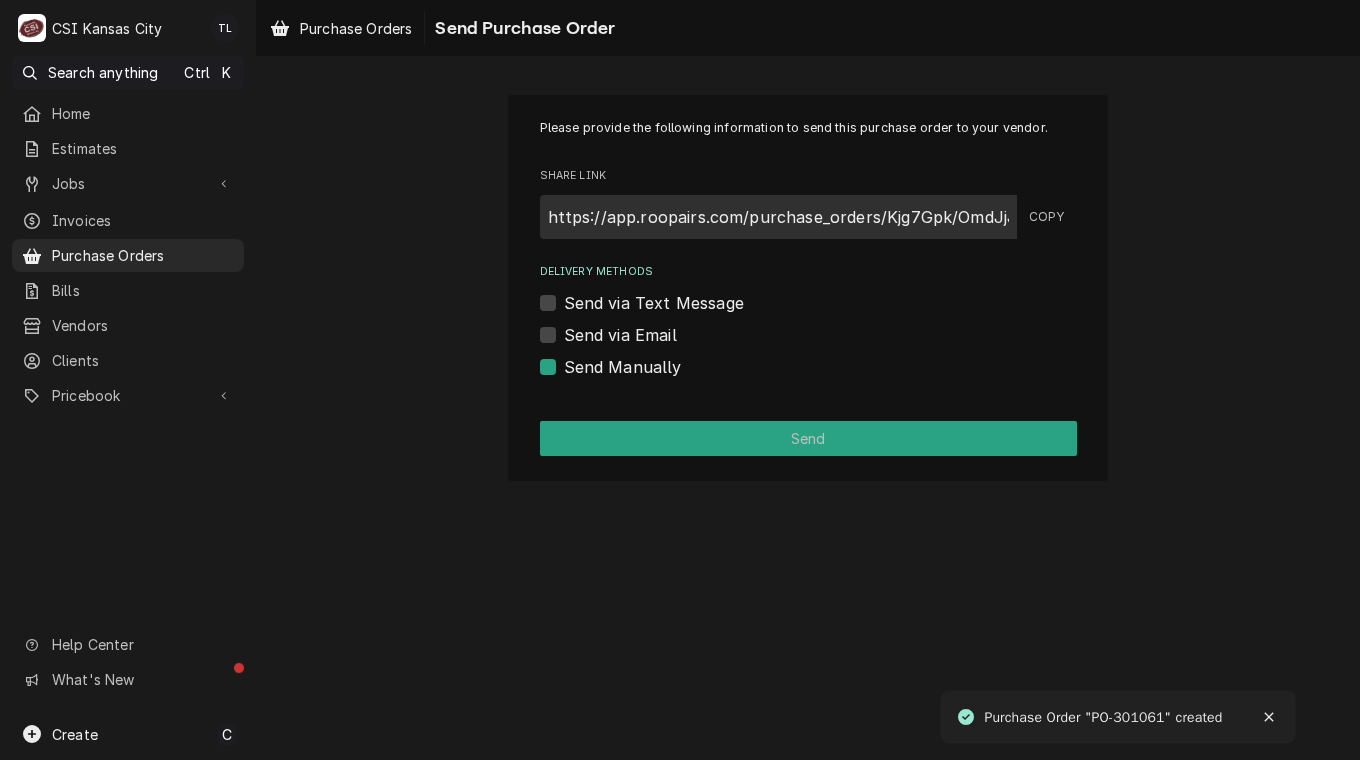 checkbox on "true" 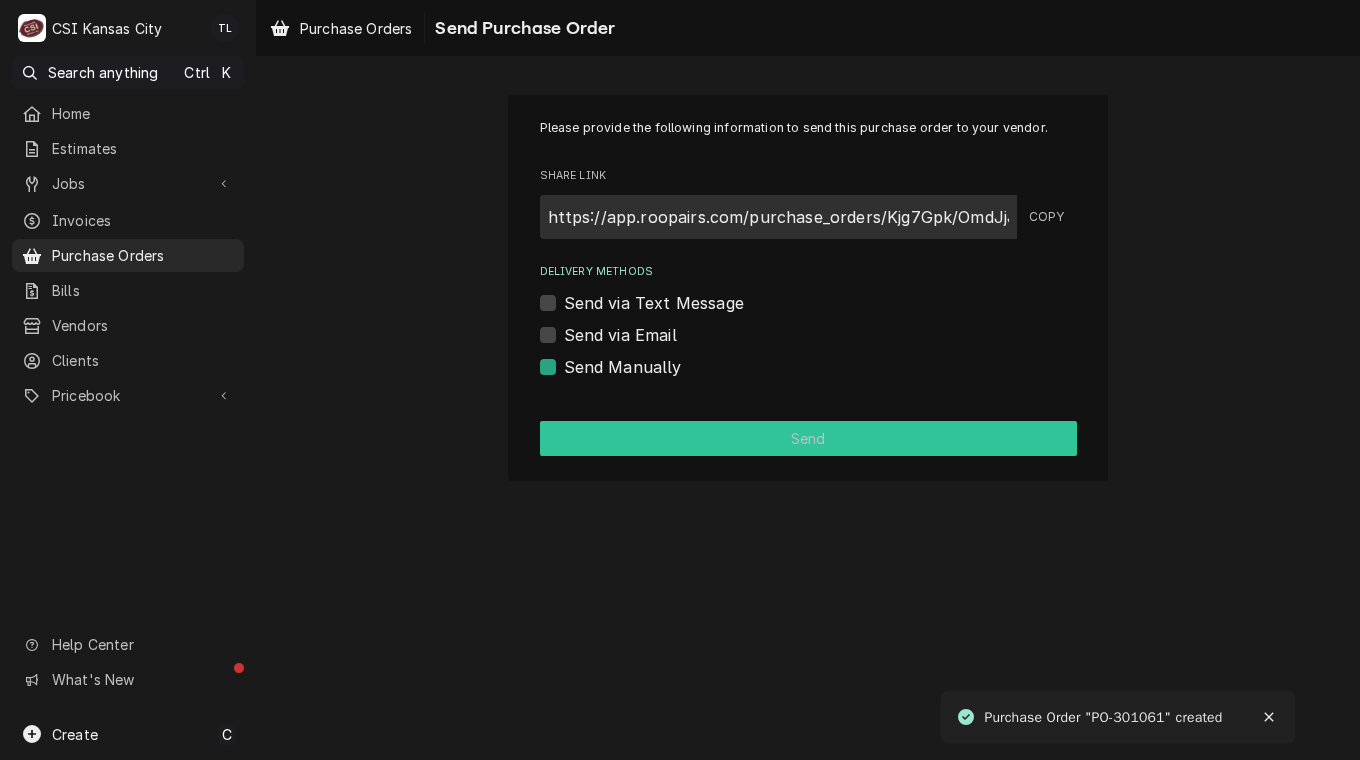 click on "Send" at bounding box center [808, 438] 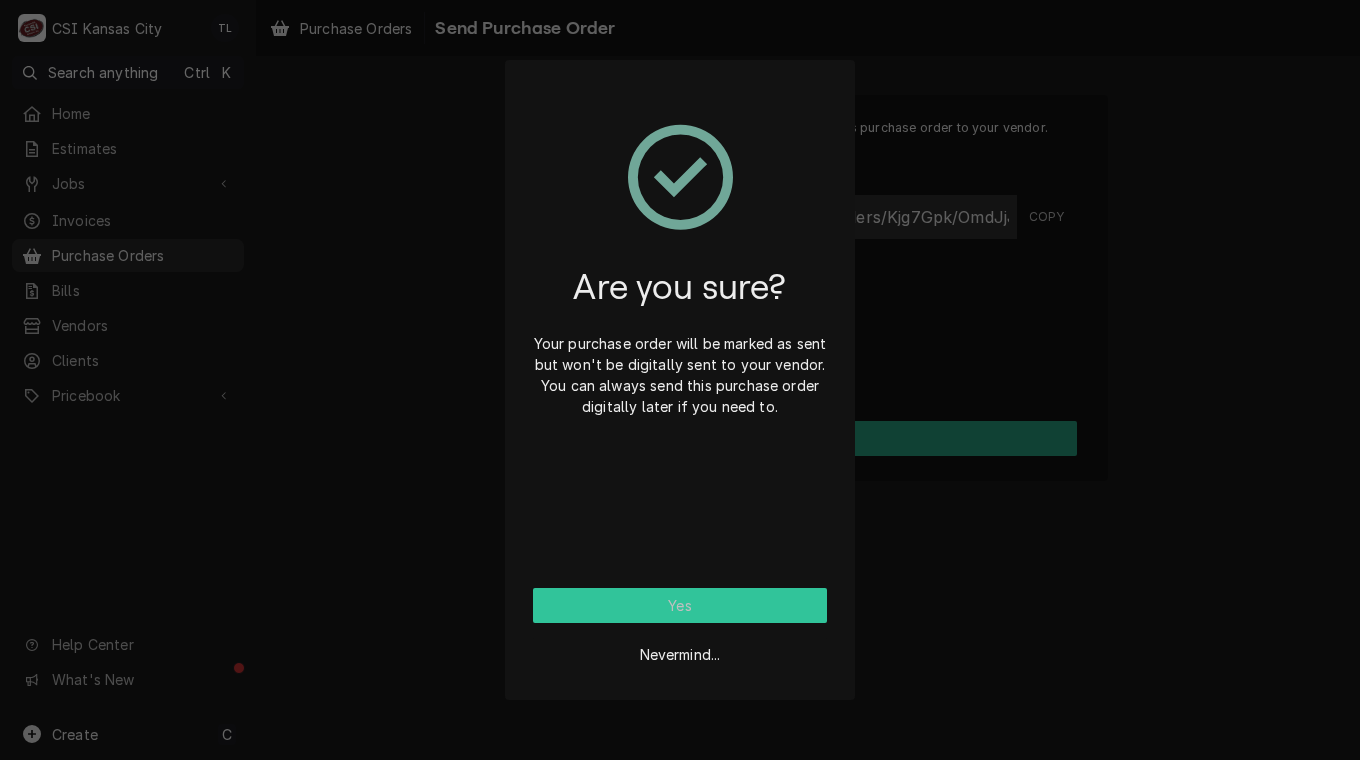 click on "Yes" at bounding box center [680, 605] 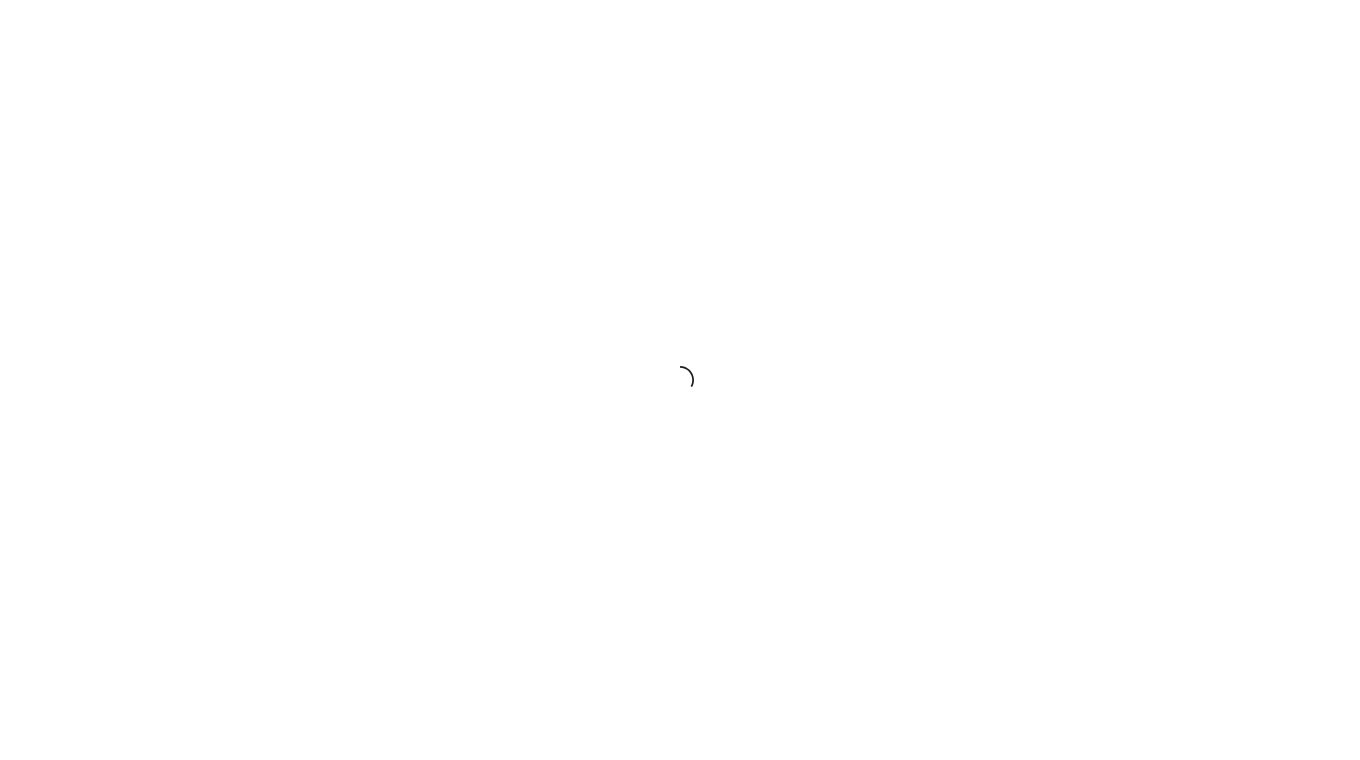 scroll, scrollTop: 0, scrollLeft: 0, axis: both 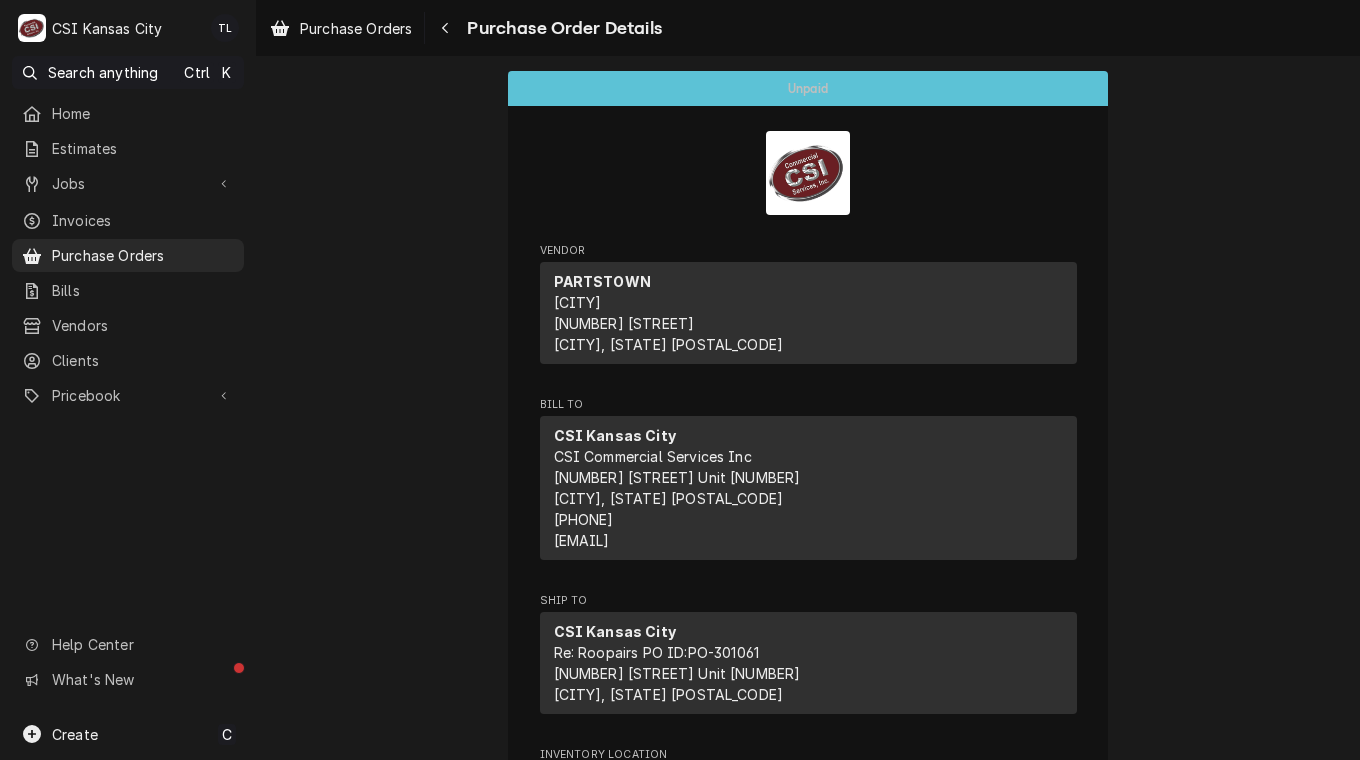 click on "Purchase Orders" at bounding box center (143, 255) 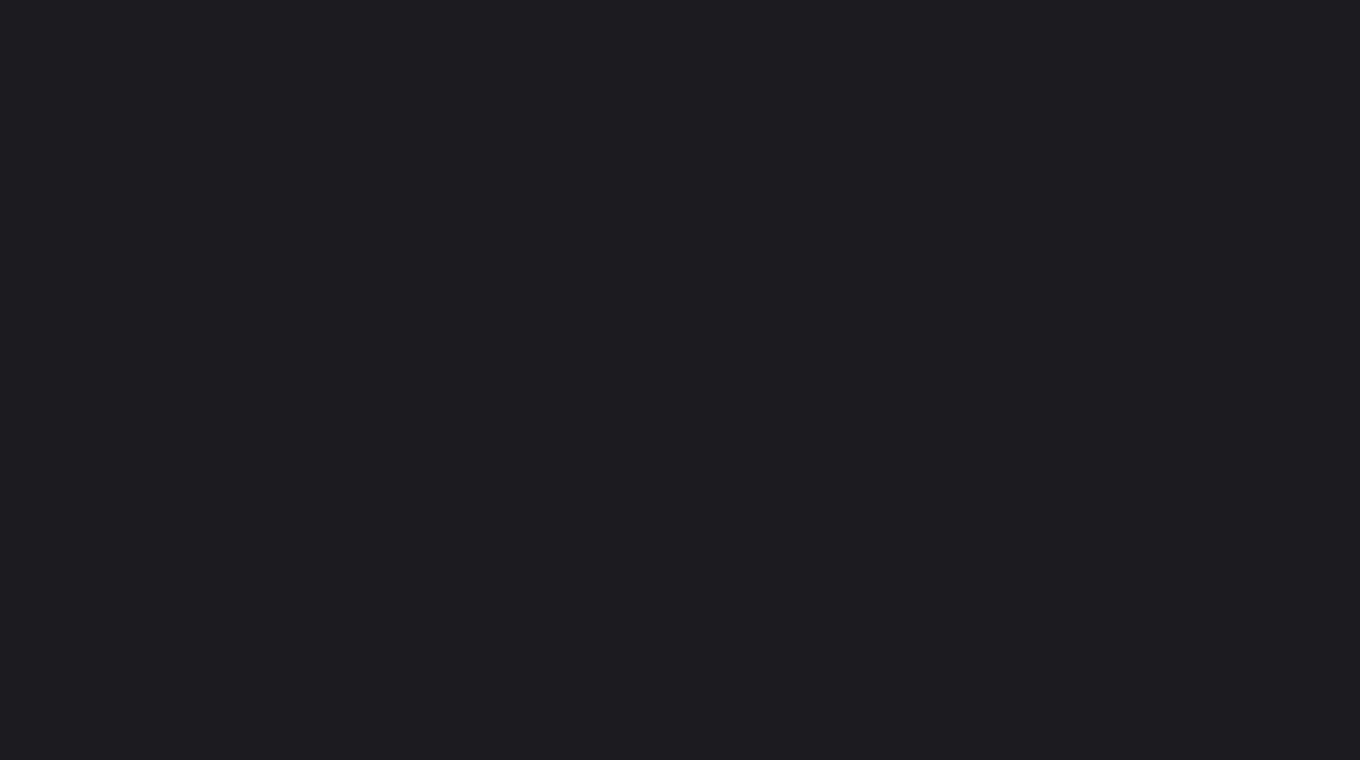 scroll, scrollTop: 0, scrollLeft: 0, axis: both 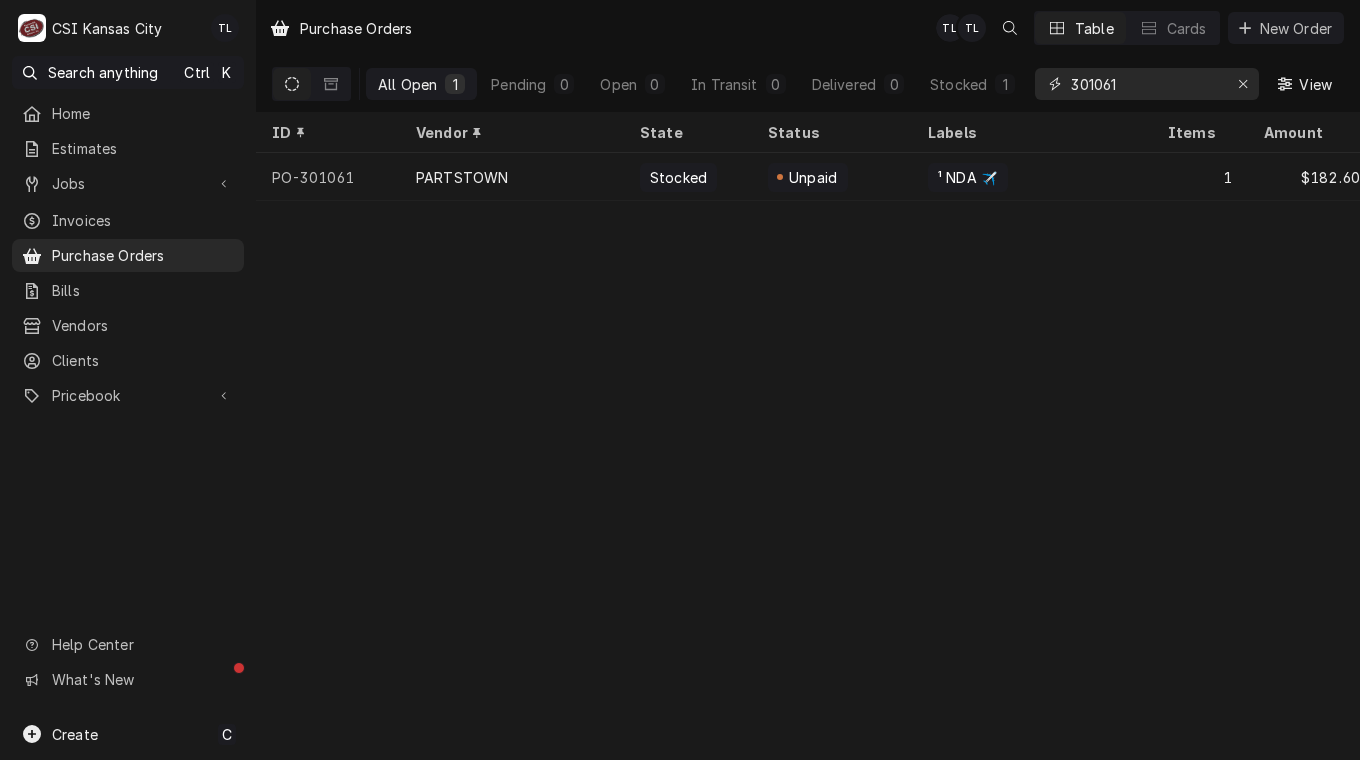 drag, startPoint x: 1193, startPoint y: 86, endPoint x: 991, endPoint y: 127, distance: 206.1189 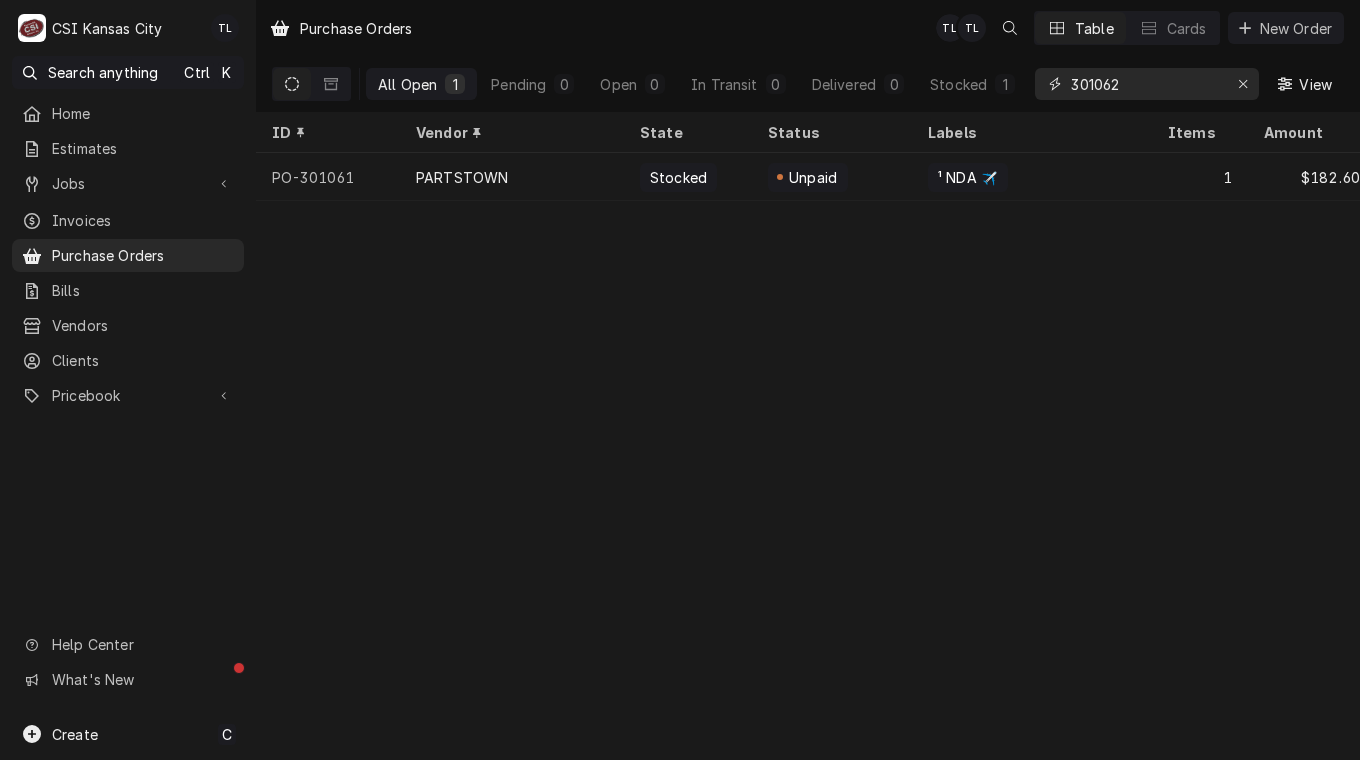 type on "301062" 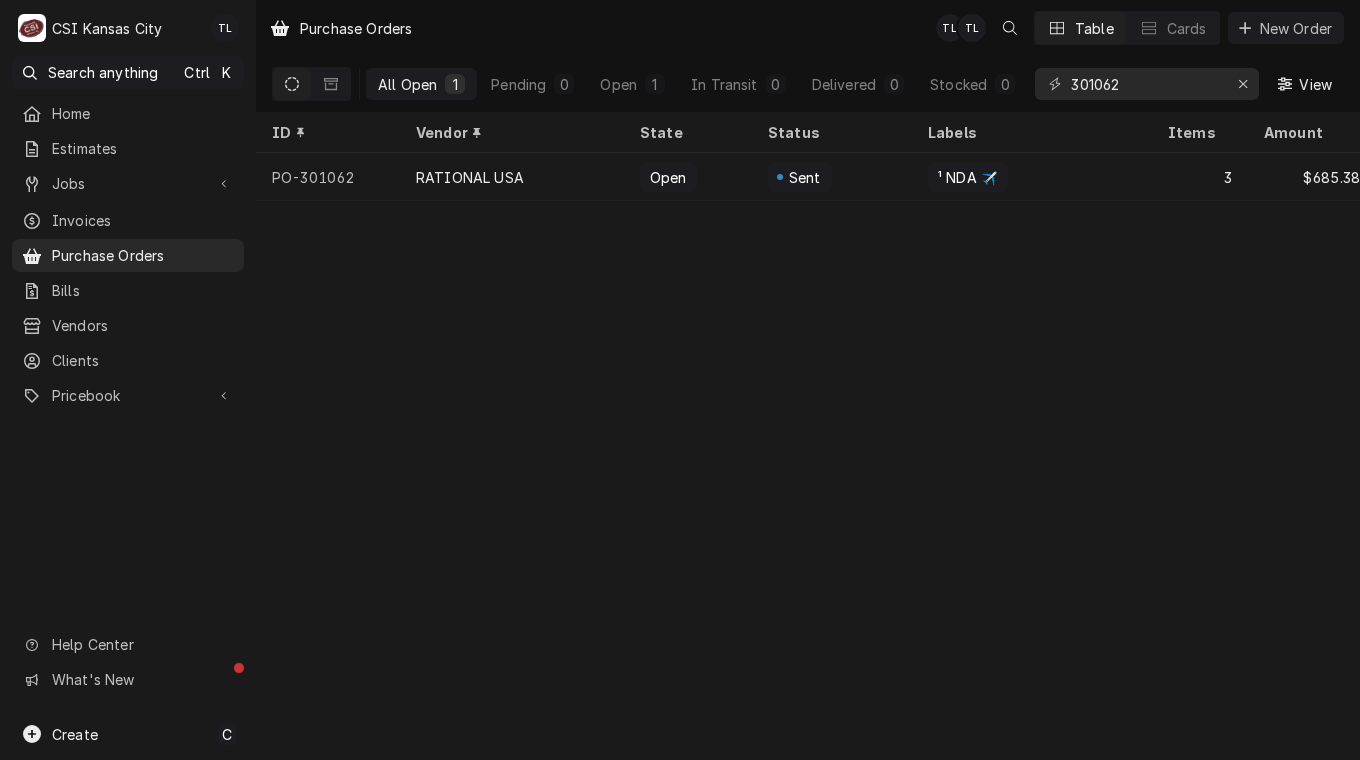 click on "RATIONAL USA" at bounding box center [470, 177] 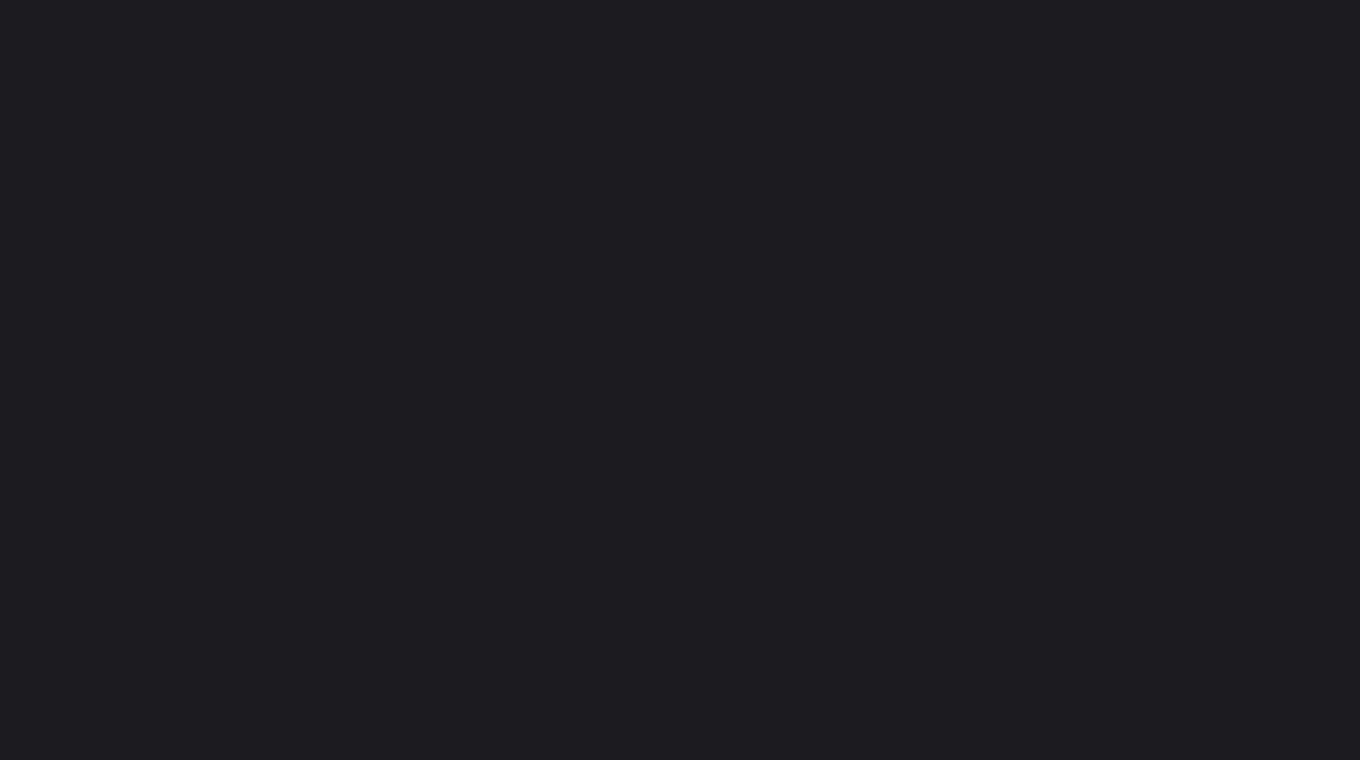 scroll, scrollTop: 0, scrollLeft: 0, axis: both 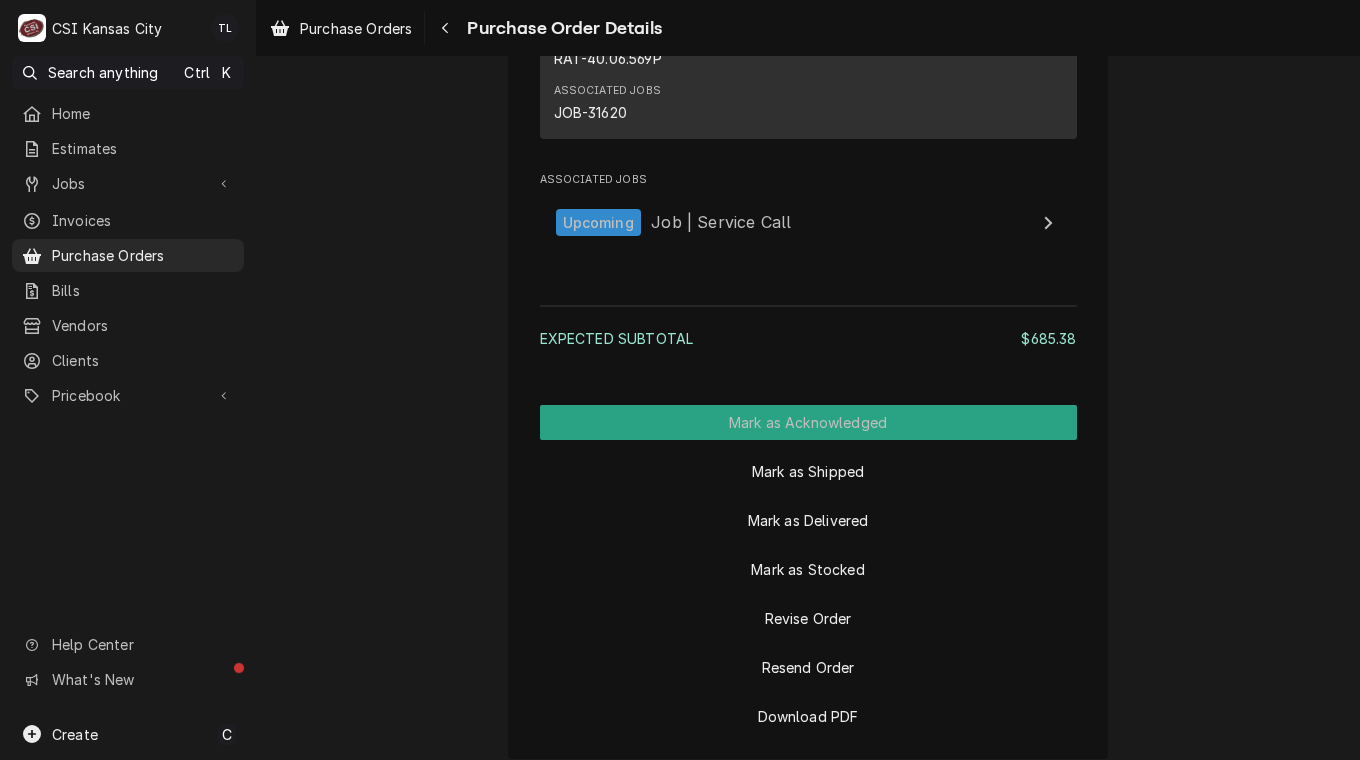 click on "Mark as Shipped" at bounding box center (808, 464) 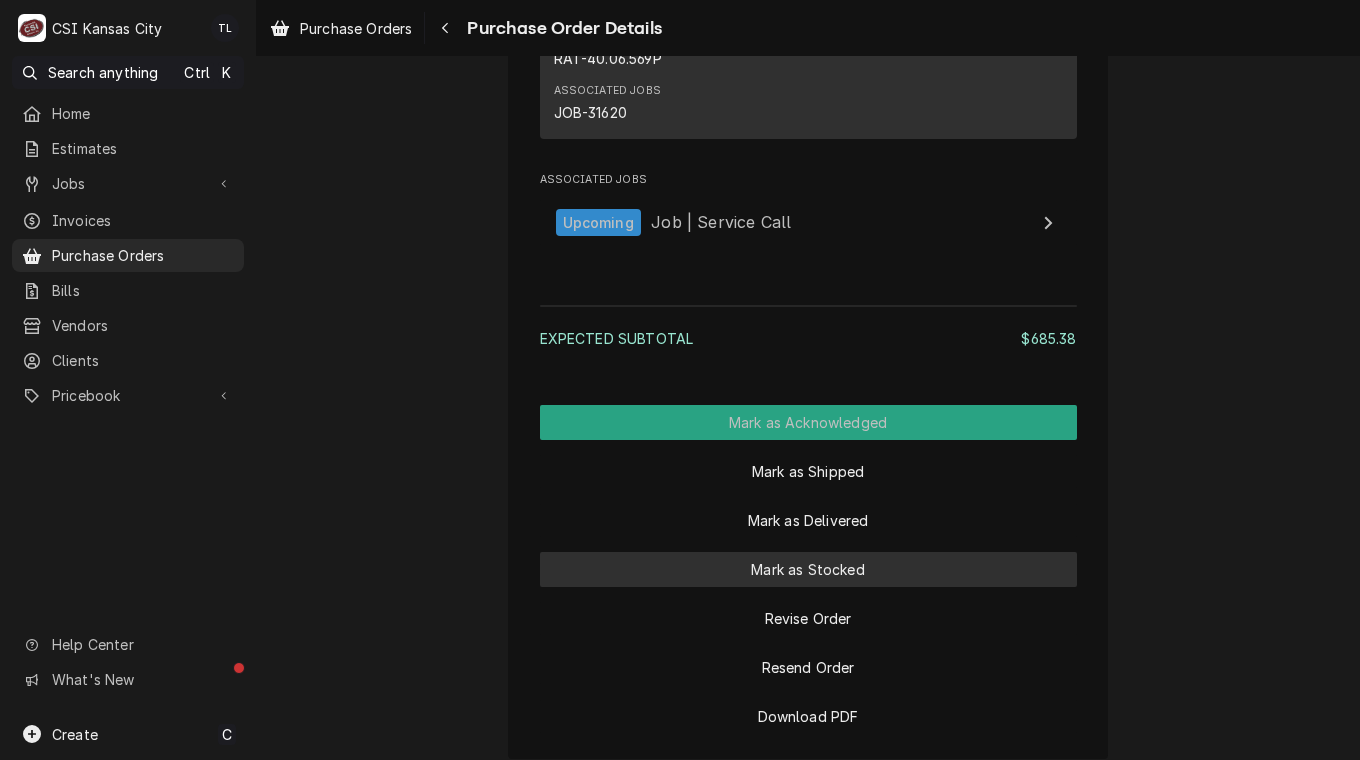 click on "Mark as Stocked" at bounding box center (808, 569) 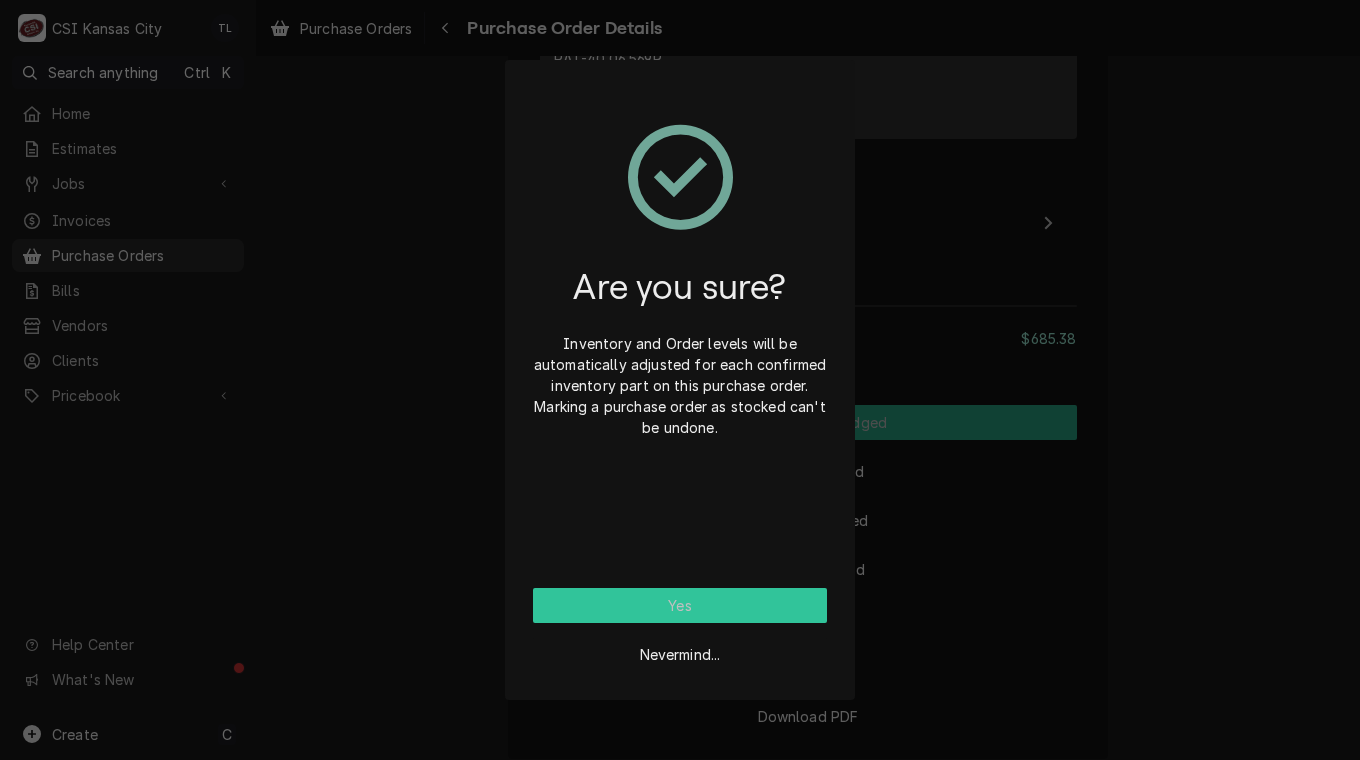 click on "Yes" at bounding box center (680, 605) 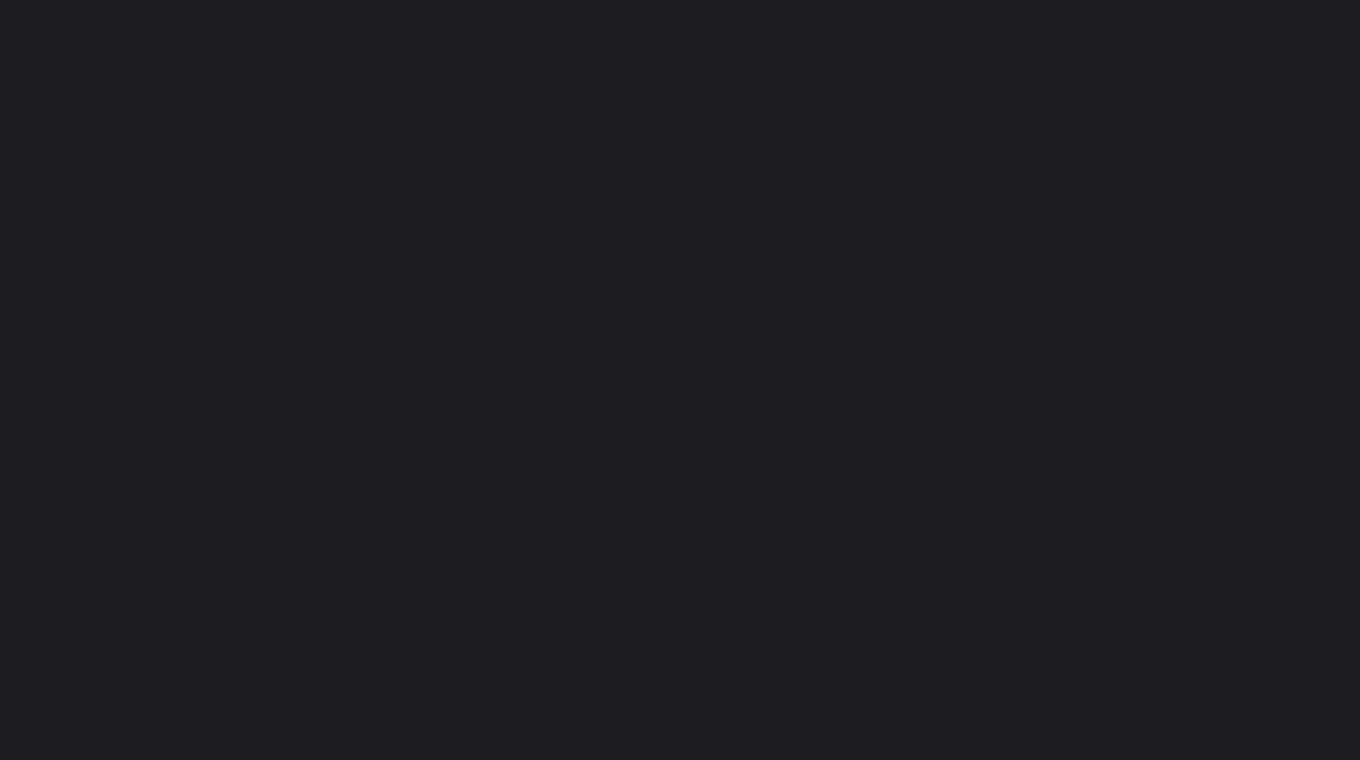scroll, scrollTop: 0, scrollLeft: 0, axis: both 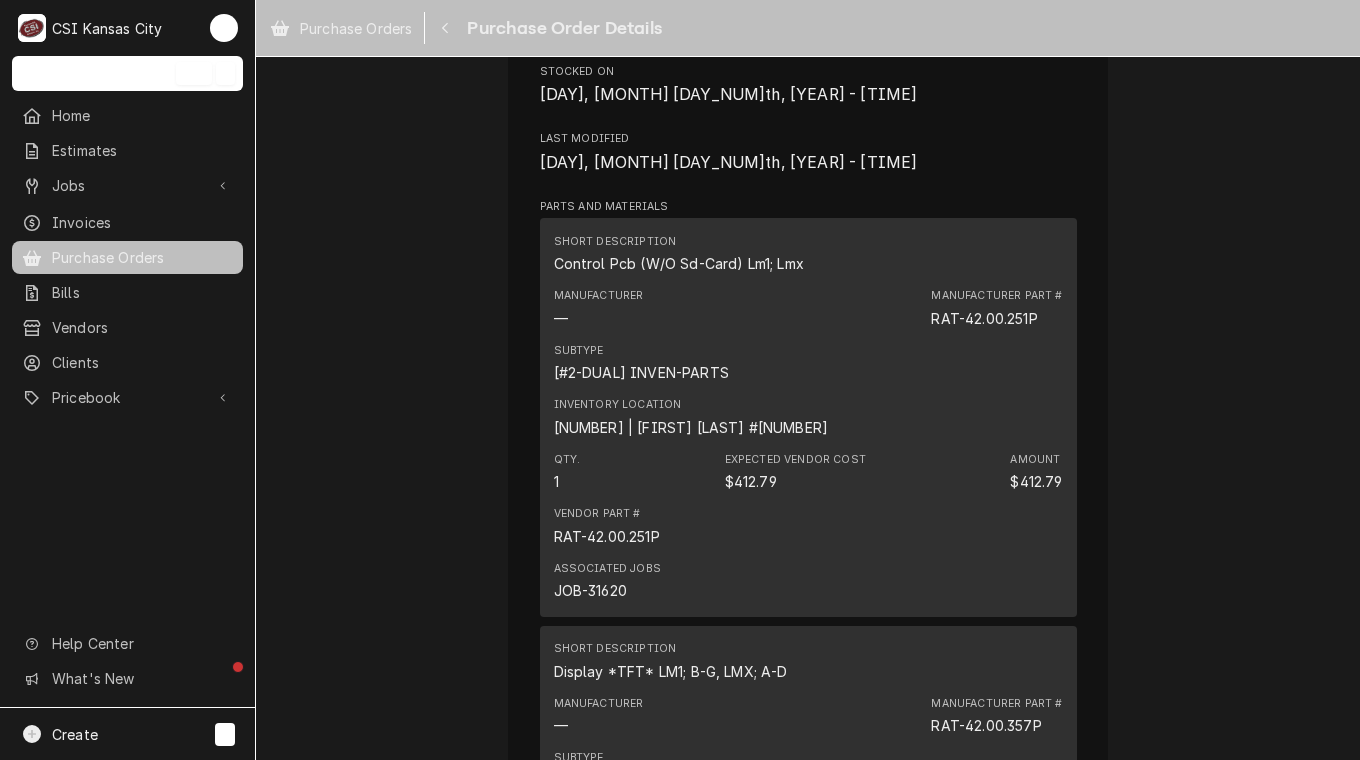 click on "Purchase Orders" at bounding box center (142, 257) 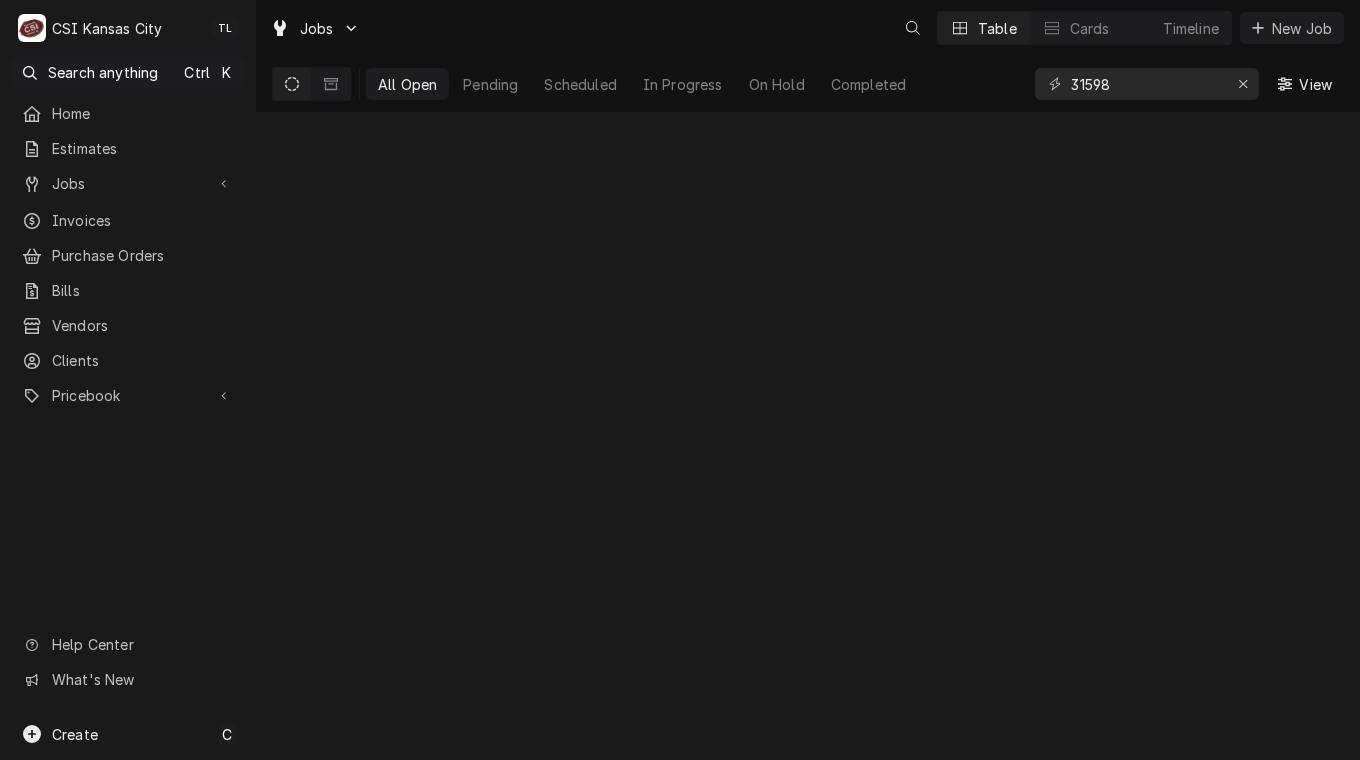 scroll, scrollTop: 0, scrollLeft: 0, axis: both 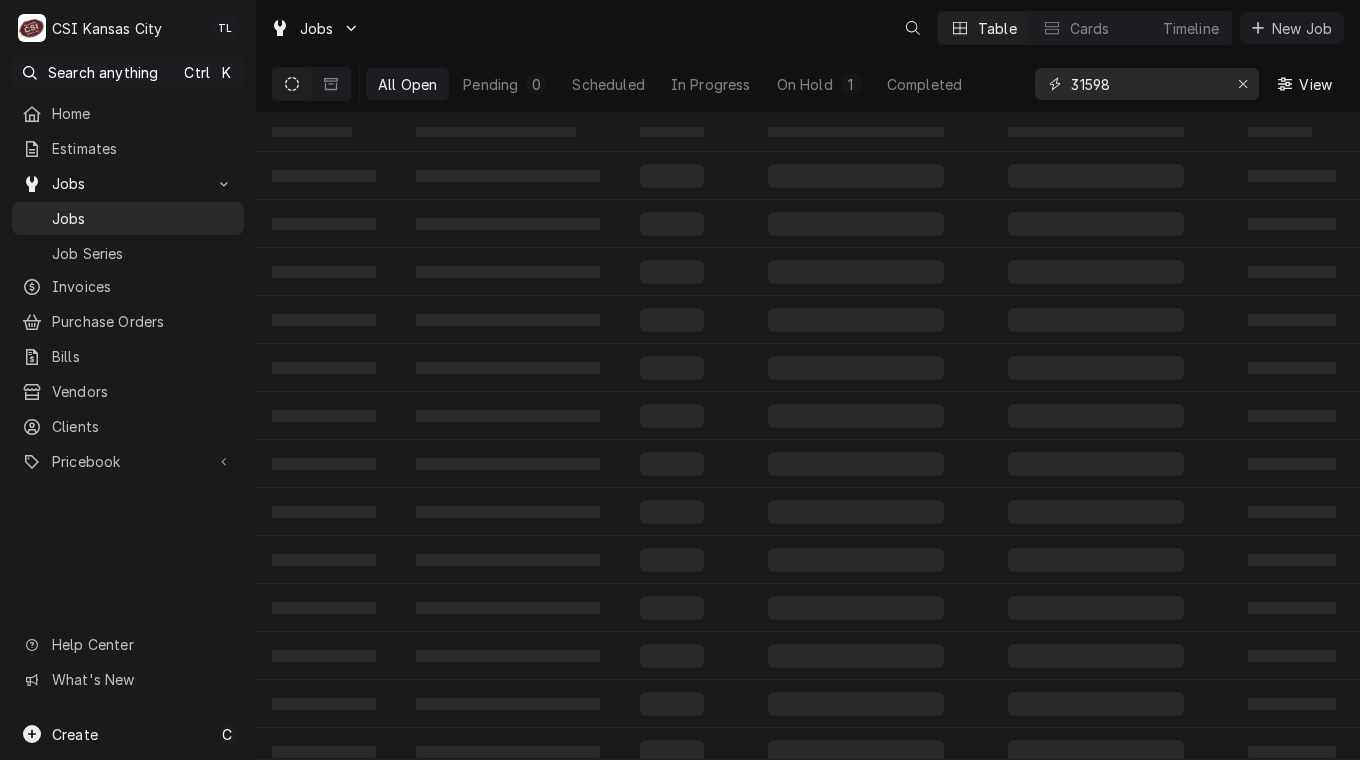 drag, startPoint x: 1166, startPoint y: 86, endPoint x: 857, endPoint y: 105, distance: 309.5836 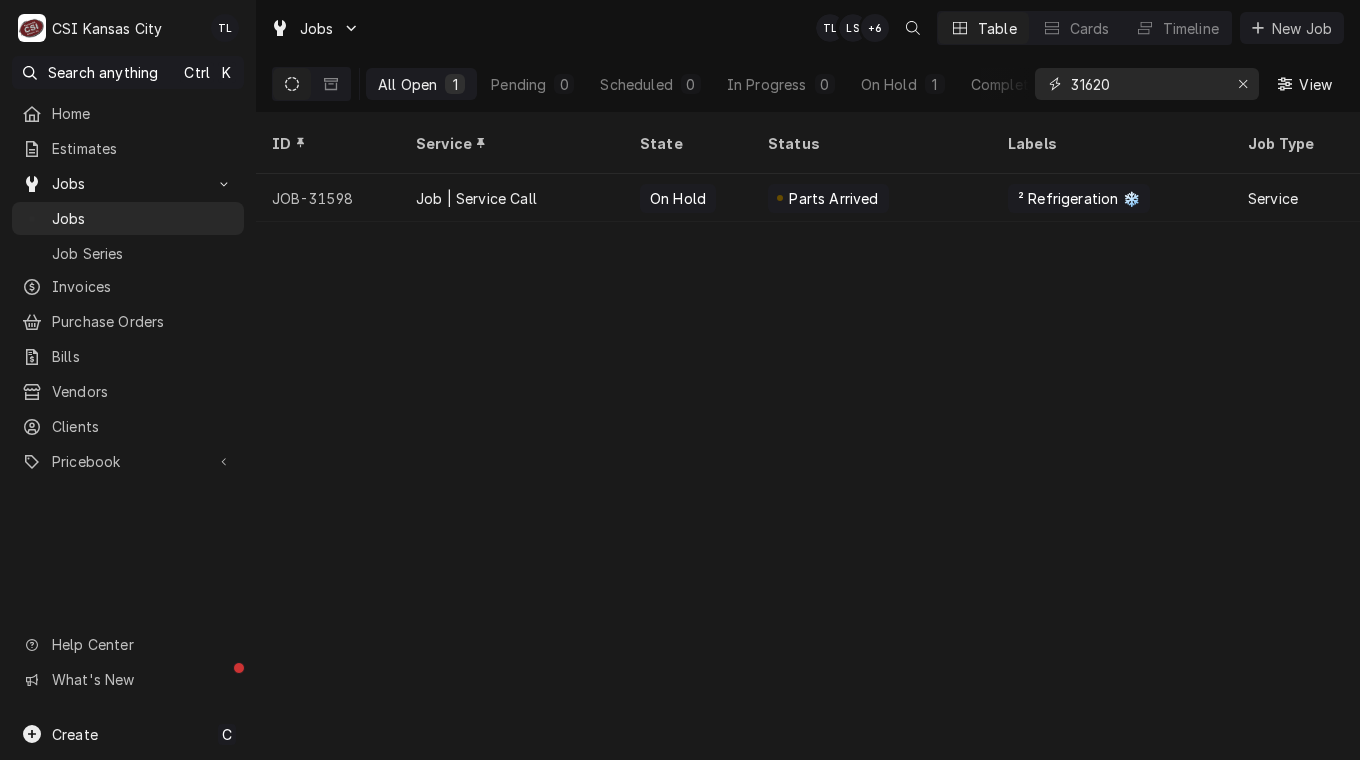 type on "31620" 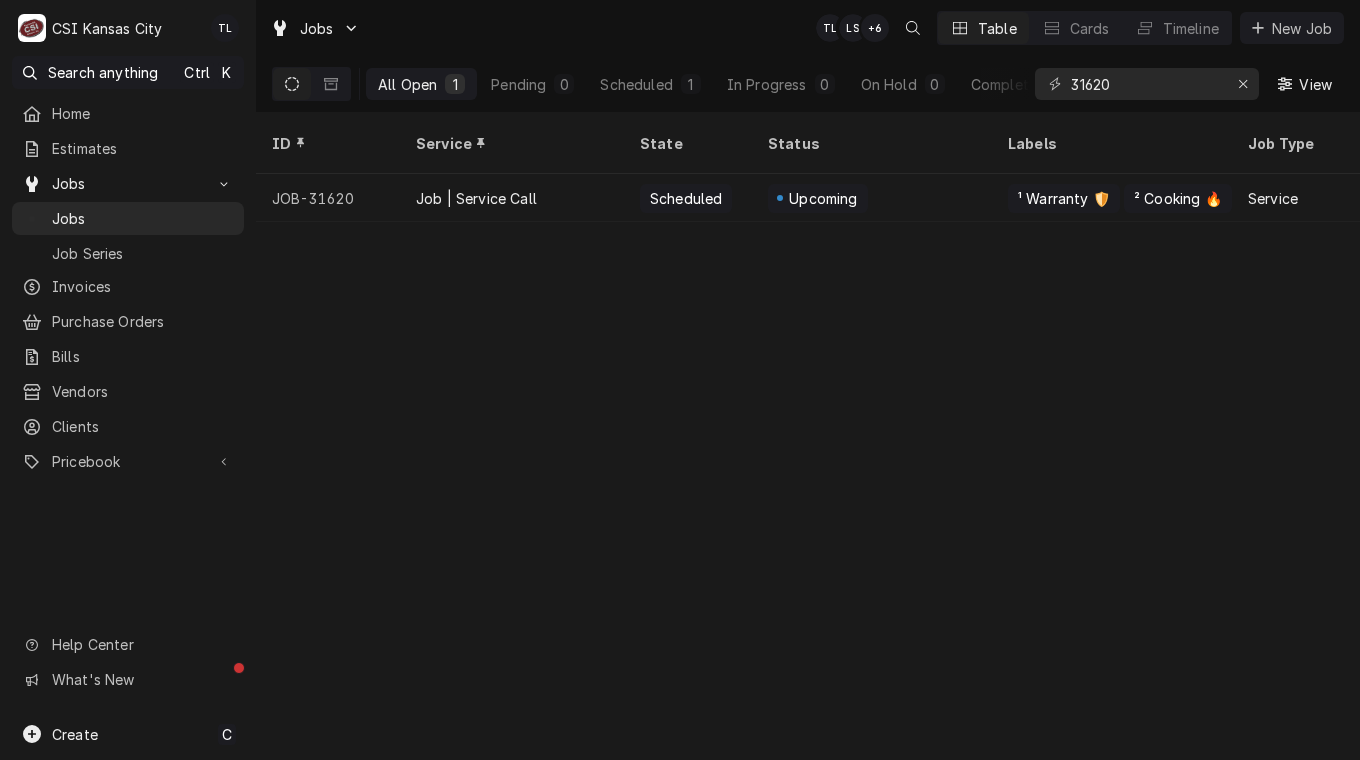click on "Job | Service Call" at bounding box center [476, 198] 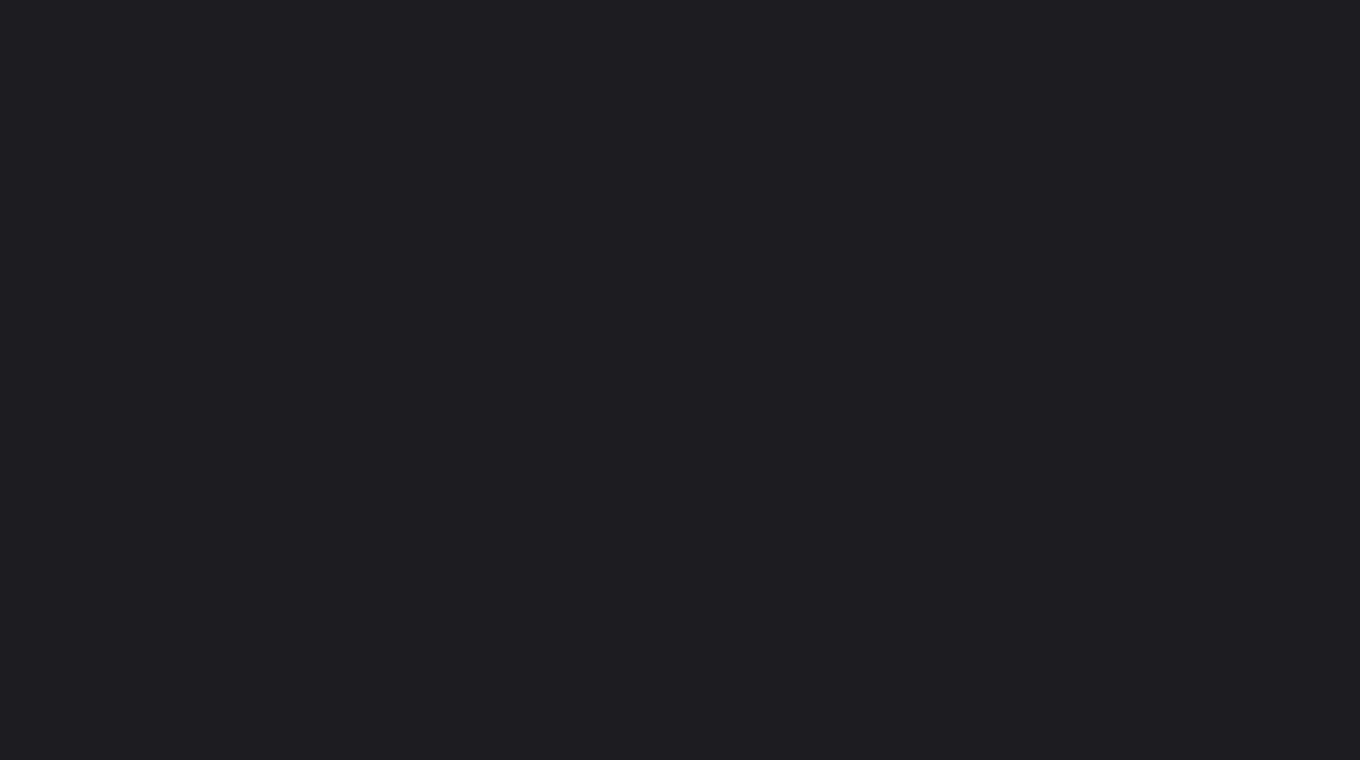 scroll, scrollTop: 0, scrollLeft: 0, axis: both 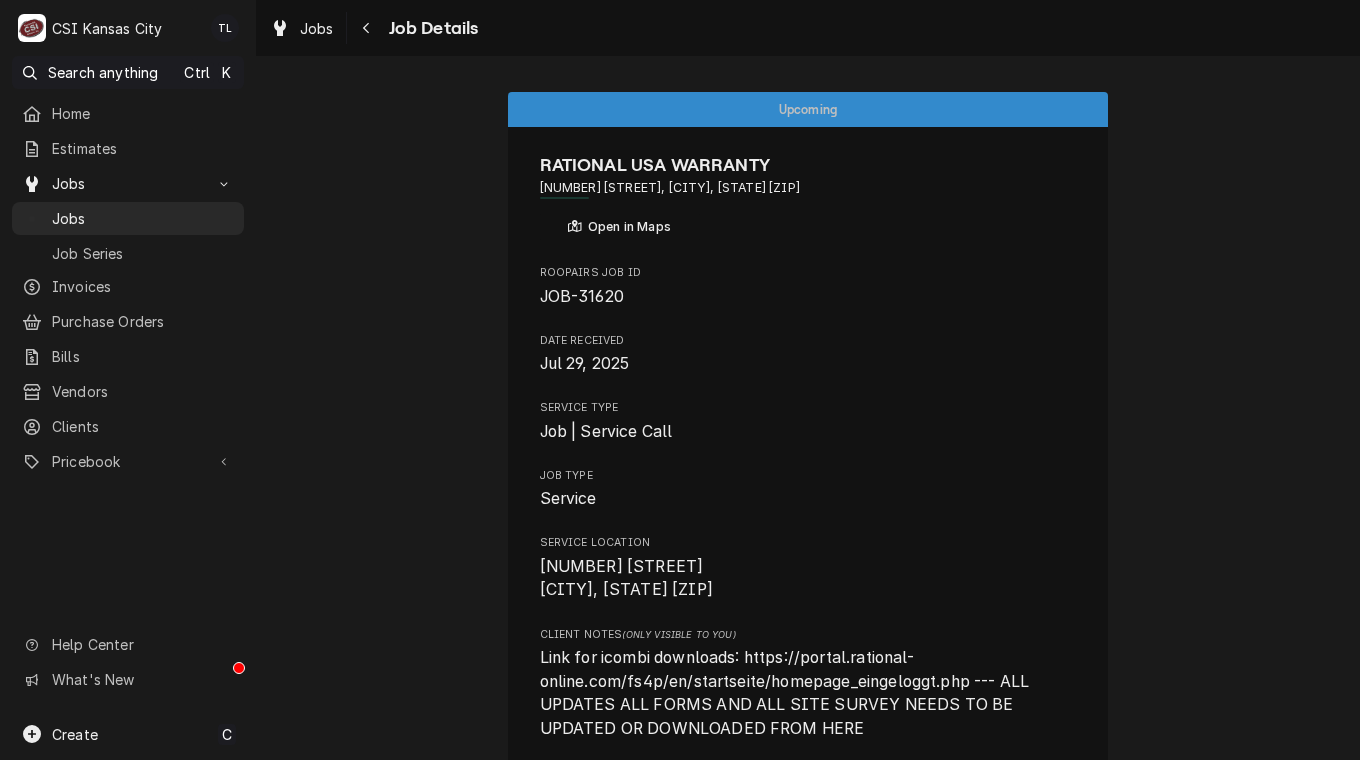 click on "Jobs" at bounding box center [143, 218] 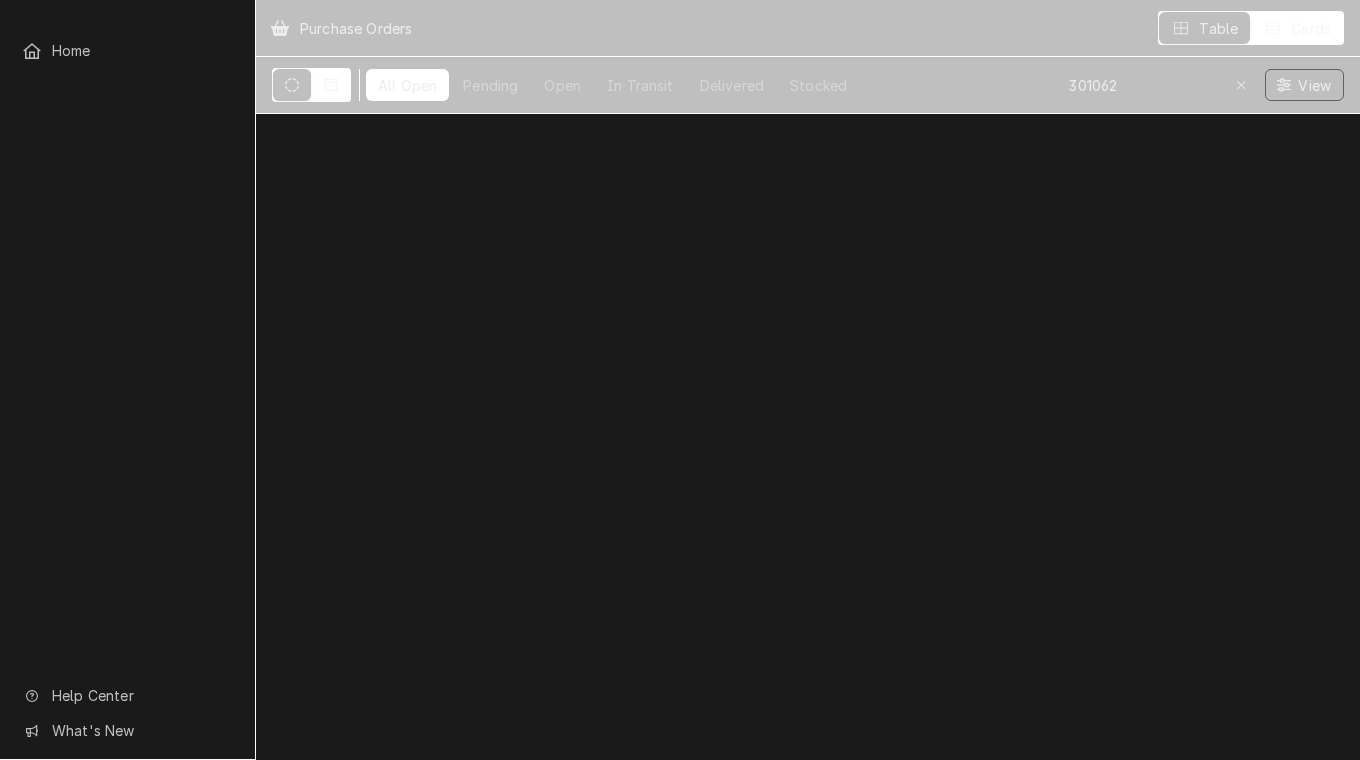 scroll, scrollTop: 0, scrollLeft: 0, axis: both 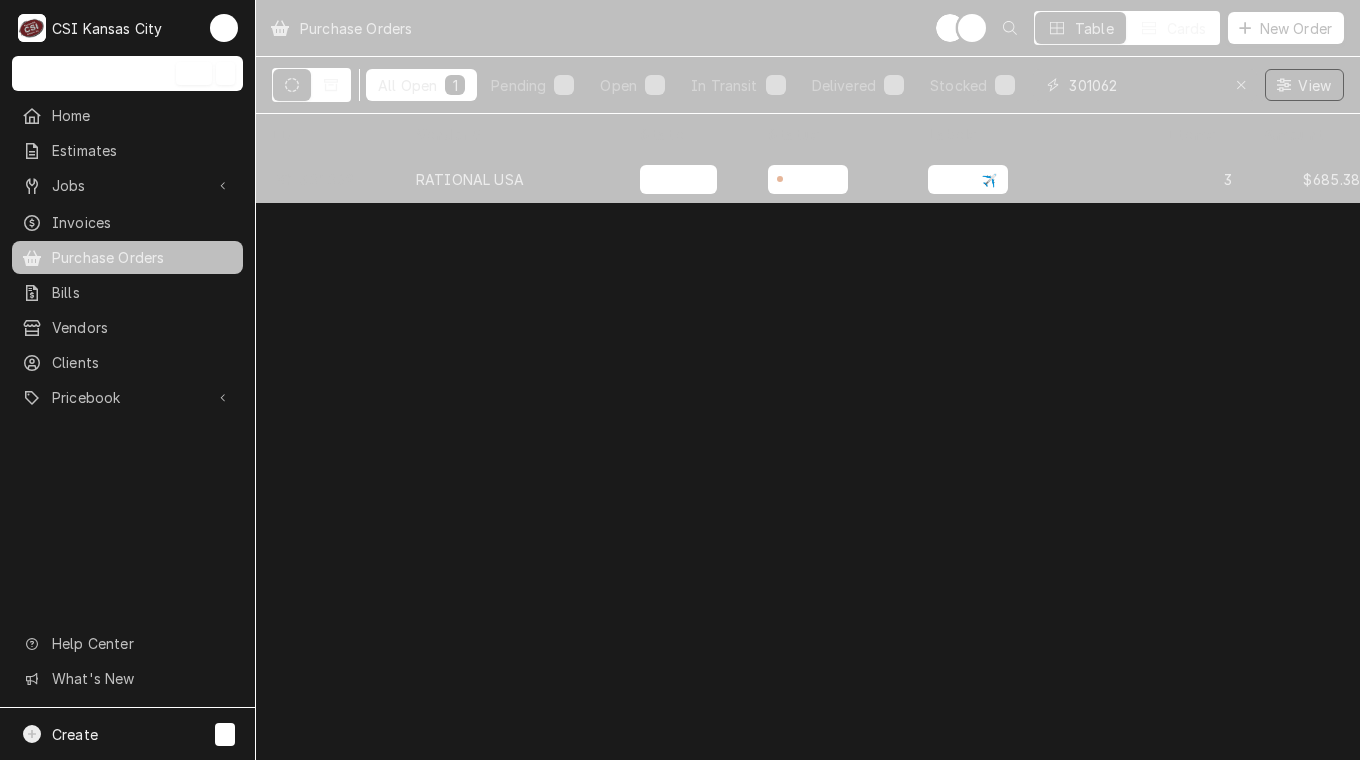 drag, startPoint x: 1190, startPoint y: 87, endPoint x: 980, endPoint y: 85, distance: 210.00952 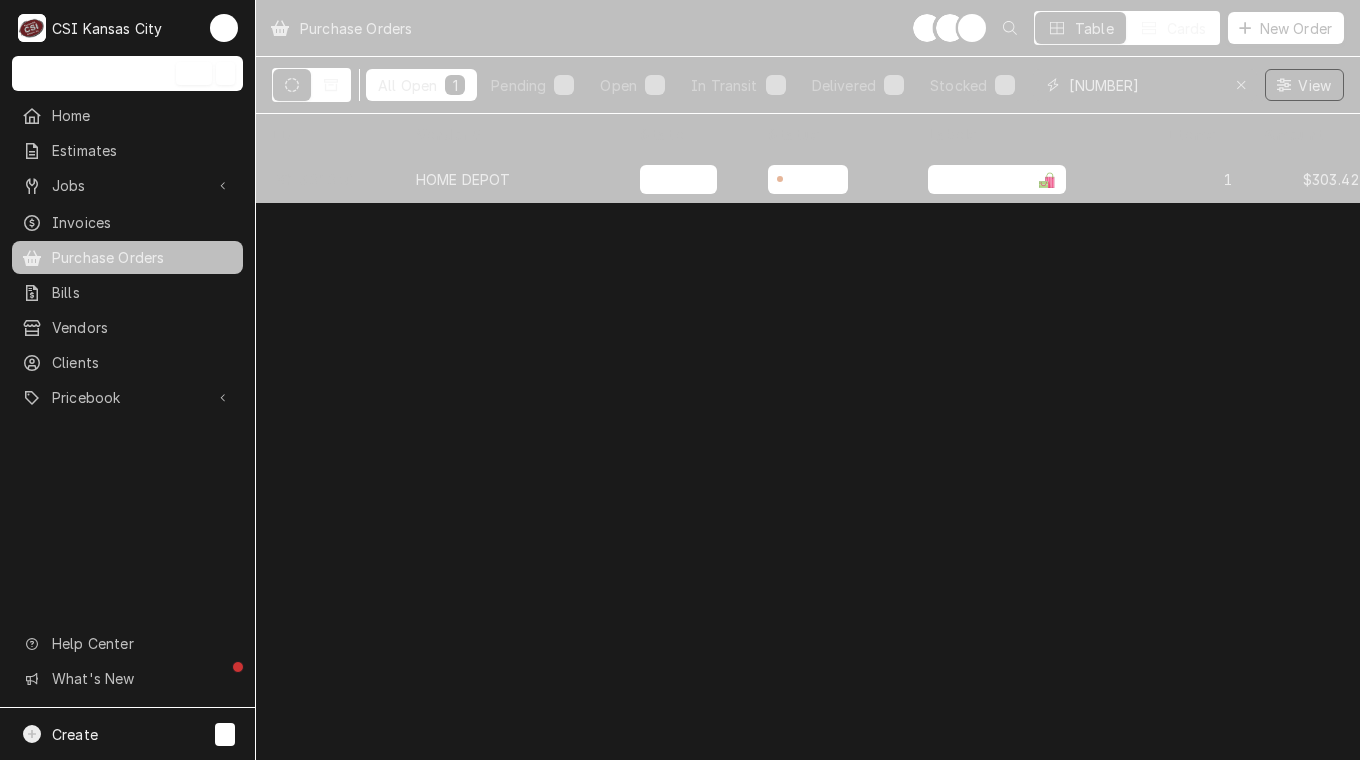 click on "301048" at bounding box center [1144, 85] 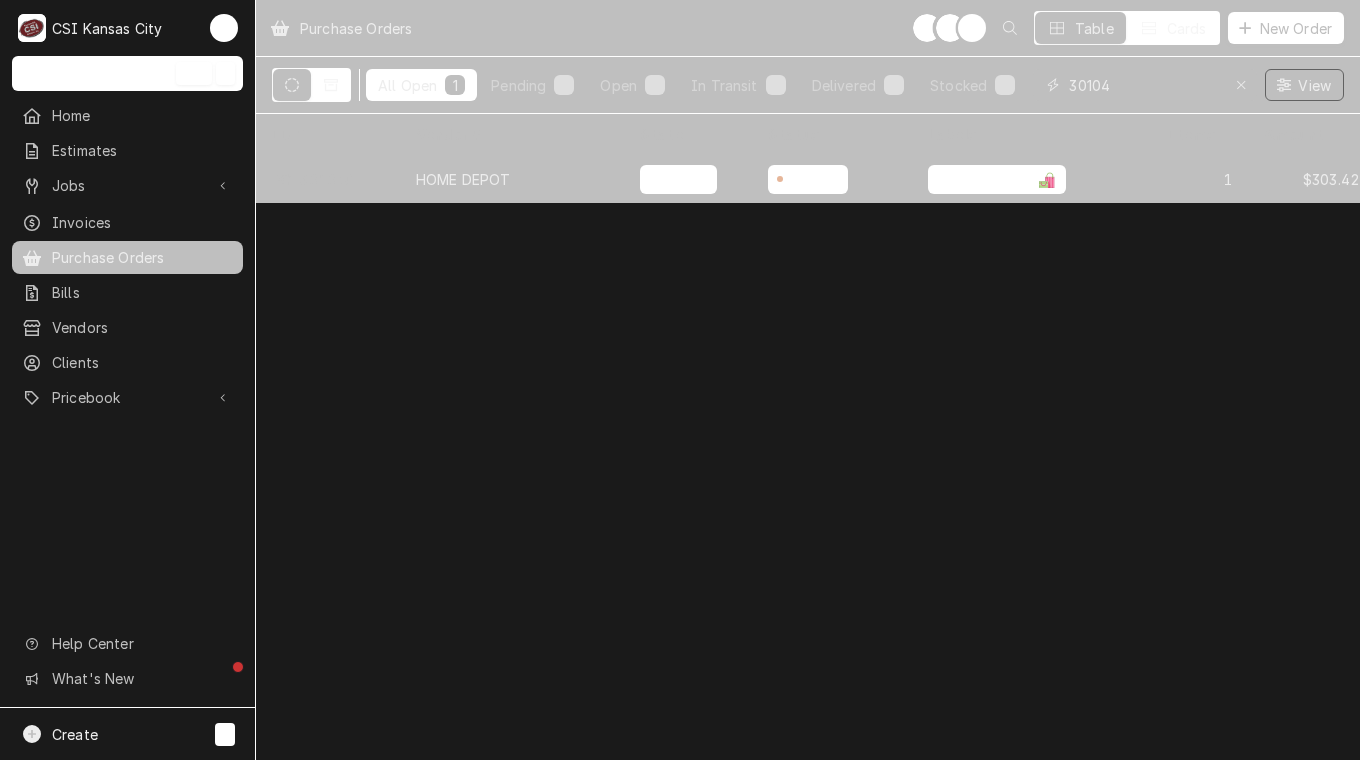 type on "301046" 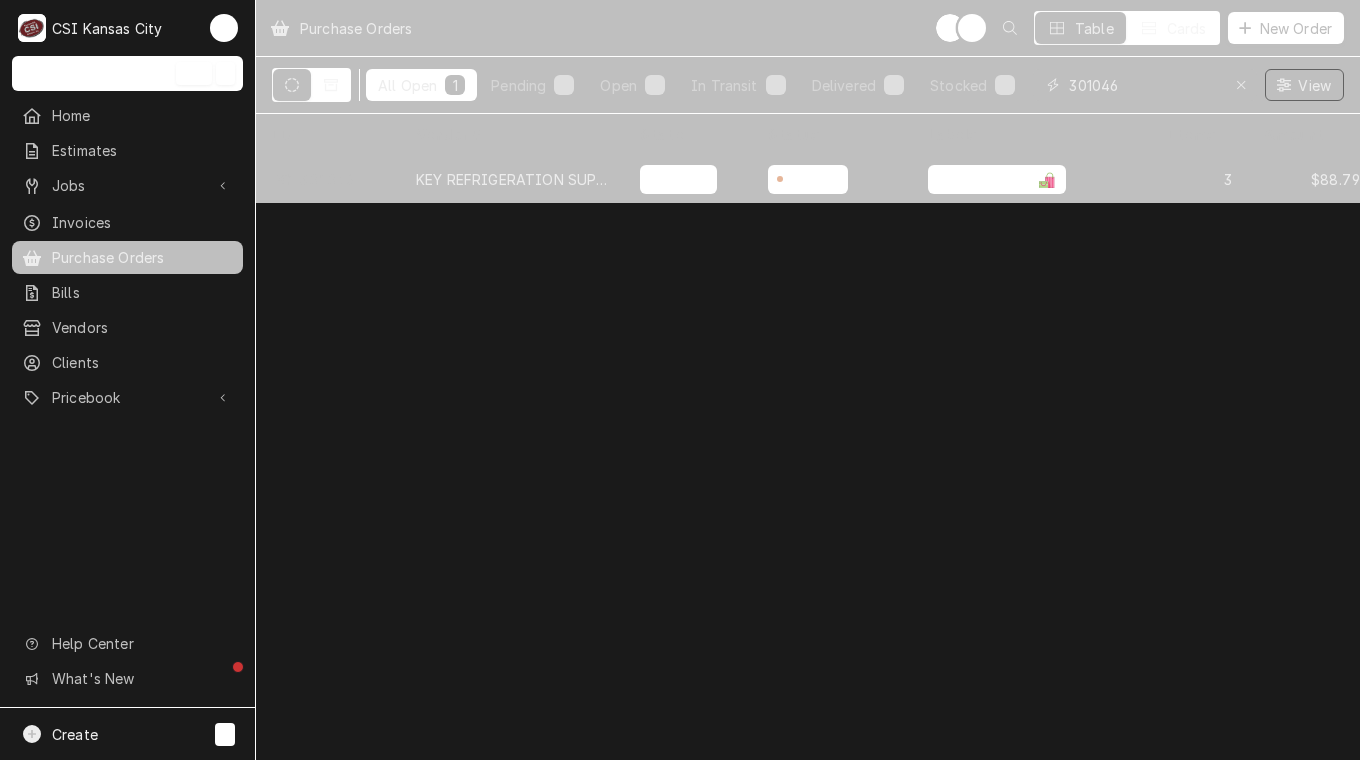 drag, startPoint x: 1152, startPoint y: 79, endPoint x: 940, endPoint y: 77, distance: 212.00943 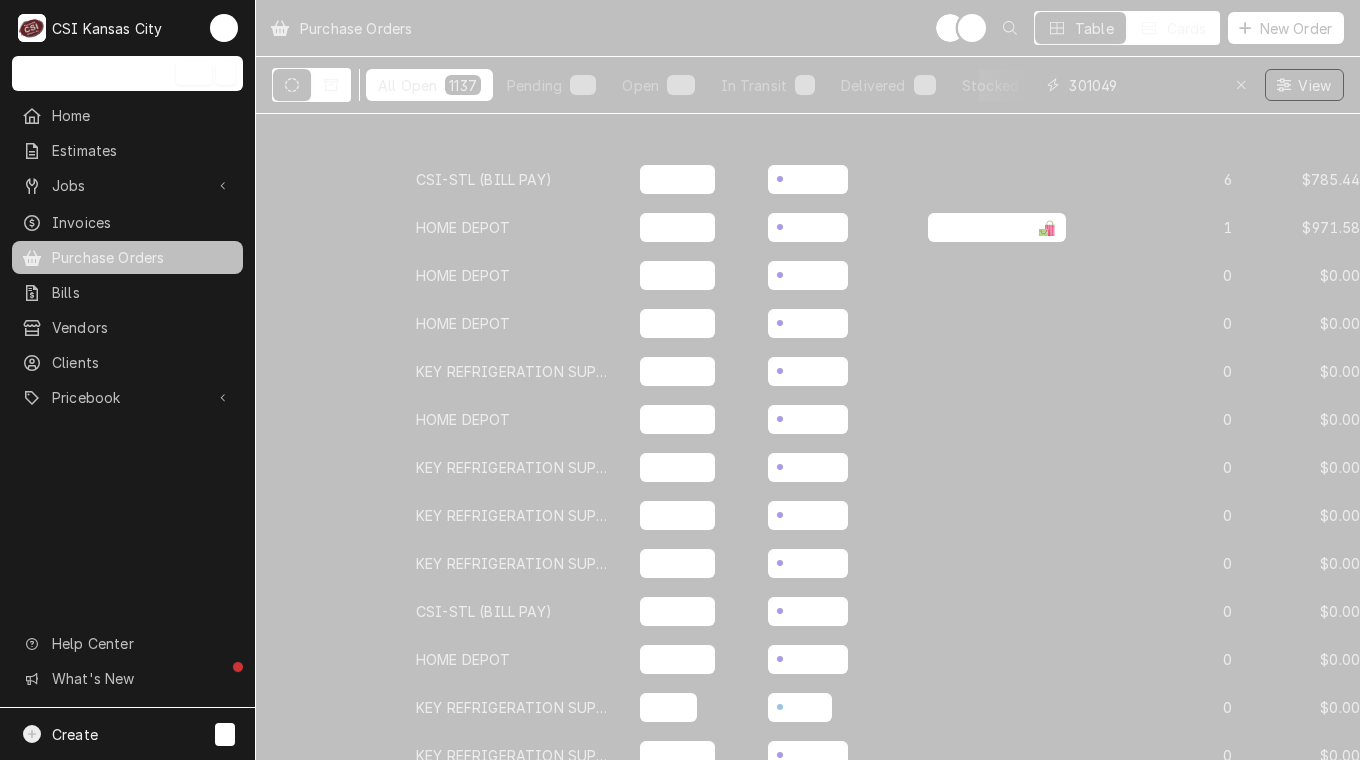 type on "301049" 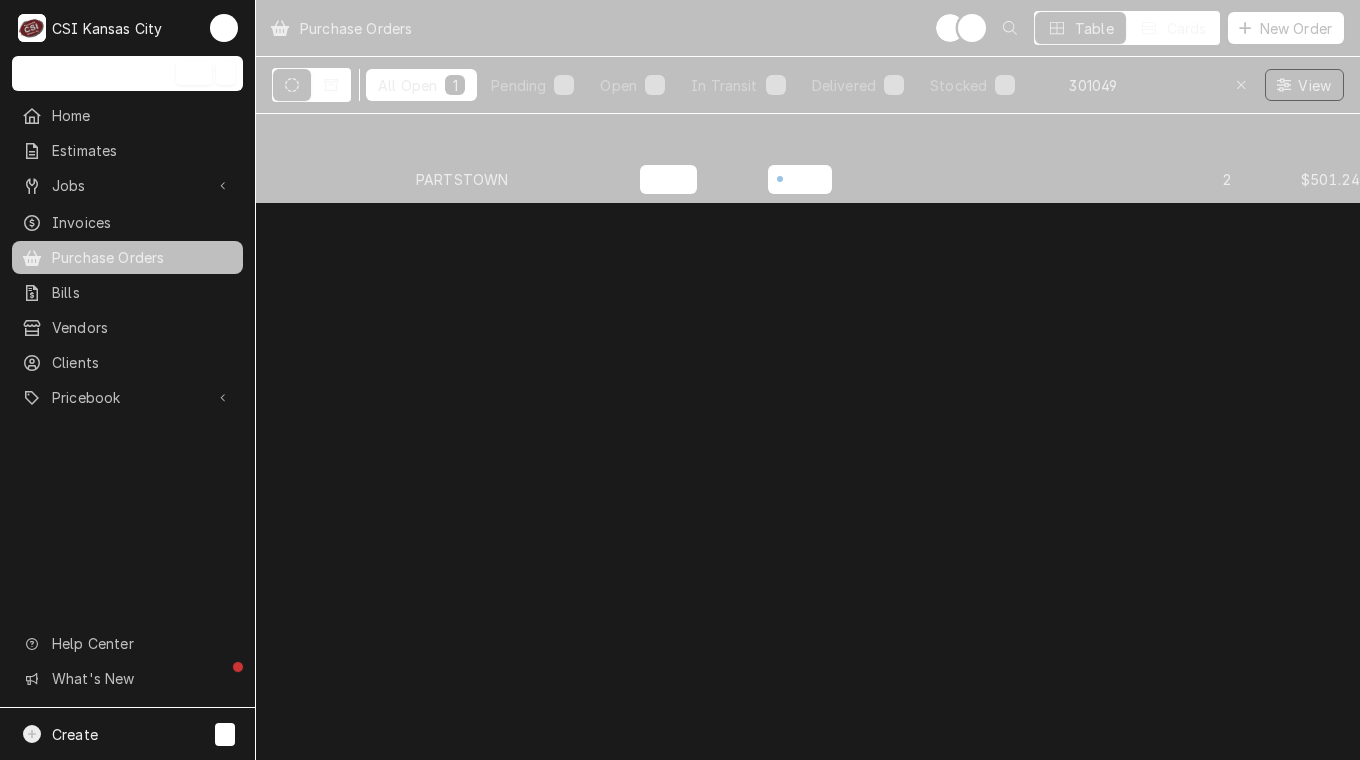 click on "PO-301049" at bounding box center (328, 179) 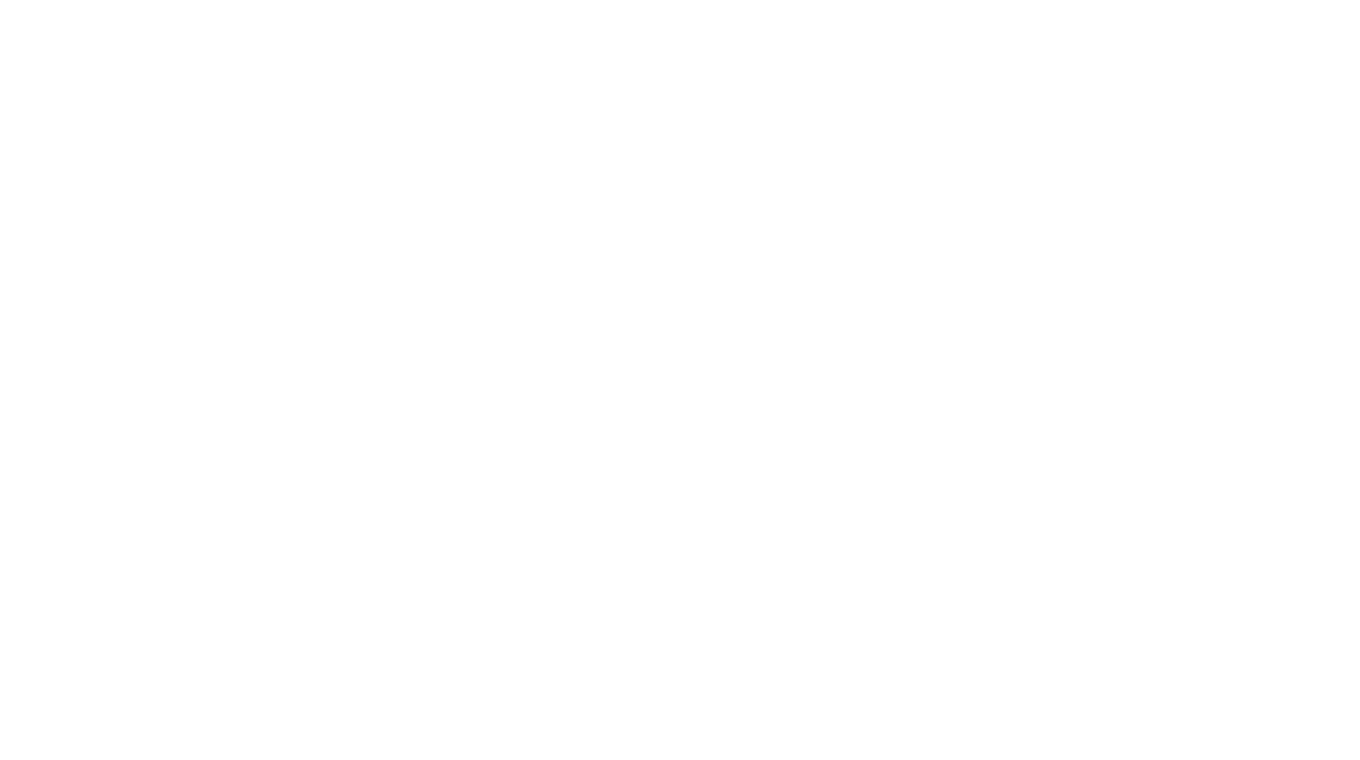 scroll, scrollTop: 0, scrollLeft: 0, axis: both 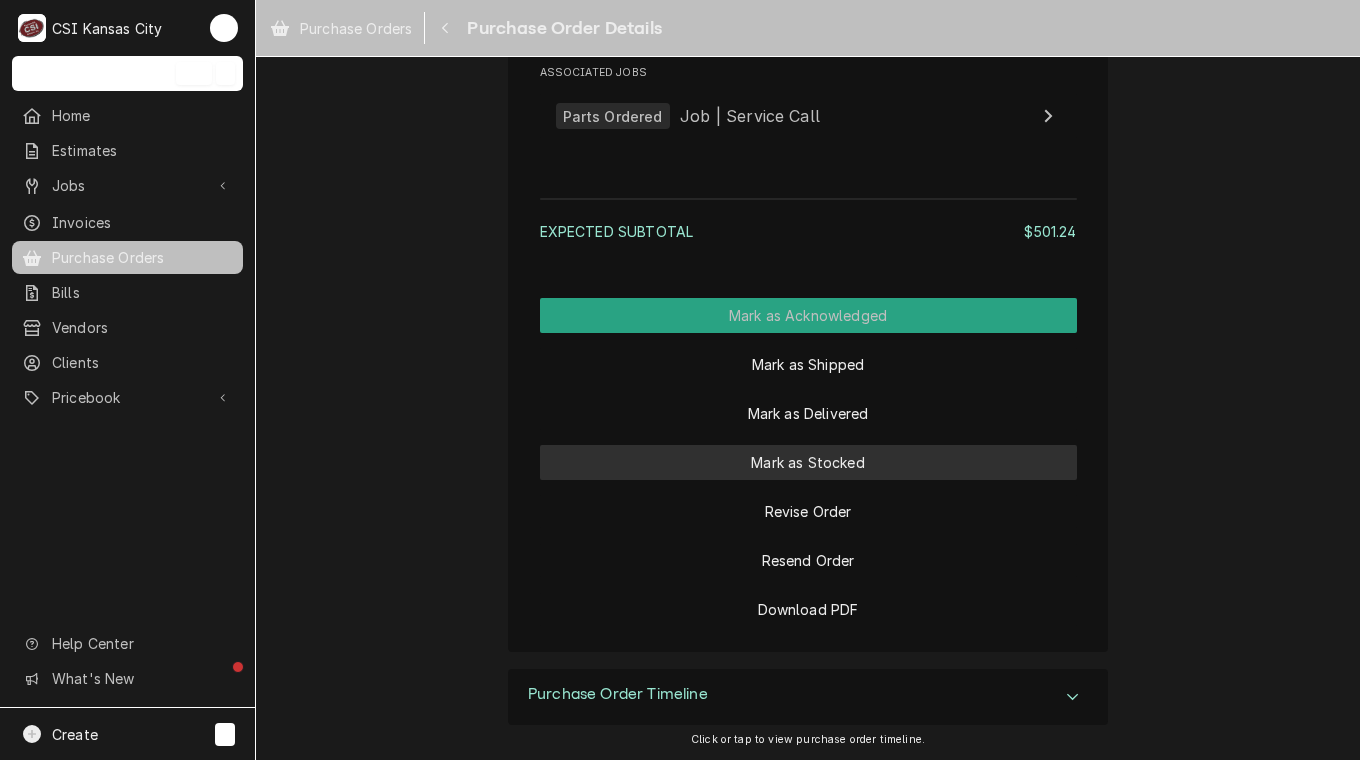 click on "Mark as Stocked" at bounding box center (808, 462) 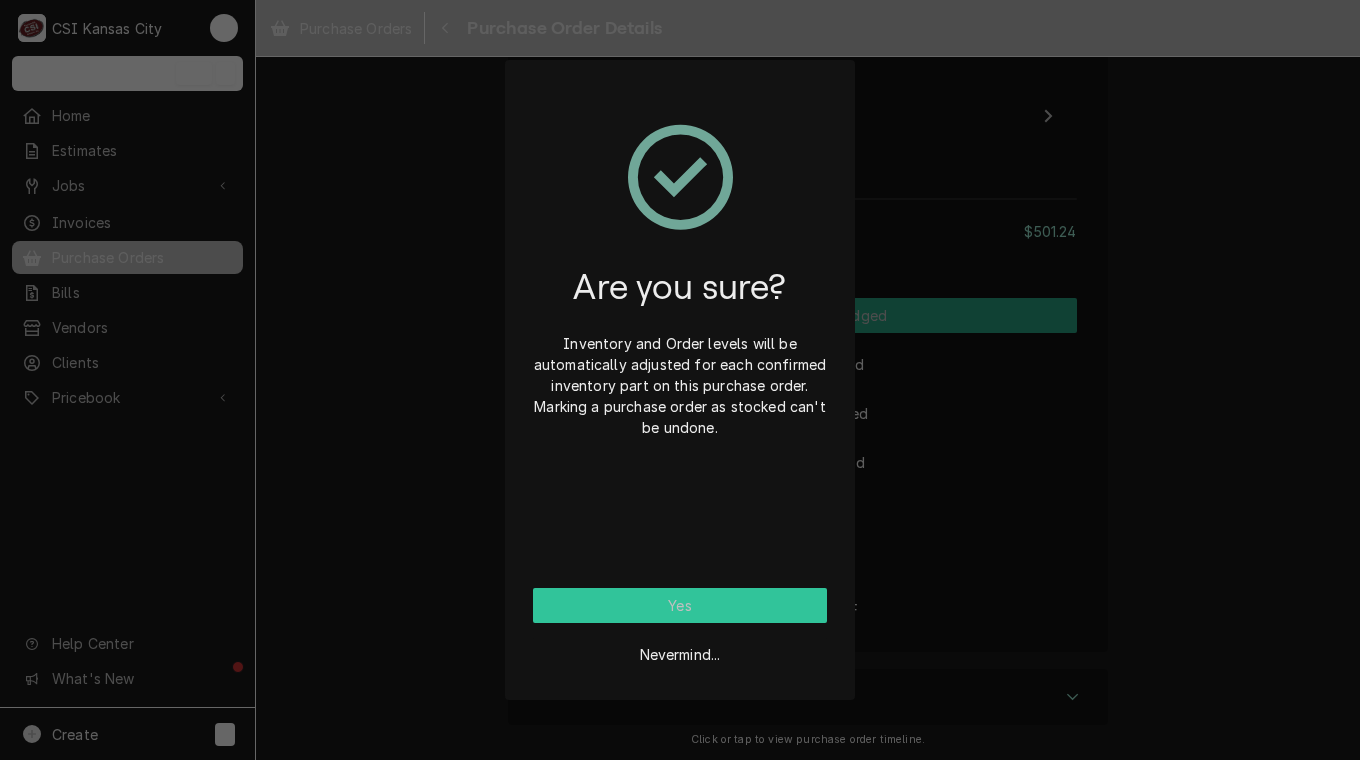 click on "Yes" at bounding box center (680, 605) 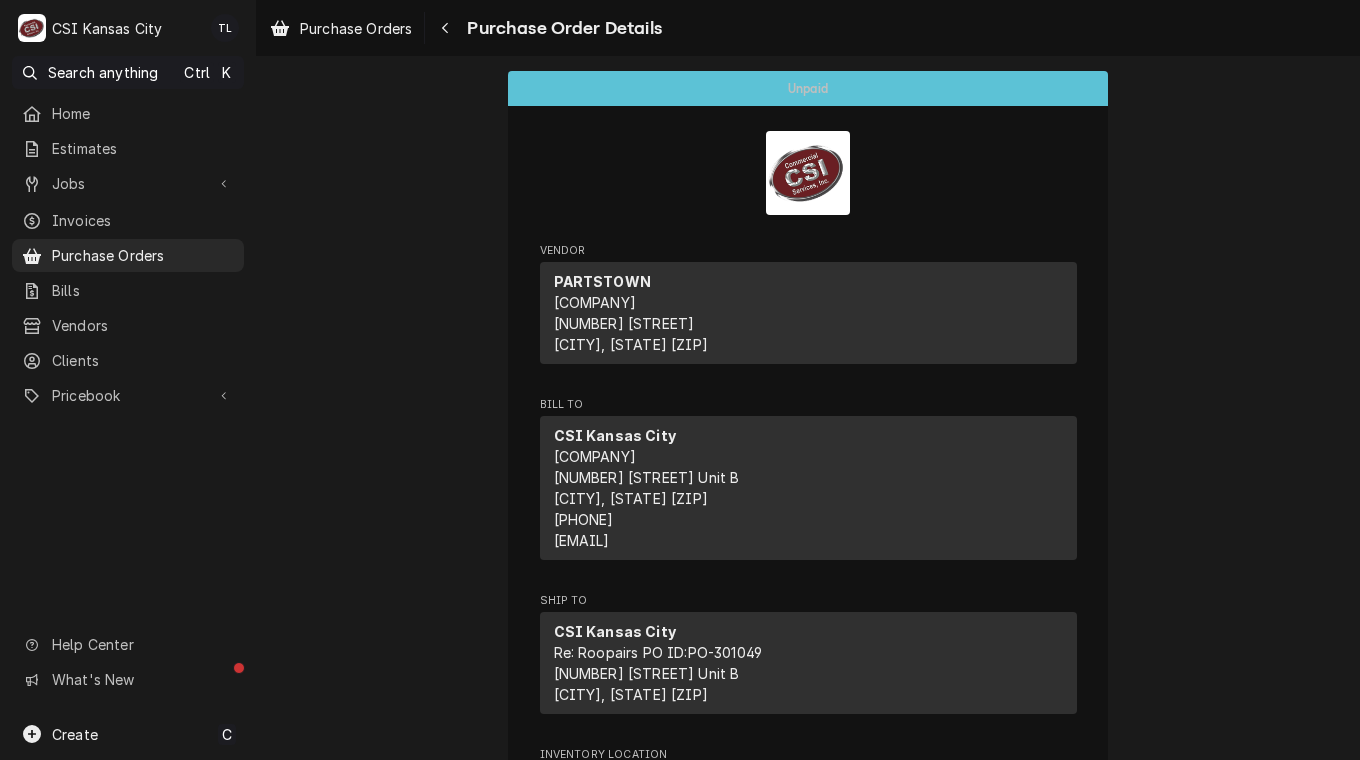 scroll, scrollTop: 0, scrollLeft: 0, axis: both 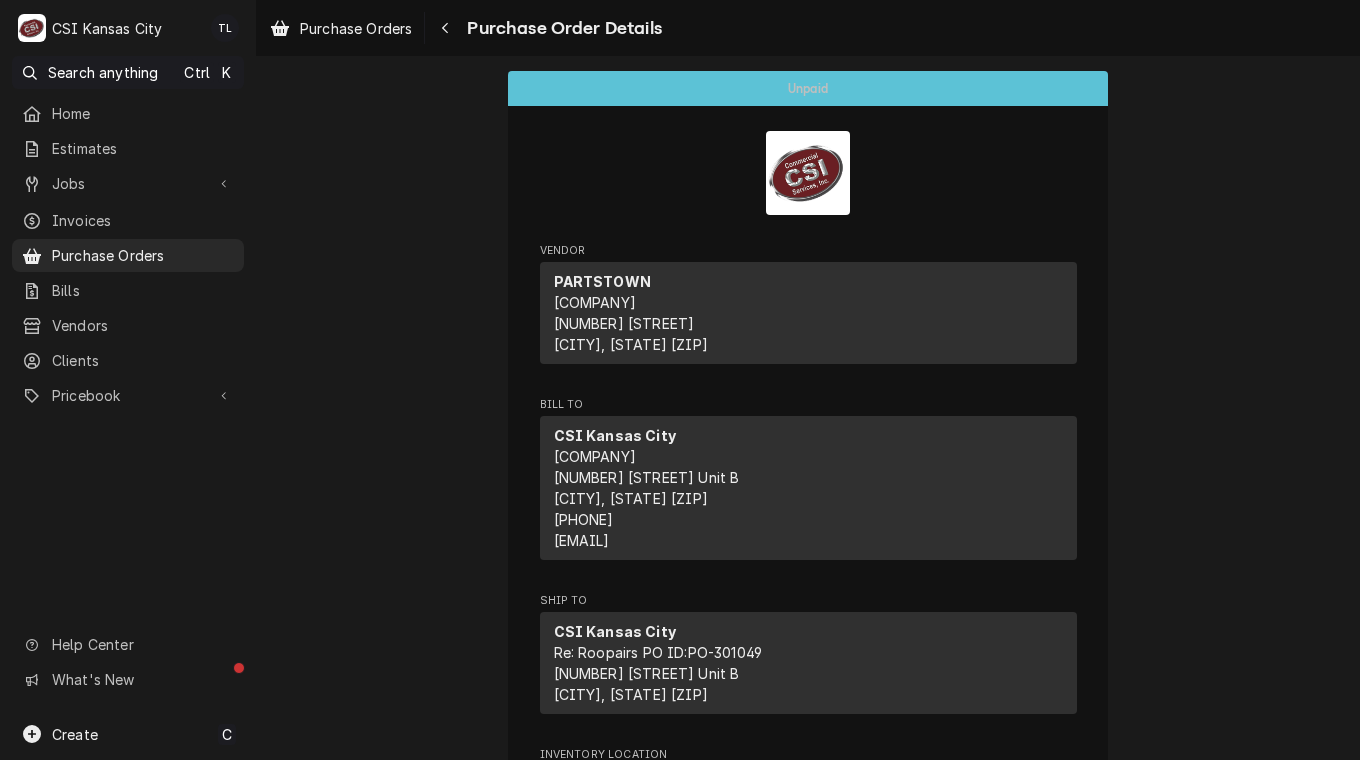 click on "Purchase Orders" at bounding box center [143, 255] 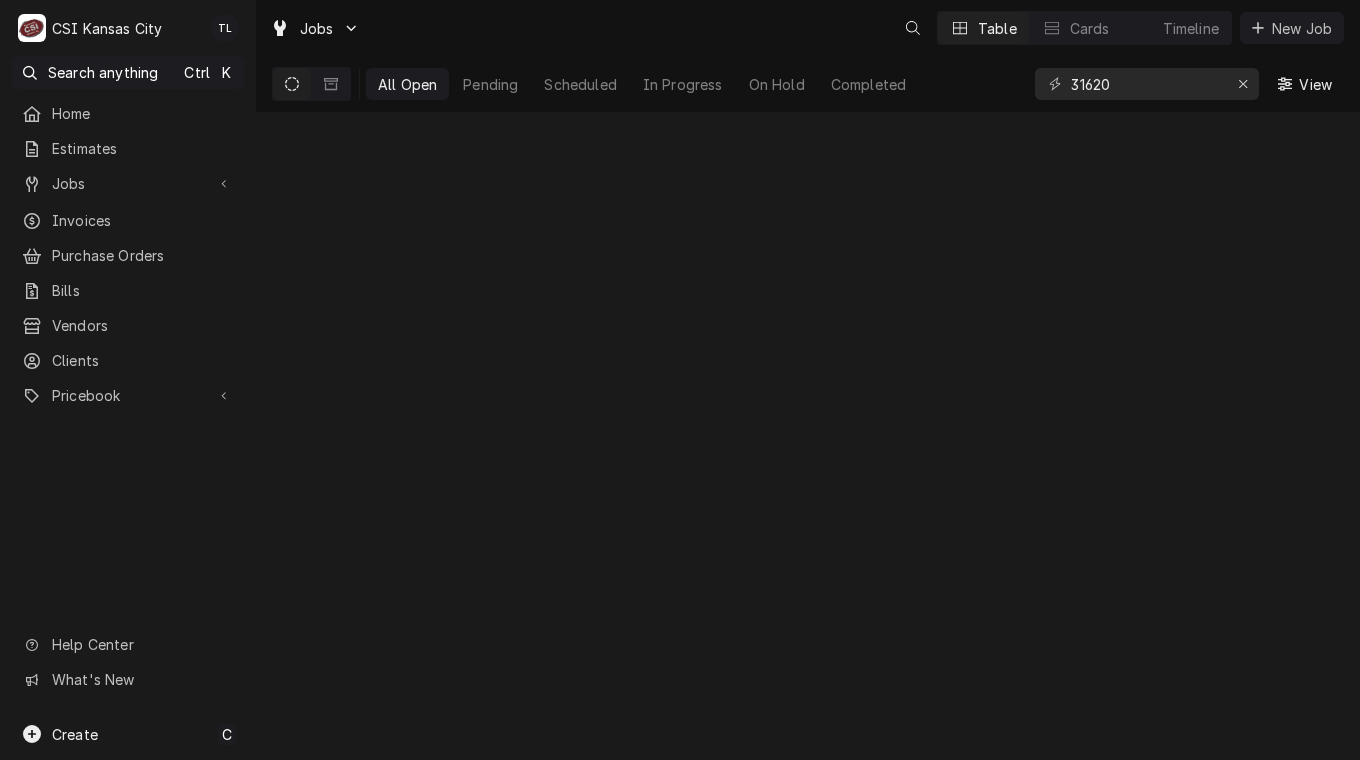scroll, scrollTop: 0, scrollLeft: 0, axis: both 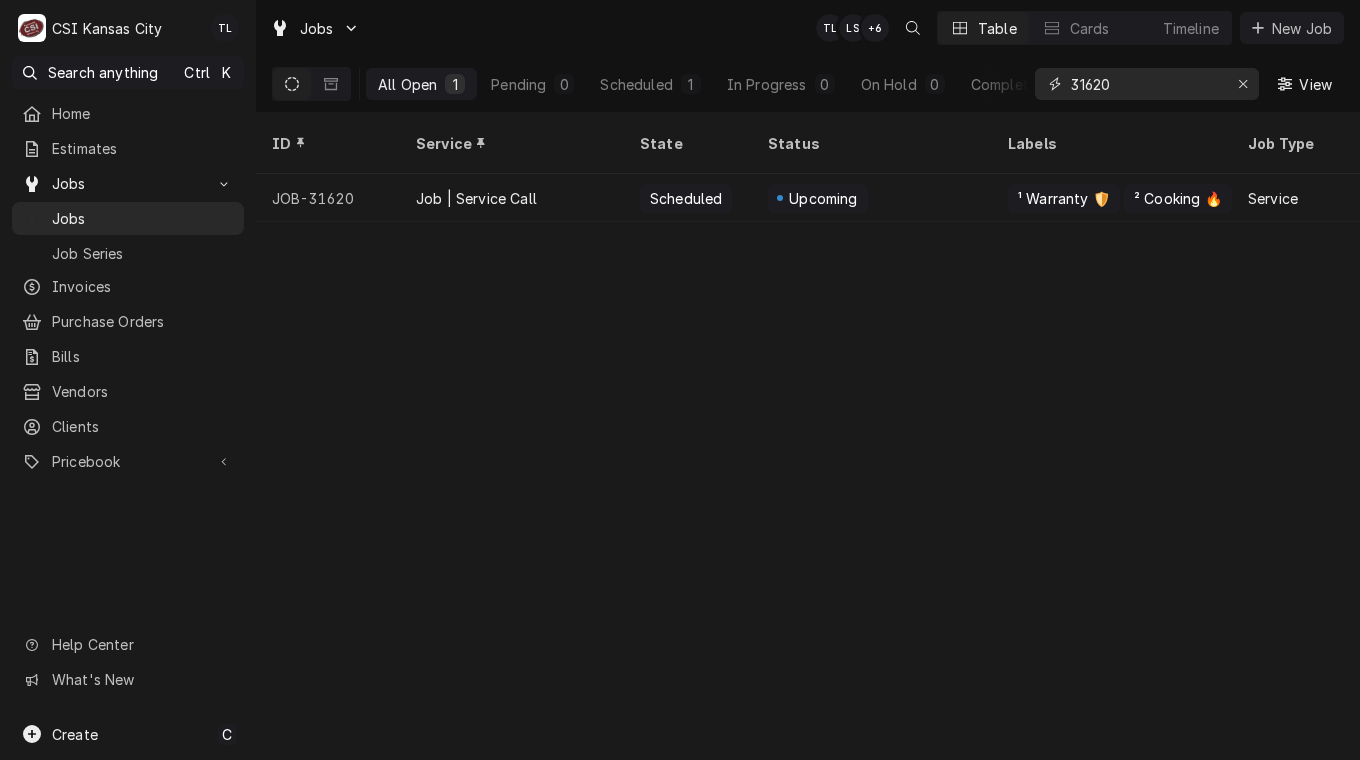 drag, startPoint x: 1056, startPoint y: 91, endPoint x: 934, endPoint y: 85, distance: 122.14745 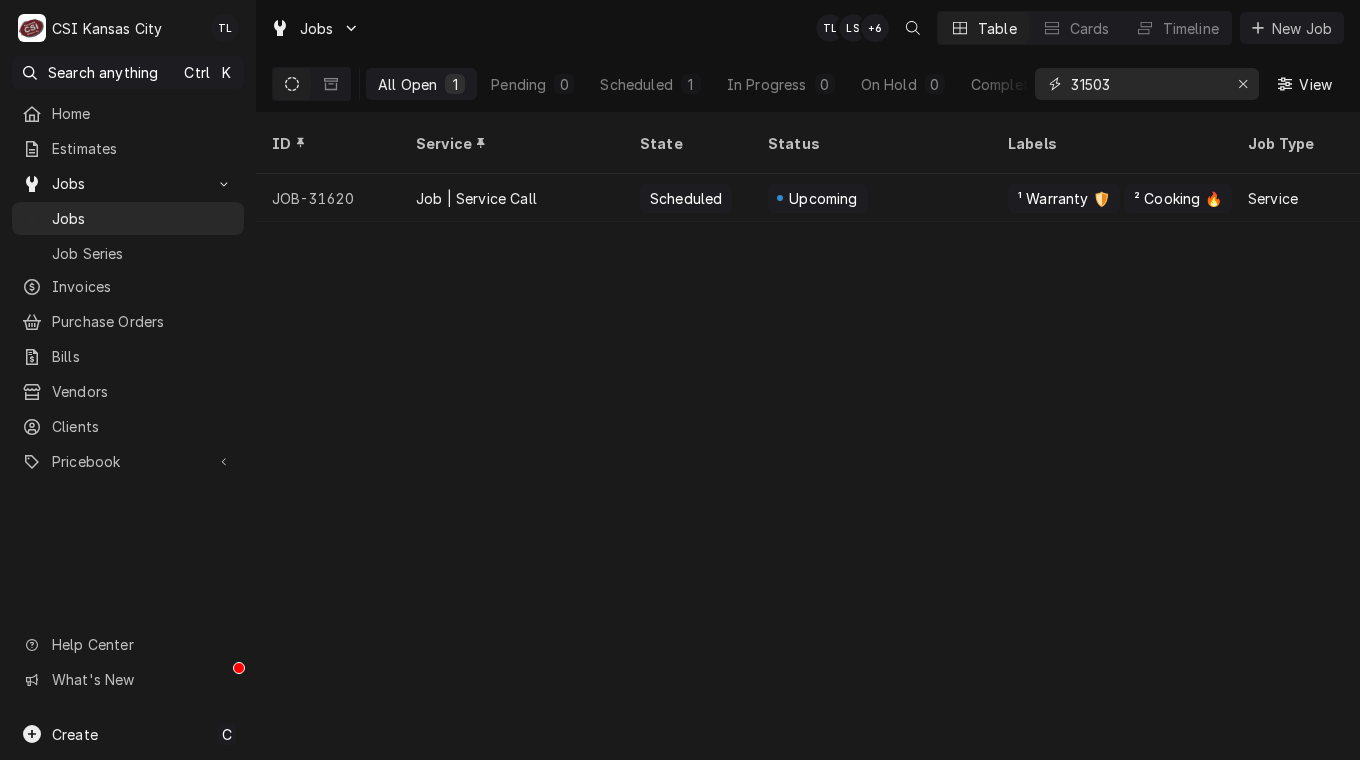 type on "31503" 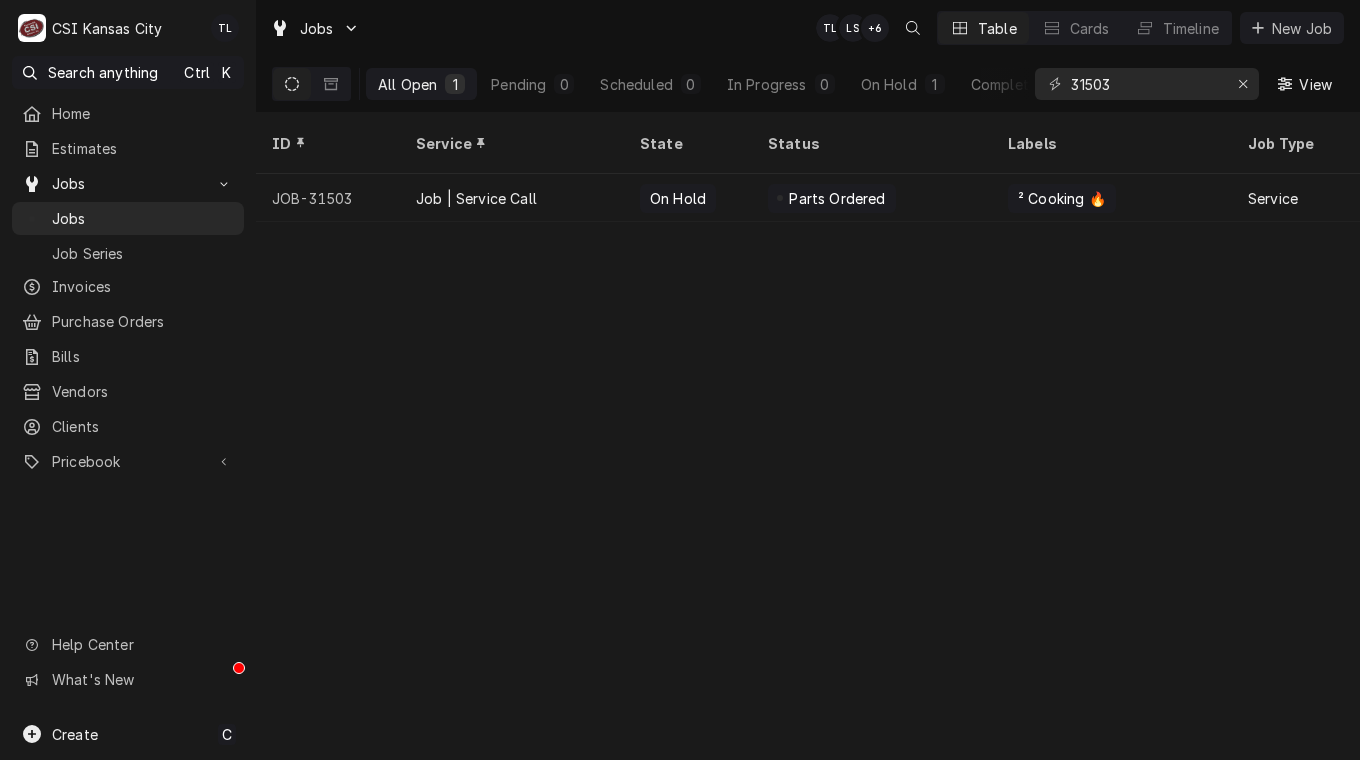 click on "Job | Service Call" at bounding box center (512, 198) 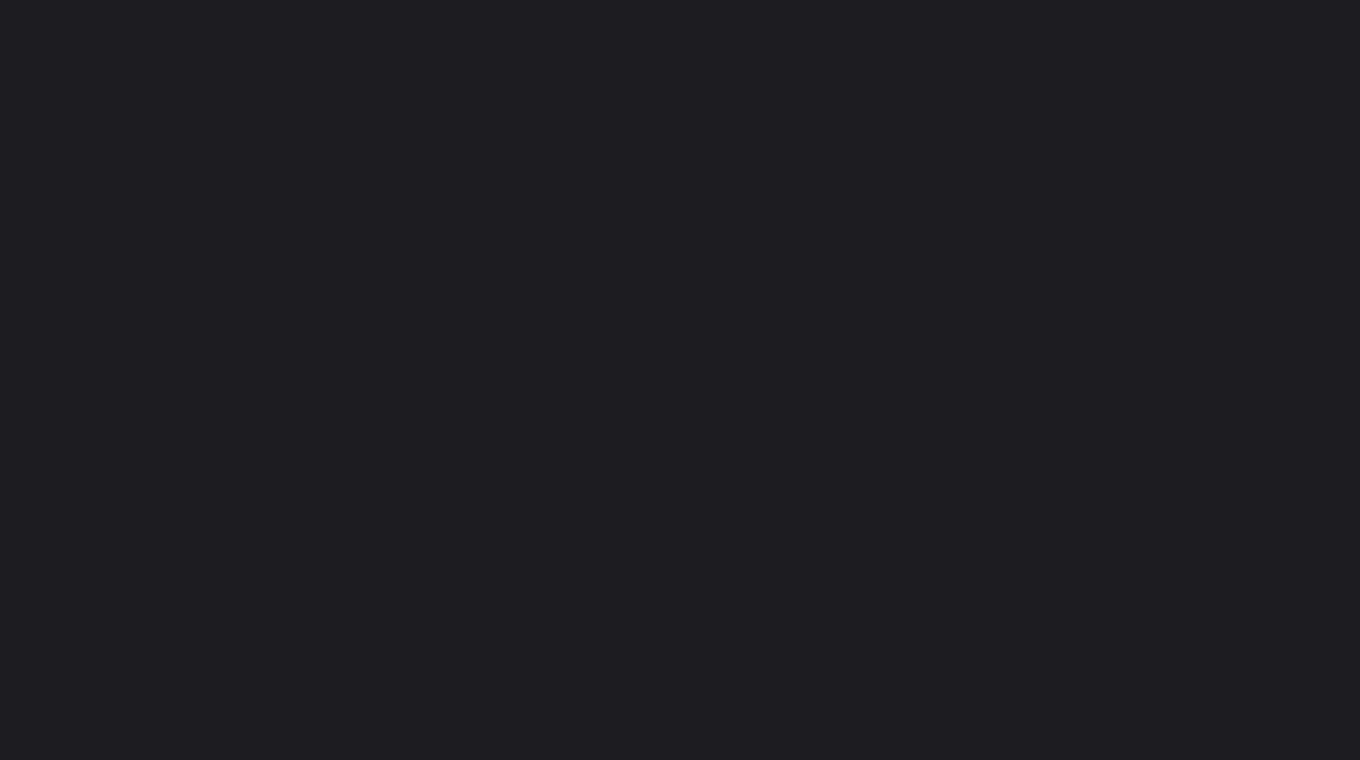 scroll, scrollTop: 0, scrollLeft: 0, axis: both 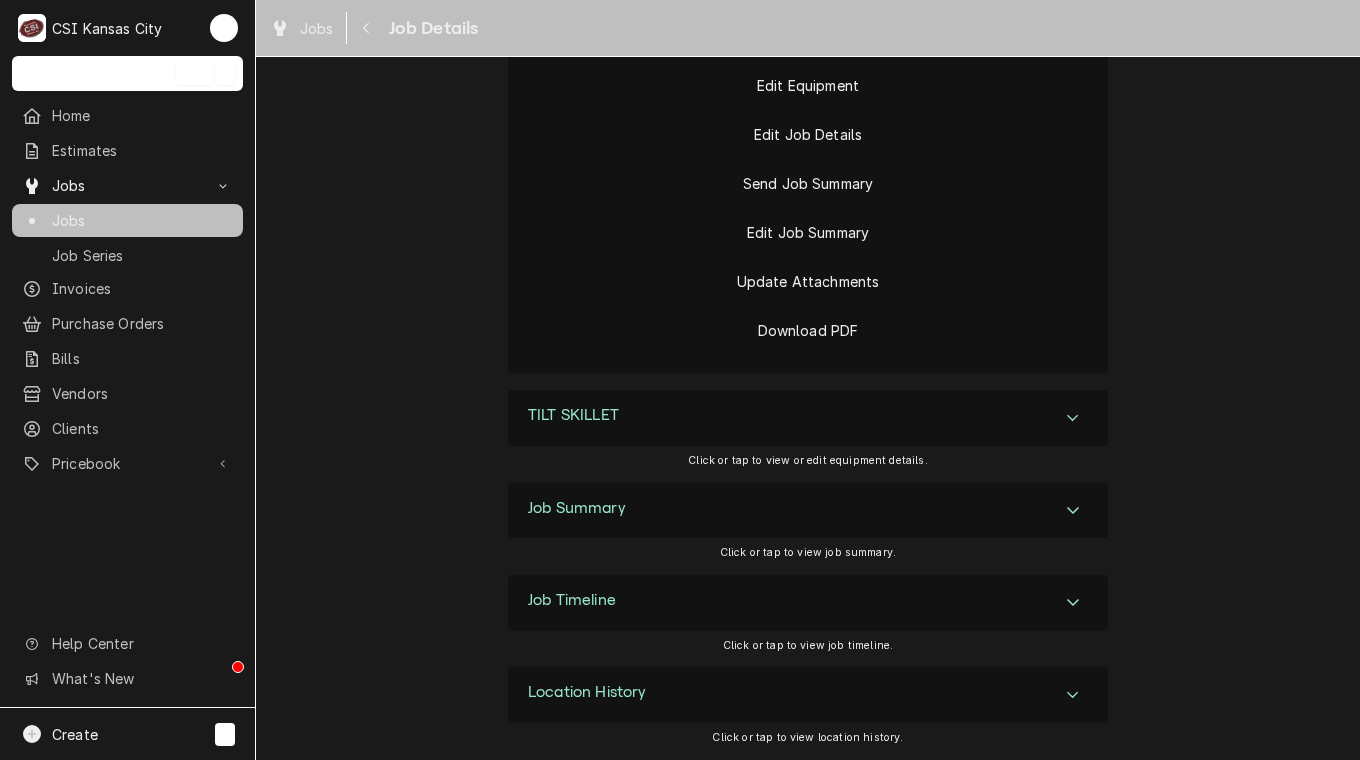 click at bounding box center [1073, 511] 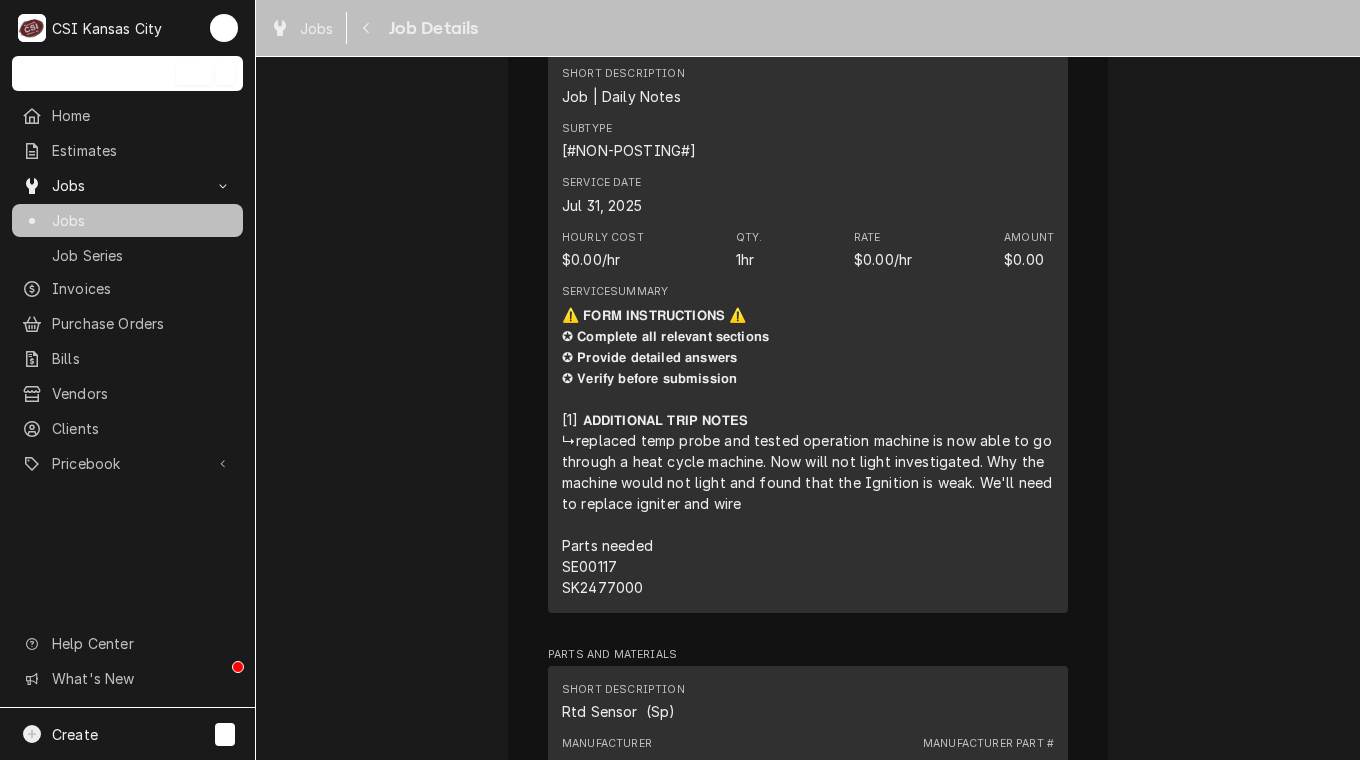 scroll, scrollTop: 6533, scrollLeft: 0, axis: vertical 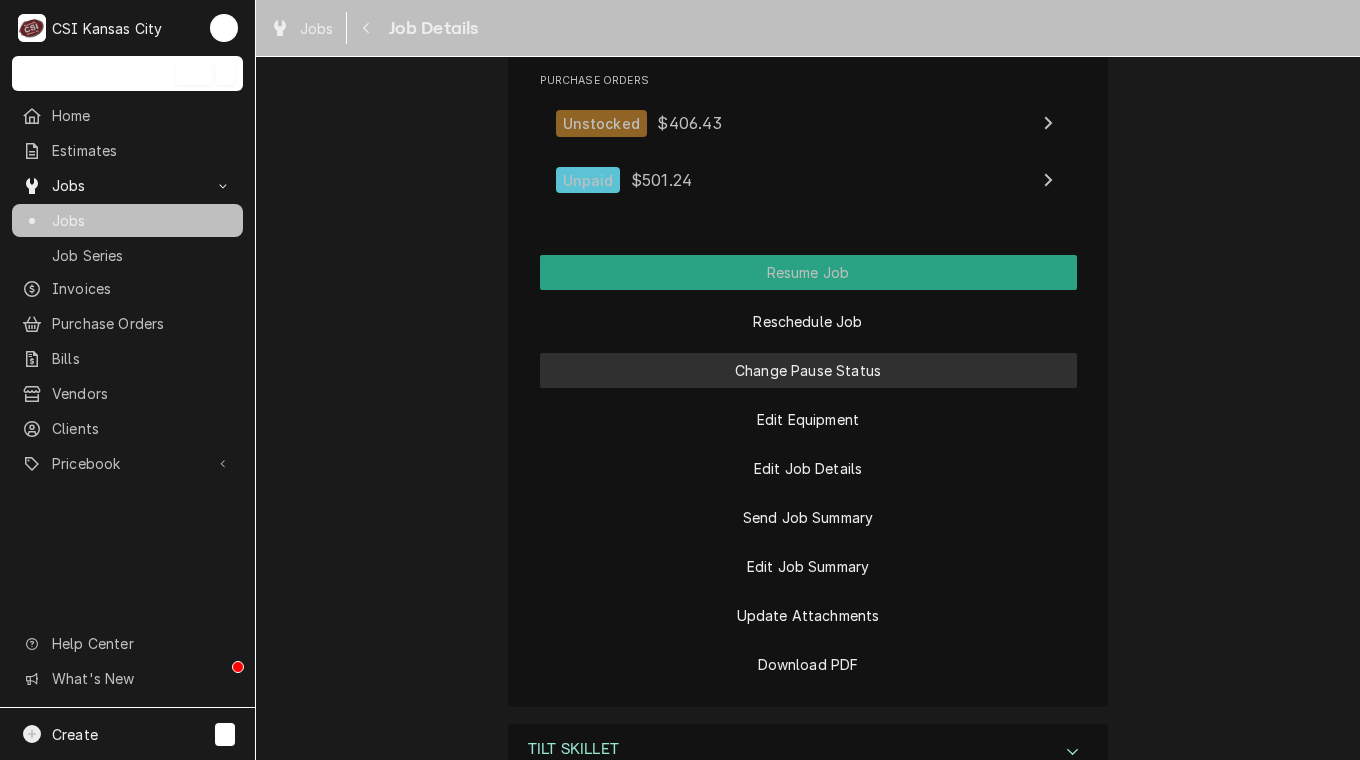 click on "Change Pause Status" at bounding box center (808, 370) 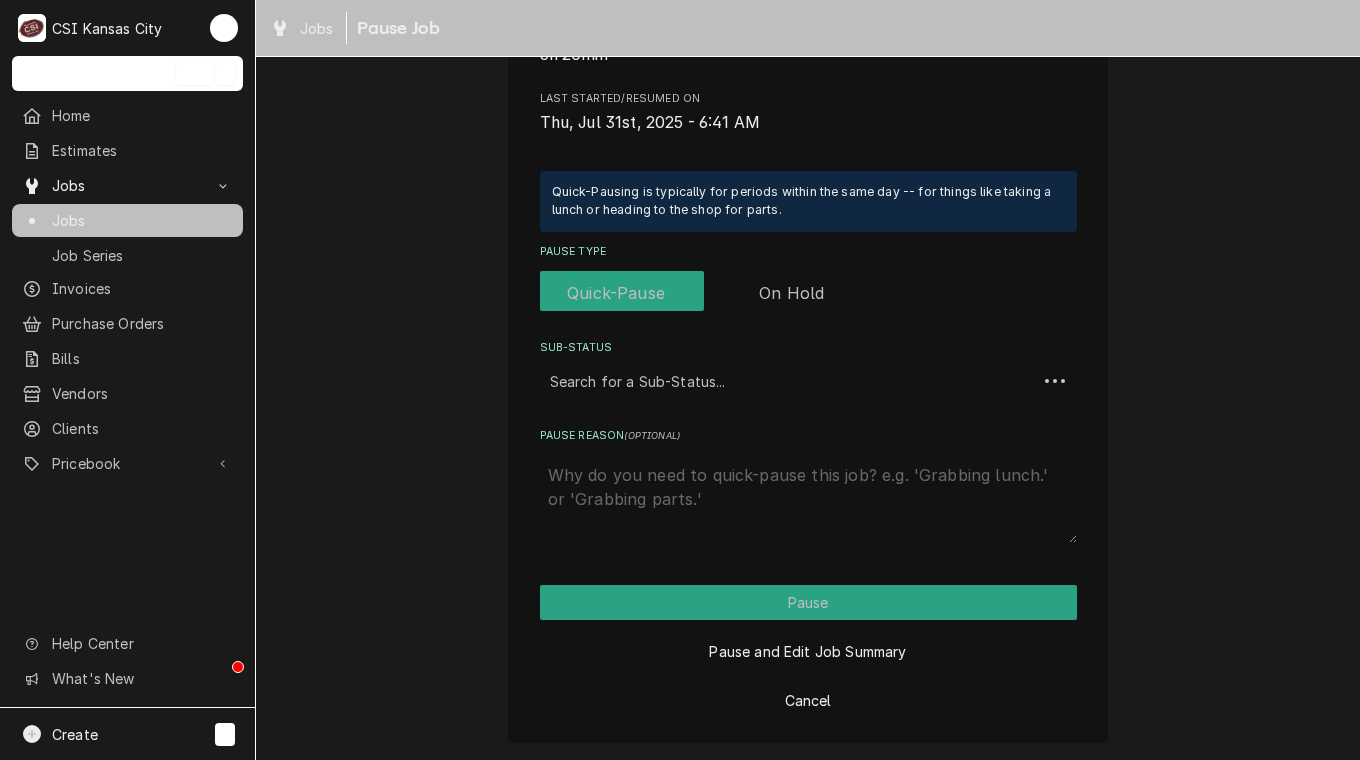 scroll, scrollTop: 0, scrollLeft: 0, axis: both 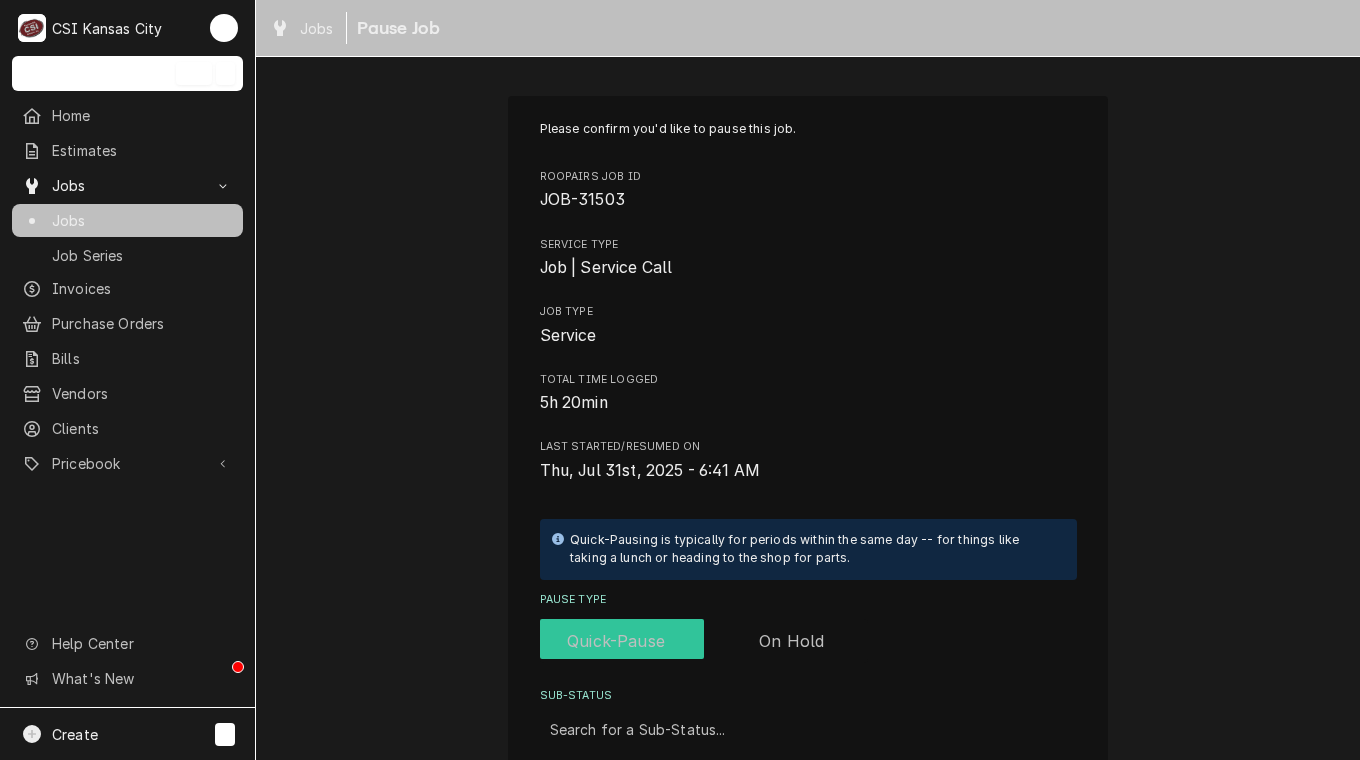 click at bounding box center (704, 641) 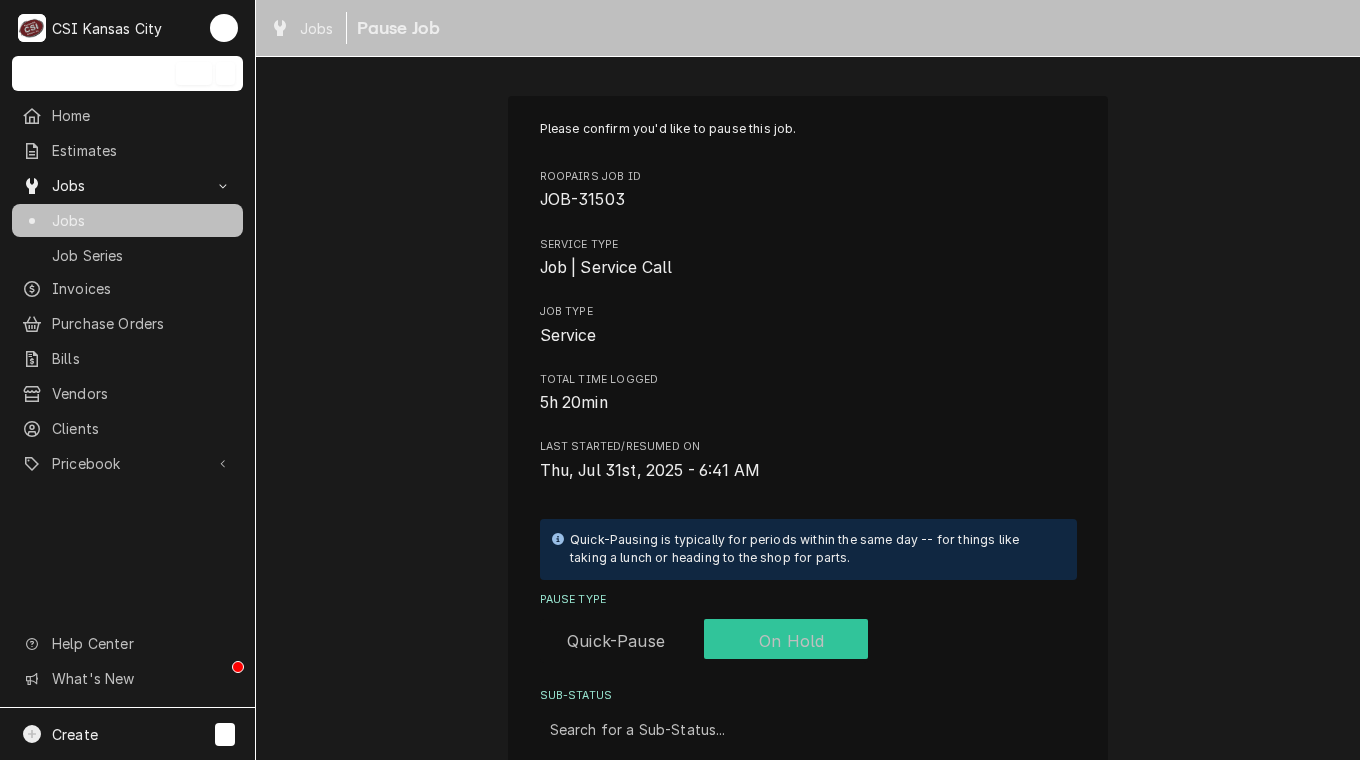 checkbox on "true" 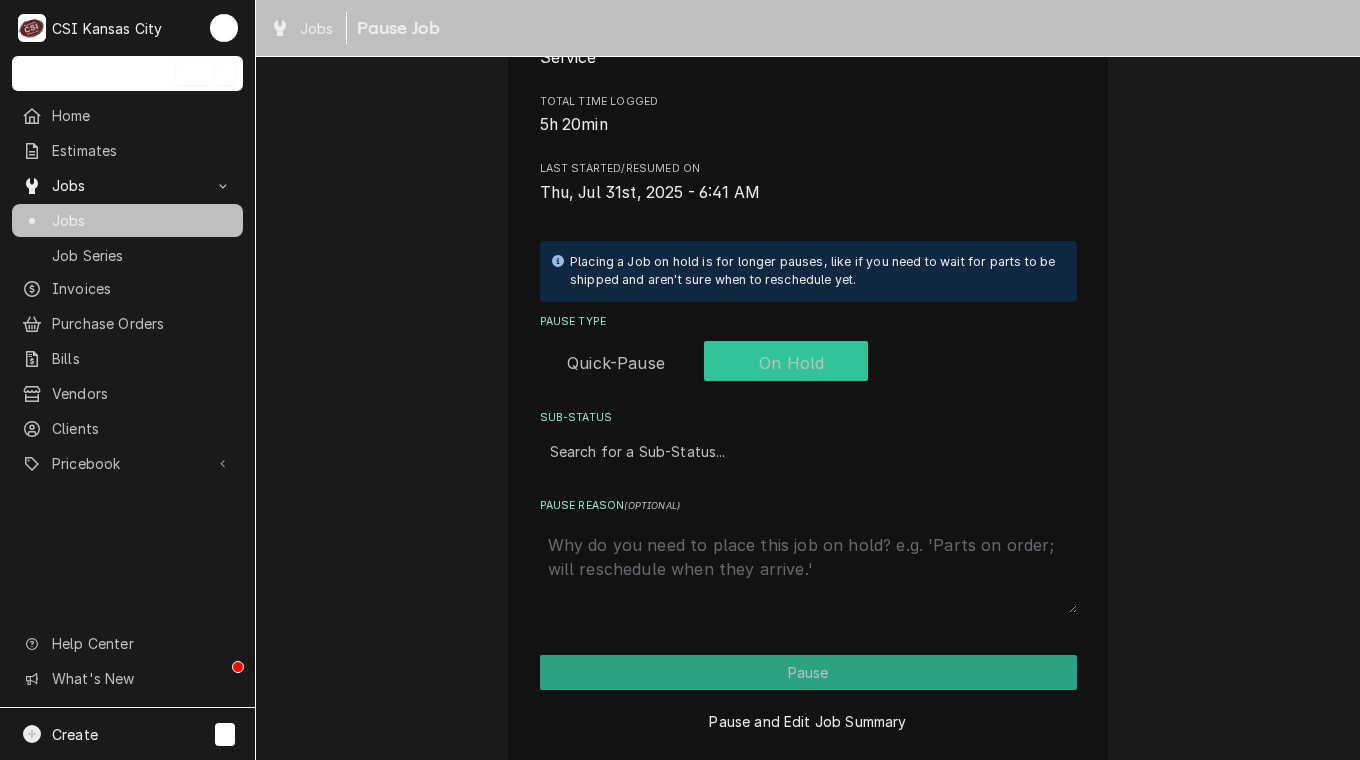 scroll, scrollTop: 298, scrollLeft: 0, axis: vertical 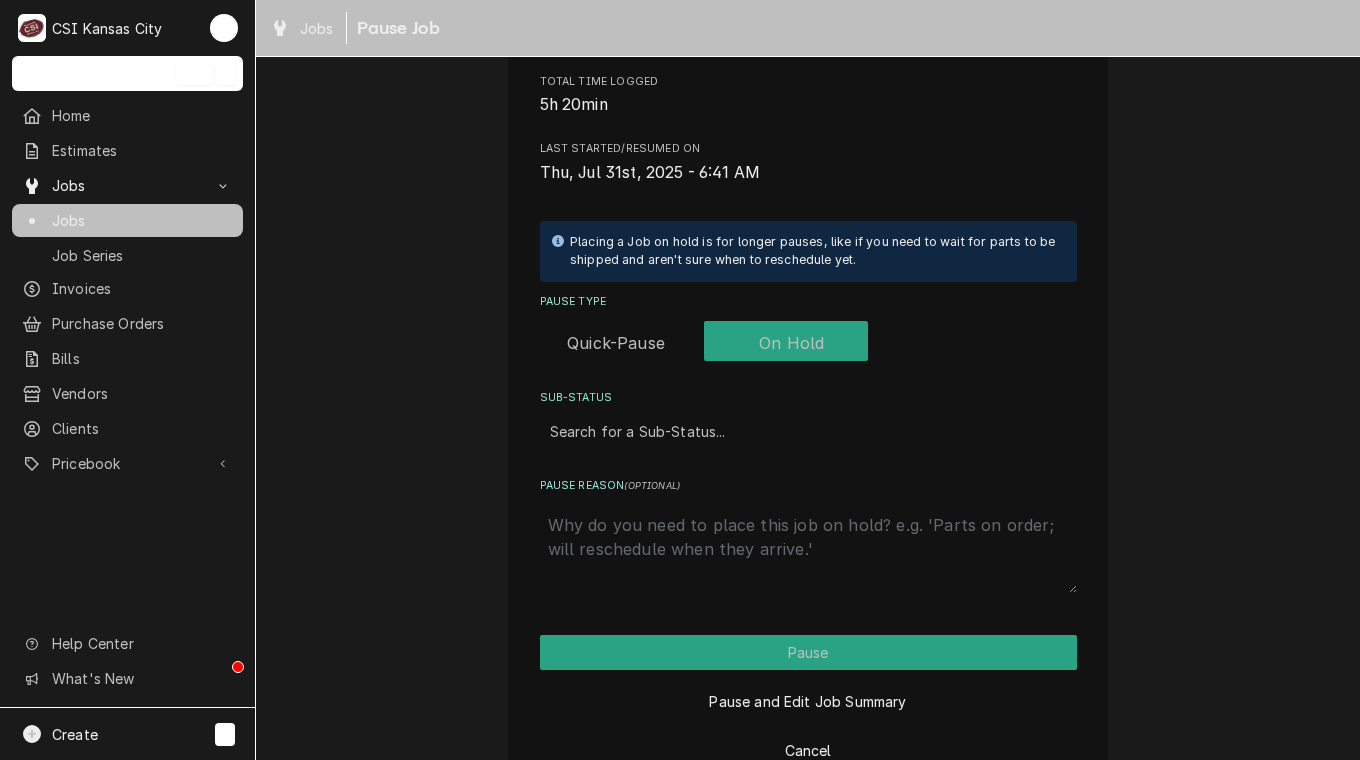 click at bounding box center [808, 431] 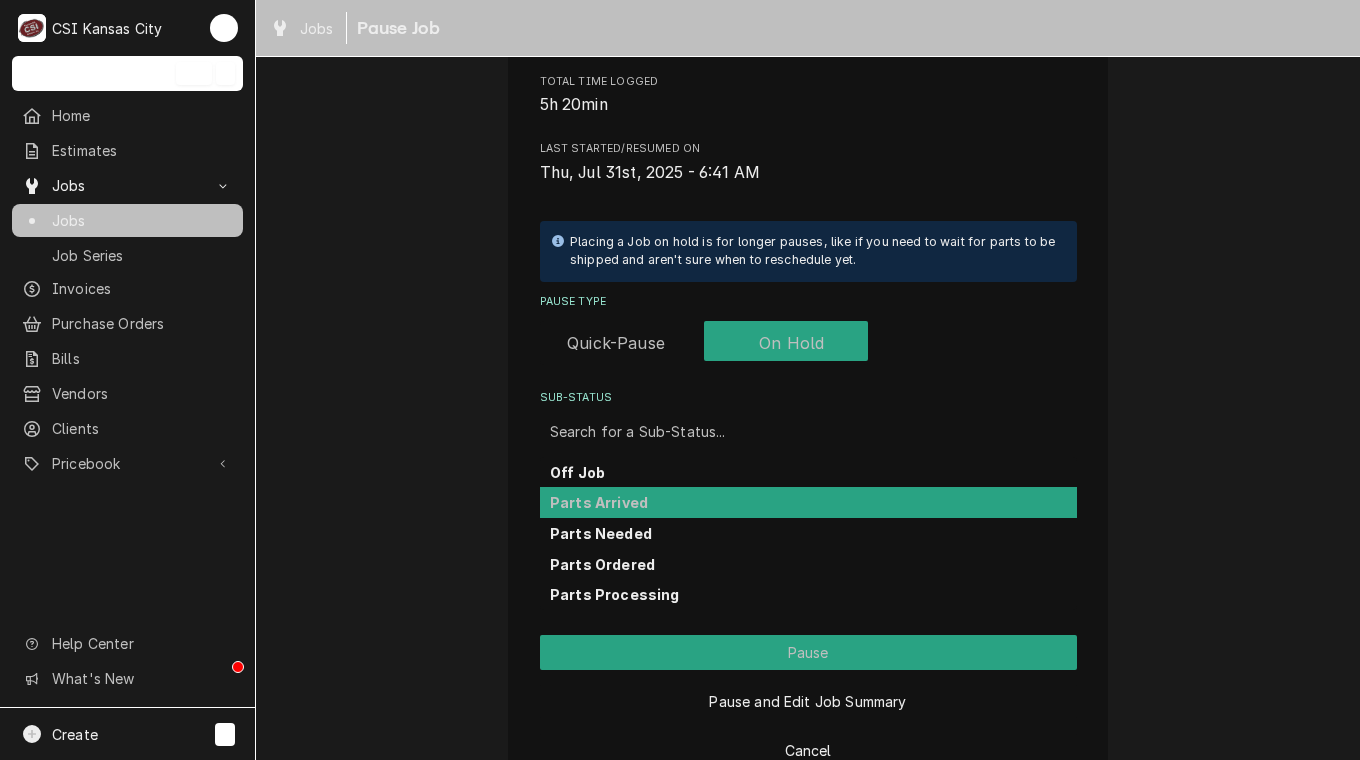click on "Parts Arrived" at bounding box center [599, 502] 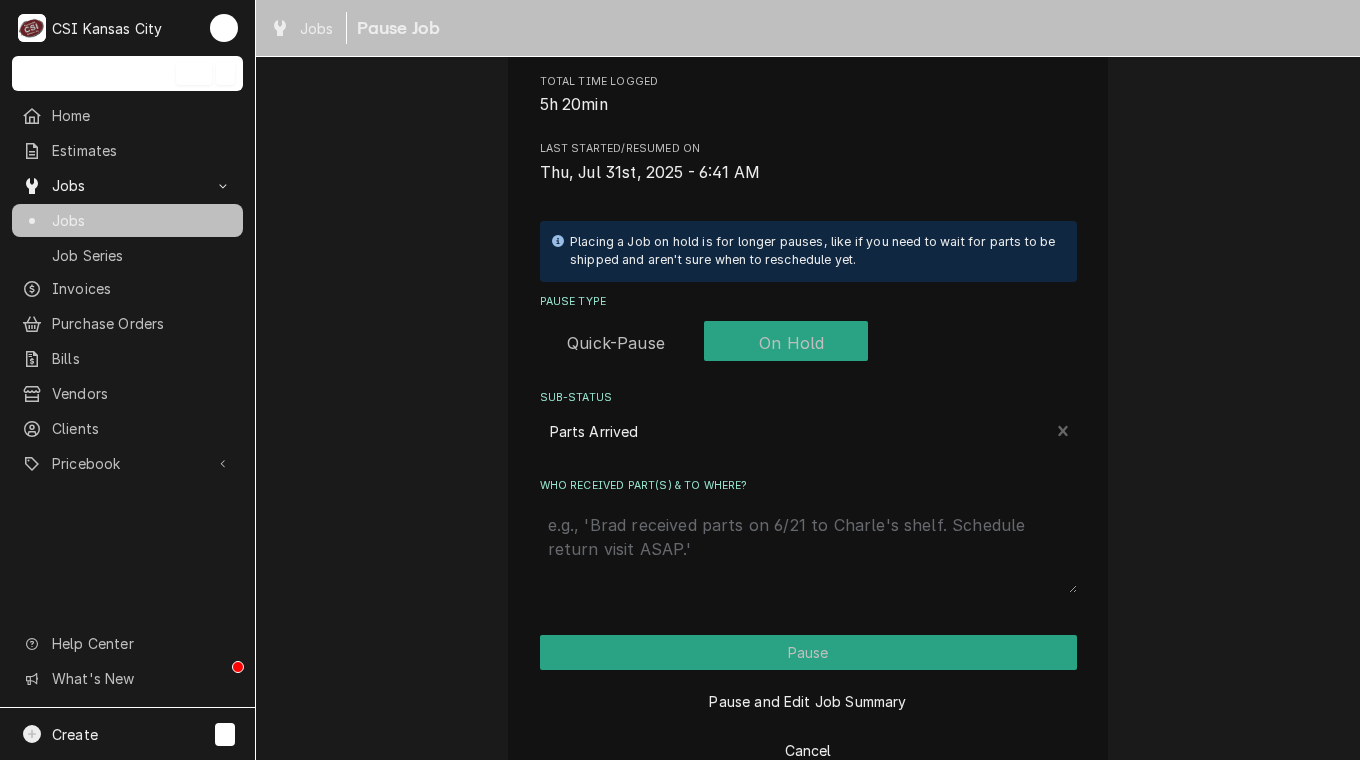 click on "Who received part(s) & to where?" at bounding box center [808, 549] 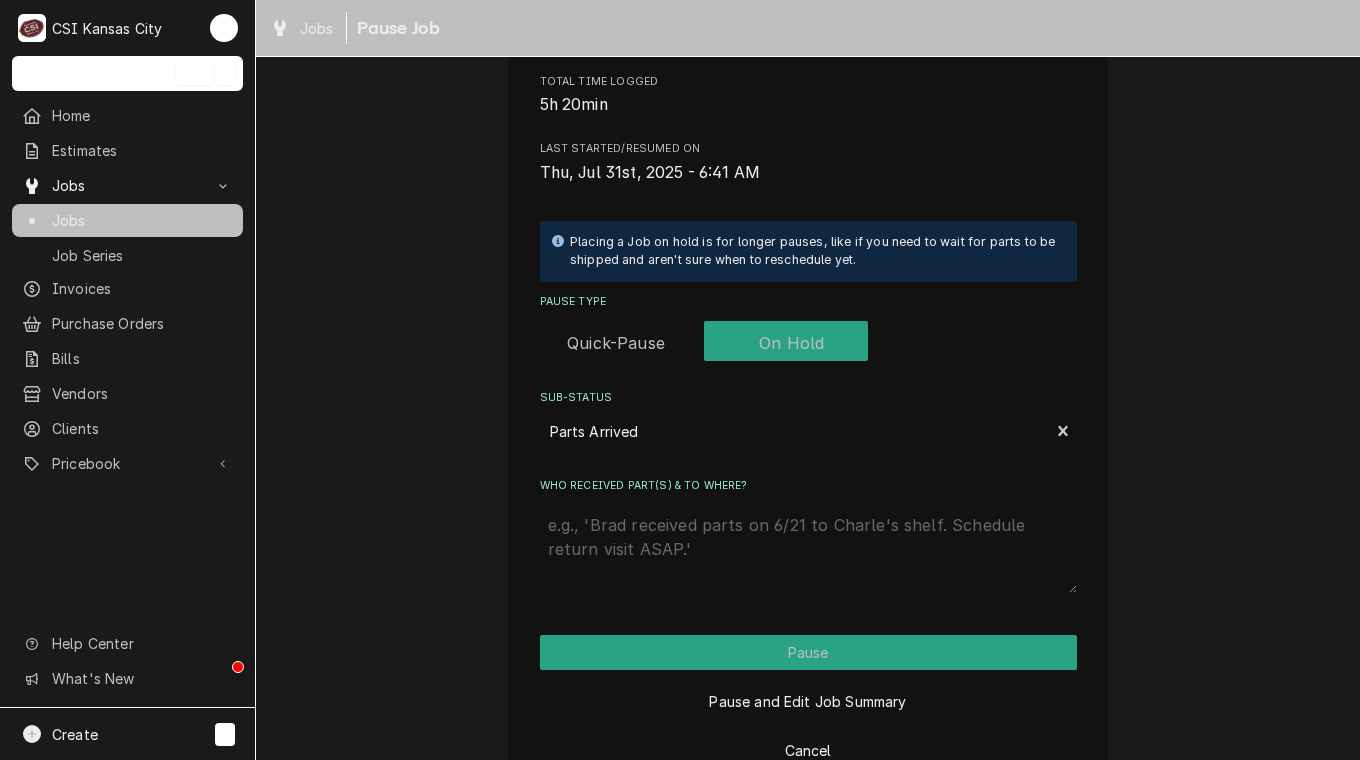 type on "x" 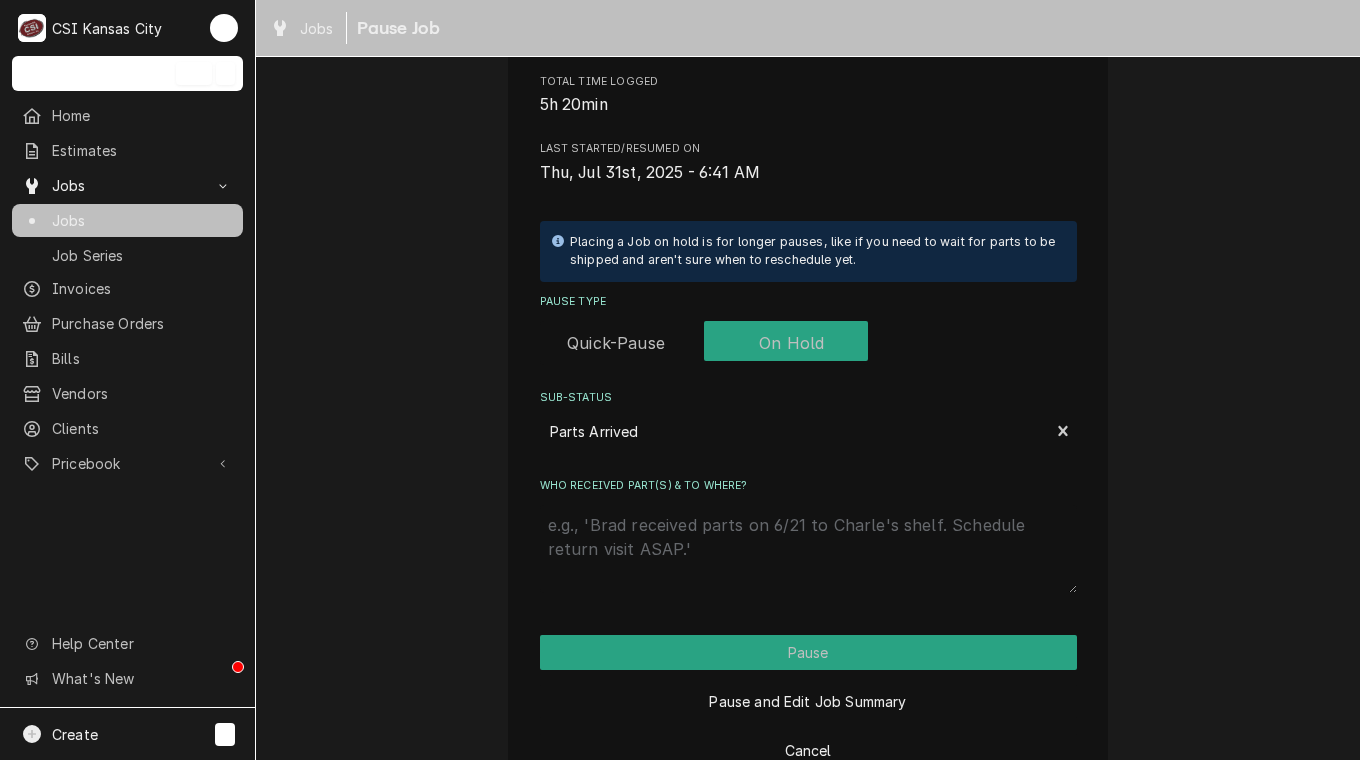 type on "p" 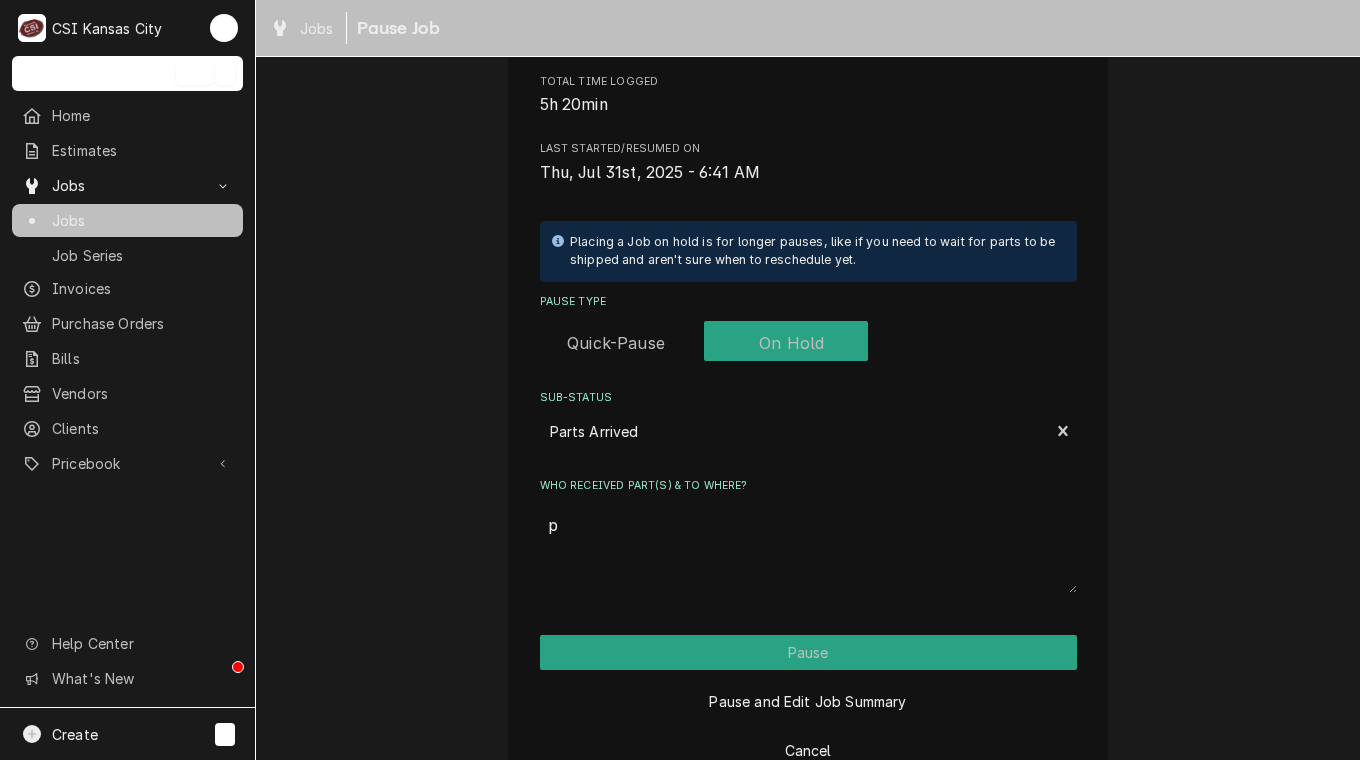 type on "x" 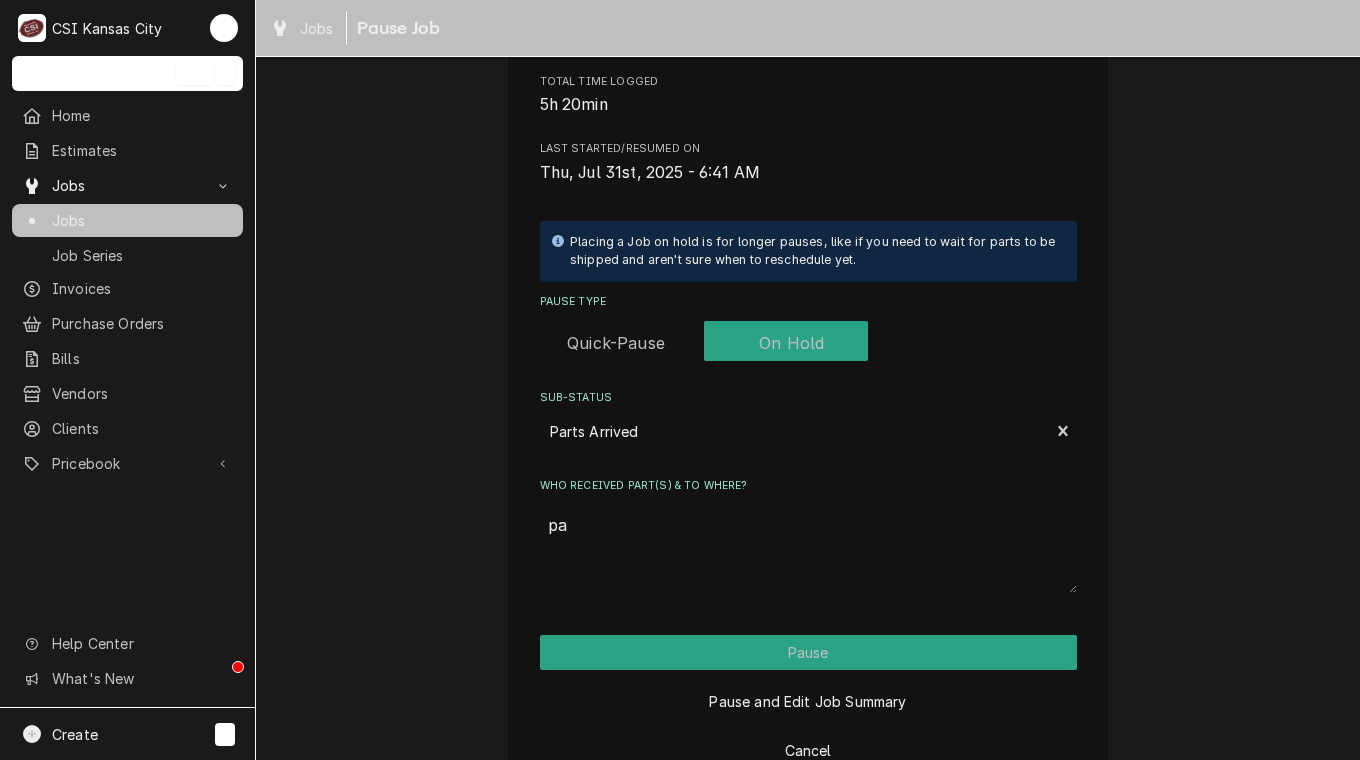 type on "x" 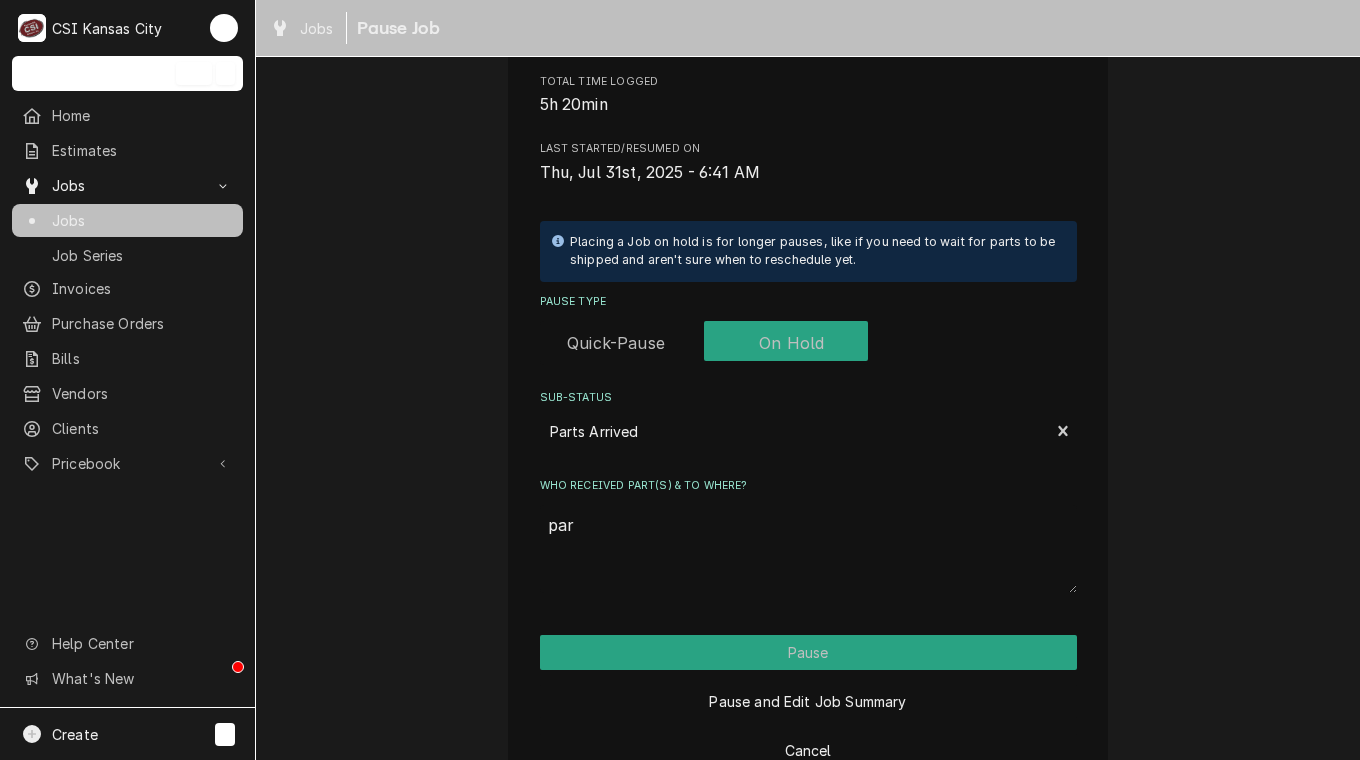 type on "x" 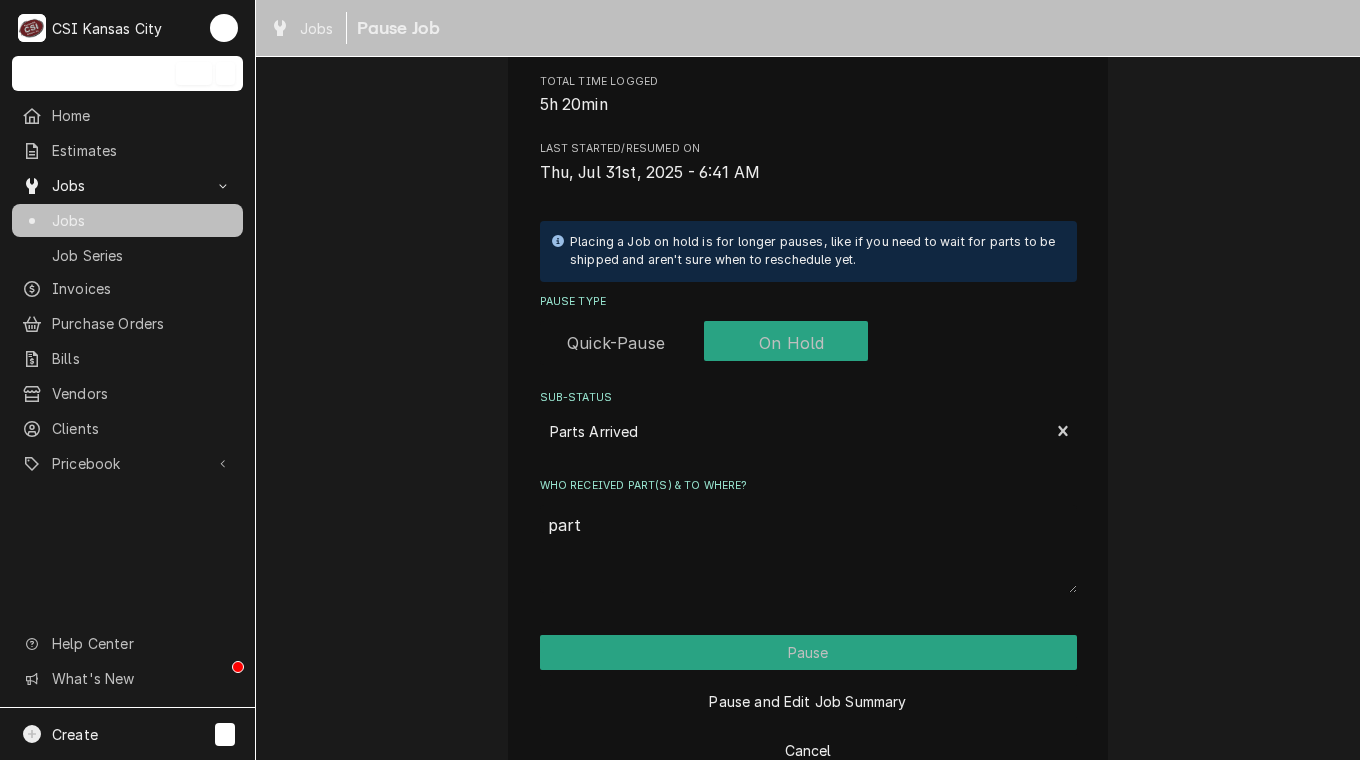 type on "x" 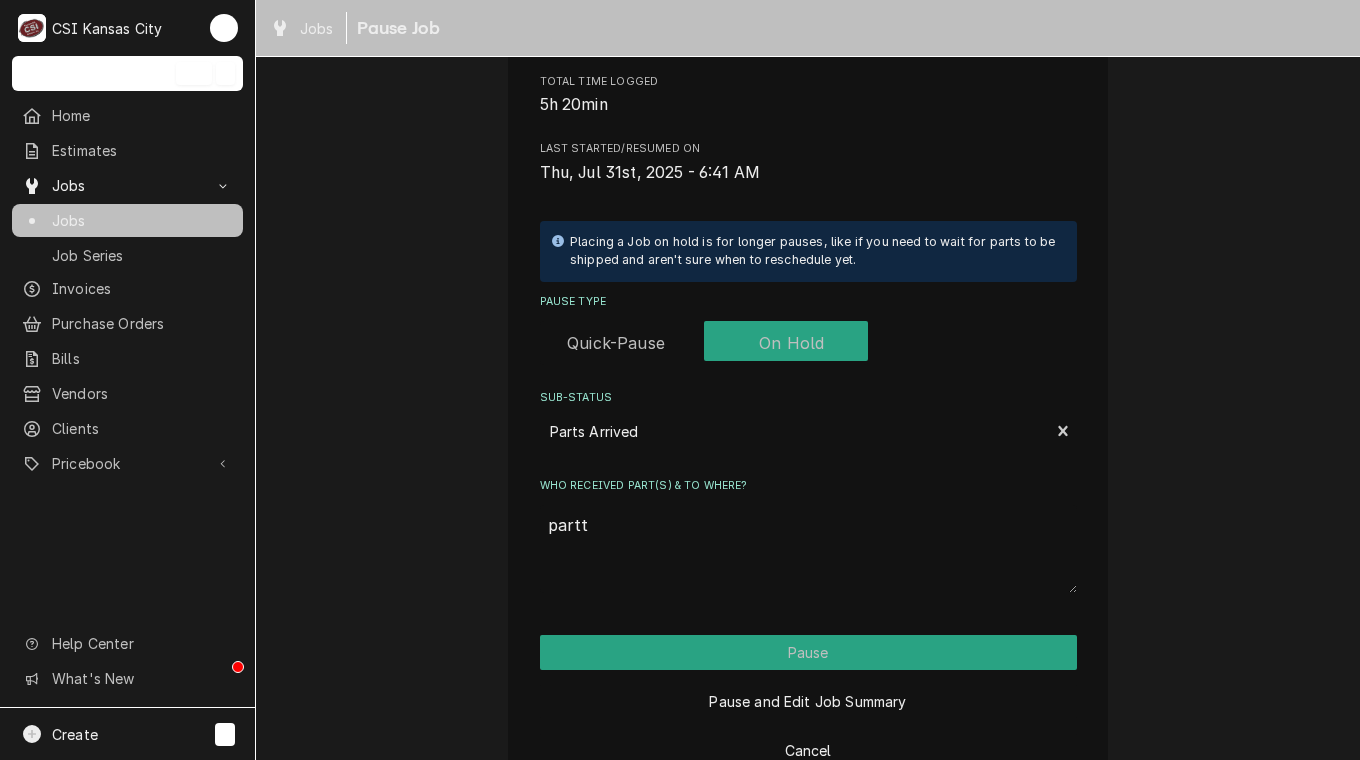 type on "x" 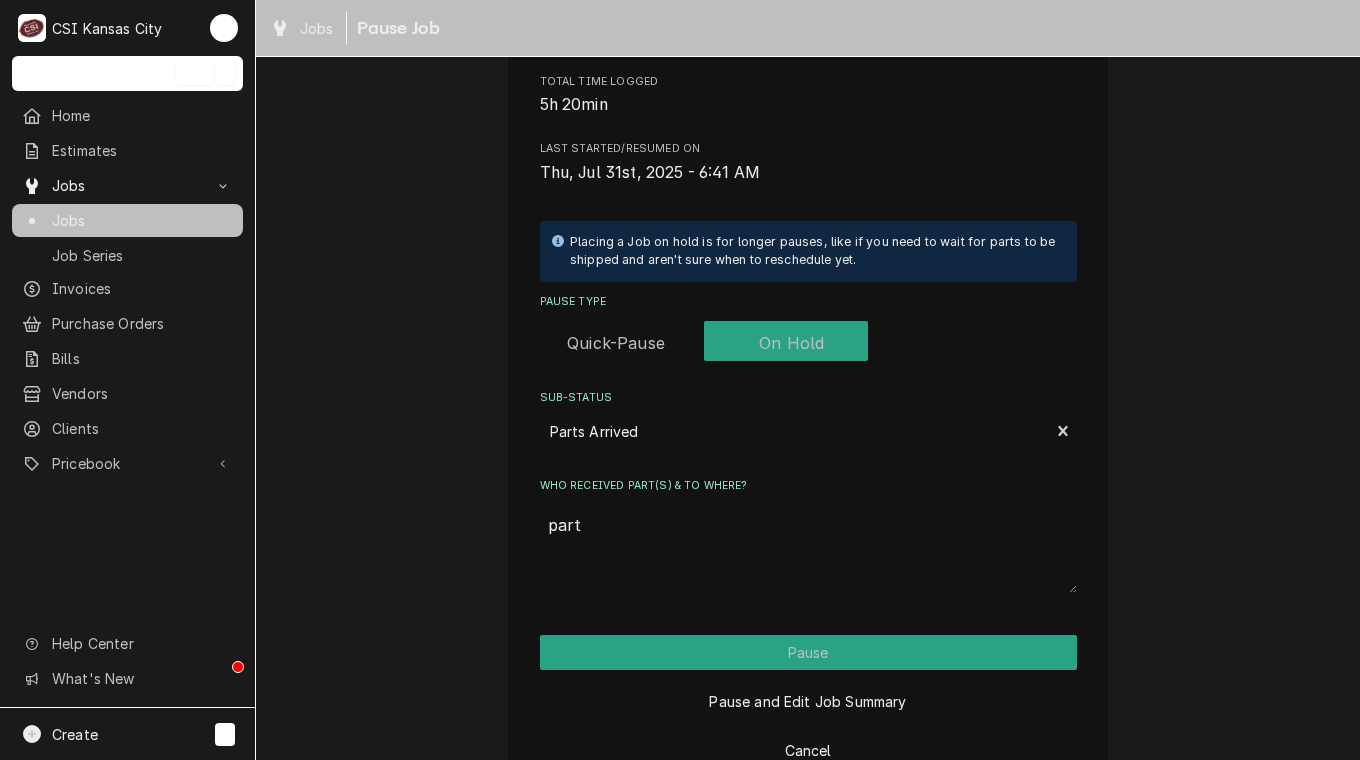 type on "x" 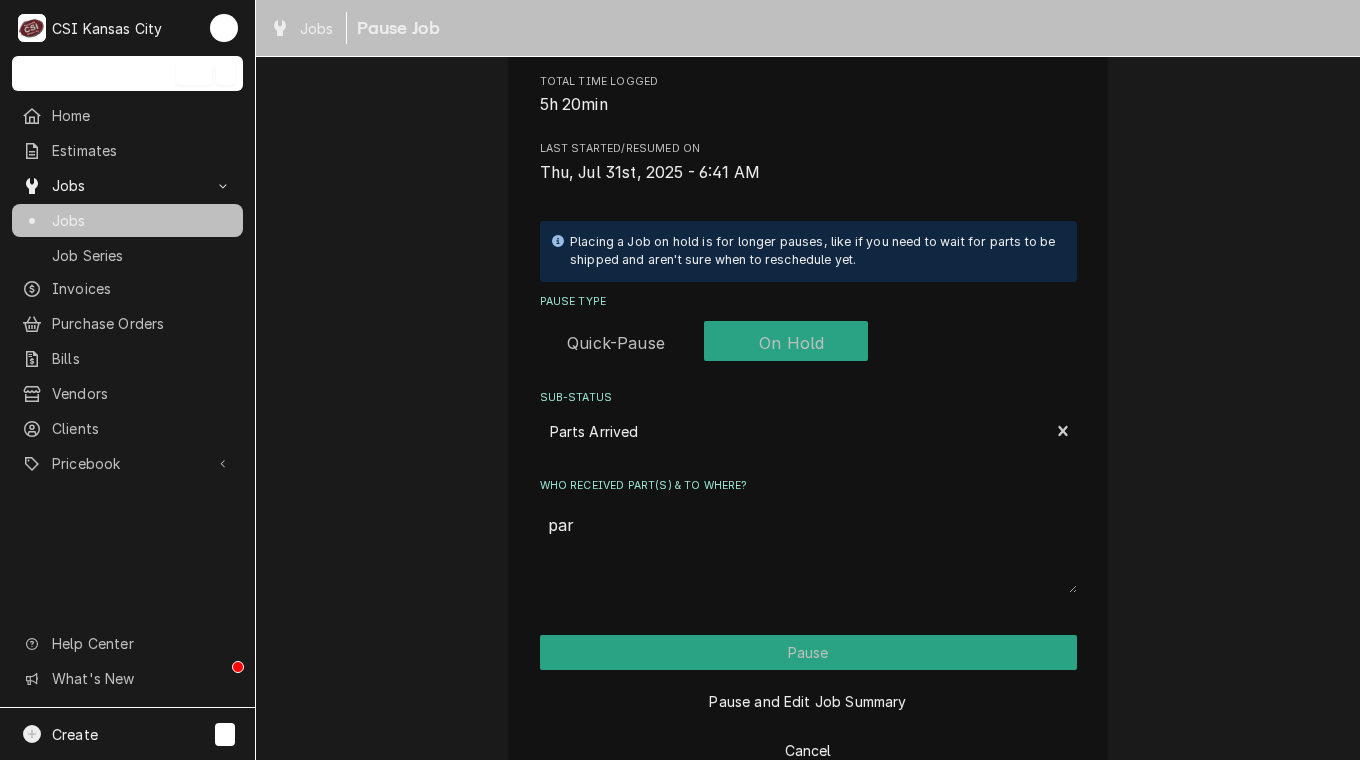 type on "x" 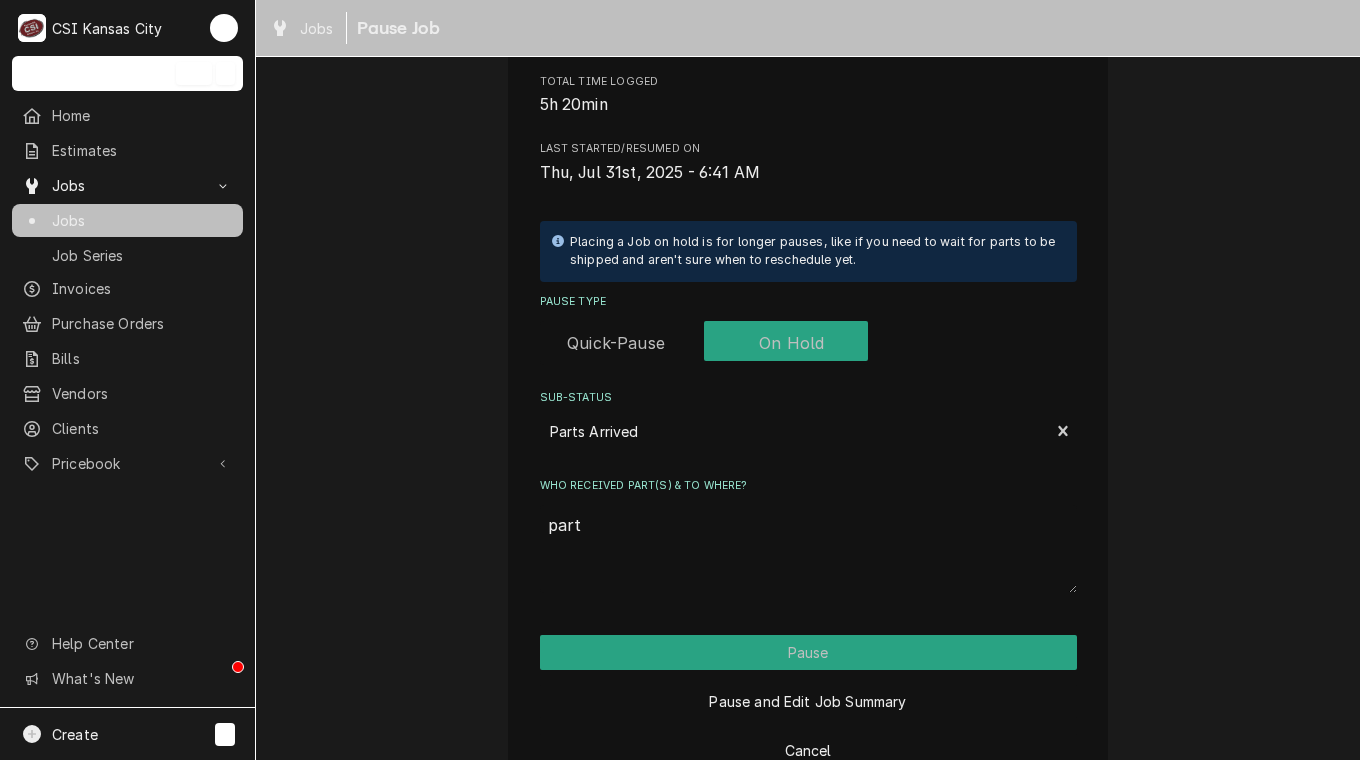 type on "x" 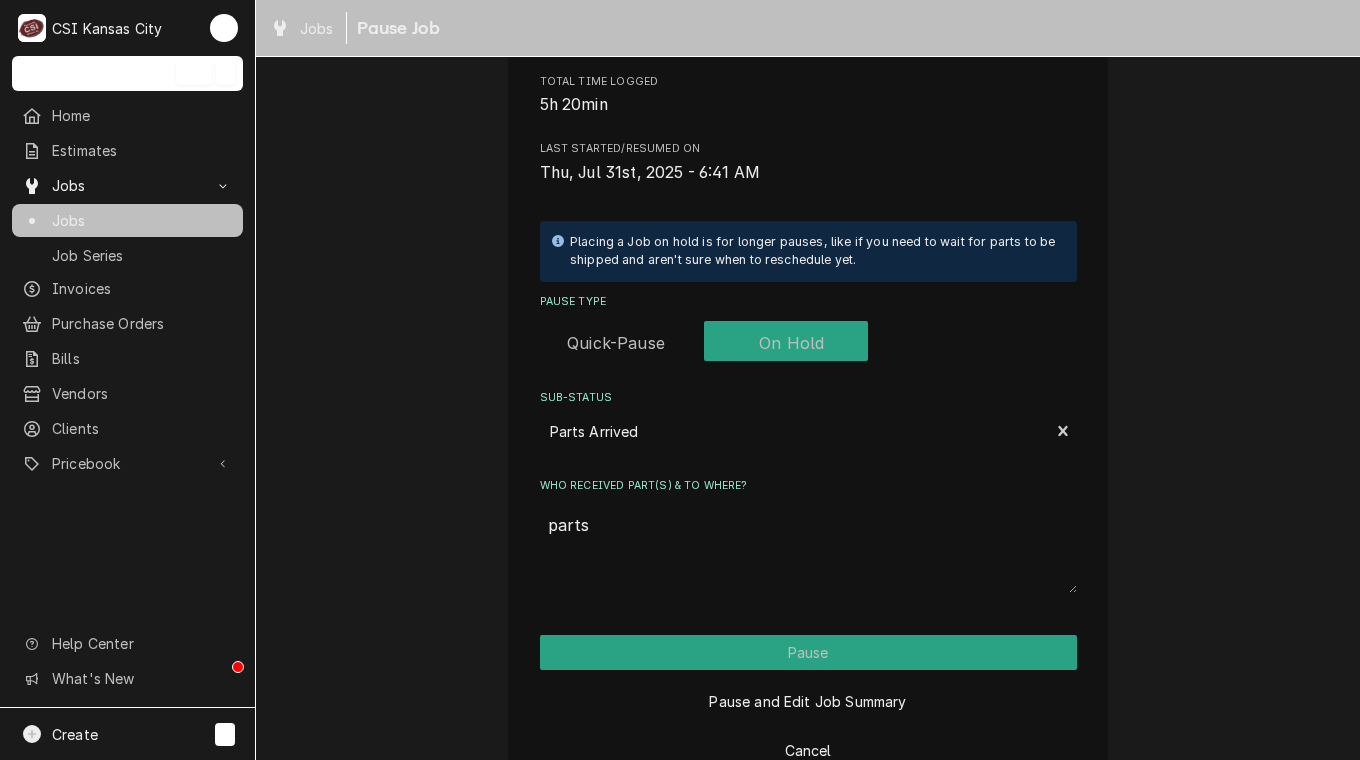 type on "x" 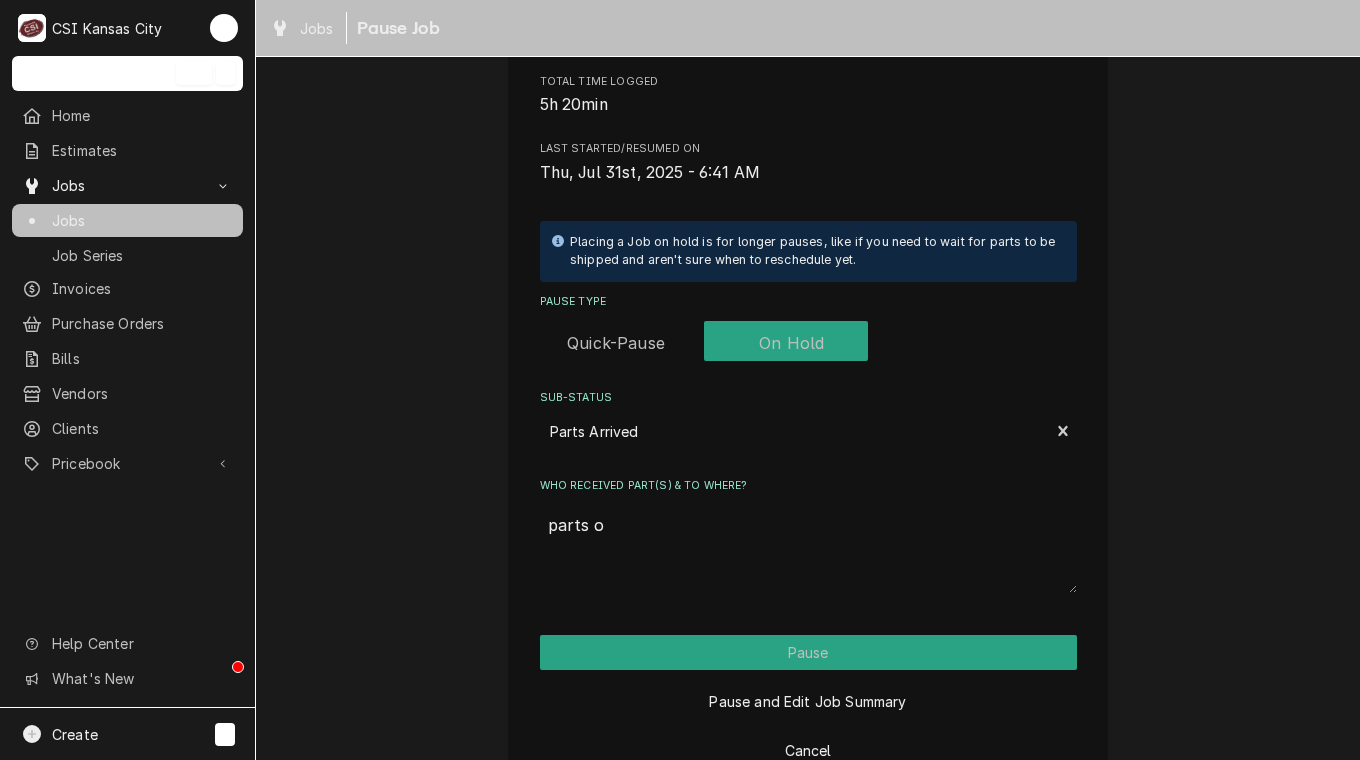 type on "x" 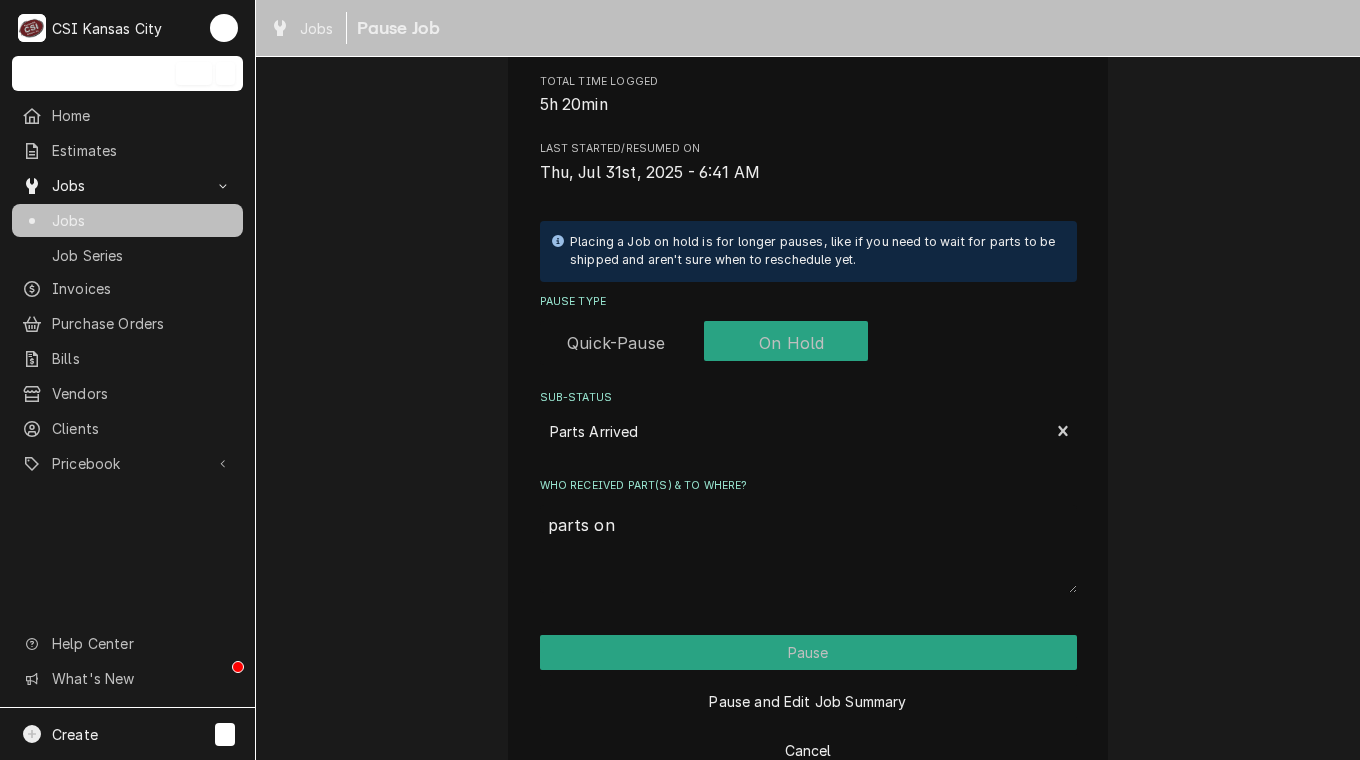 type on "x" 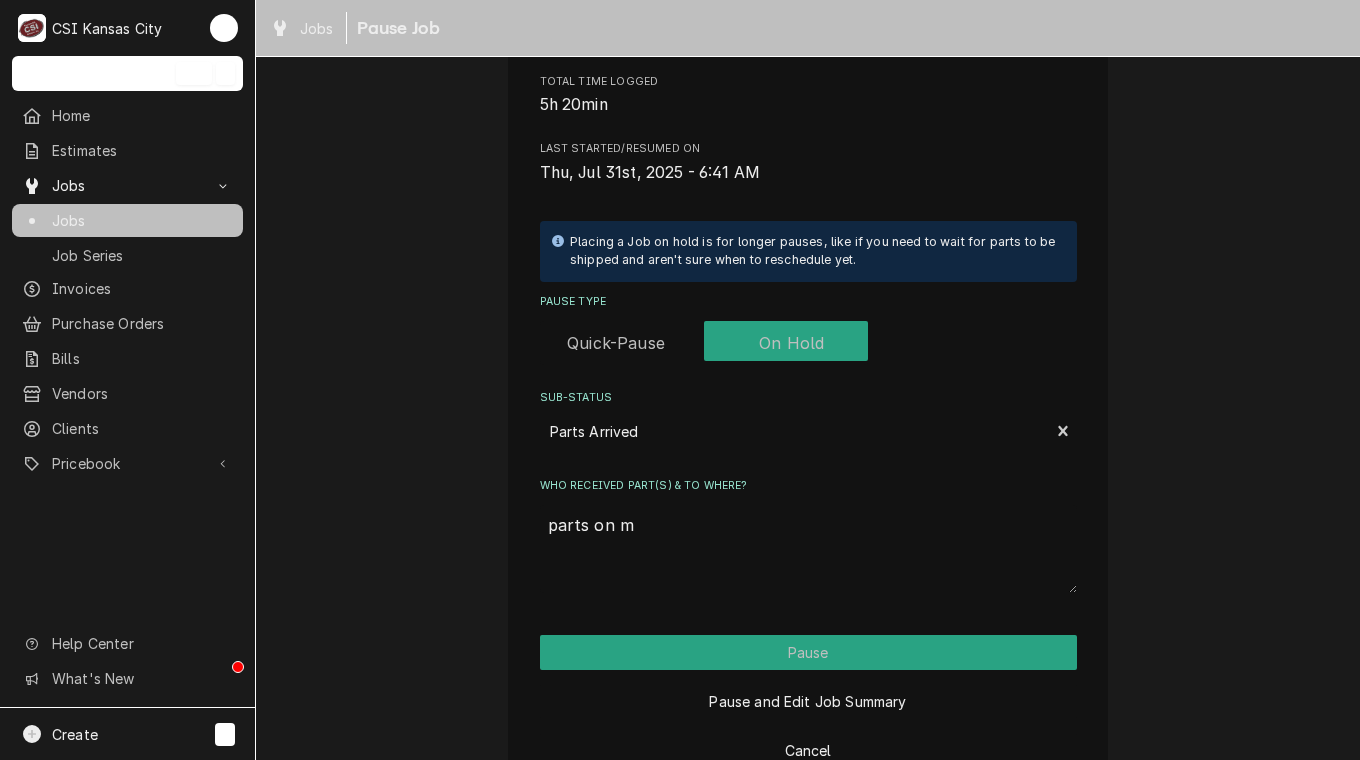 type on "x" 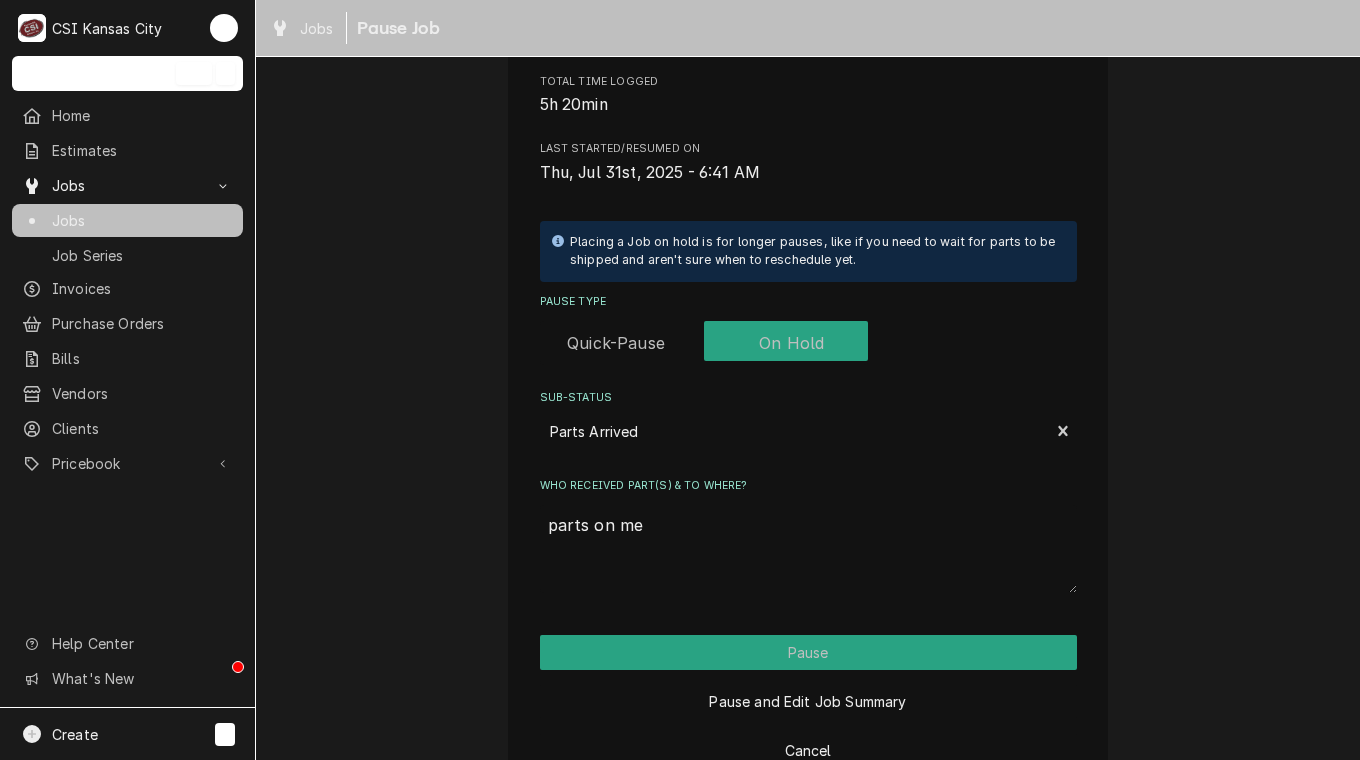 type on "x" 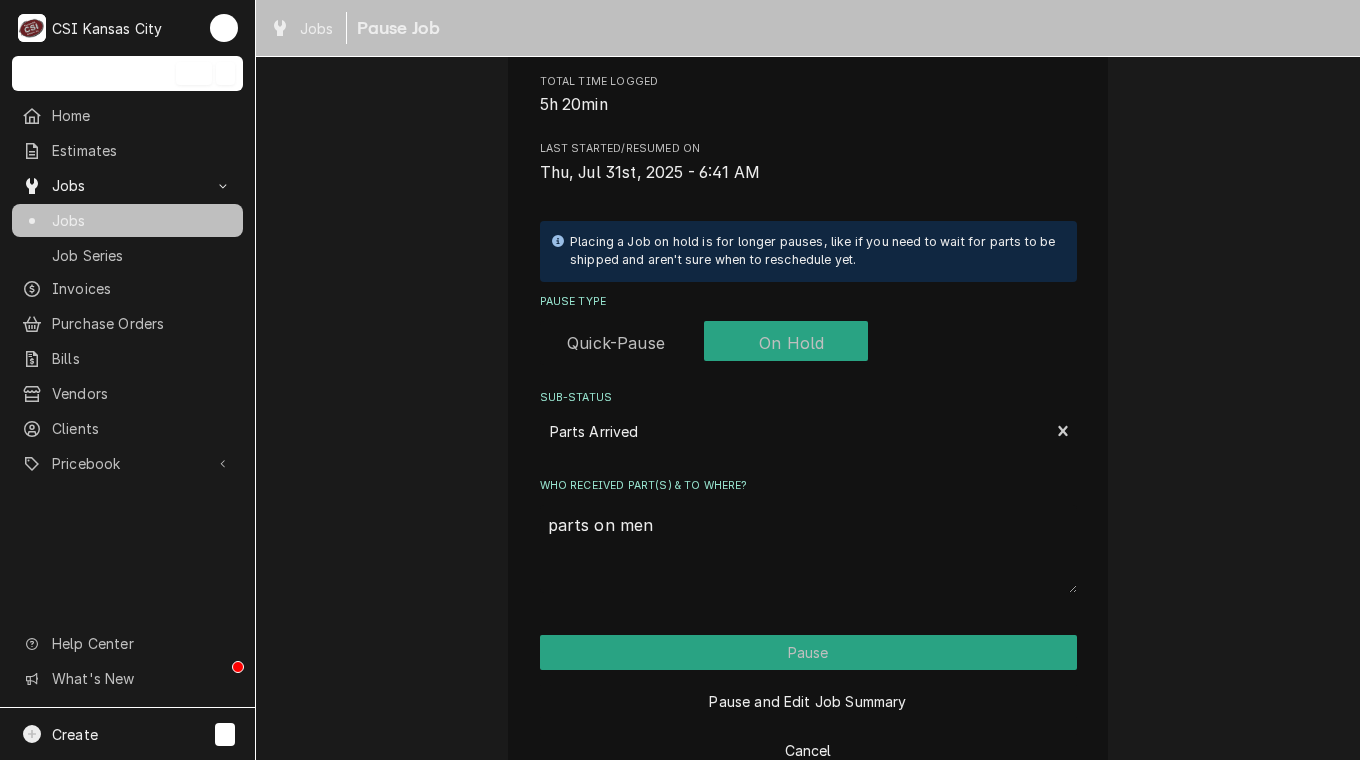 type on "x" 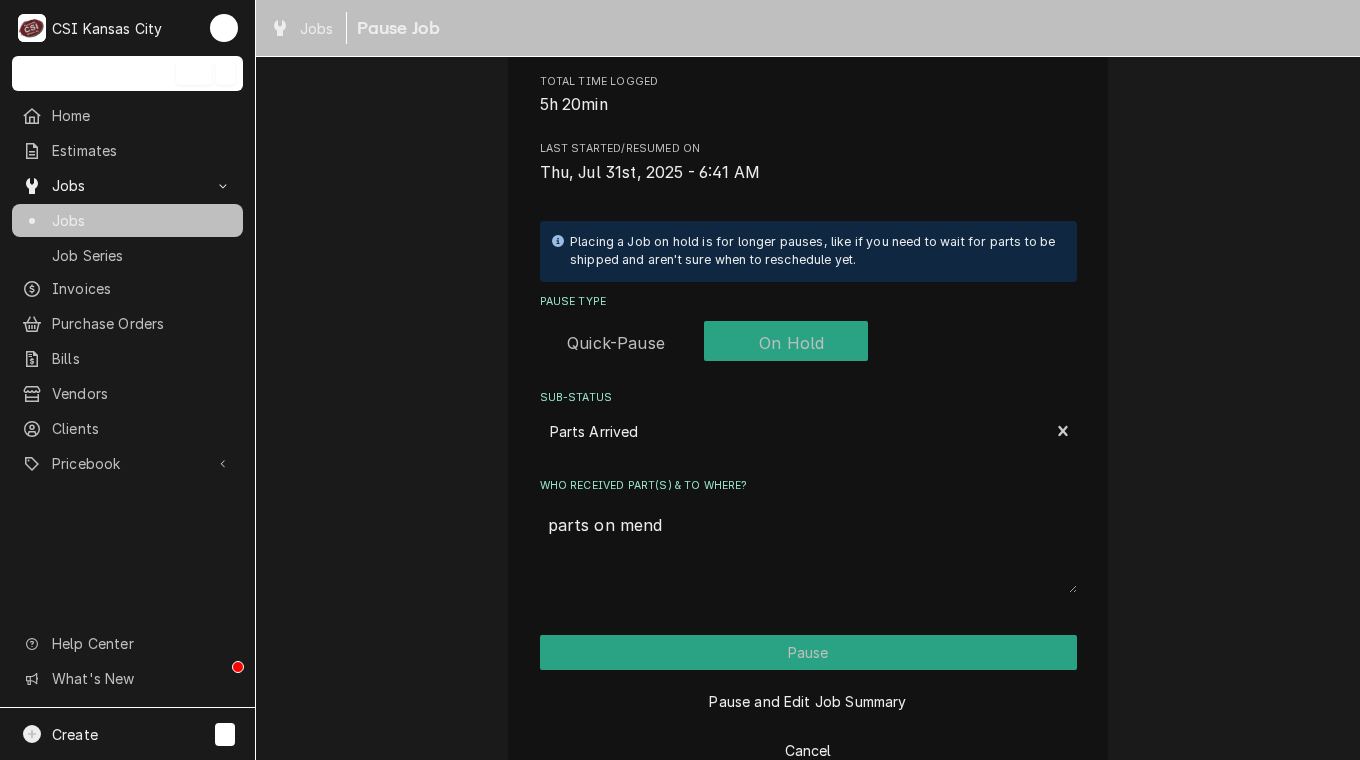 type on "x" 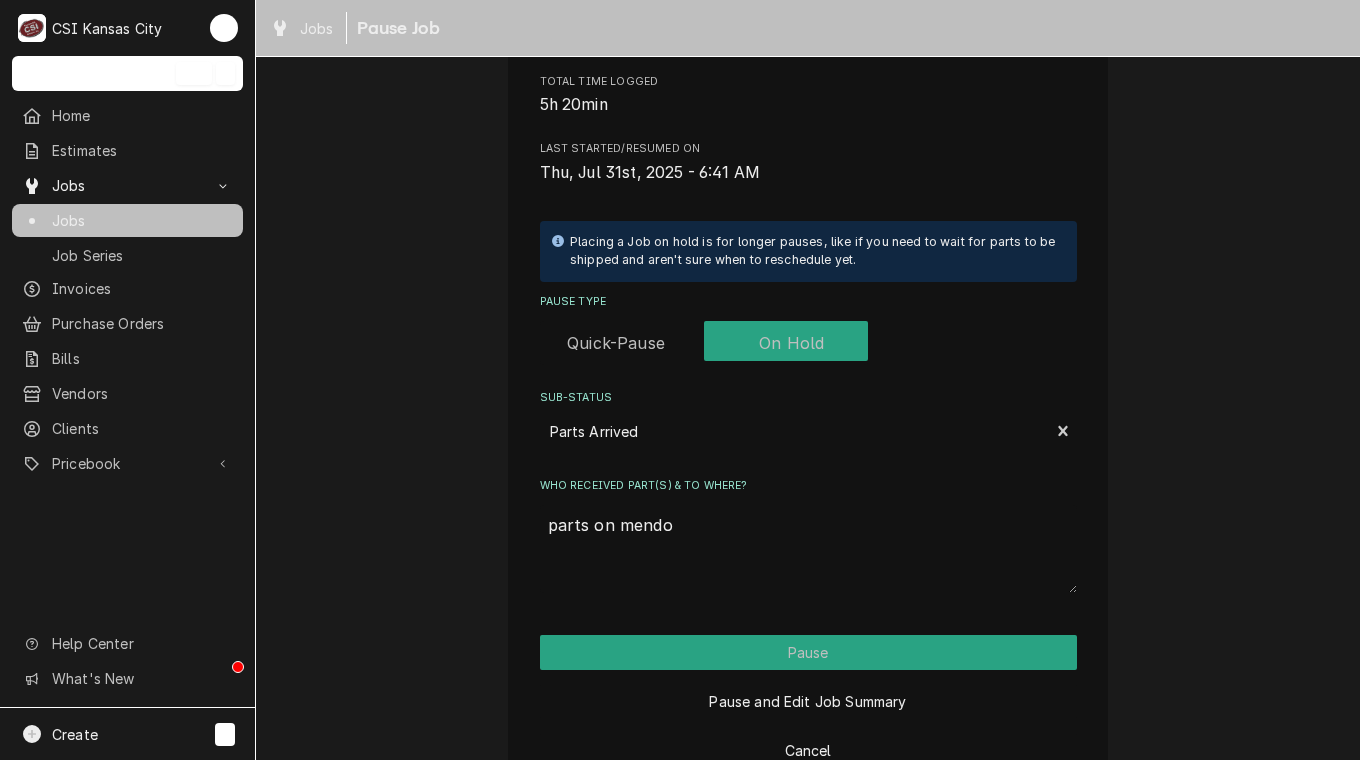 type on "x" 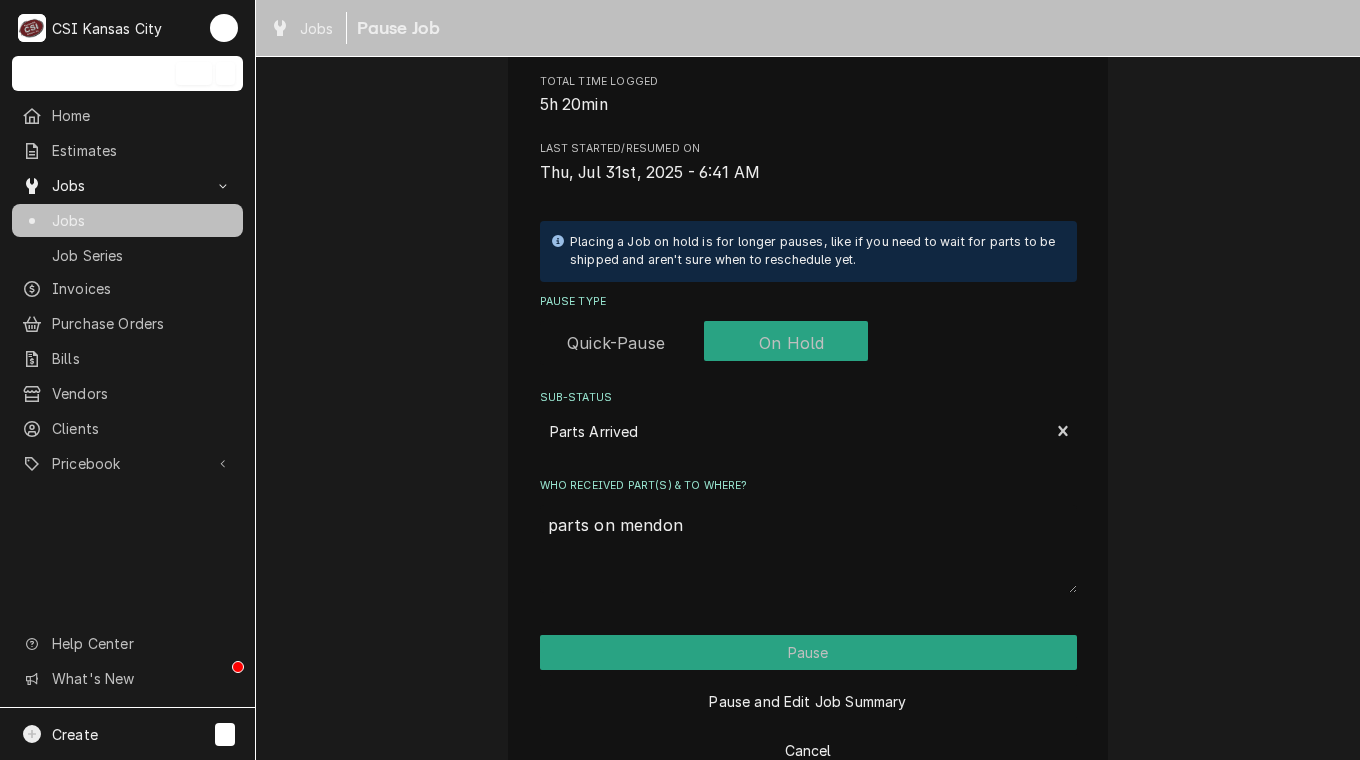 type on "x" 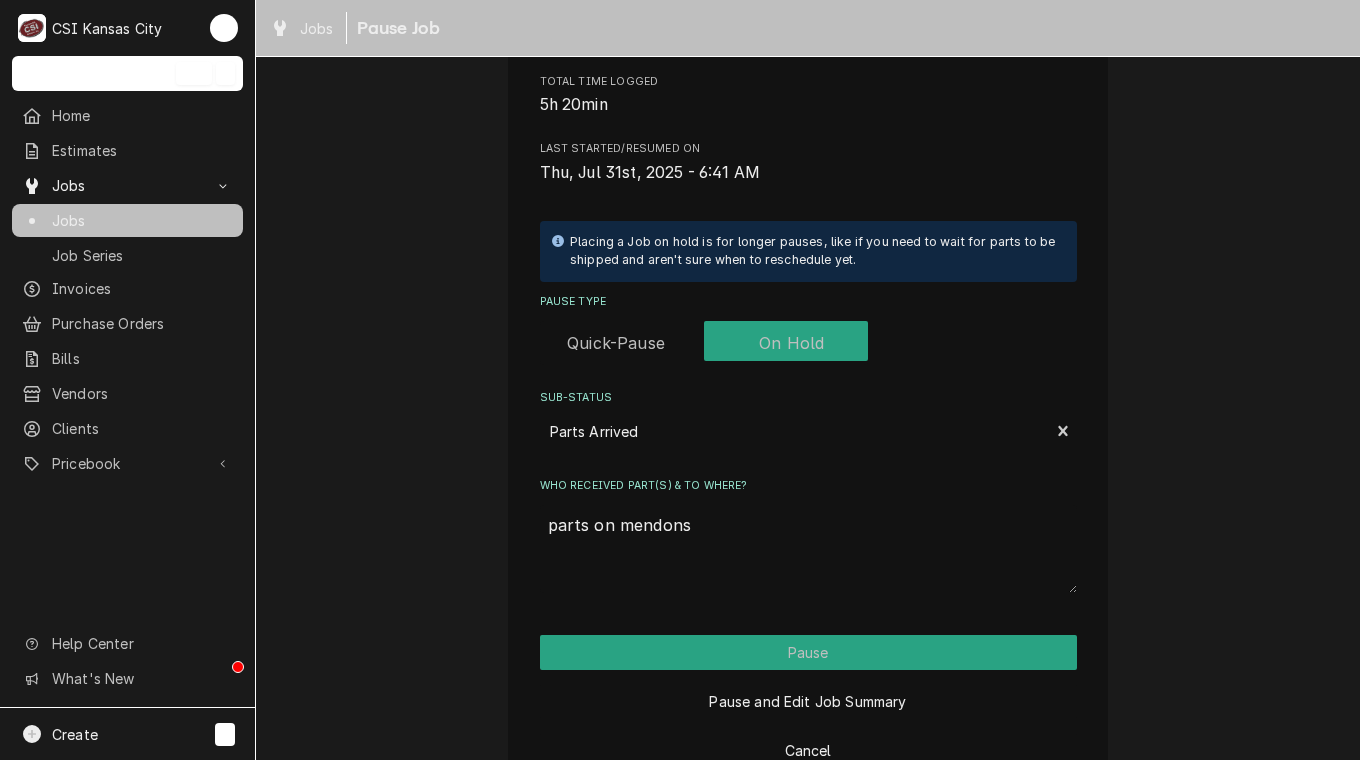 type on "x" 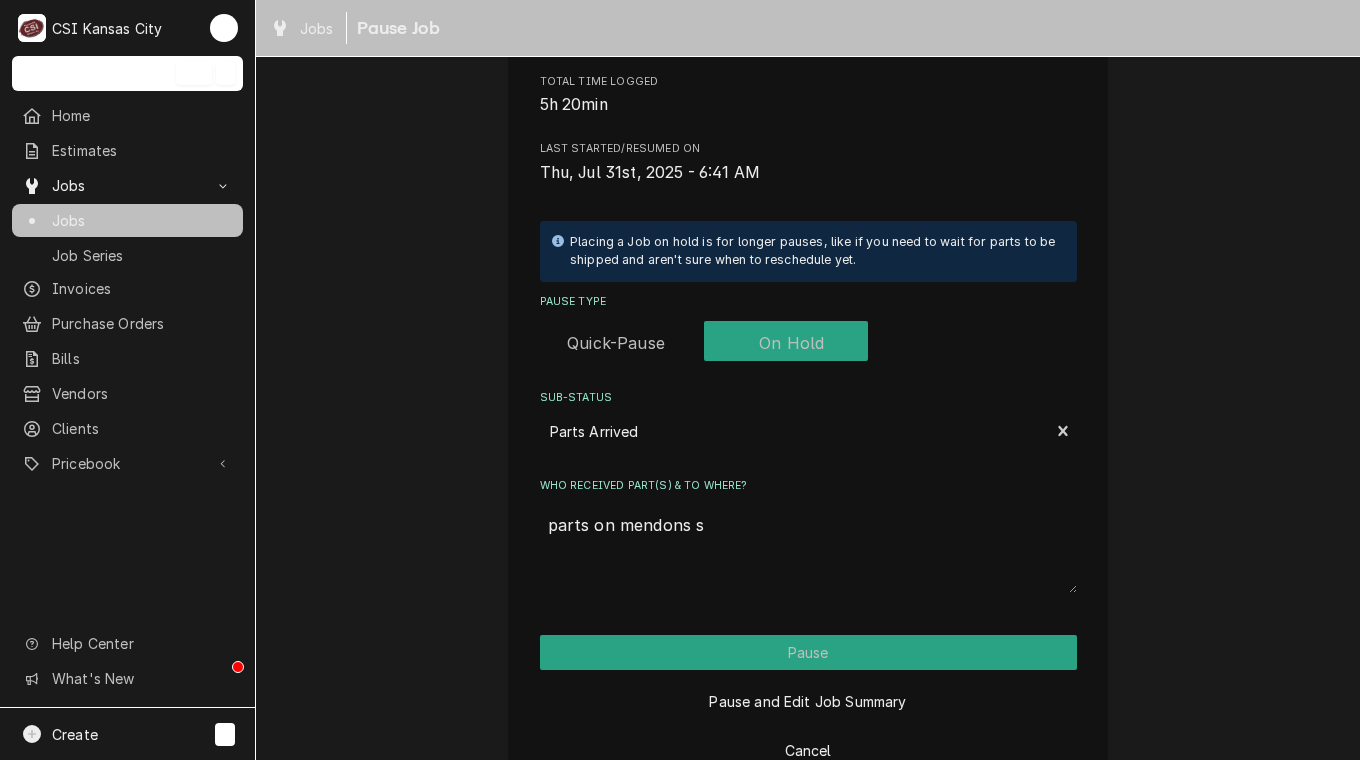 type on "x" 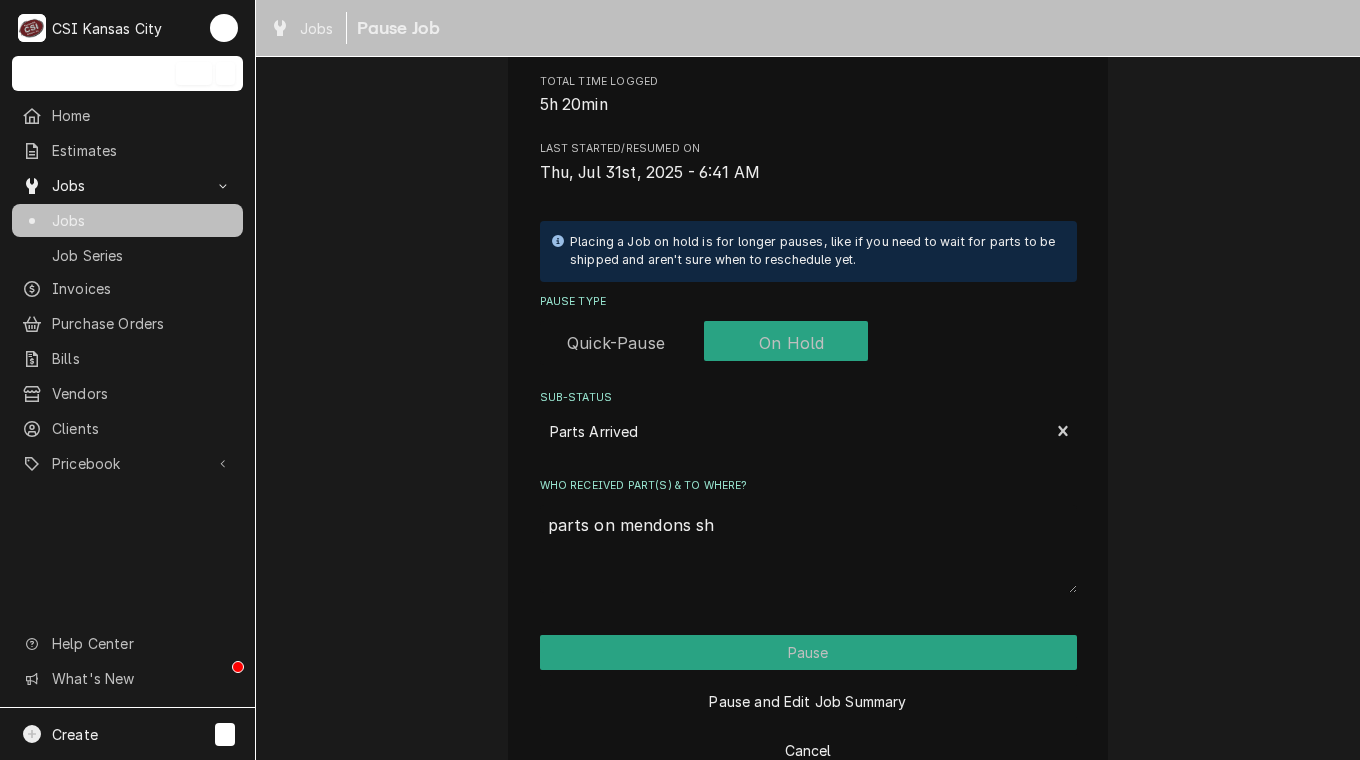 type on "x" 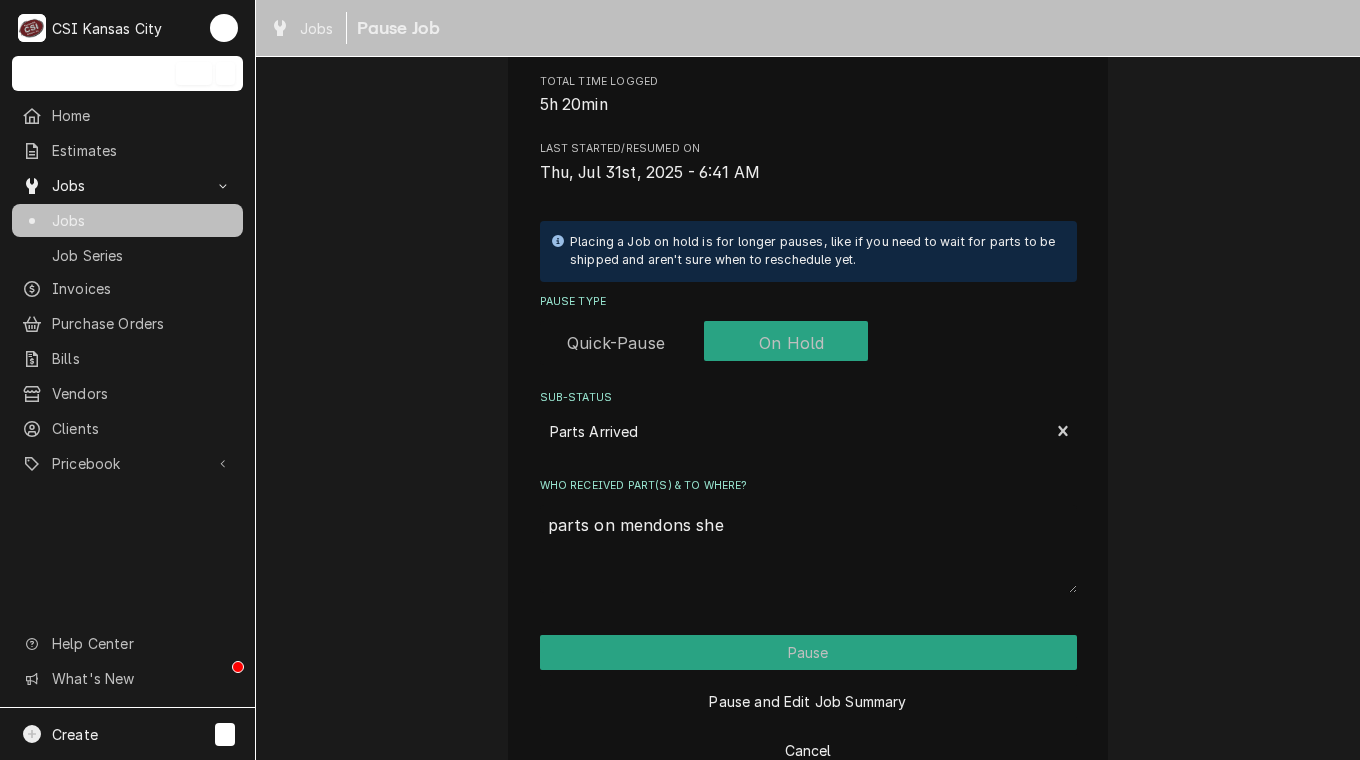 type on "x" 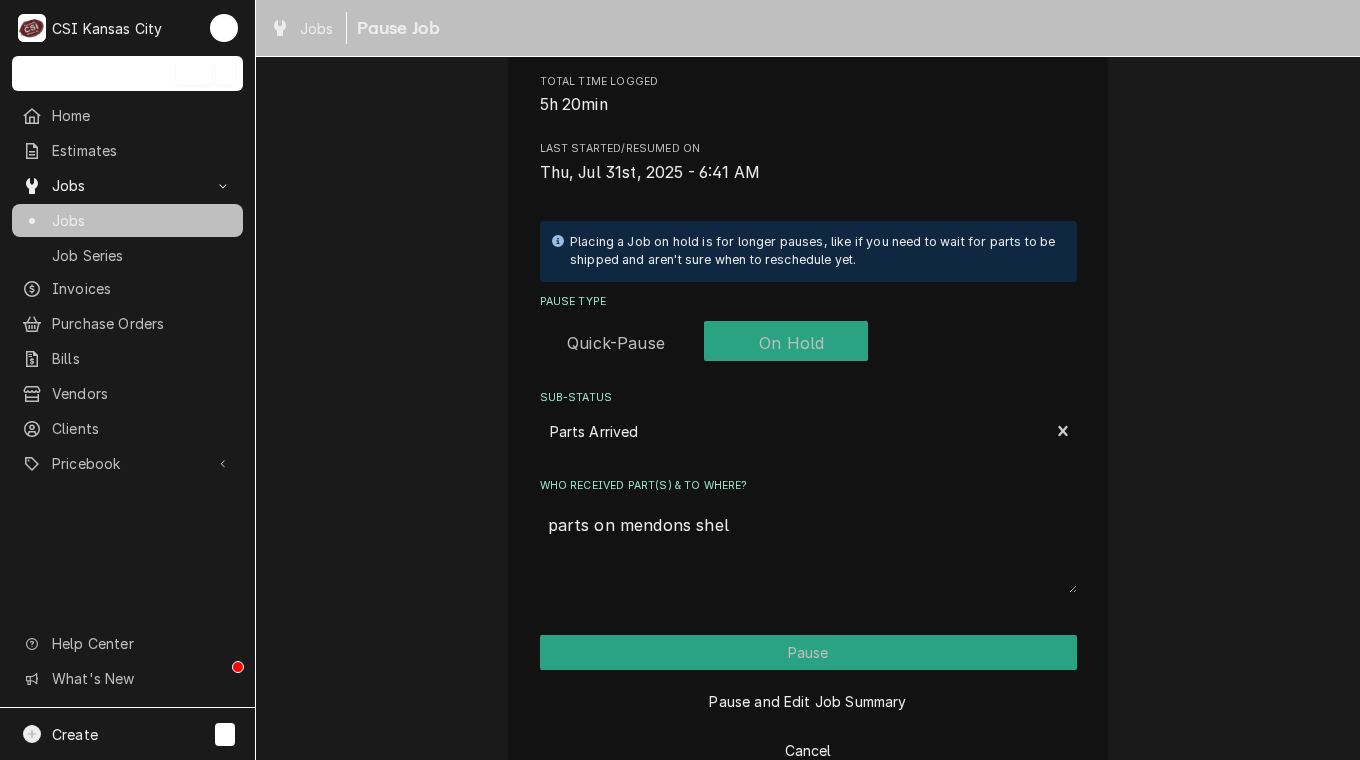 type on "parts on mendons shelf" 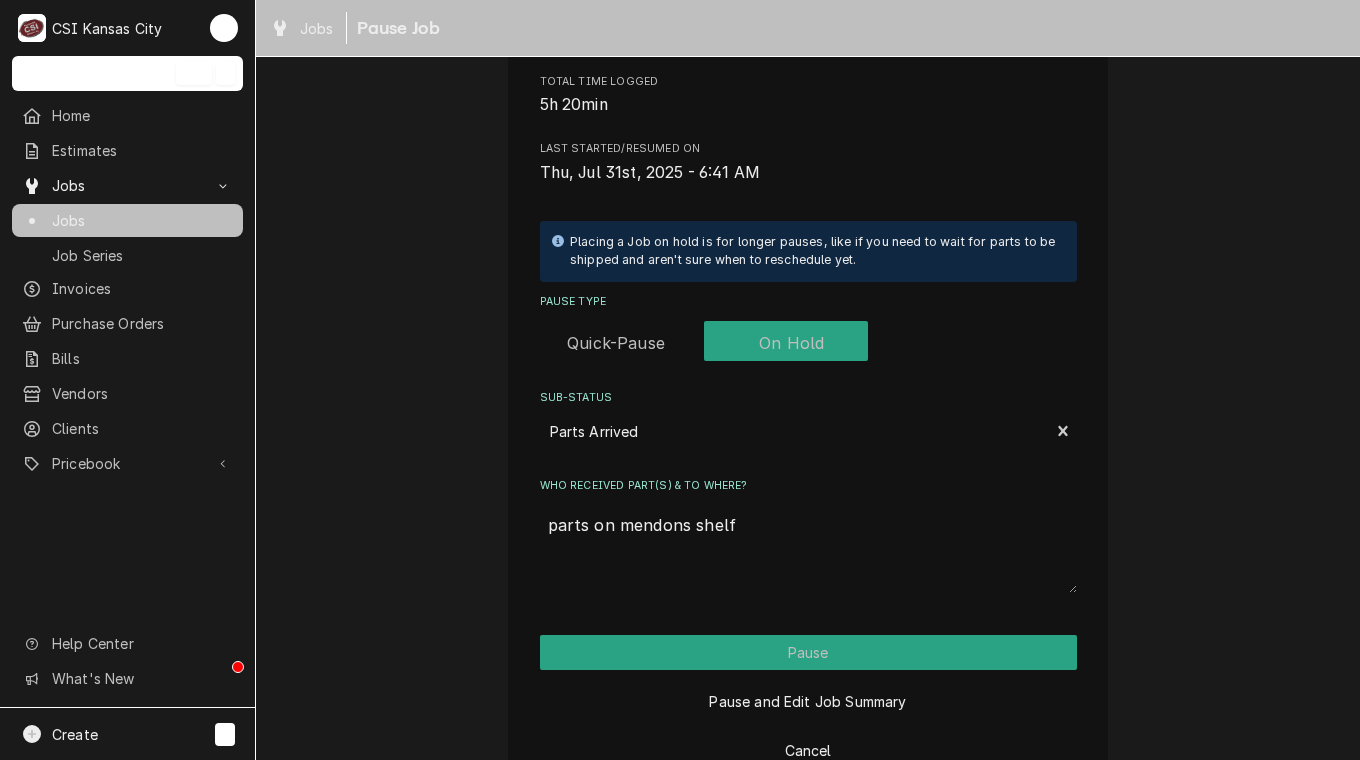 type on "x" 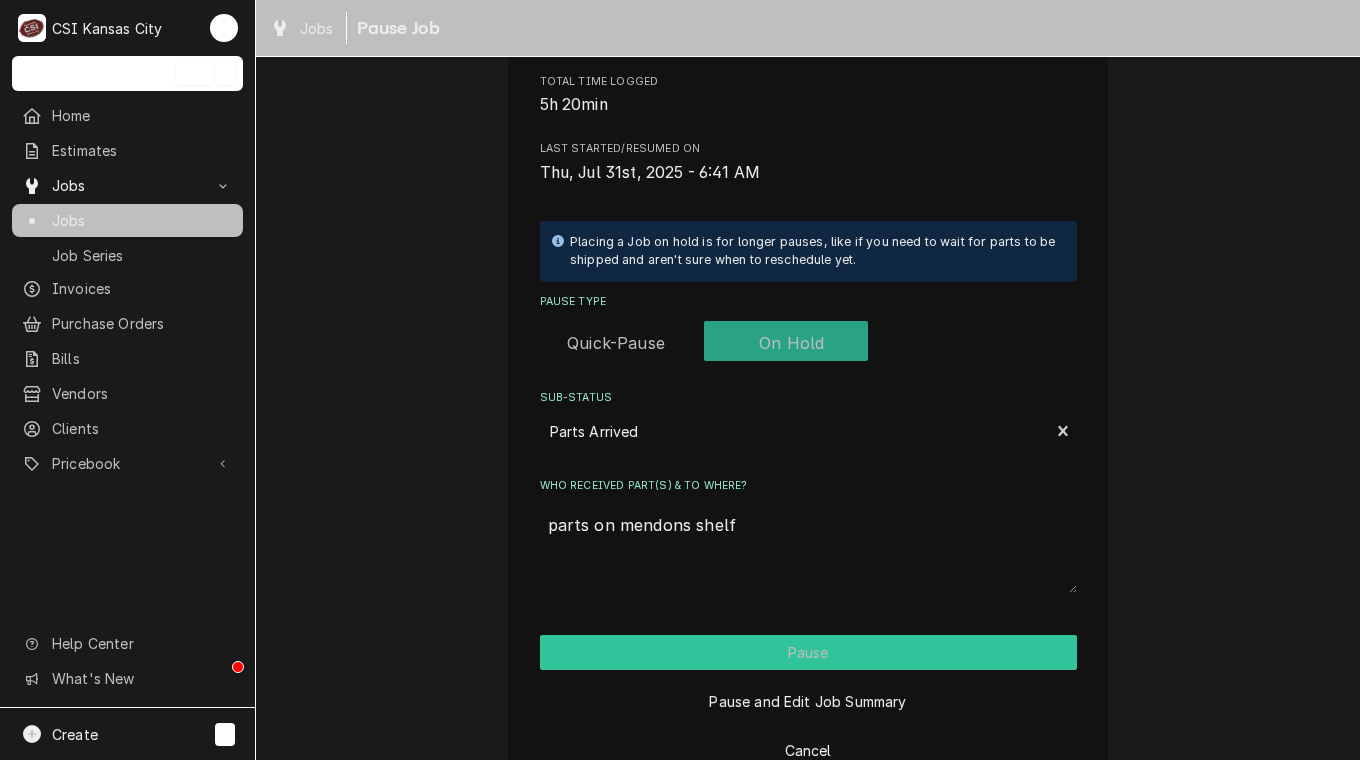 click on "Pause" at bounding box center [808, 652] 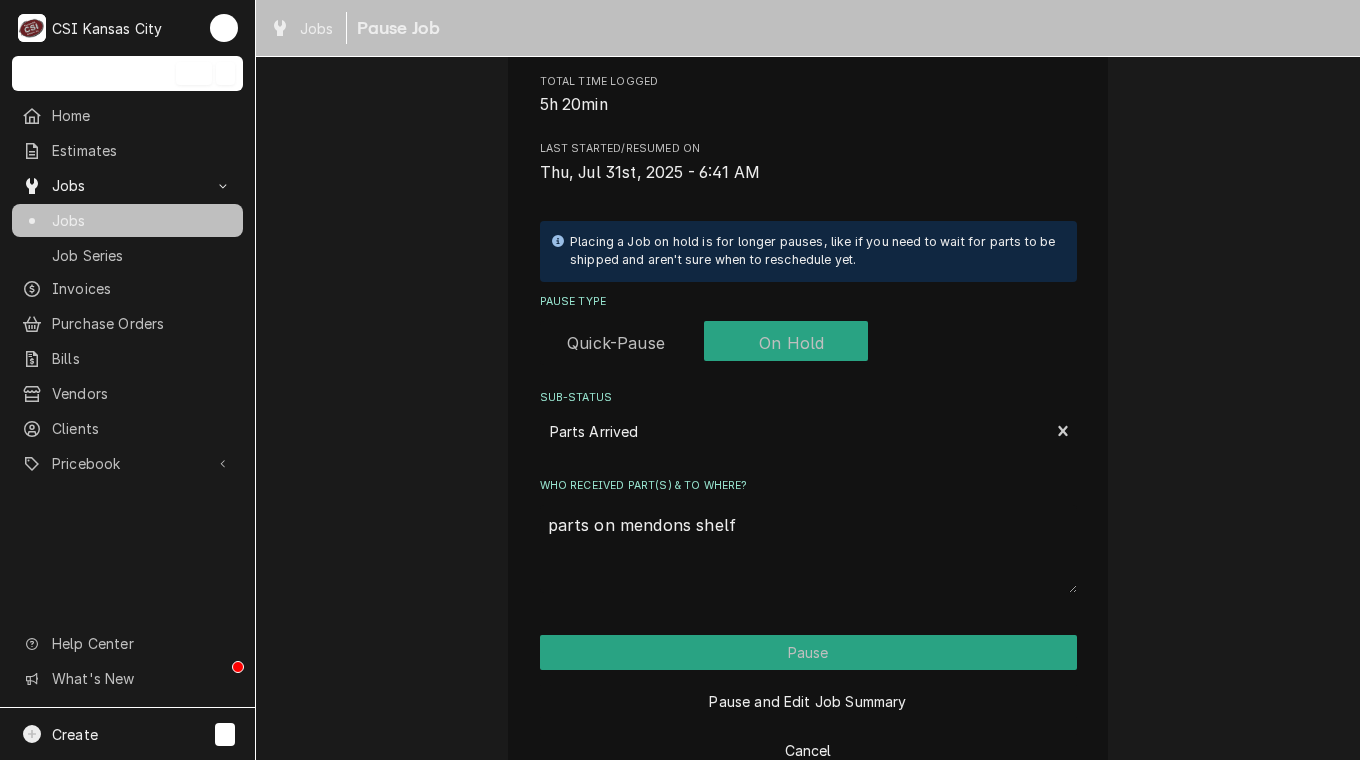 type on "x" 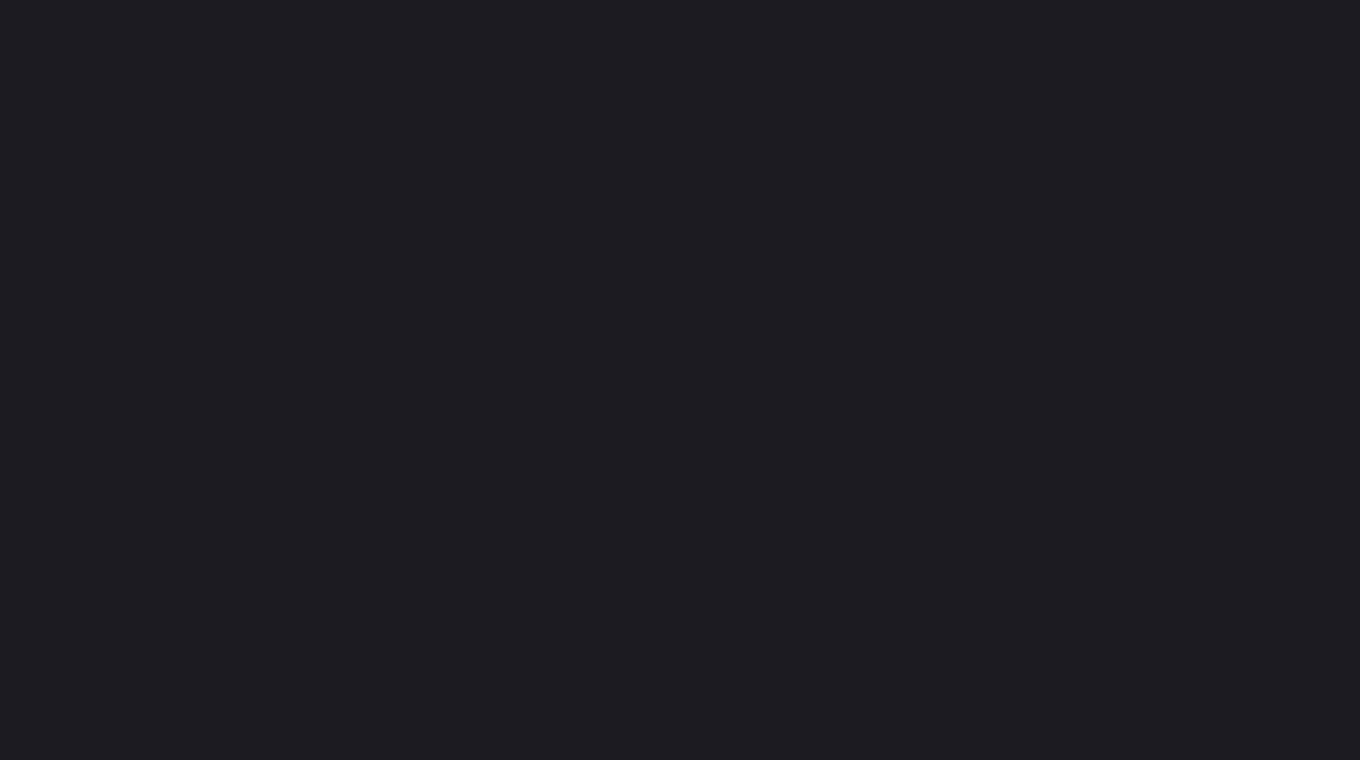 scroll, scrollTop: 0, scrollLeft: 0, axis: both 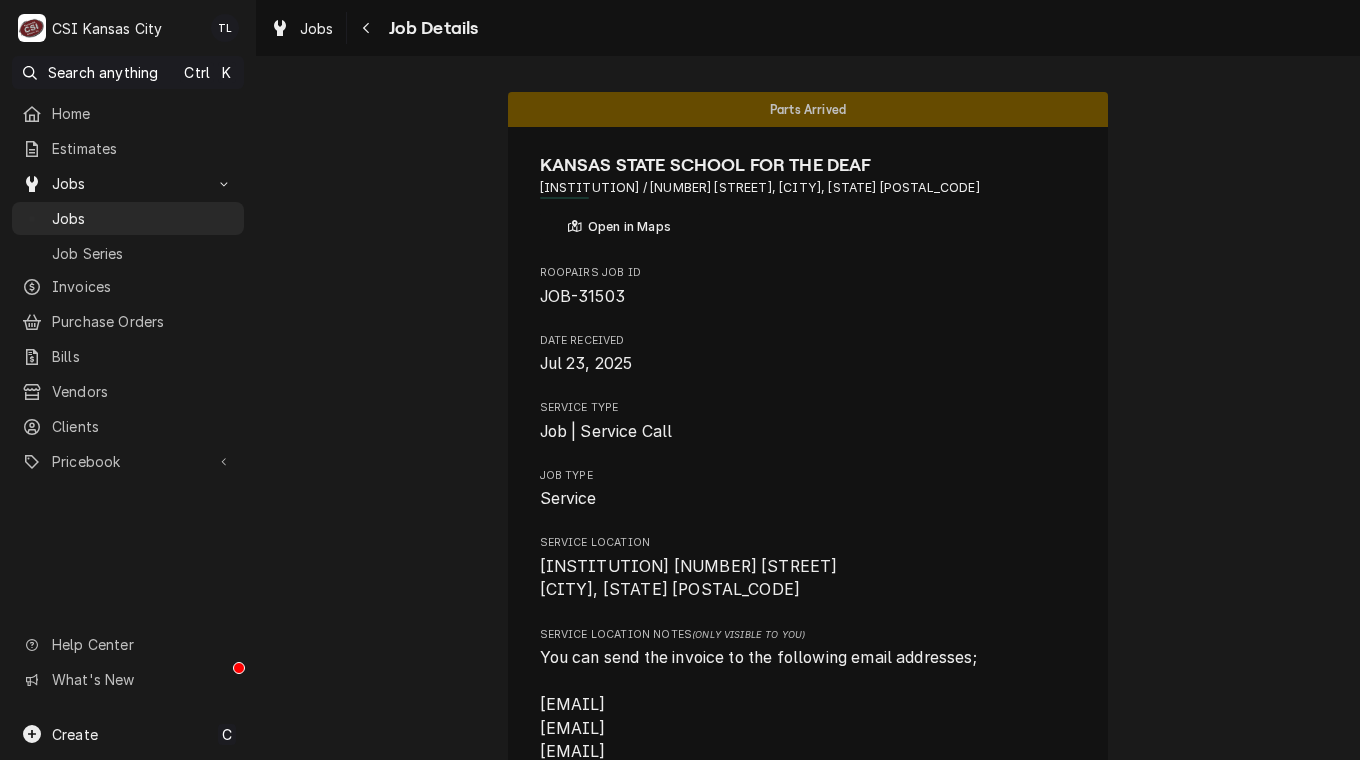 click on "Jobs" at bounding box center [143, 218] 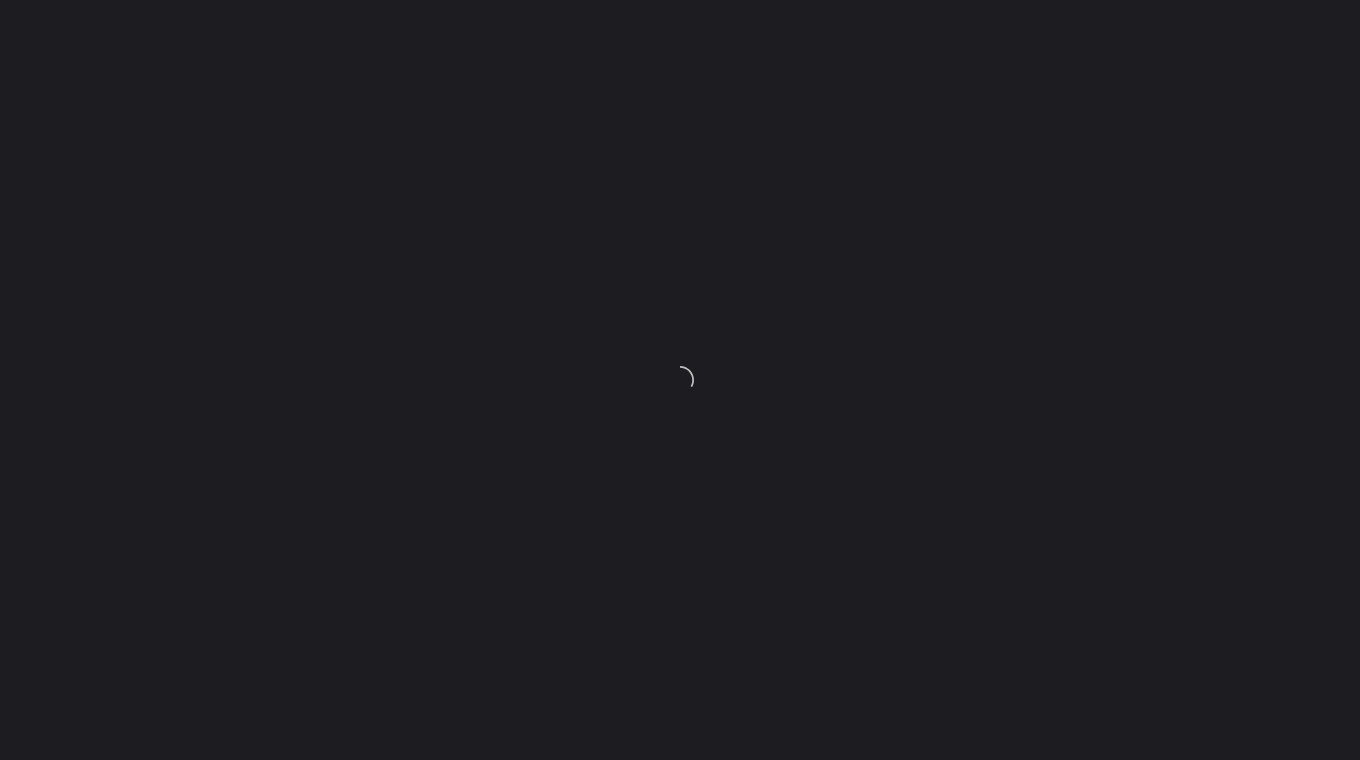 scroll, scrollTop: 0, scrollLeft: 0, axis: both 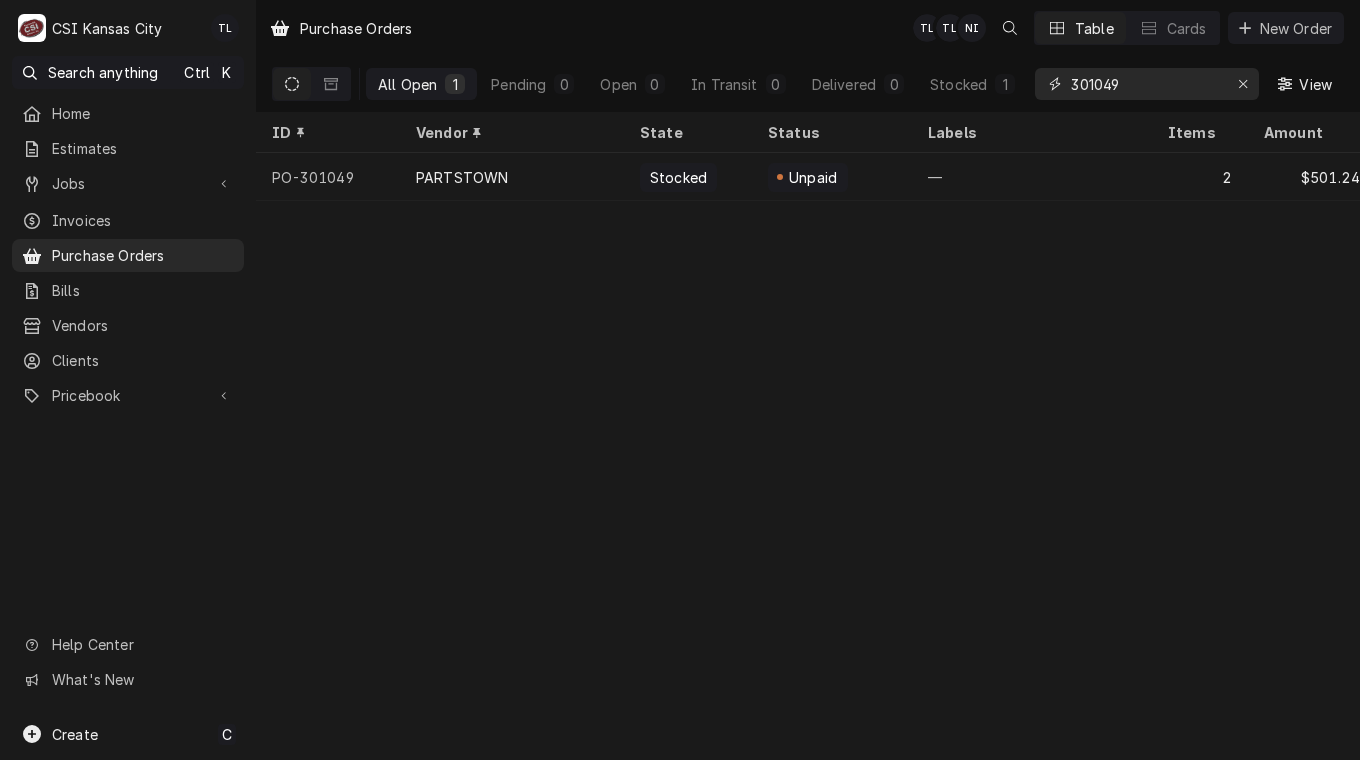 drag, startPoint x: 1048, startPoint y: 86, endPoint x: 1035, endPoint y: 87, distance: 13.038404 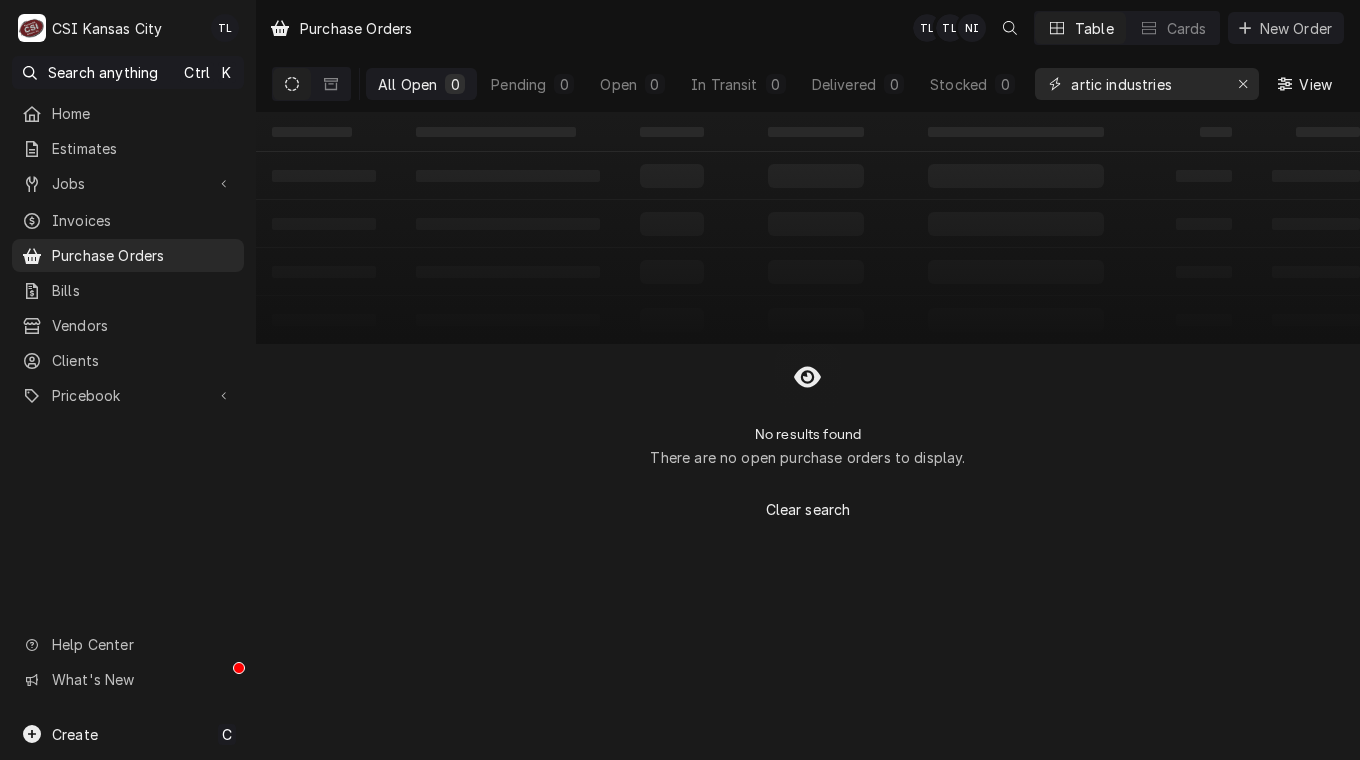 type on "artic industries" 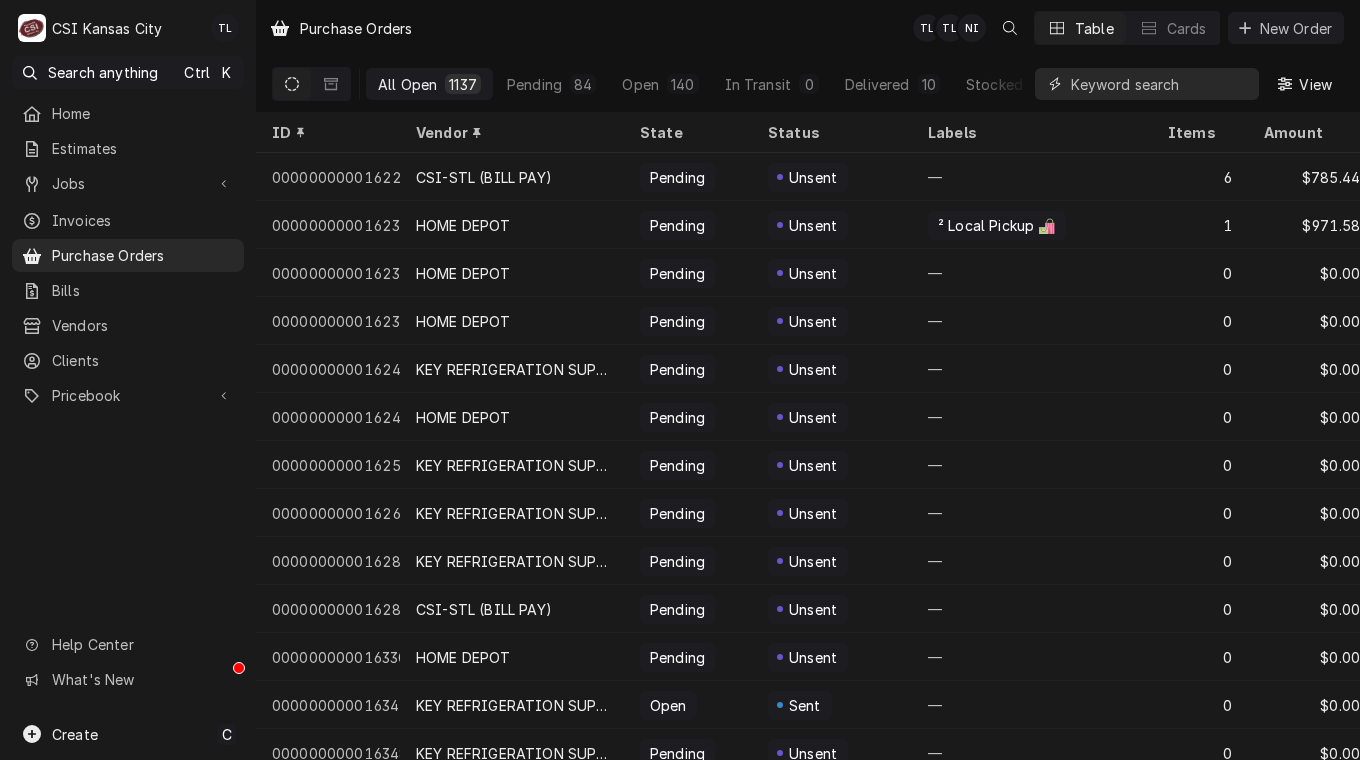 drag, startPoint x: 1192, startPoint y: 80, endPoint x: 1021, endPoint y: 84, distance: 171.04678 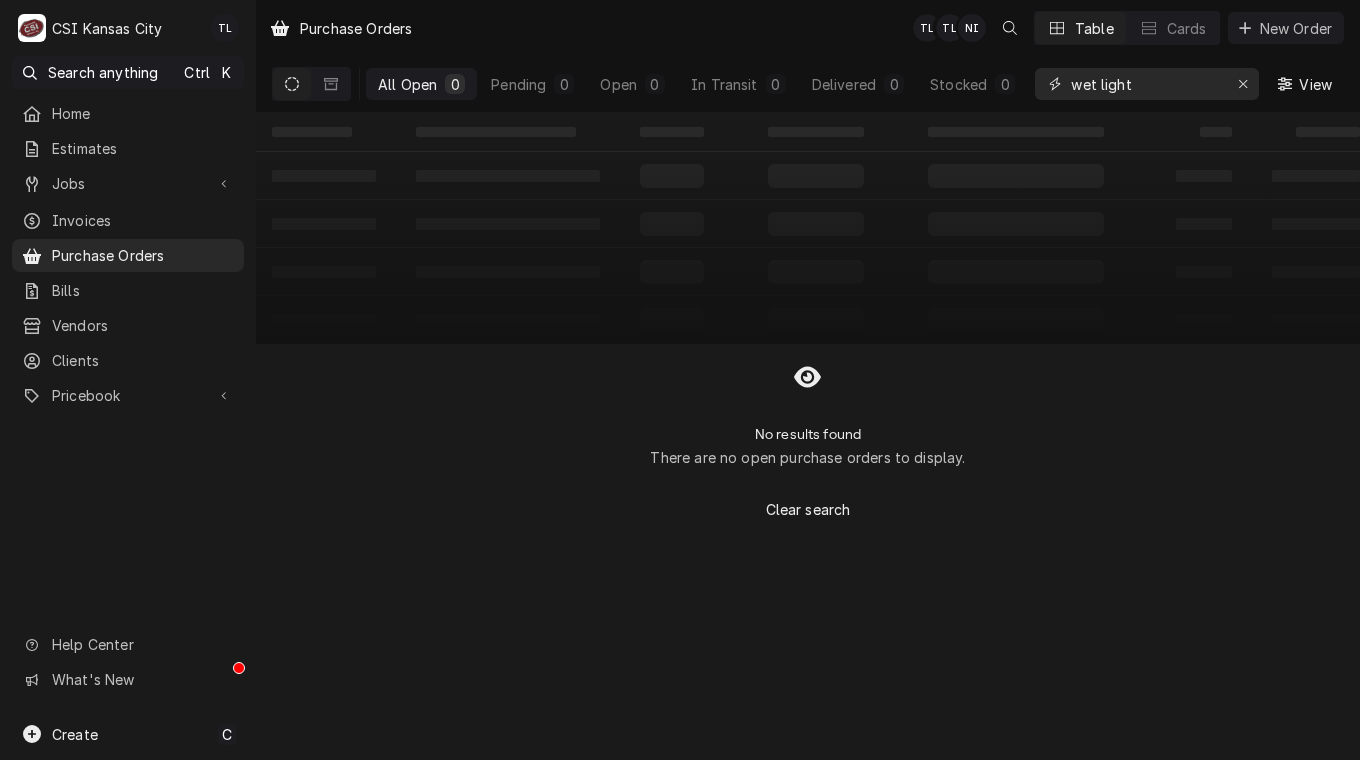type on "wet light" 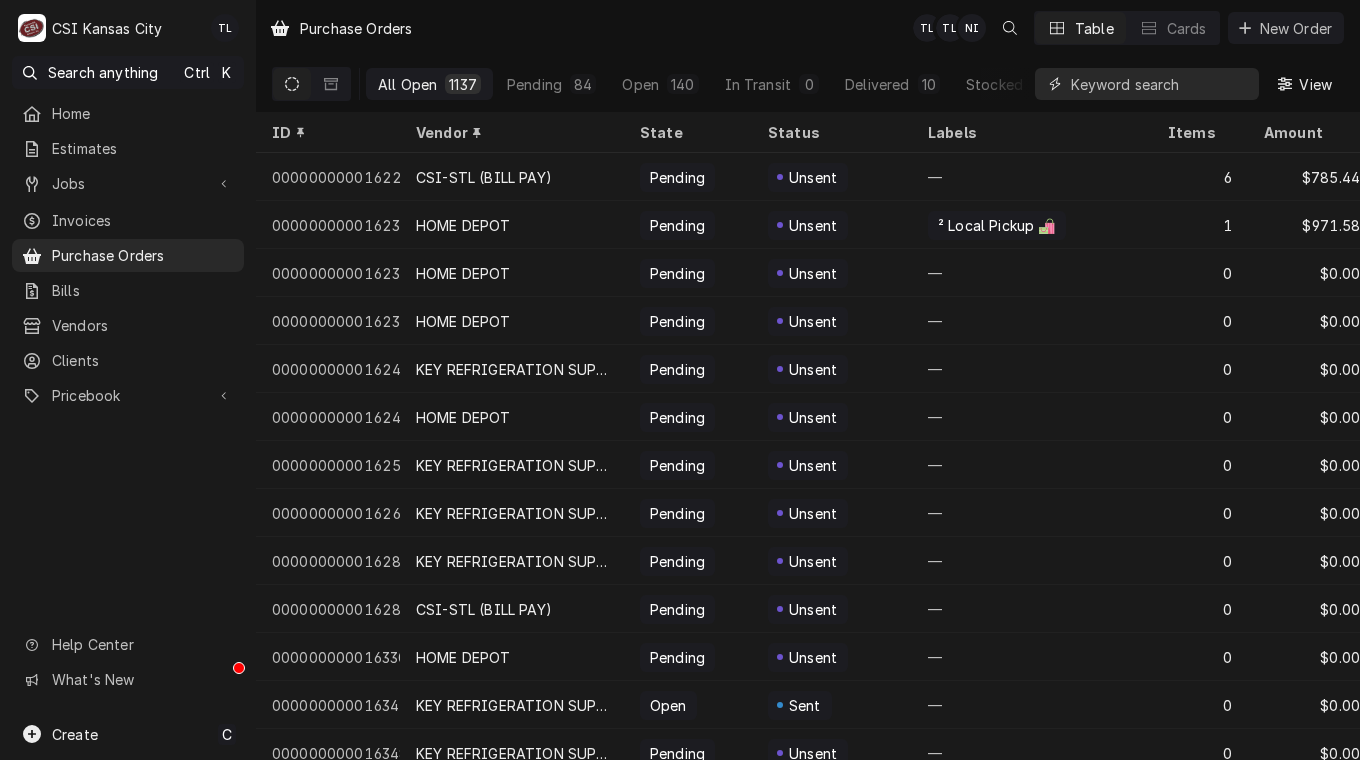 click at bounding box center (1160, 84) 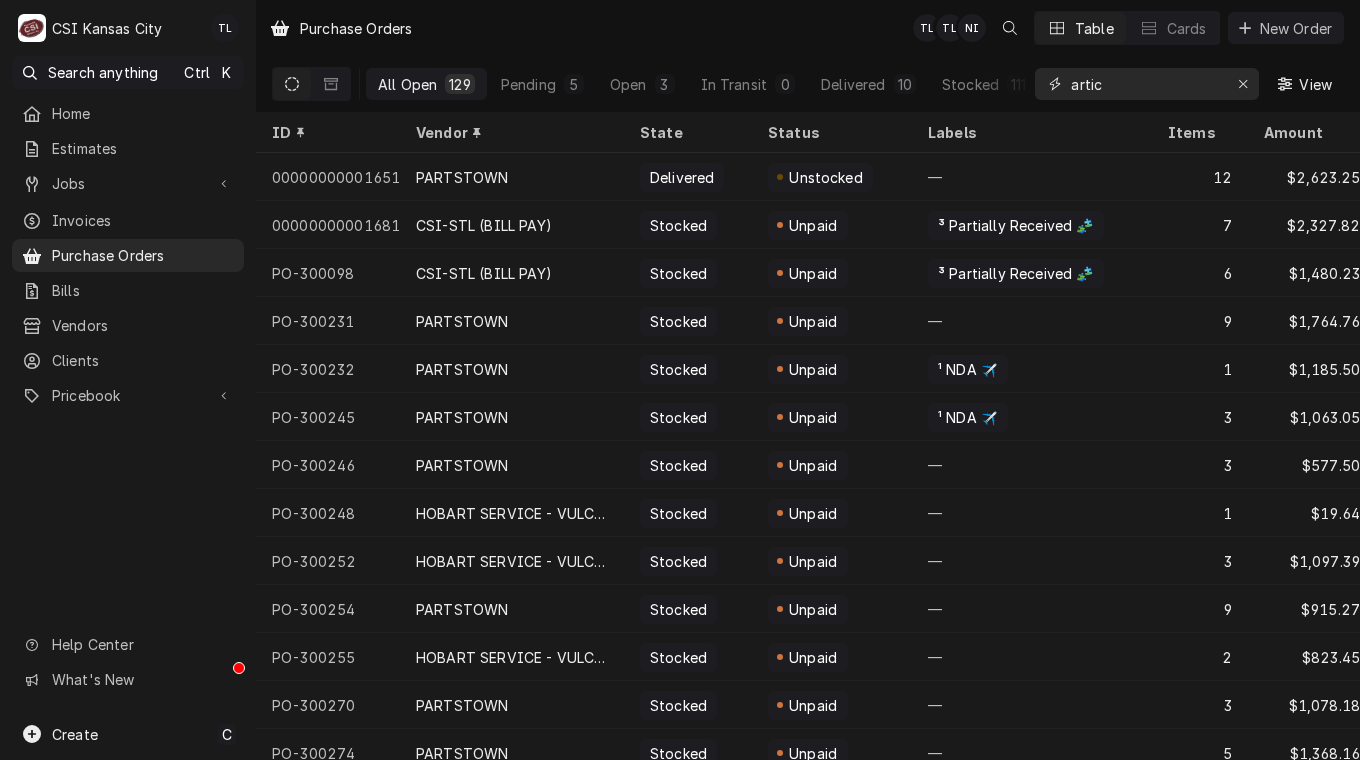 type on "artic" 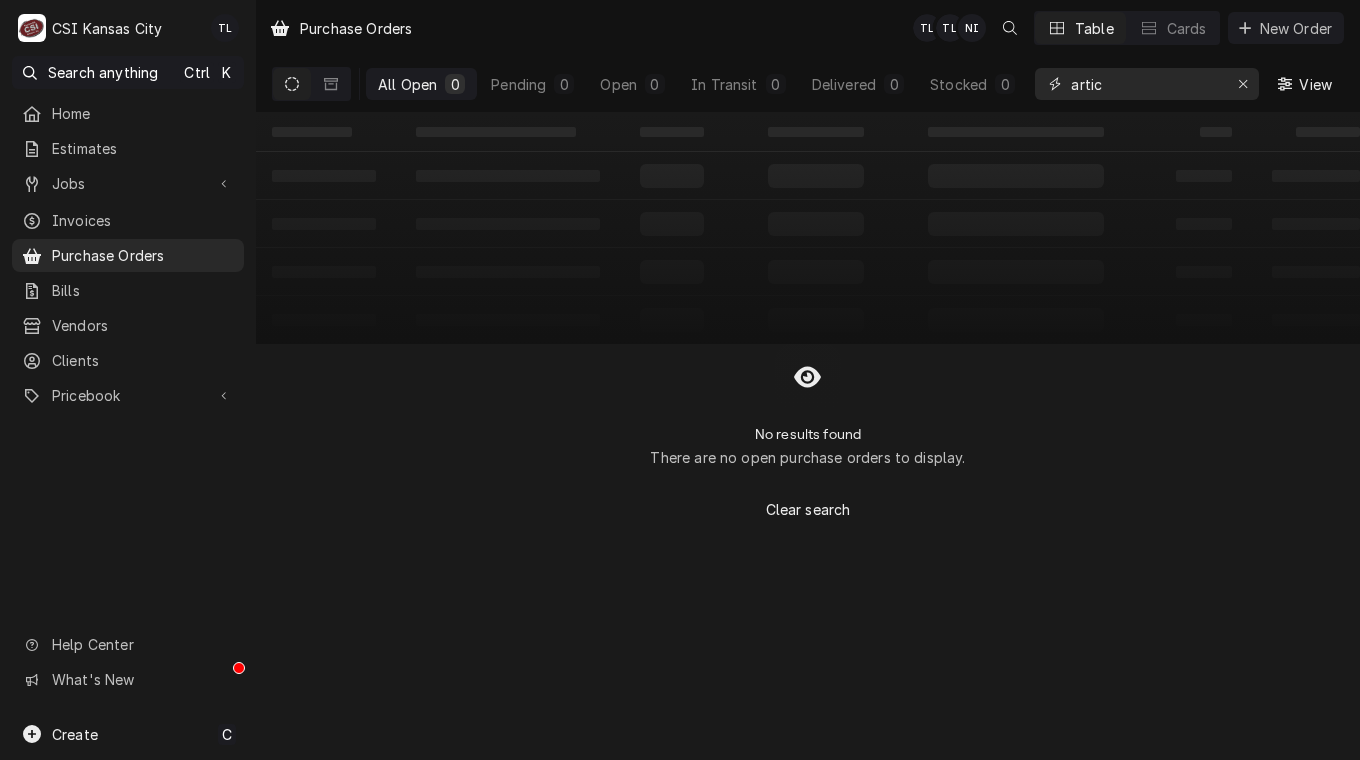 drag, startPoint x: 1165, startPoint y: 90, endPoint x: 942, endPoint y: 67, distance: 224.18297 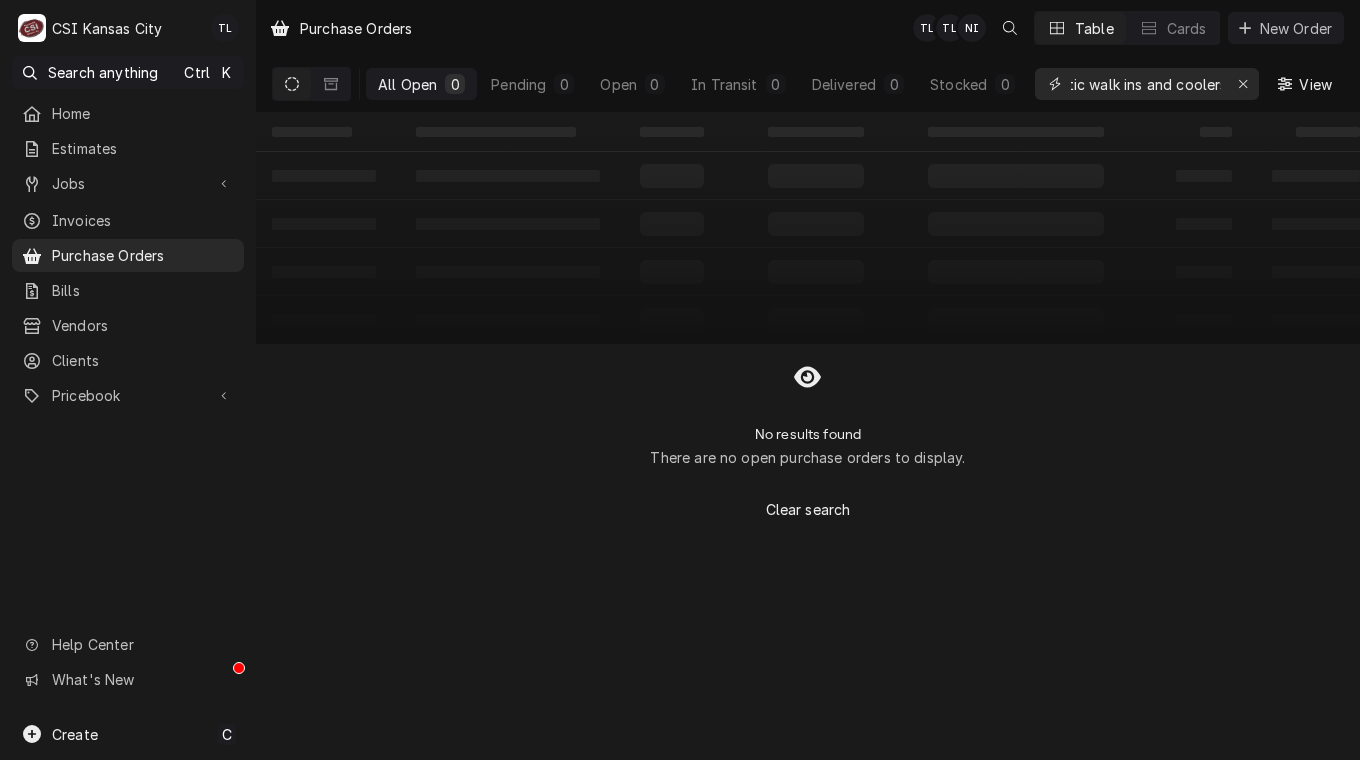 scroll, scrollTop: 0, scrollLeft: 24, axis: horizontal 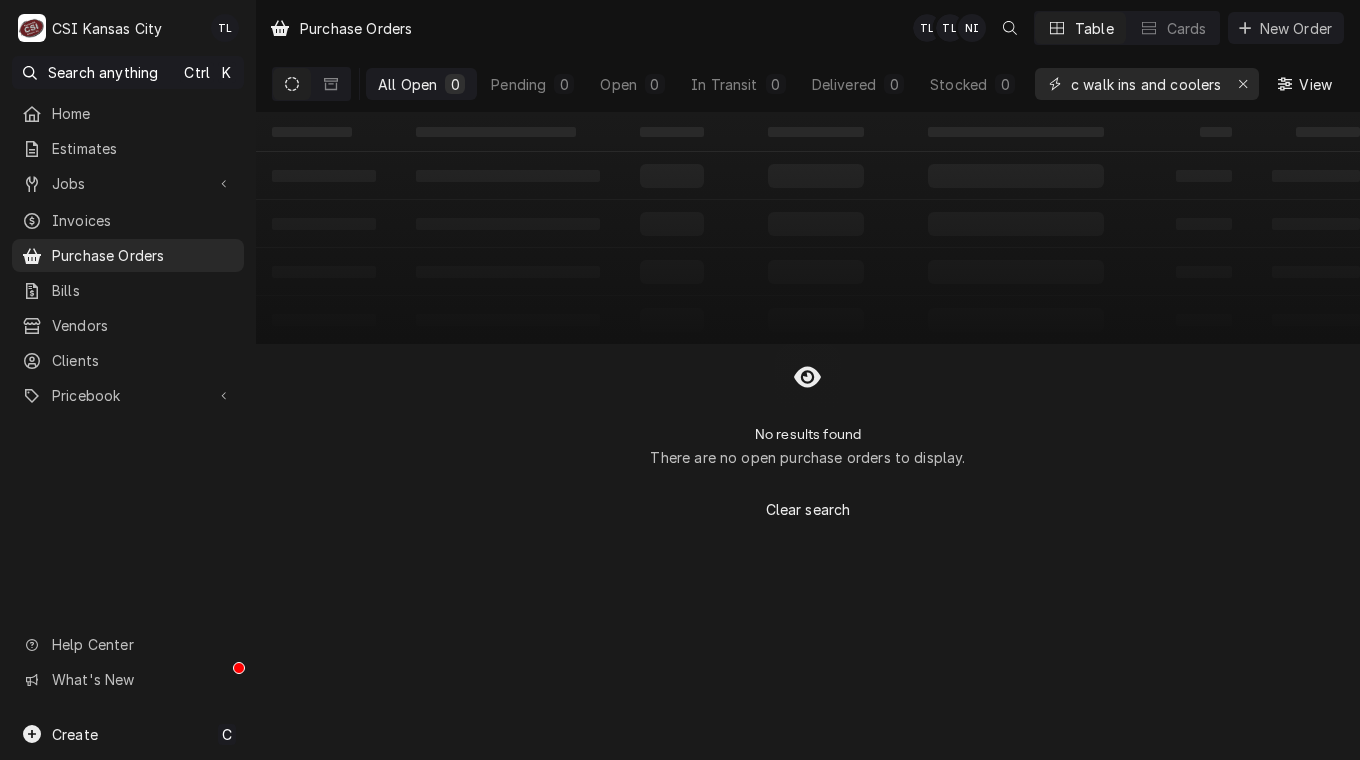 type on "artic walk ins and coolers" 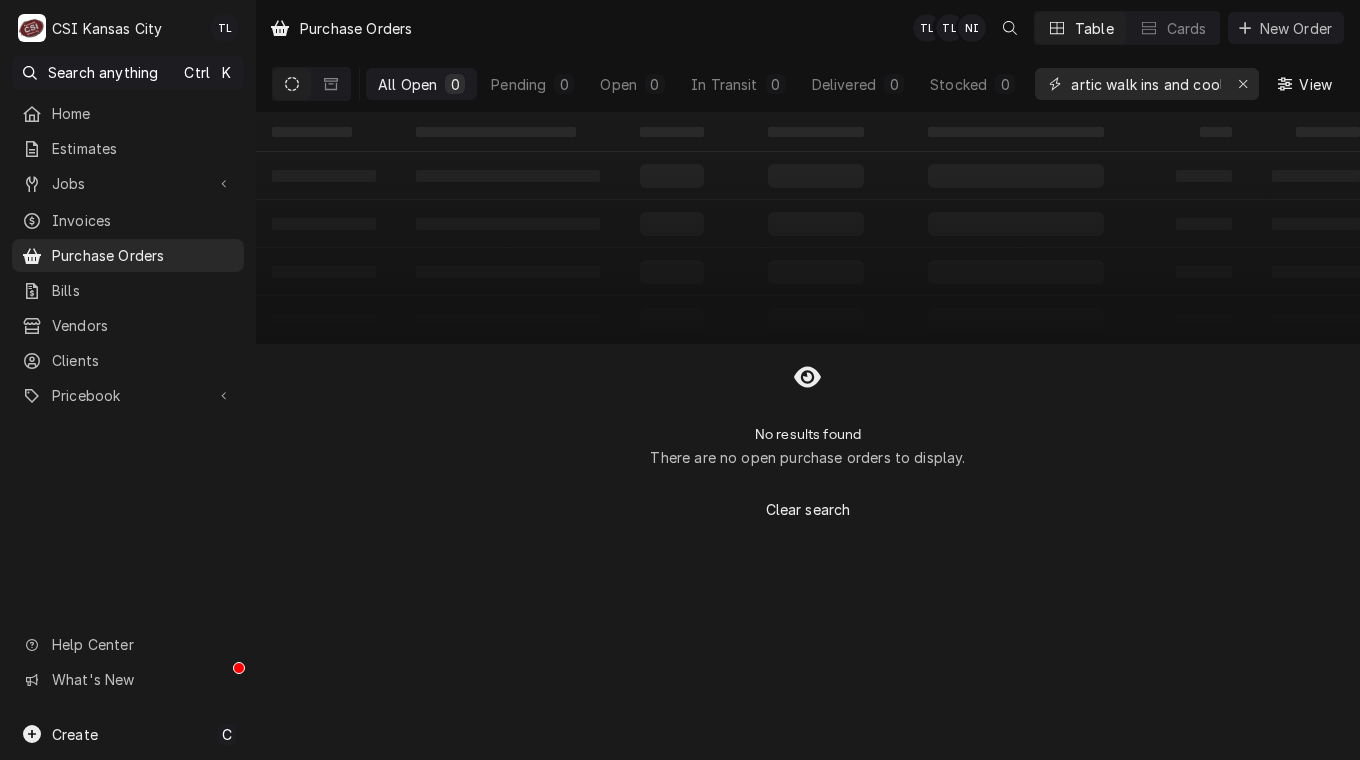 click 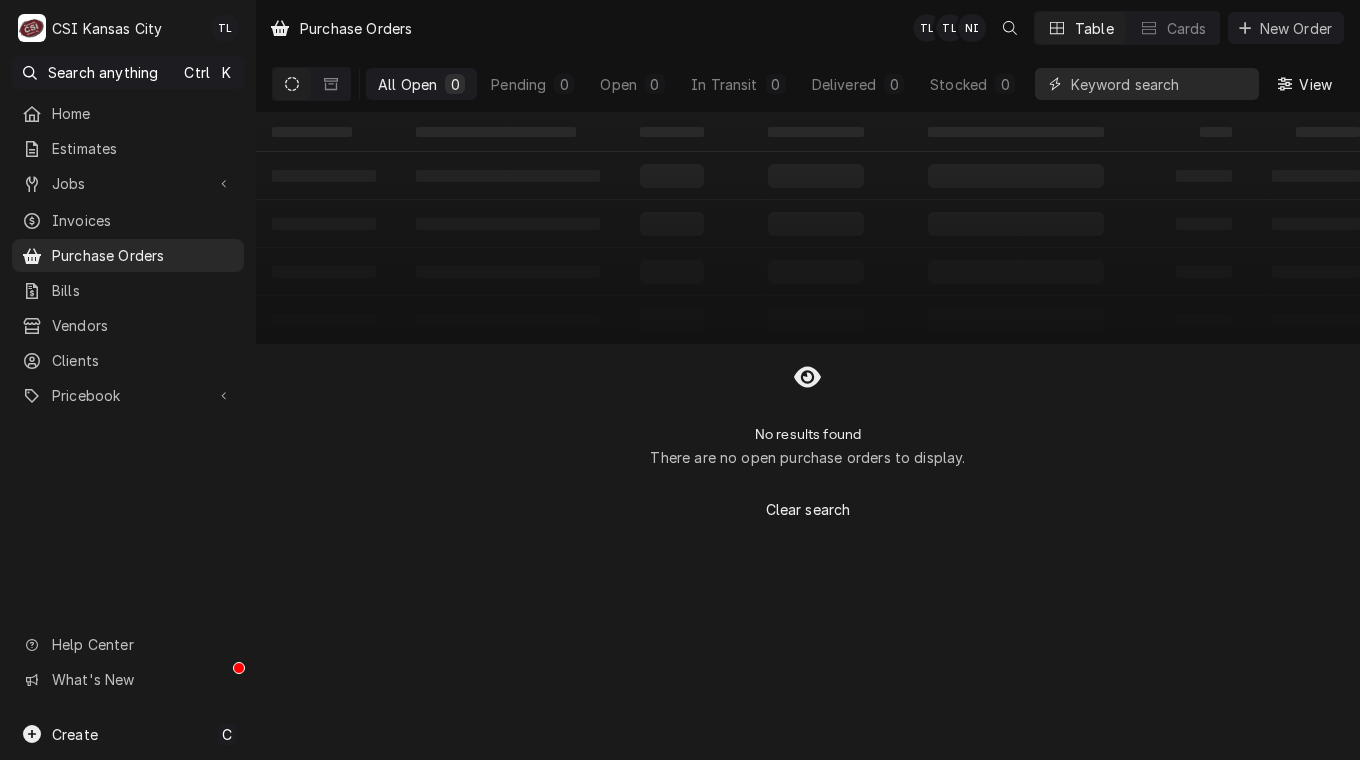 scroll, scrollTop: 0, scrollLeft: 0, axis: both 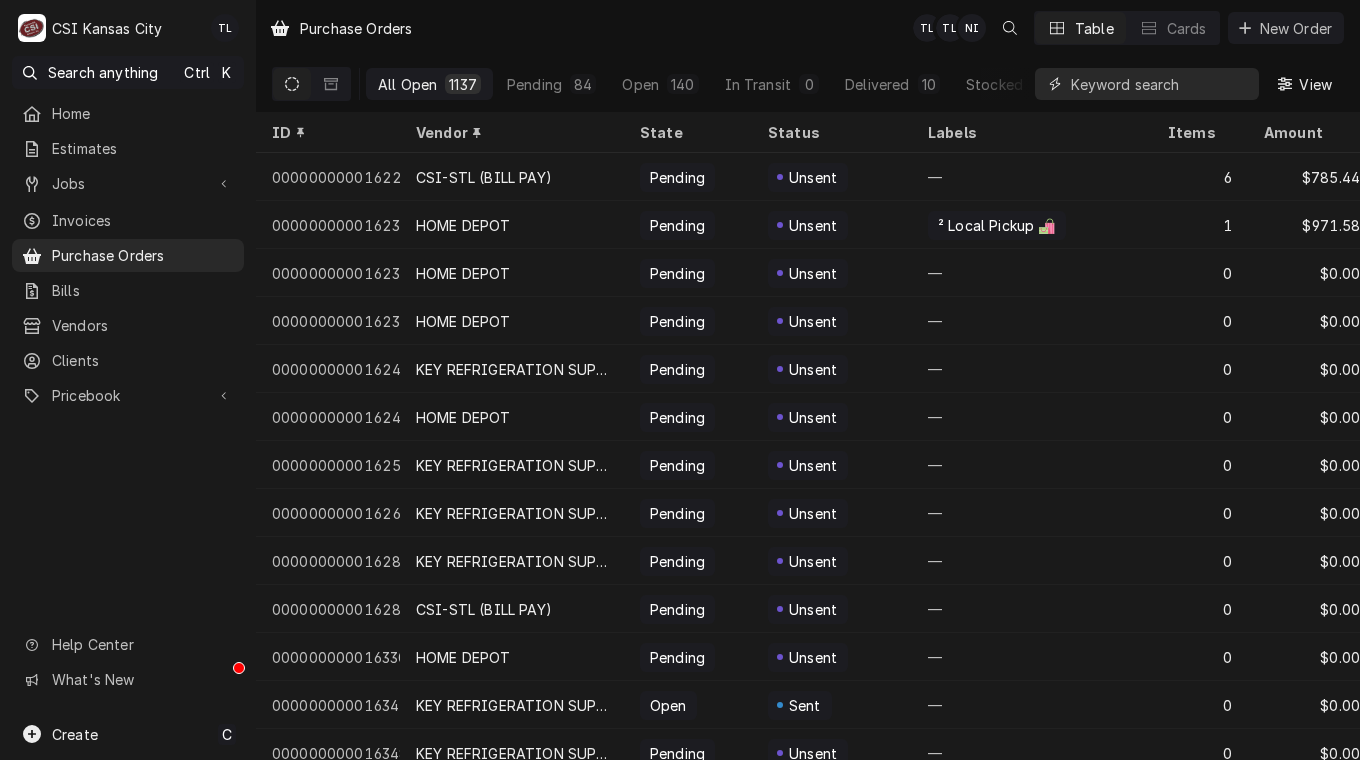 click at bounding box center (1160, 84) 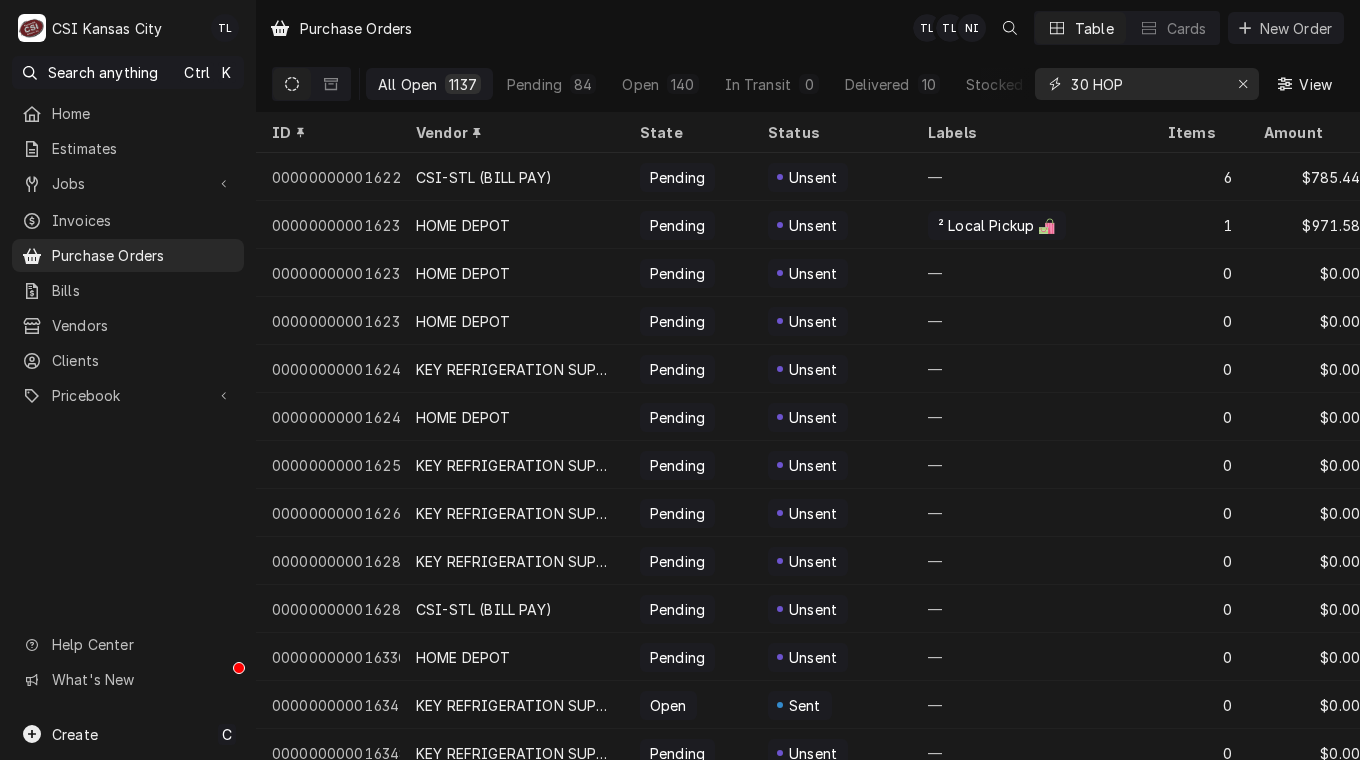 type on "30 HOP" 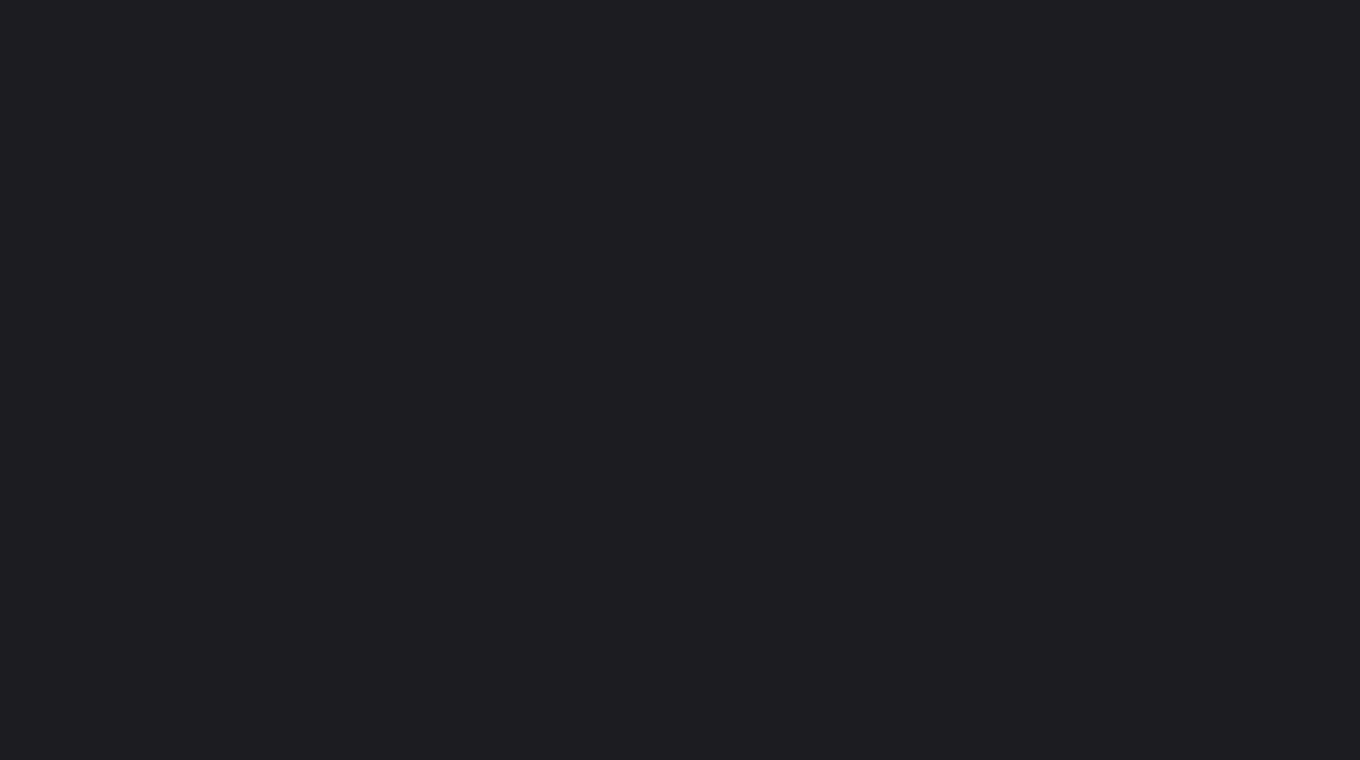 scroll, scrollTop: 0, scrollLeft: 0, axis: both 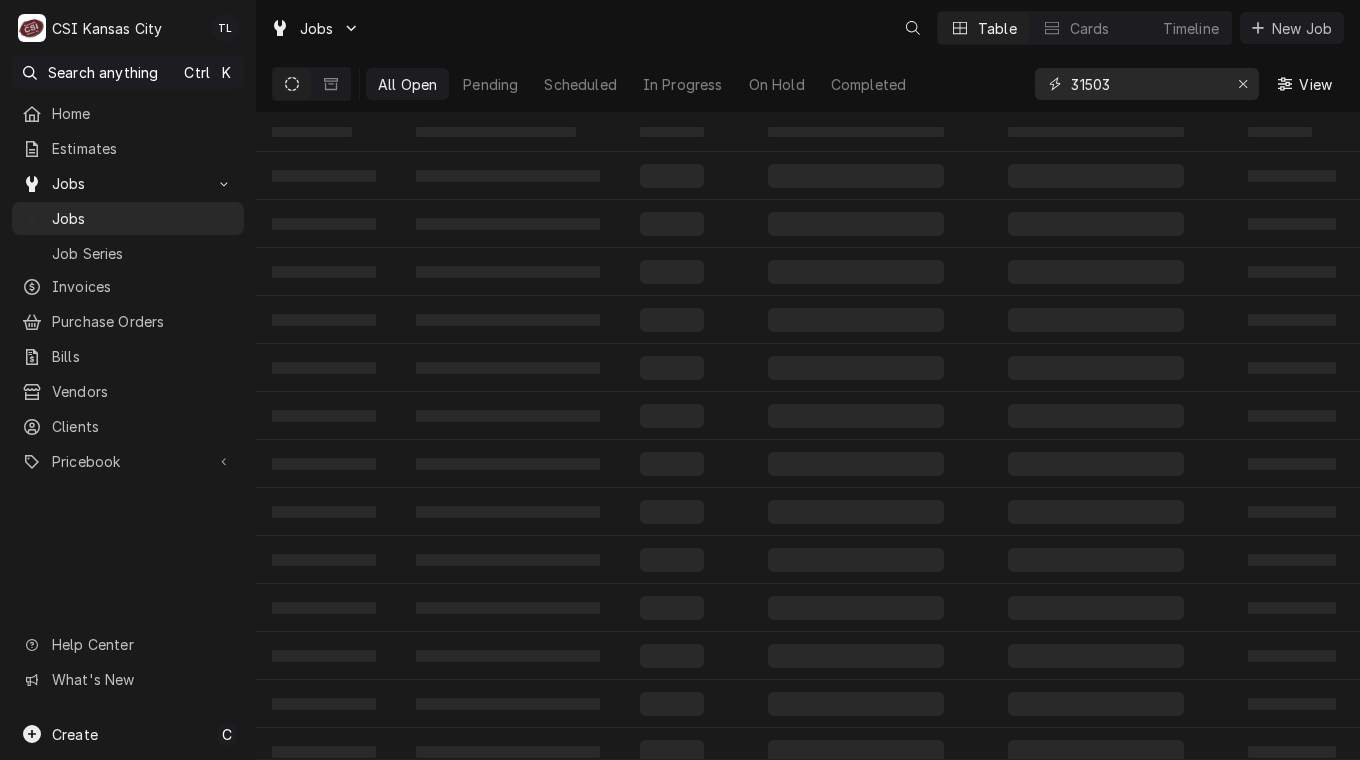 drag, startPoint x: 1177, startPoint y: 77, endPoint x: 988, endPoint y: 98, distance: 190.16309 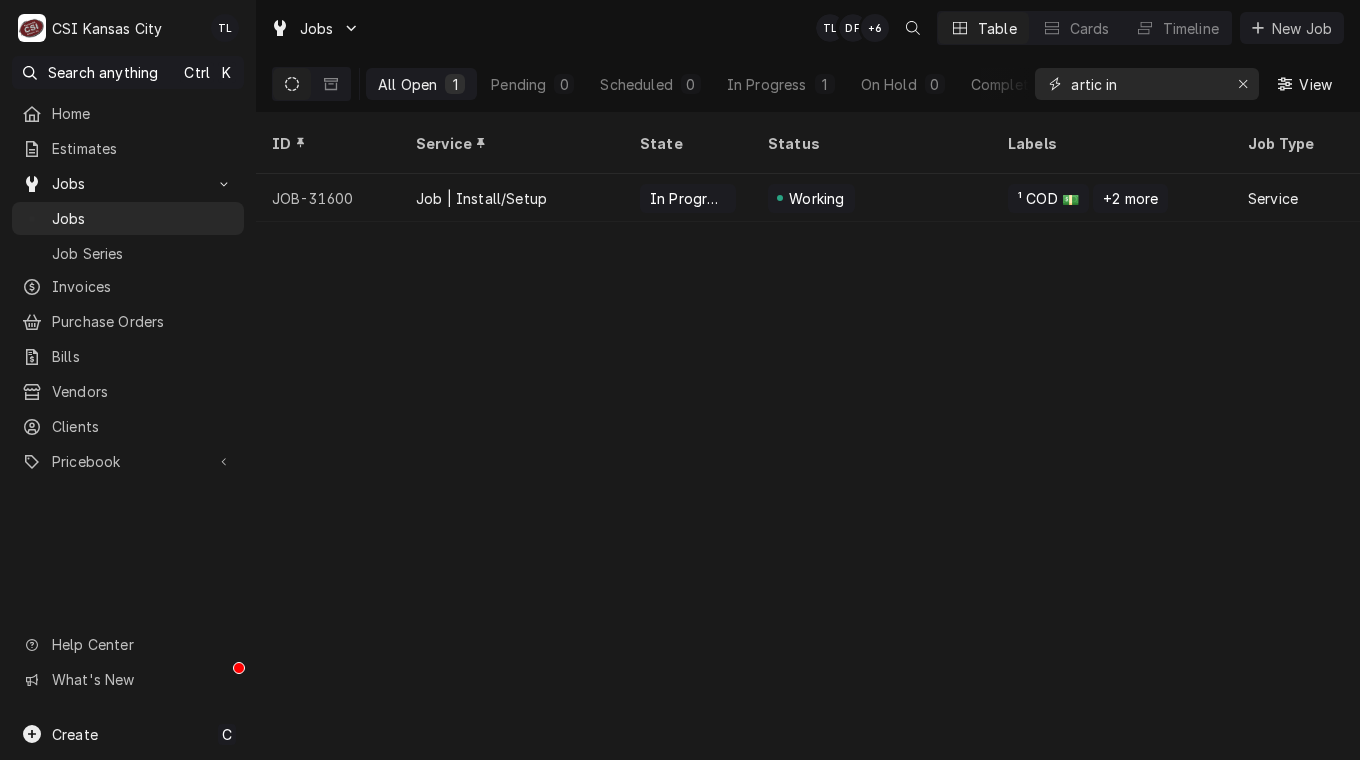 type on "artic in" 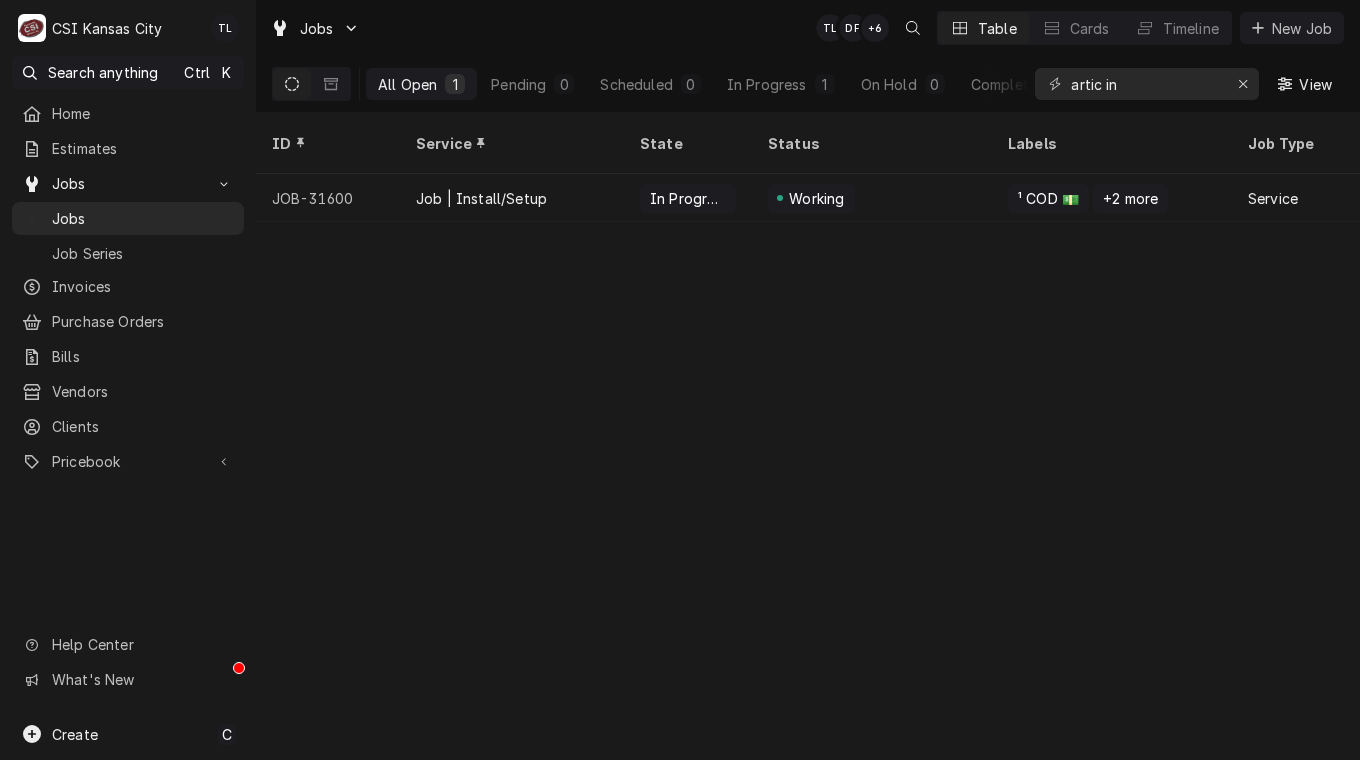 click on "JOB-31600" at bounding box center [328, 198] 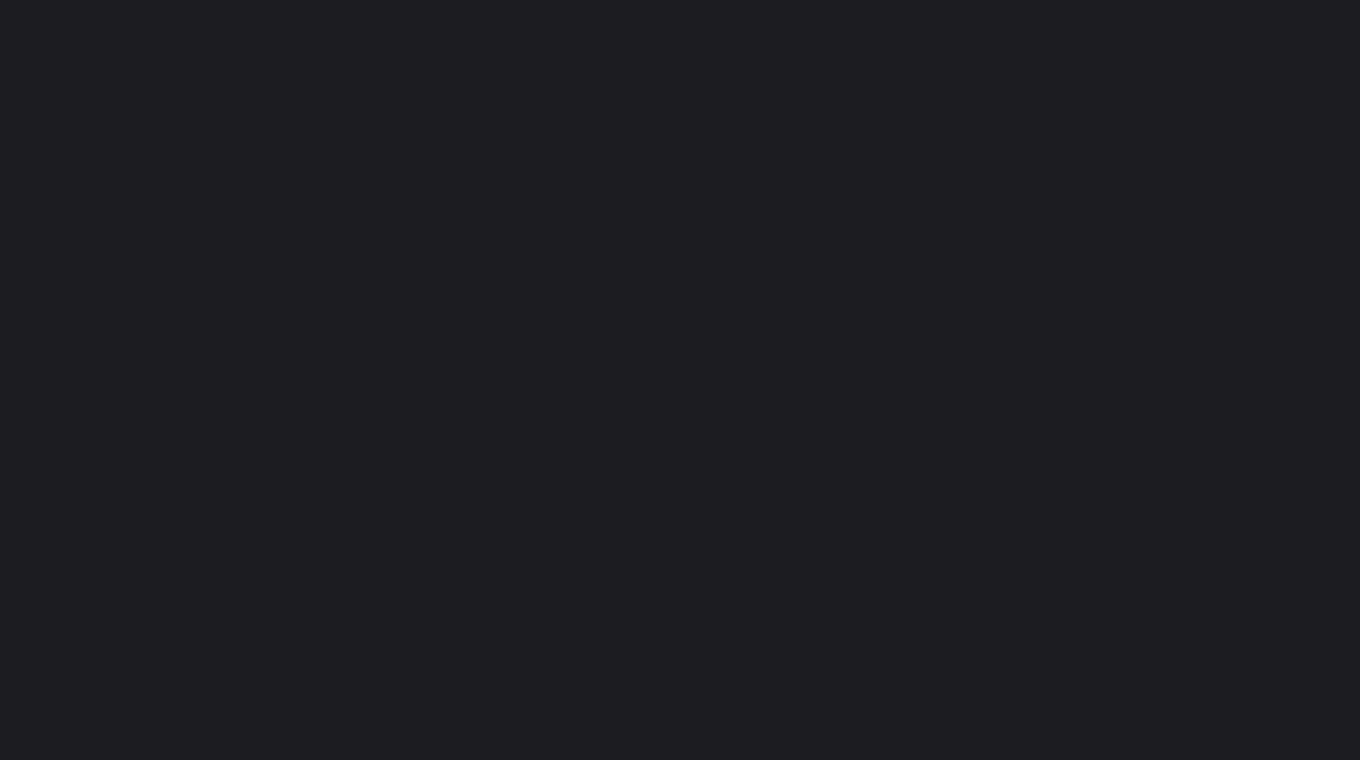 scroll, scrollTop: 0, scrollLeft: 0, axis: both 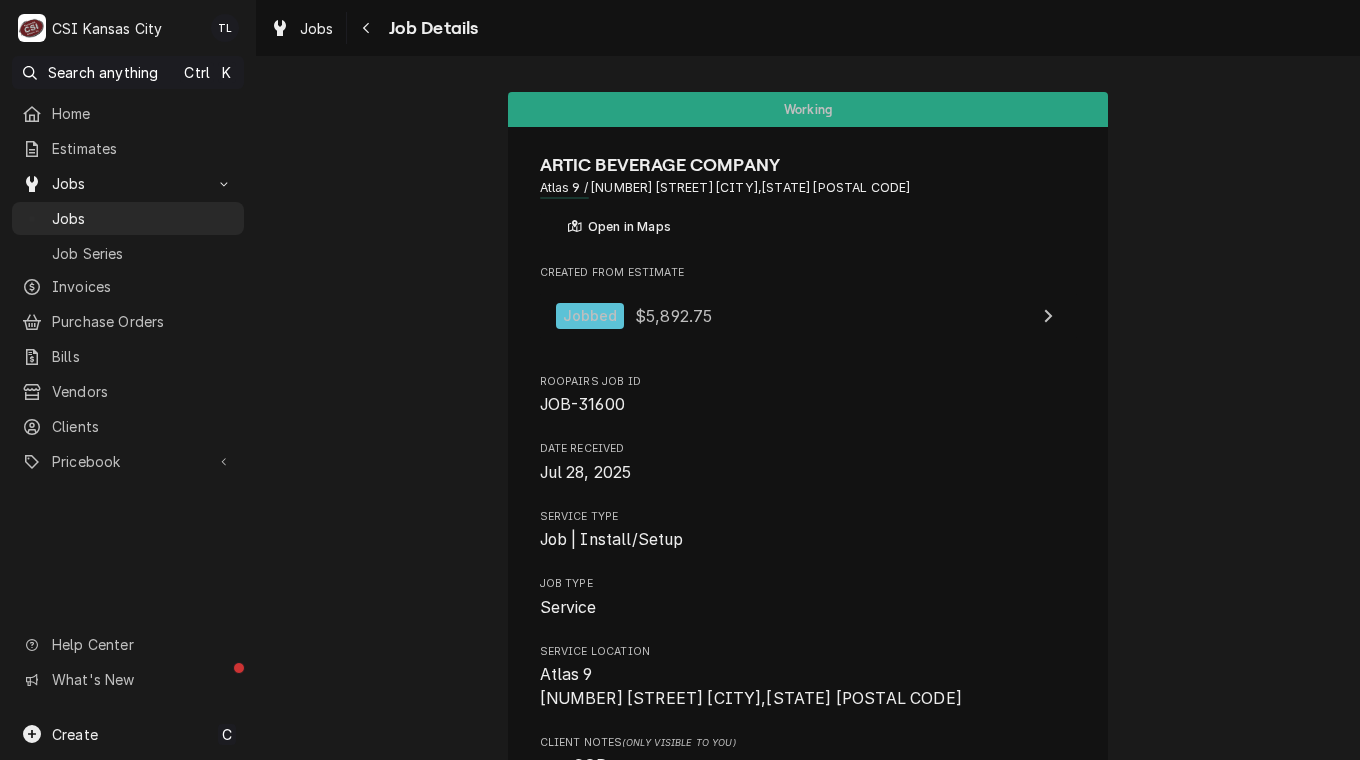 drag, startPoint x: 743, startPoint y: 243, endPoint x: 583, endPoint y: 197, distance: 166.48123 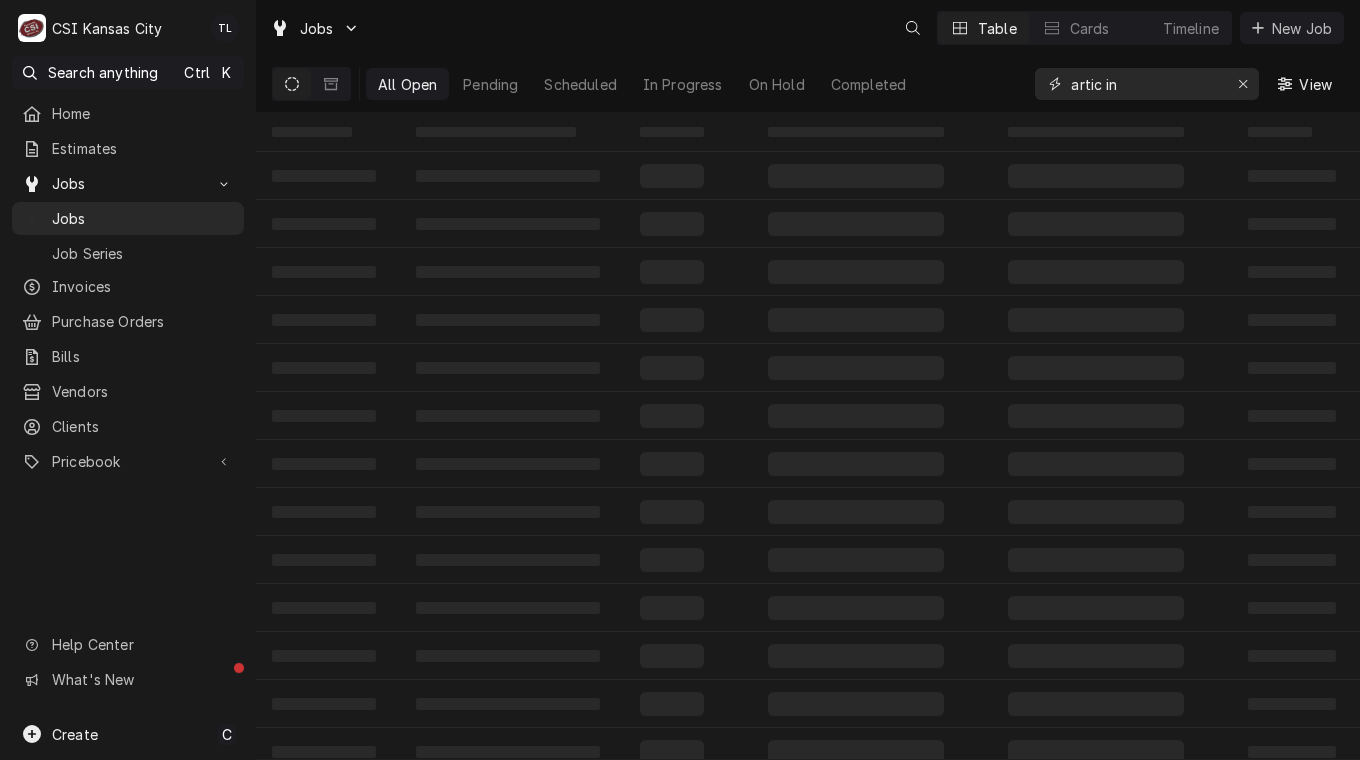 drag, startPoint x: 0, startPoint y: 0, endPoint x: 1148, endPoint y: 85, distance: 1151.1425 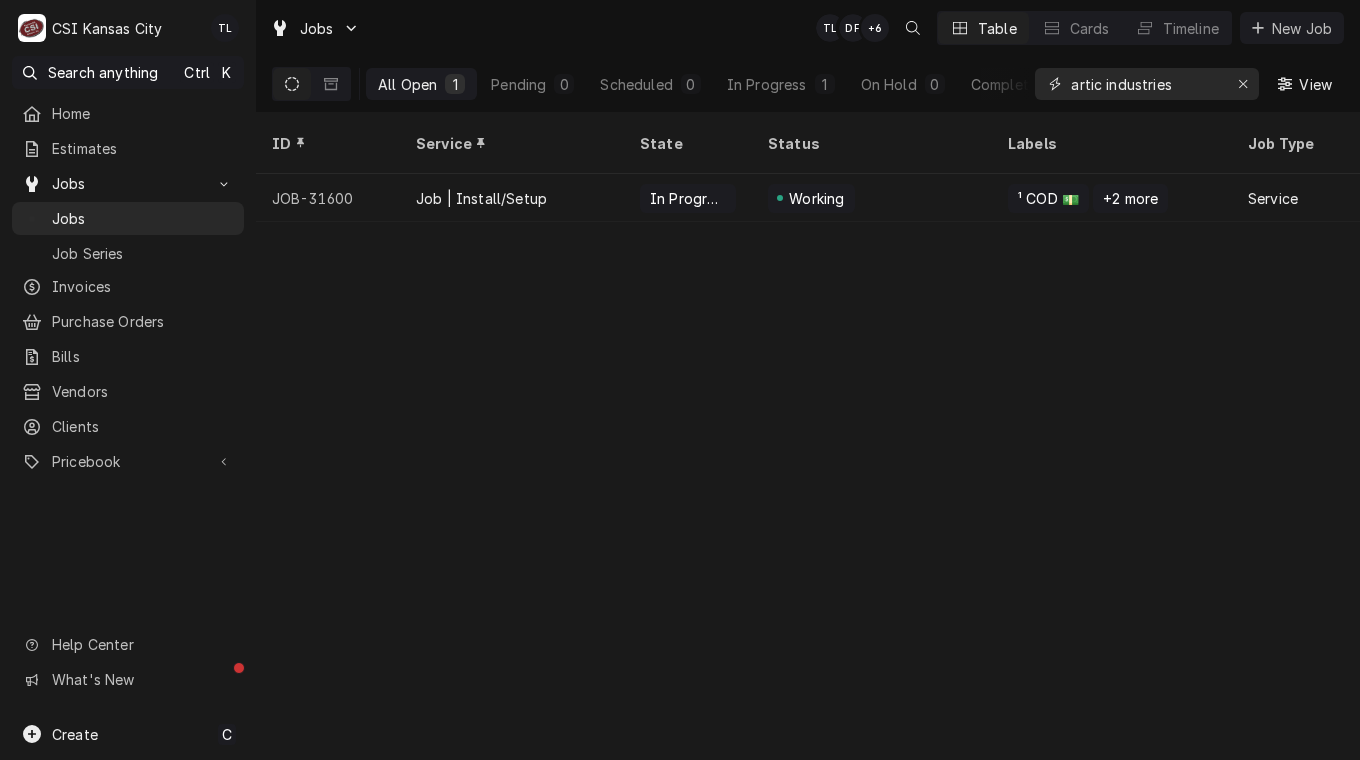 type on "artic industries" 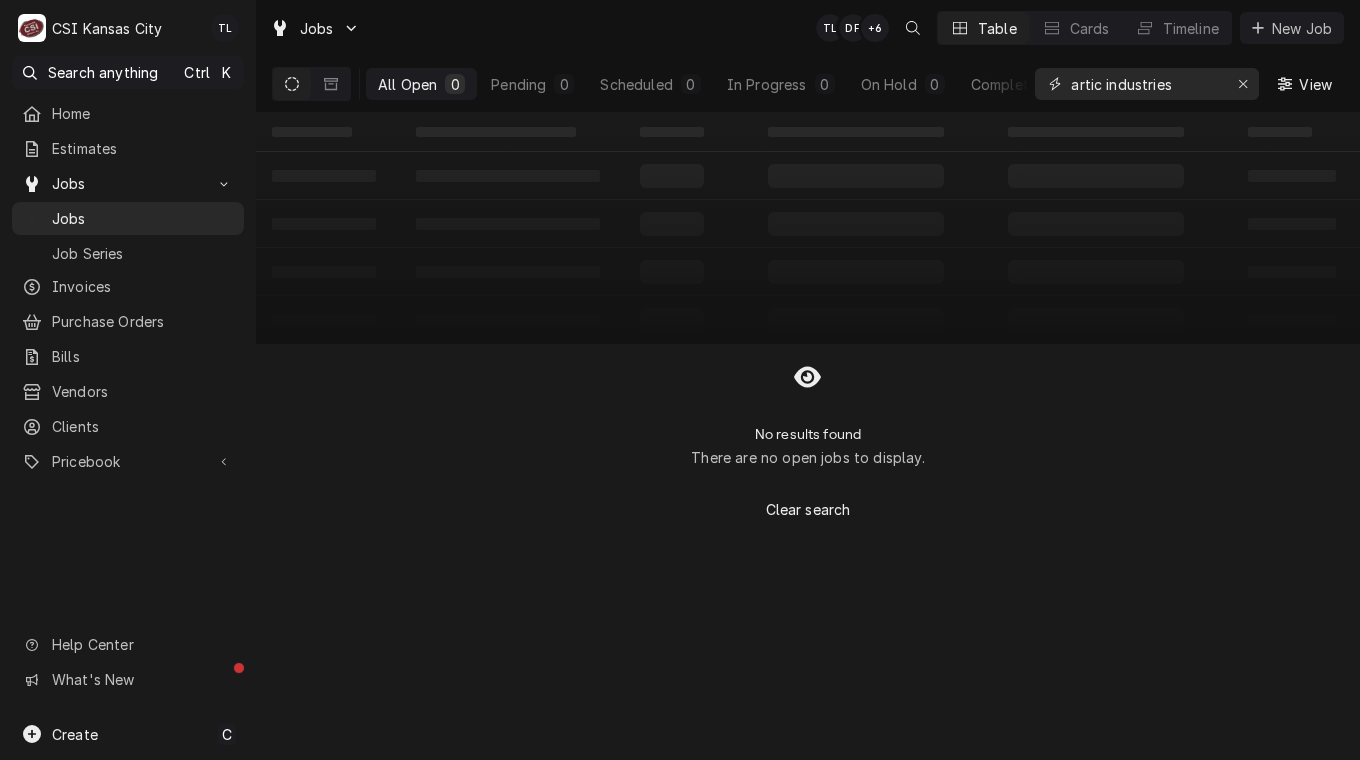 drag, startPoint x: 1196, startPoint y: 73, endPoint x: 1041, endPoint y: 81, distance: 155.20631 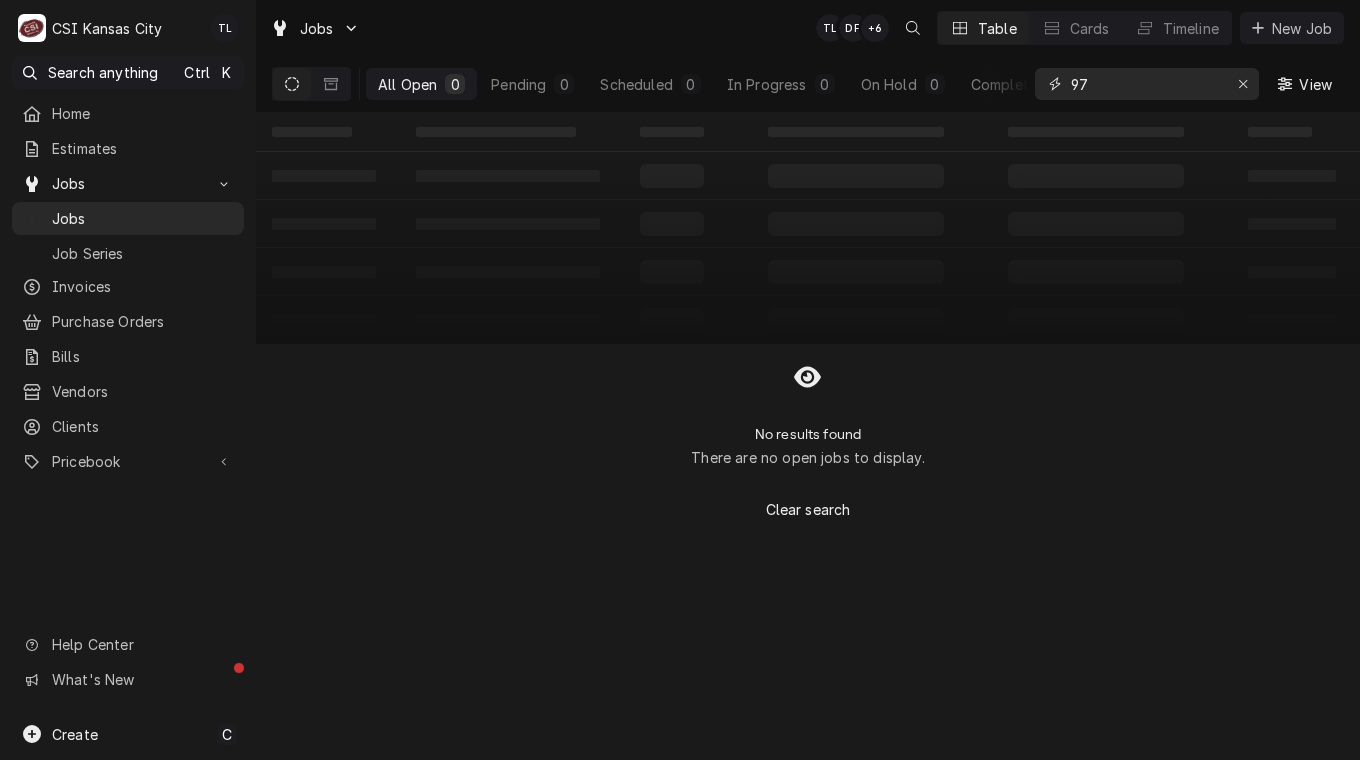 type on "9" 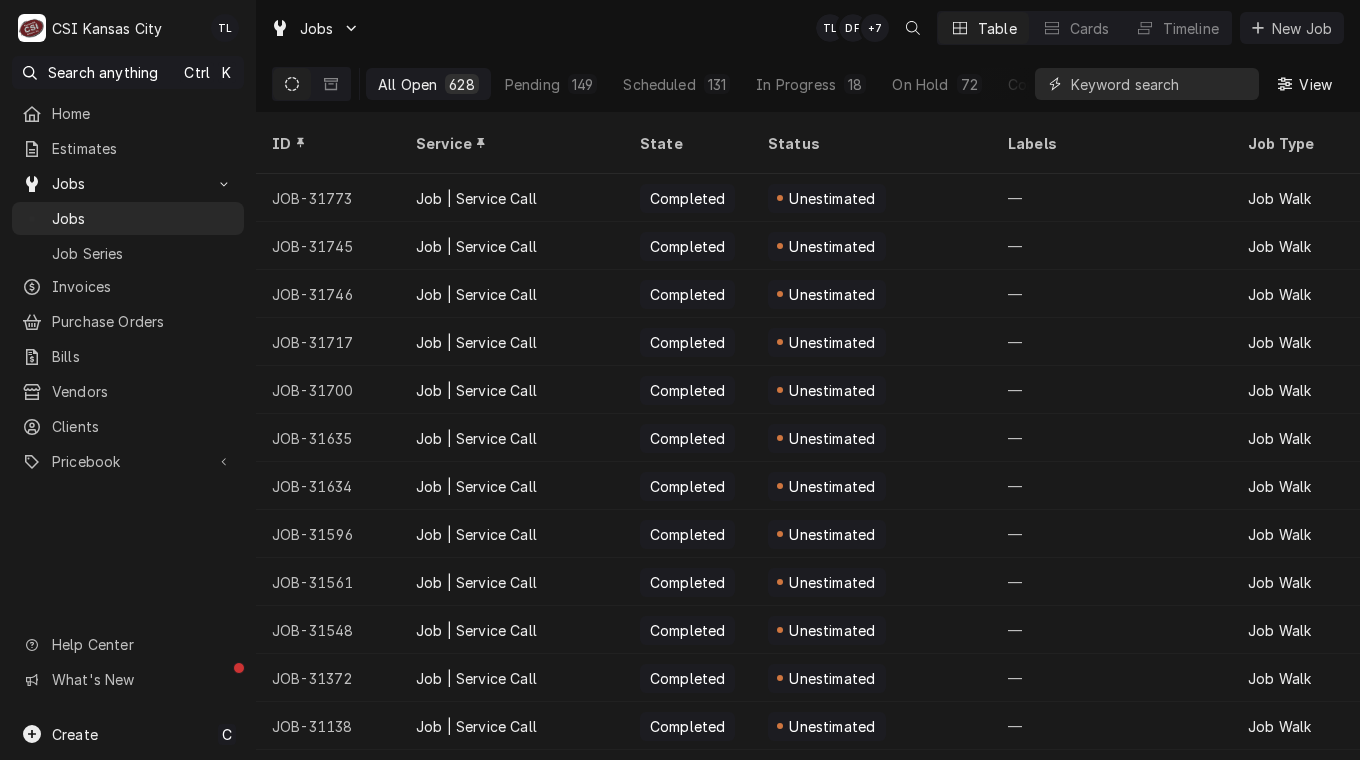 drag, startPoint x: 1209, startPoint y: 73, endPoint x: 1089, endPoint y: 109, distance: 125.283676 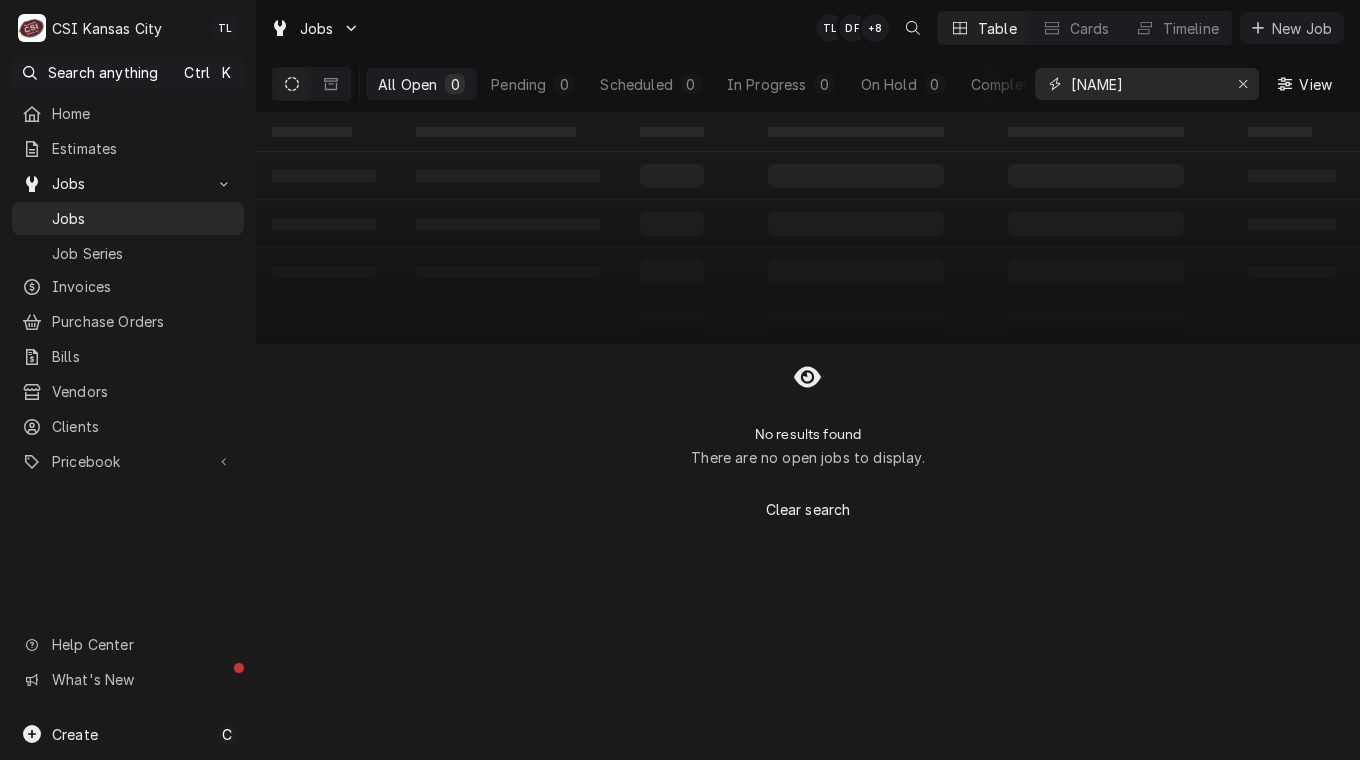 drag, startPoint x: 1146, startPoint y: 82, endPoint x: 995, endPoint y: 88, distance: 151.11916 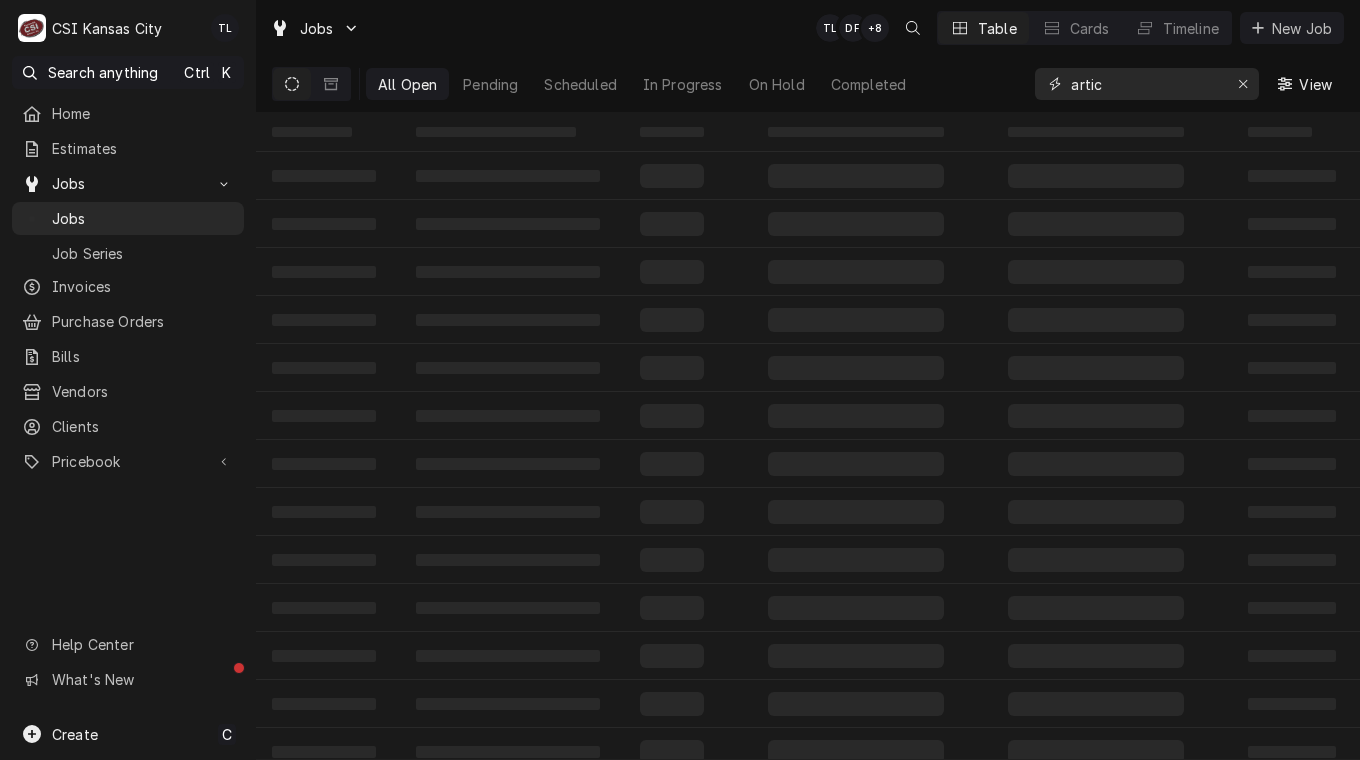 type on "artic" 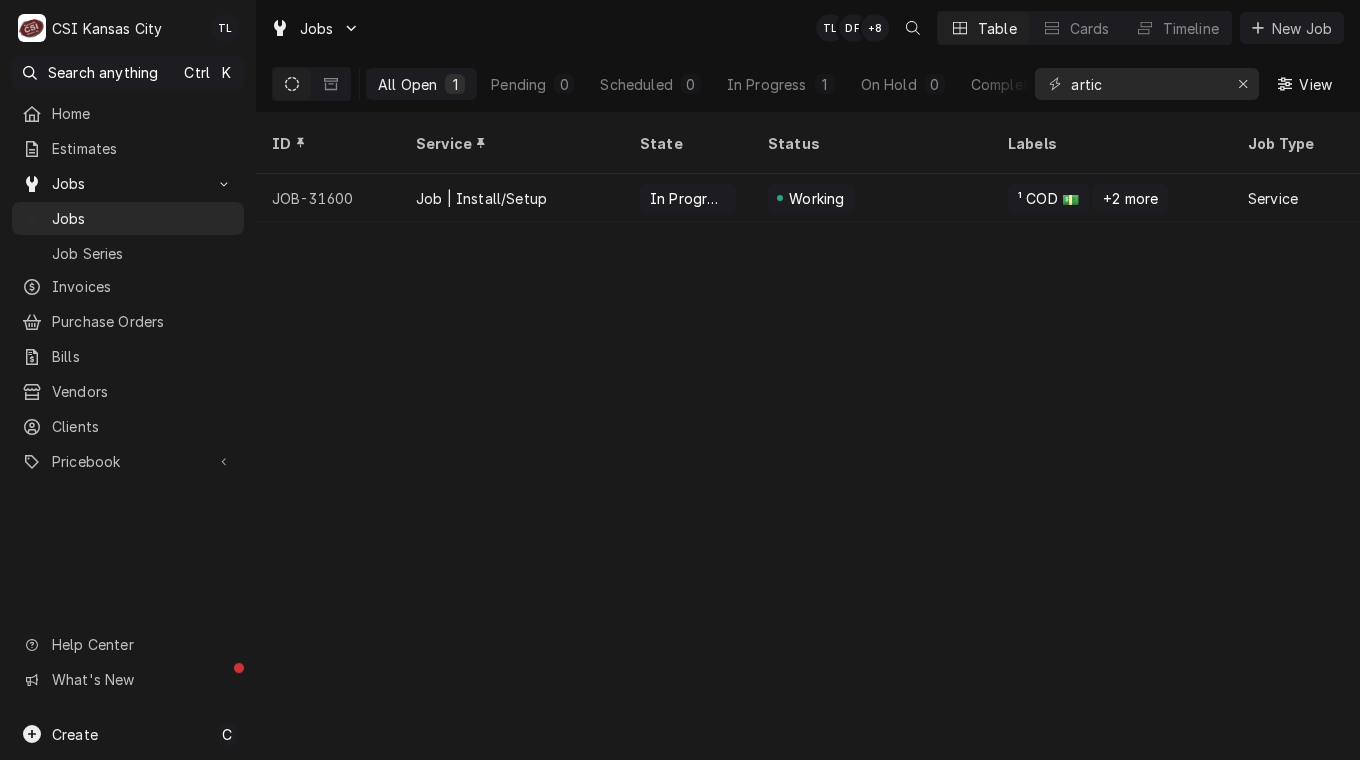 click on "Job | Install/Setup" at bounding box center (512, 198) 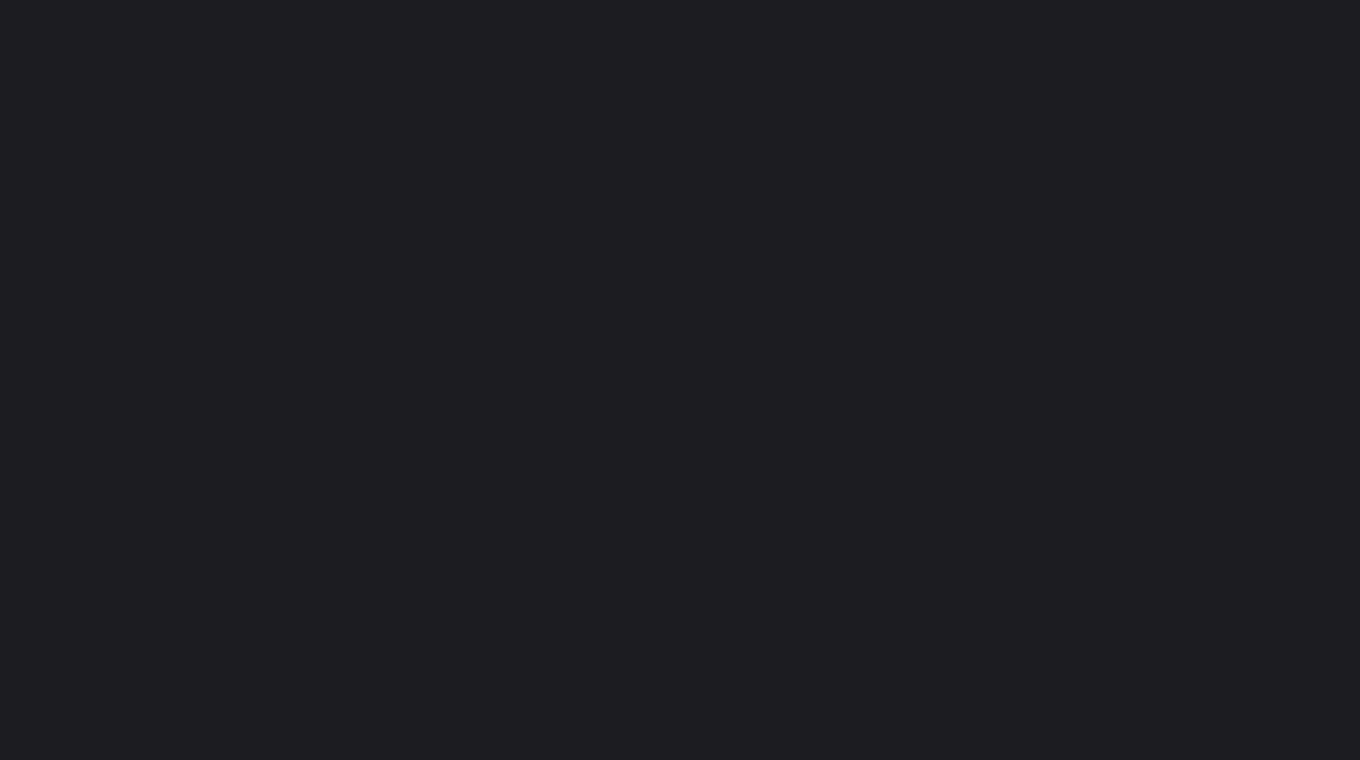 scroll, scrollTop: 0, scrollLeft: 0, axis: both 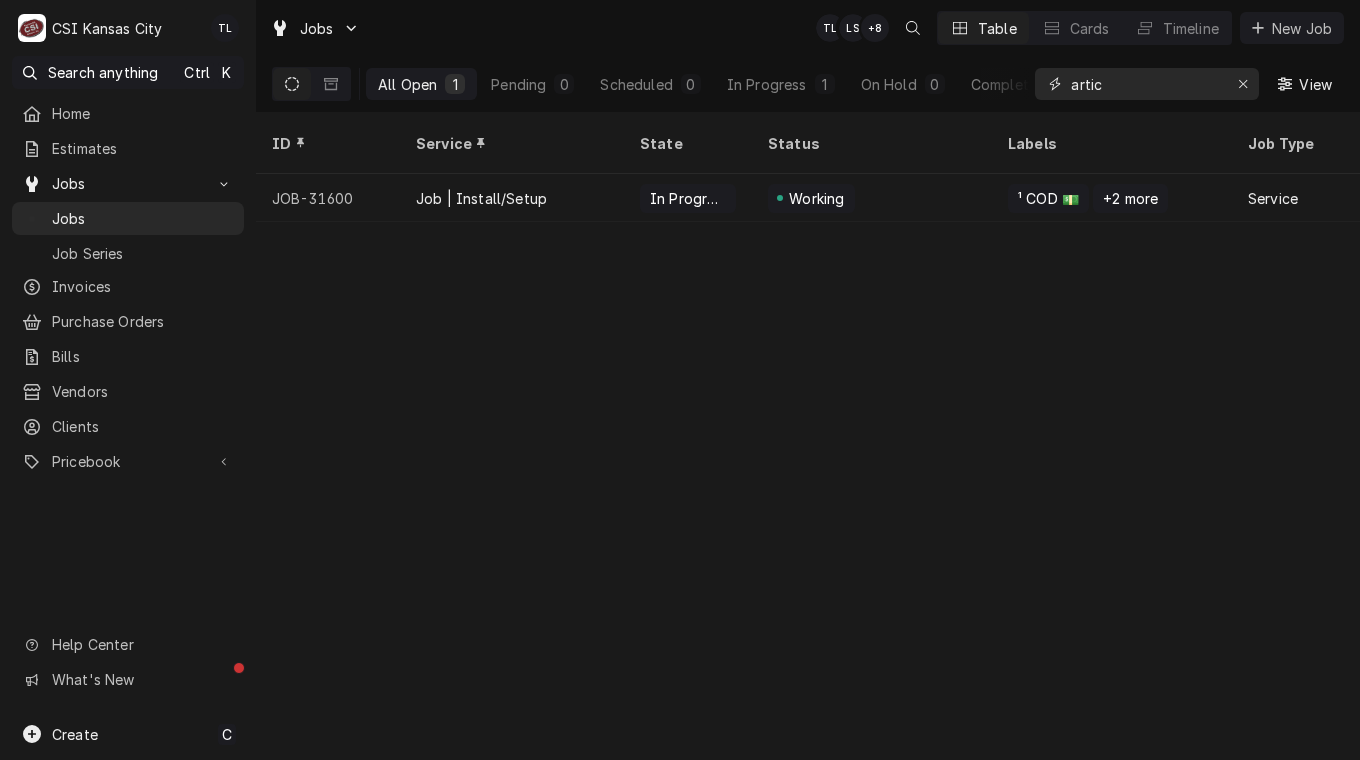 drag, startPoint x: 1126, startPoint y: 69, endPoint x: 946, endPoint y: 76, distance: 180.13606 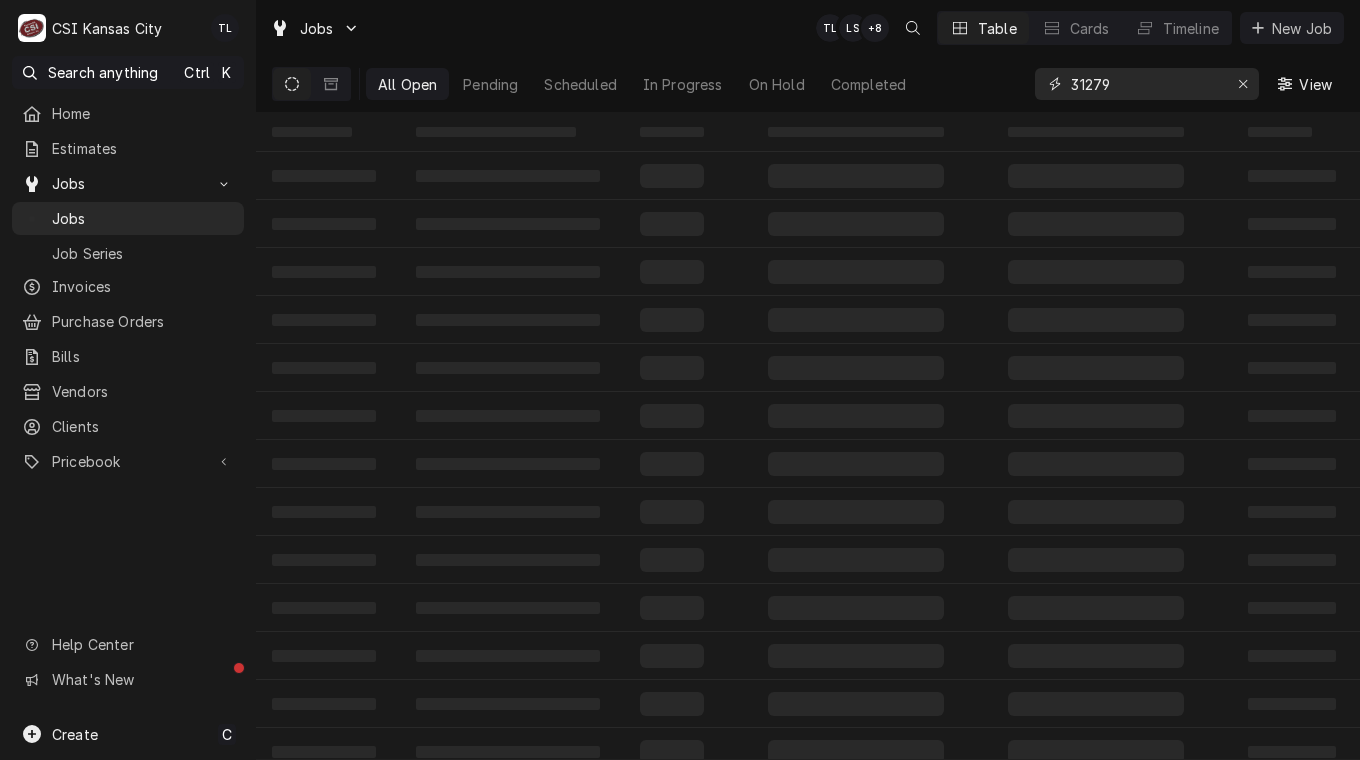type on "31279" 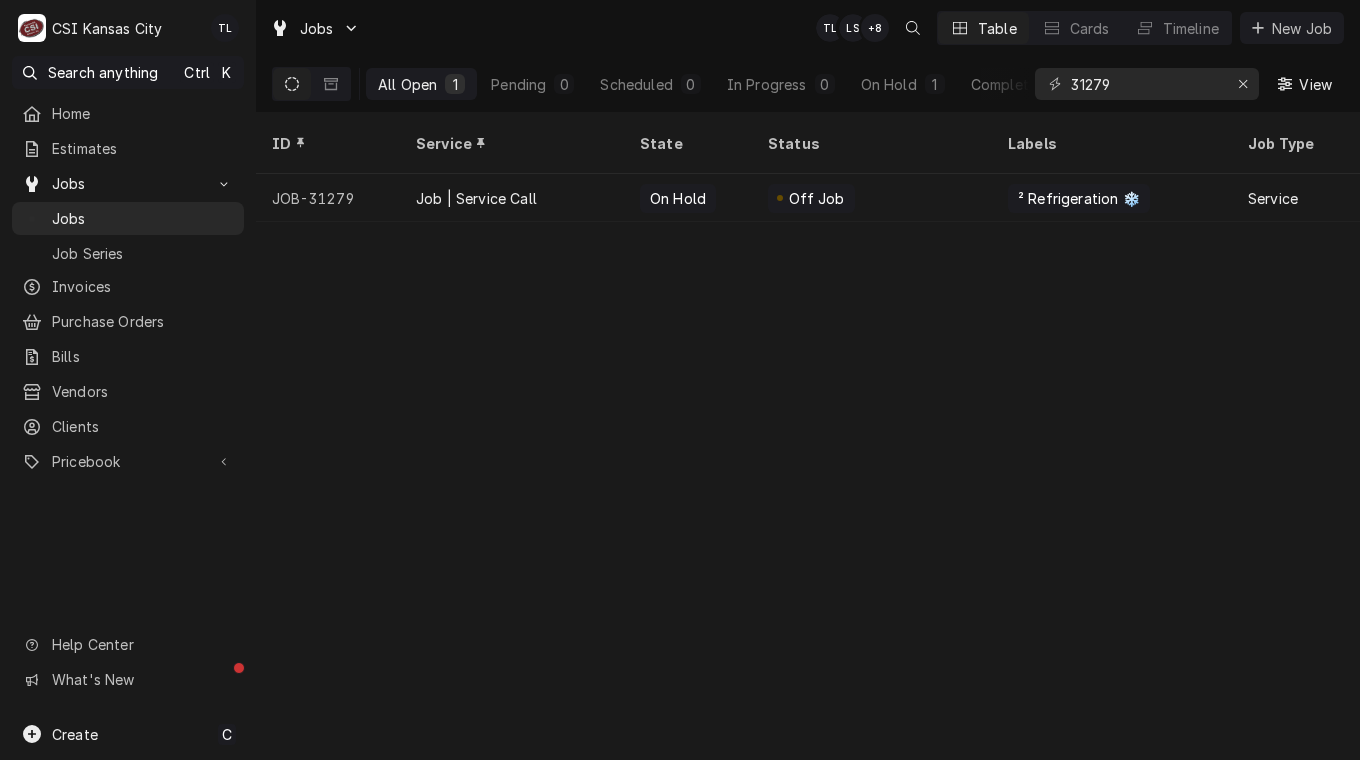 click on "JOB-31279" at bounding box center [328, 198] 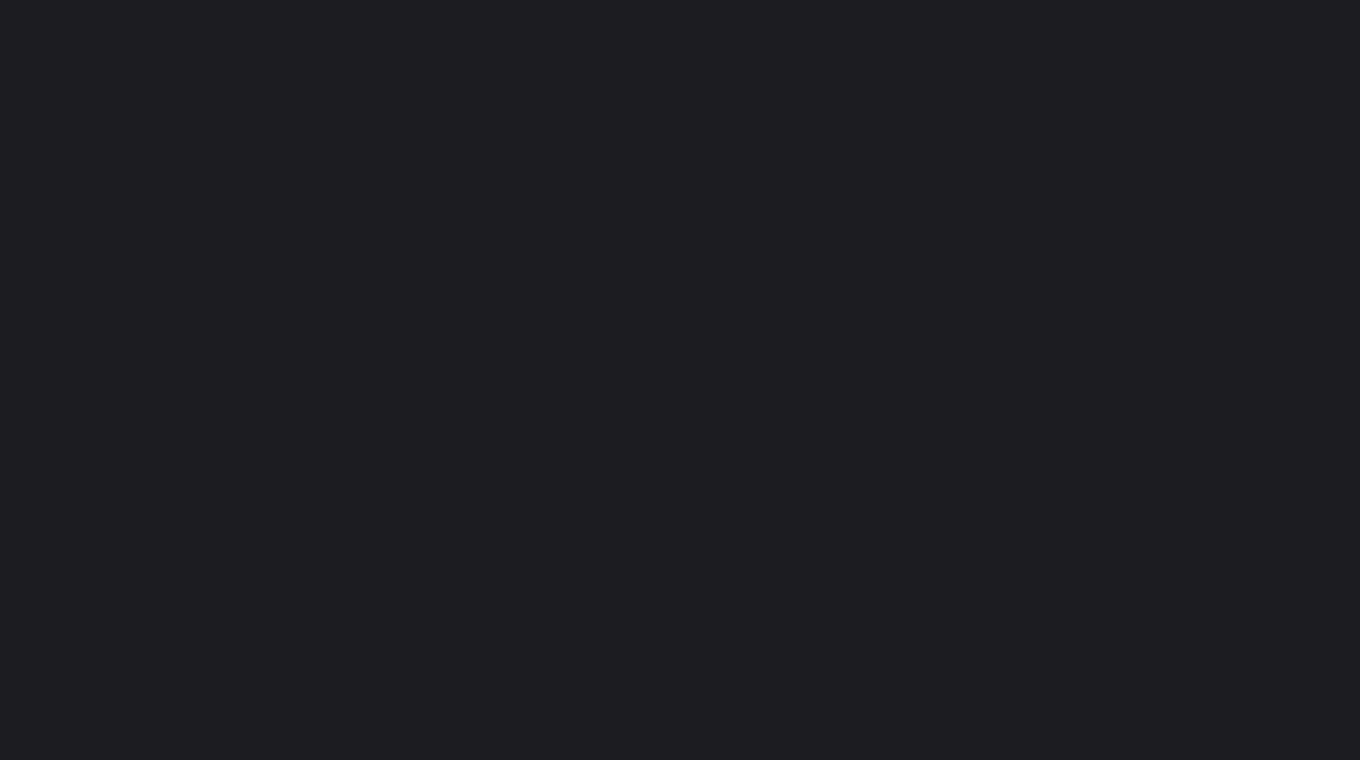 scroll, scrollTop: 0, scrollLeft: 0, axis: both 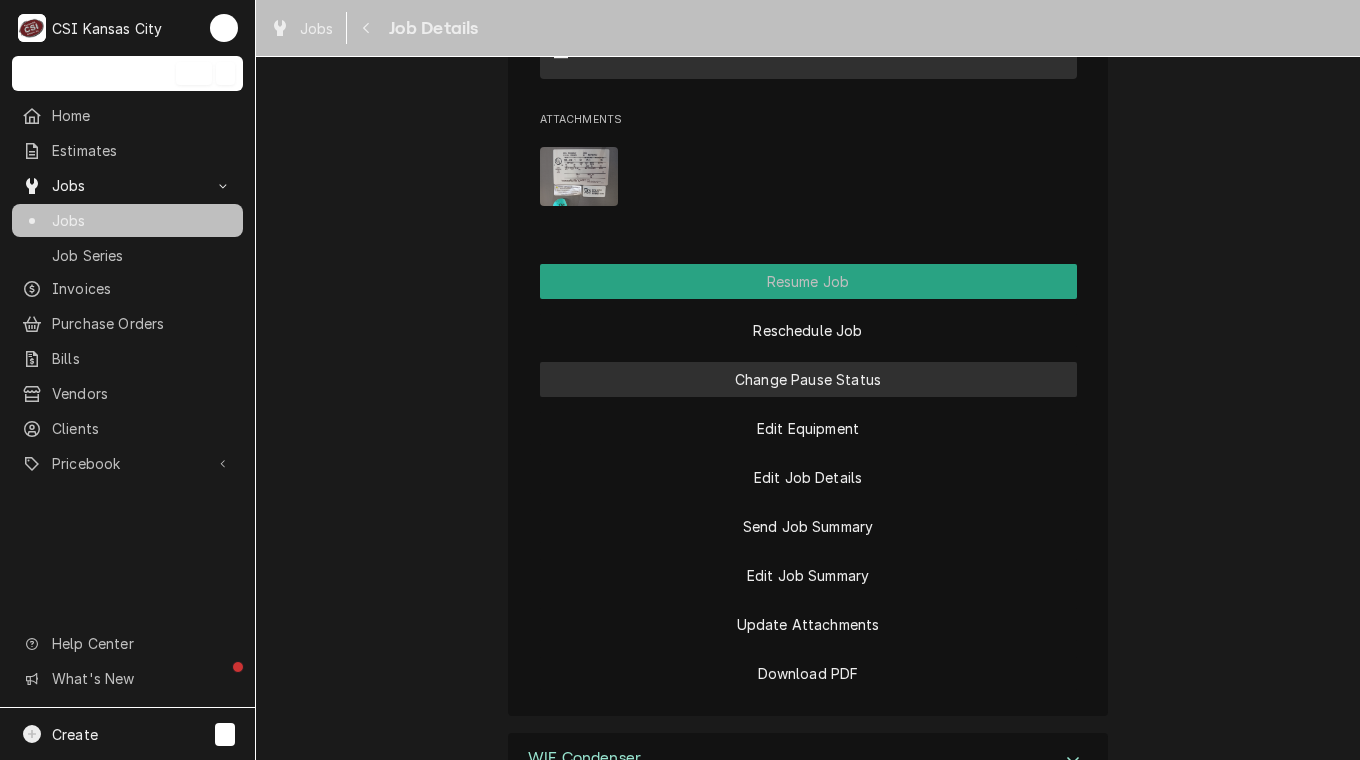click on "Change Pause Status" at bounding box center (808, 379) 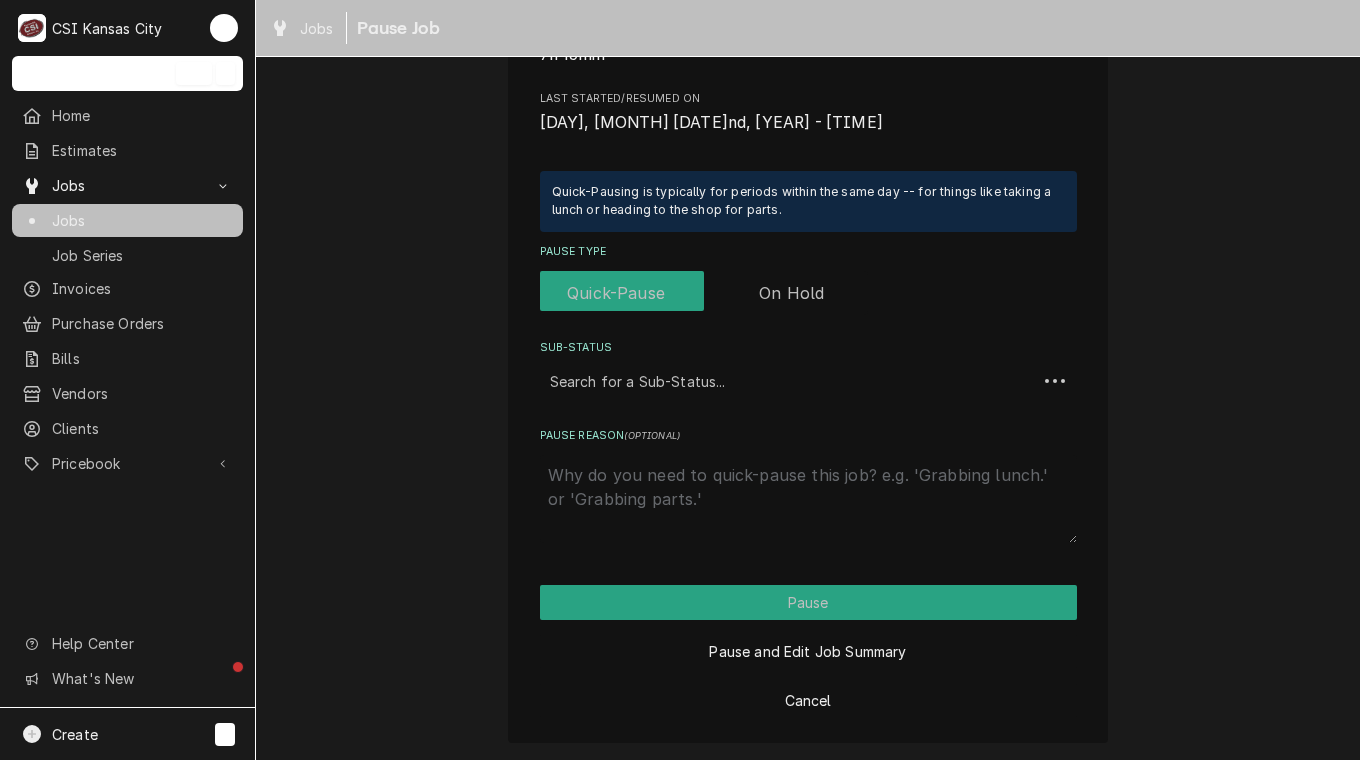 scroll, scrollTop: 0, scrollLeft: 0, axis: both 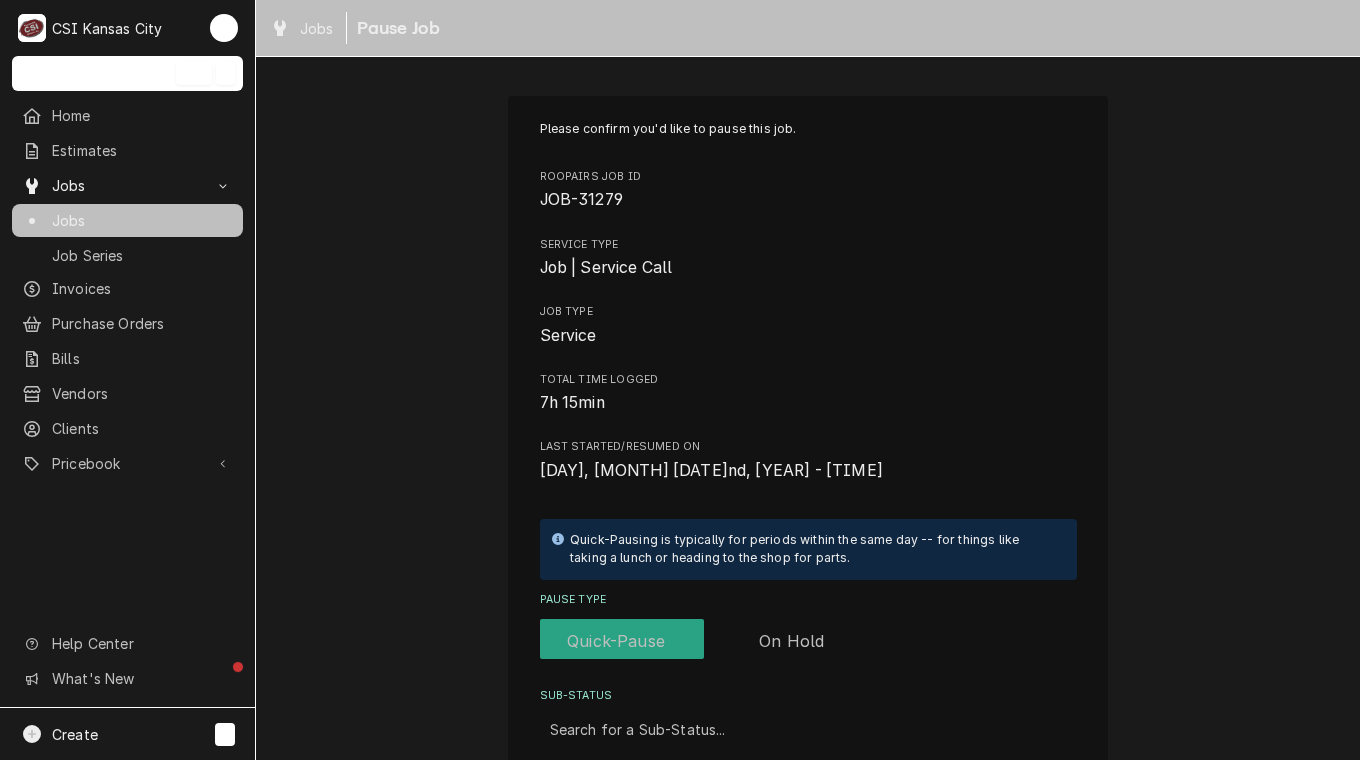 drag, startPoint x: 805, startPoint y: 636, endPoint x: 849, endPoint y: 629, distance: 44.553337 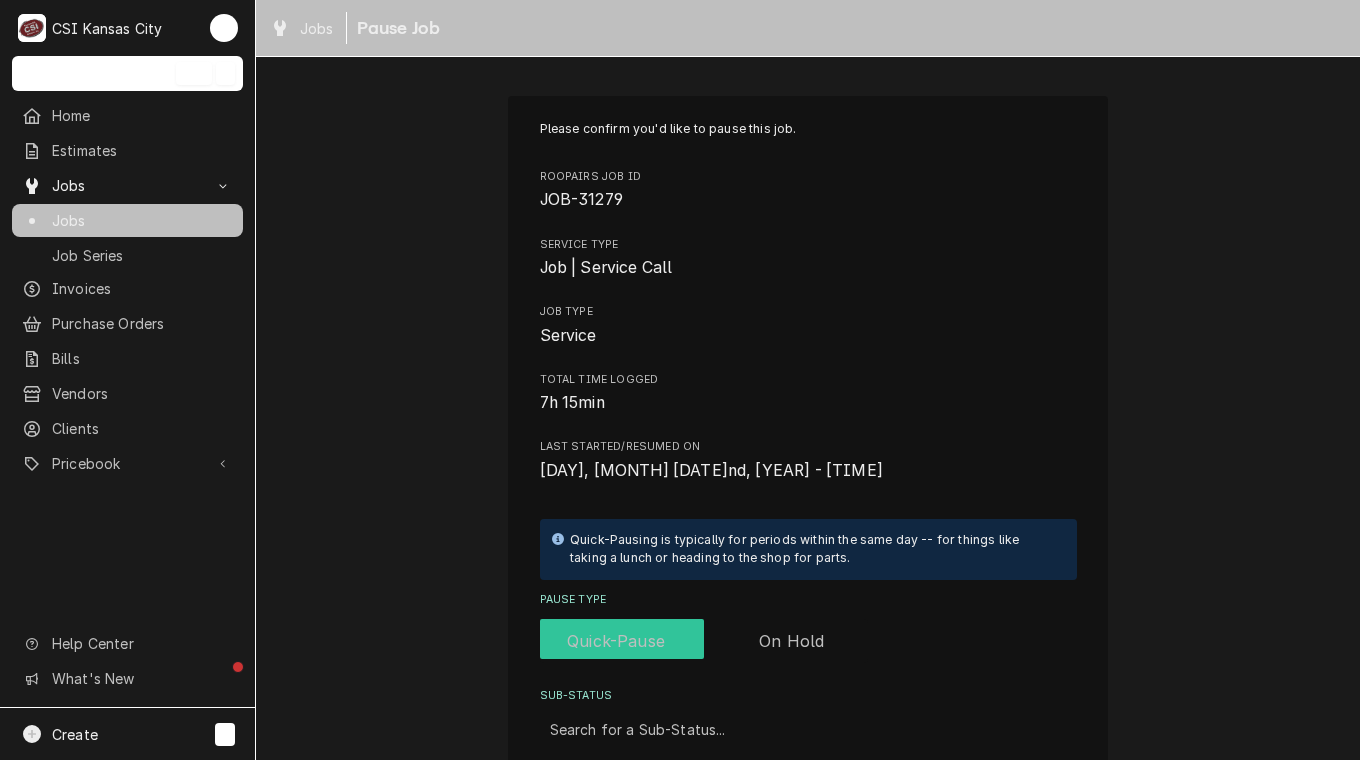 click at bounding box center (704, 641) 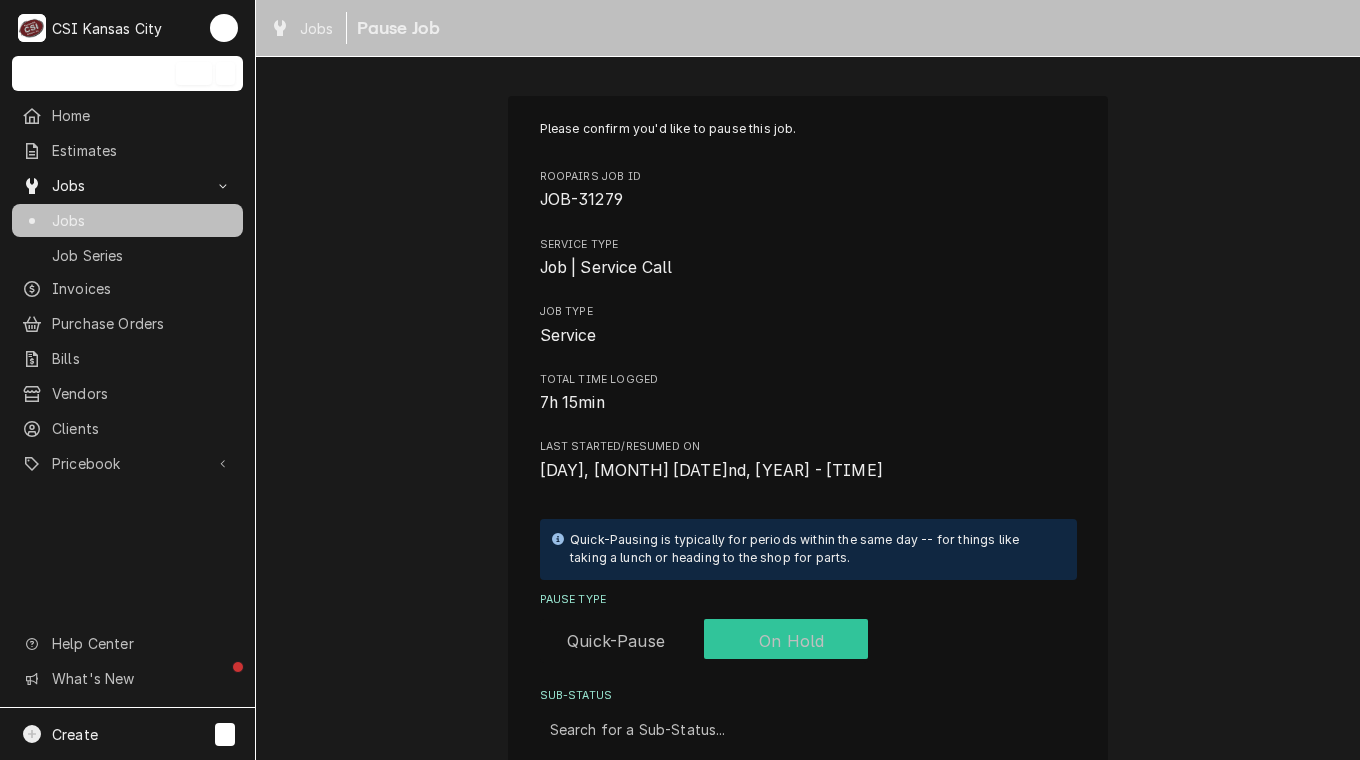 checkbox on "true" 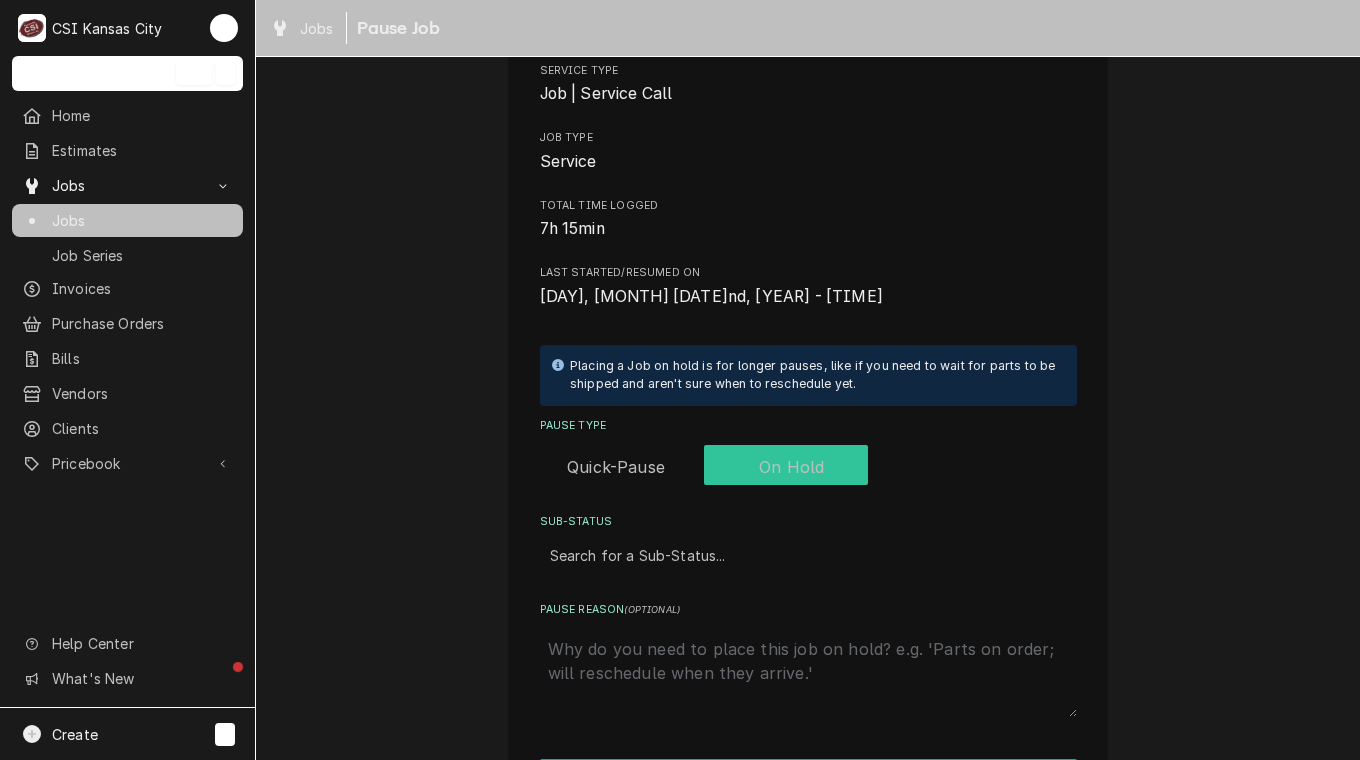 scroll, scrollTop: 216, scrollLeft: 0, axis: vertical 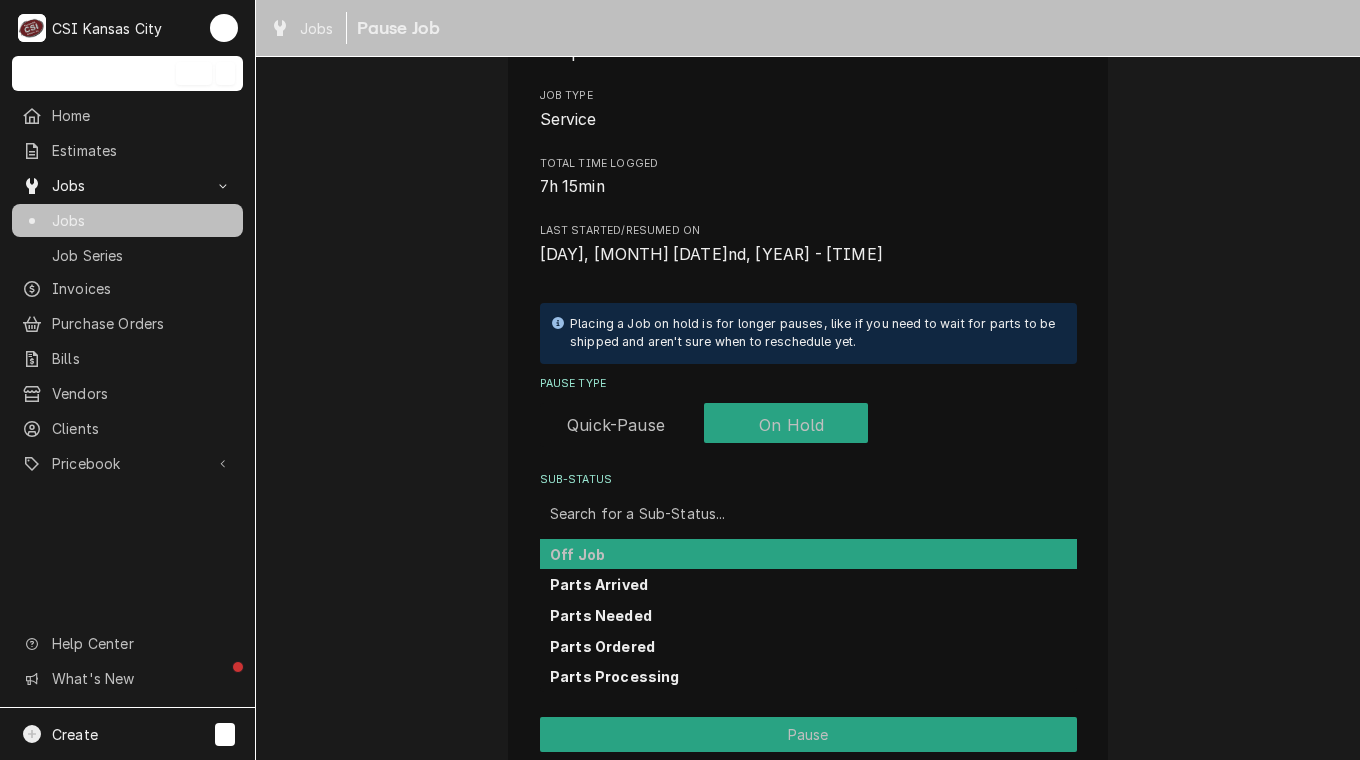 click at bounding box center [808, 513] 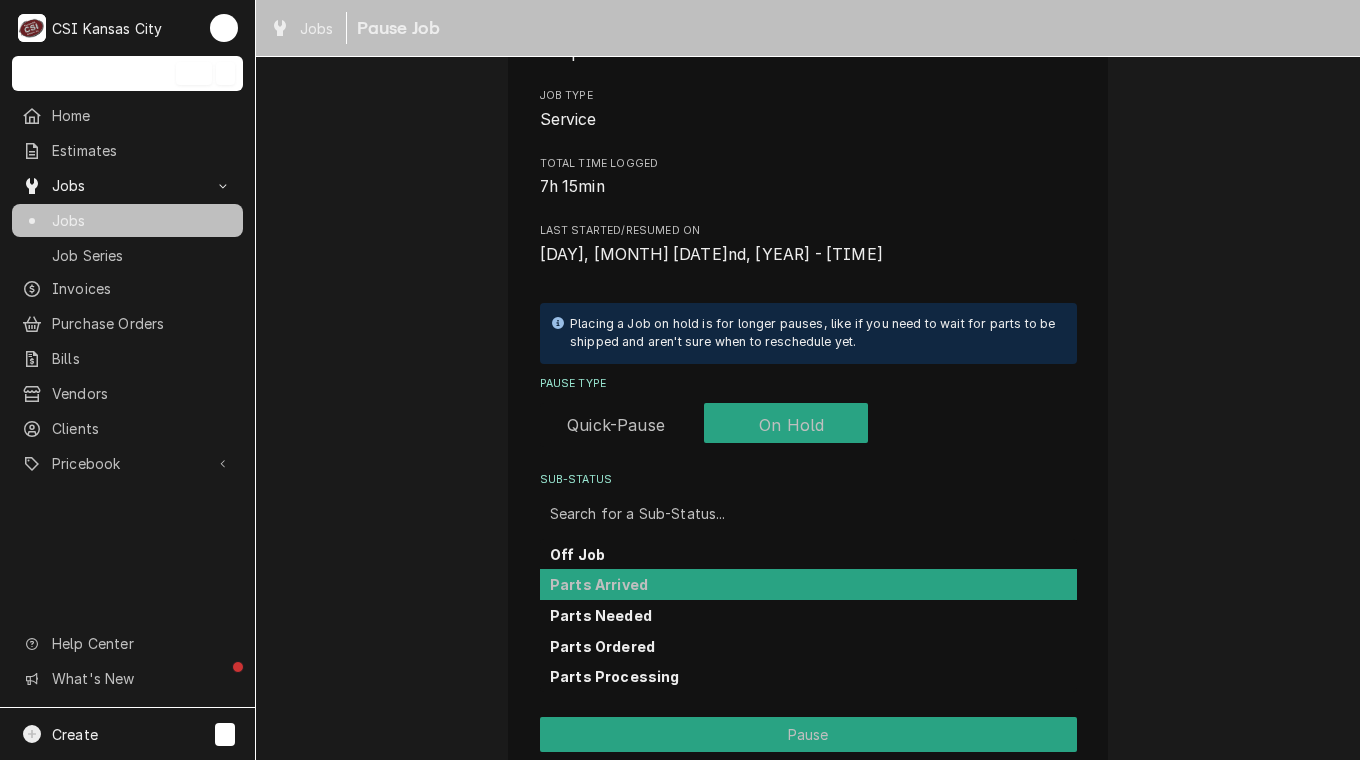 click on "Parts Arrived" at bounding box center [808, 584] 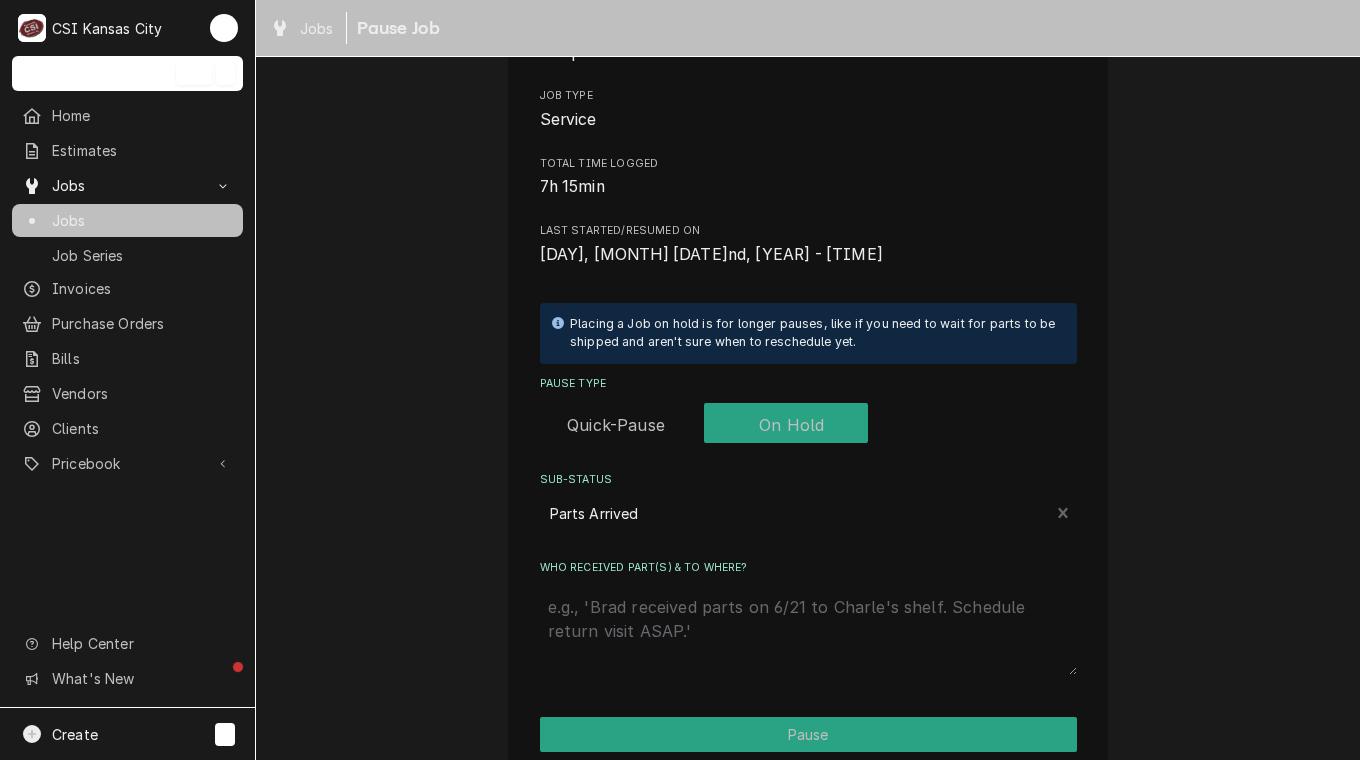 click on "Who received part(s) & to where?" at bounding box center (808, 631) 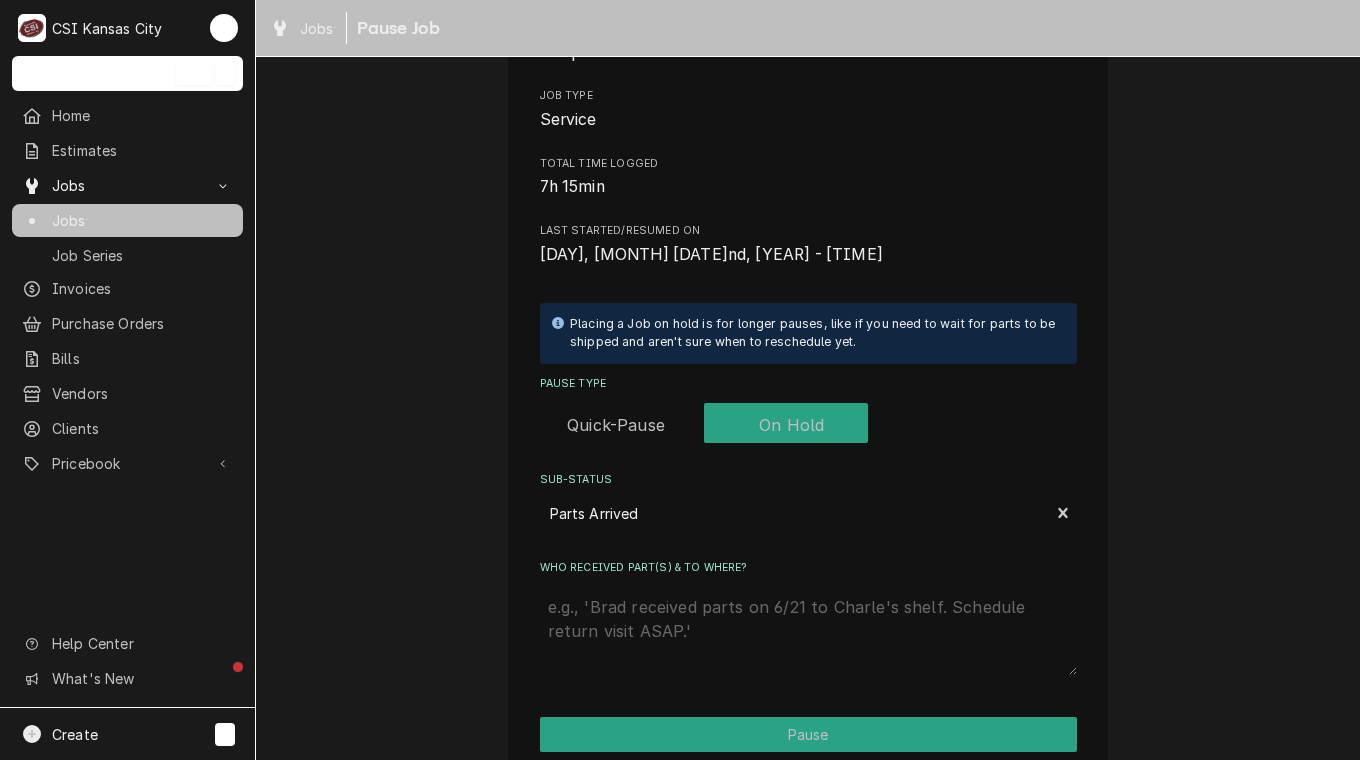 type on "x" 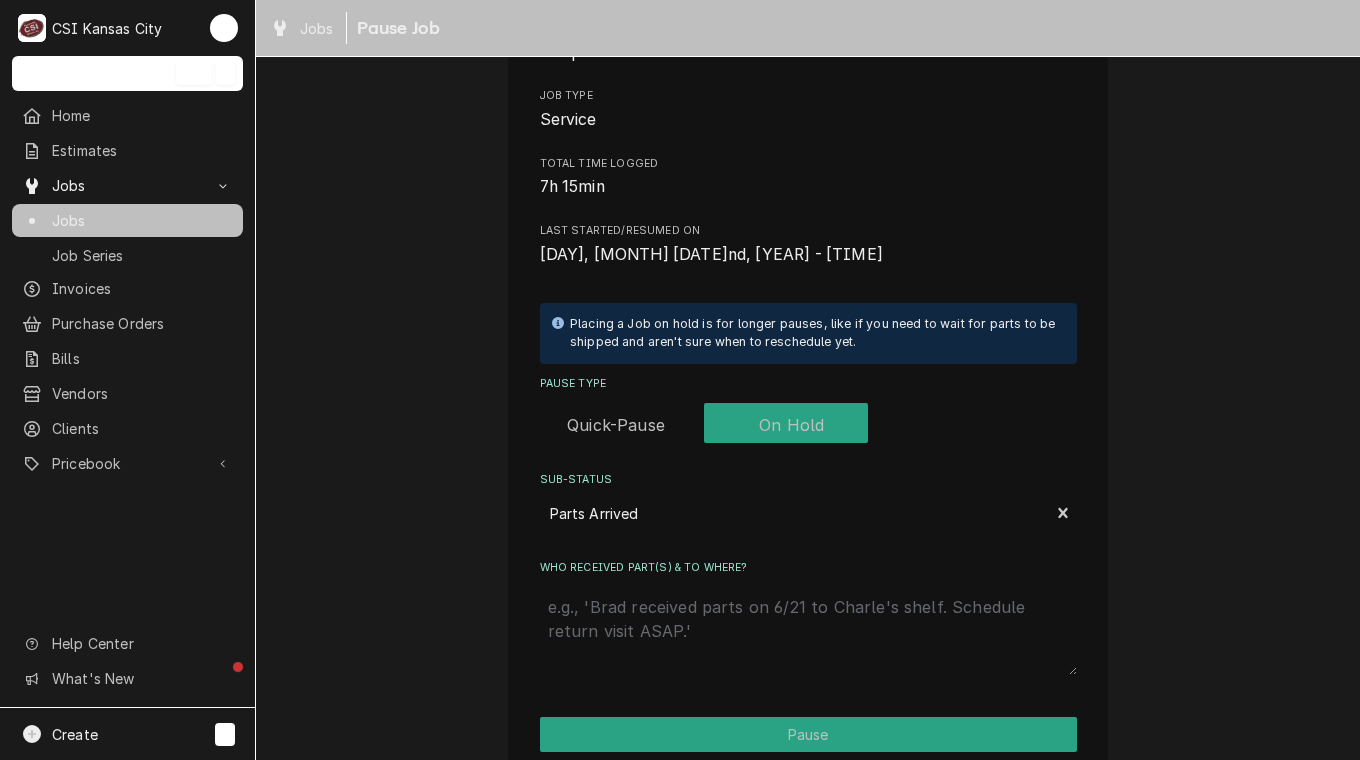 type on "p" 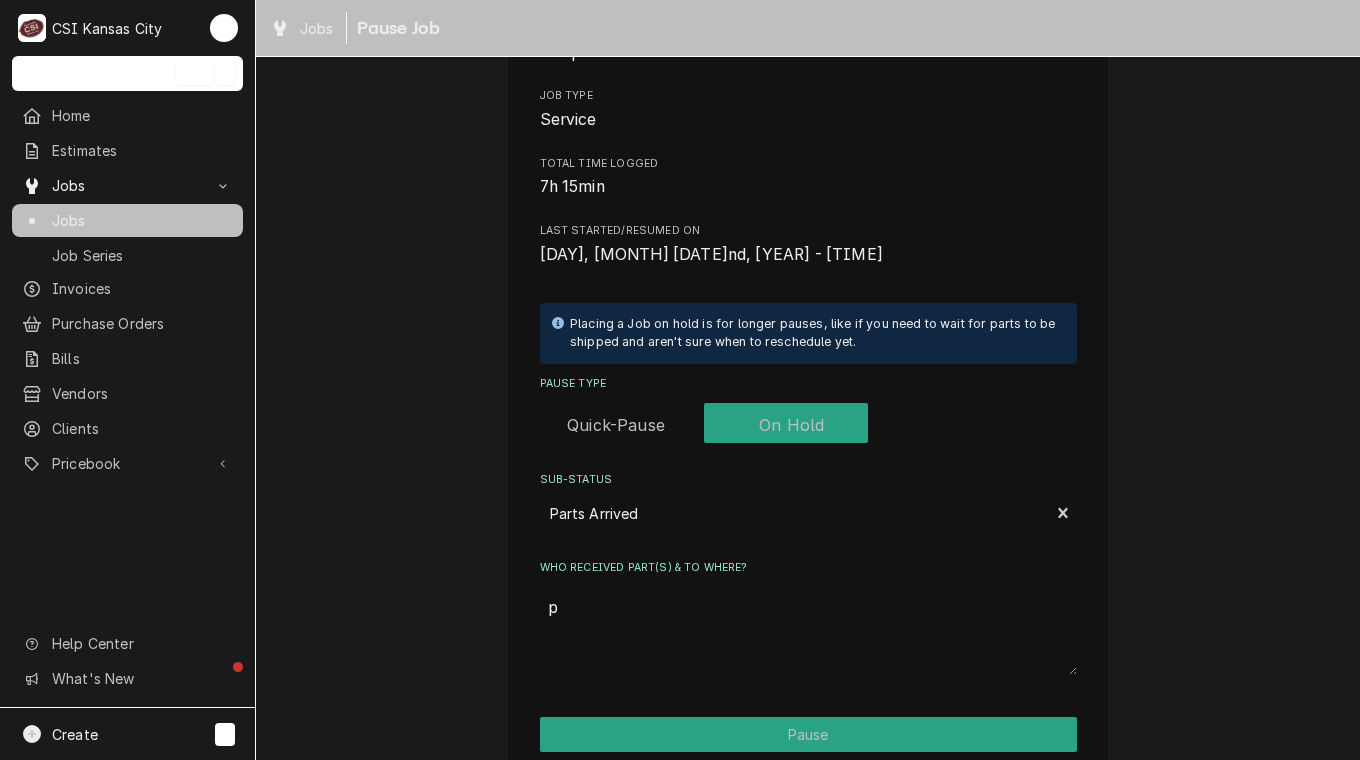 type on "x" 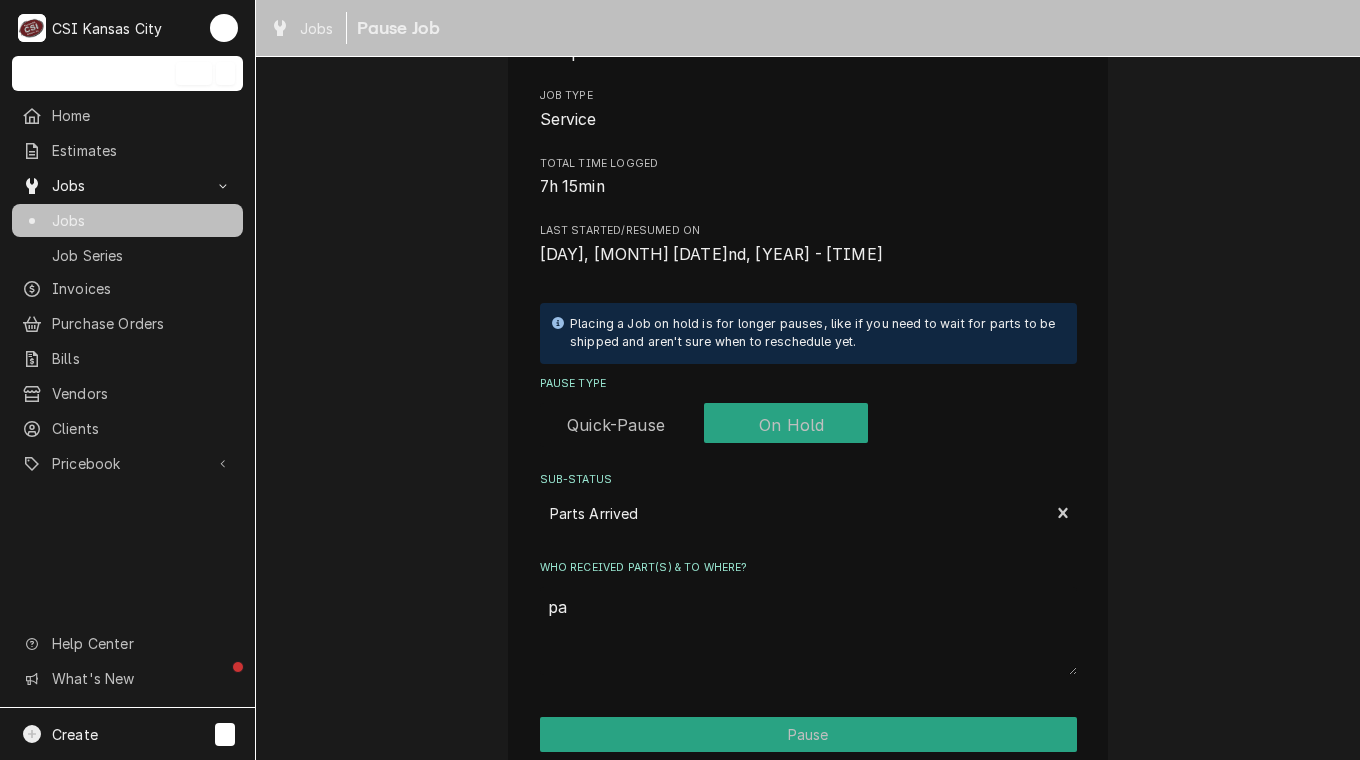 type on "x" 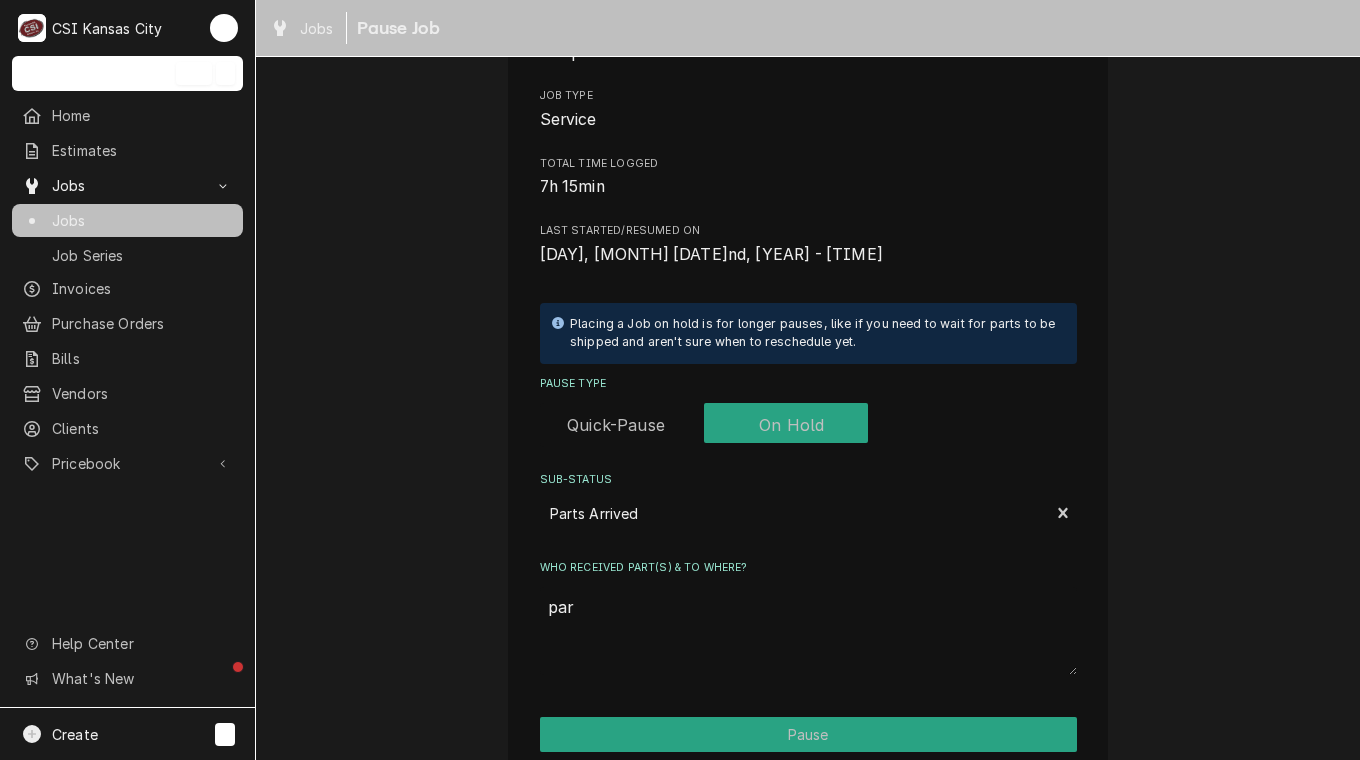 type on "x" 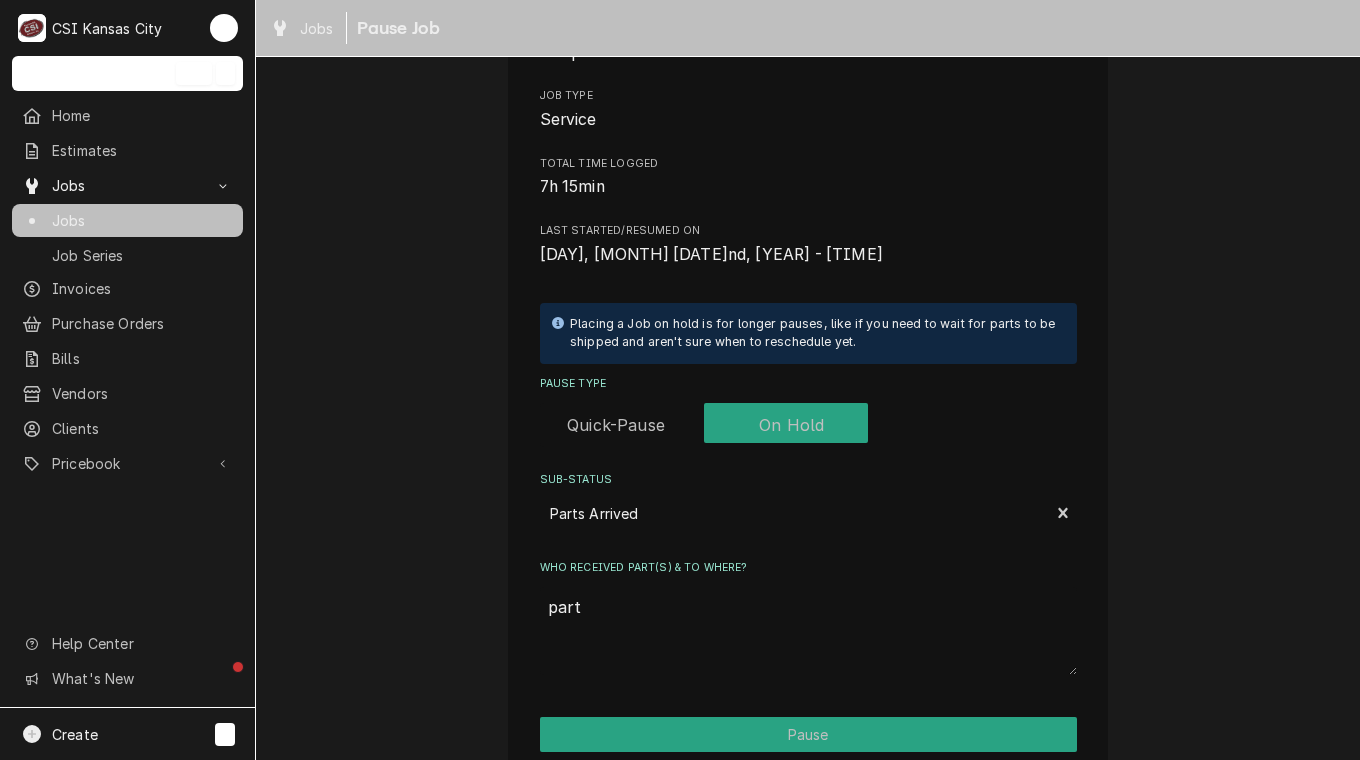 type on "x" 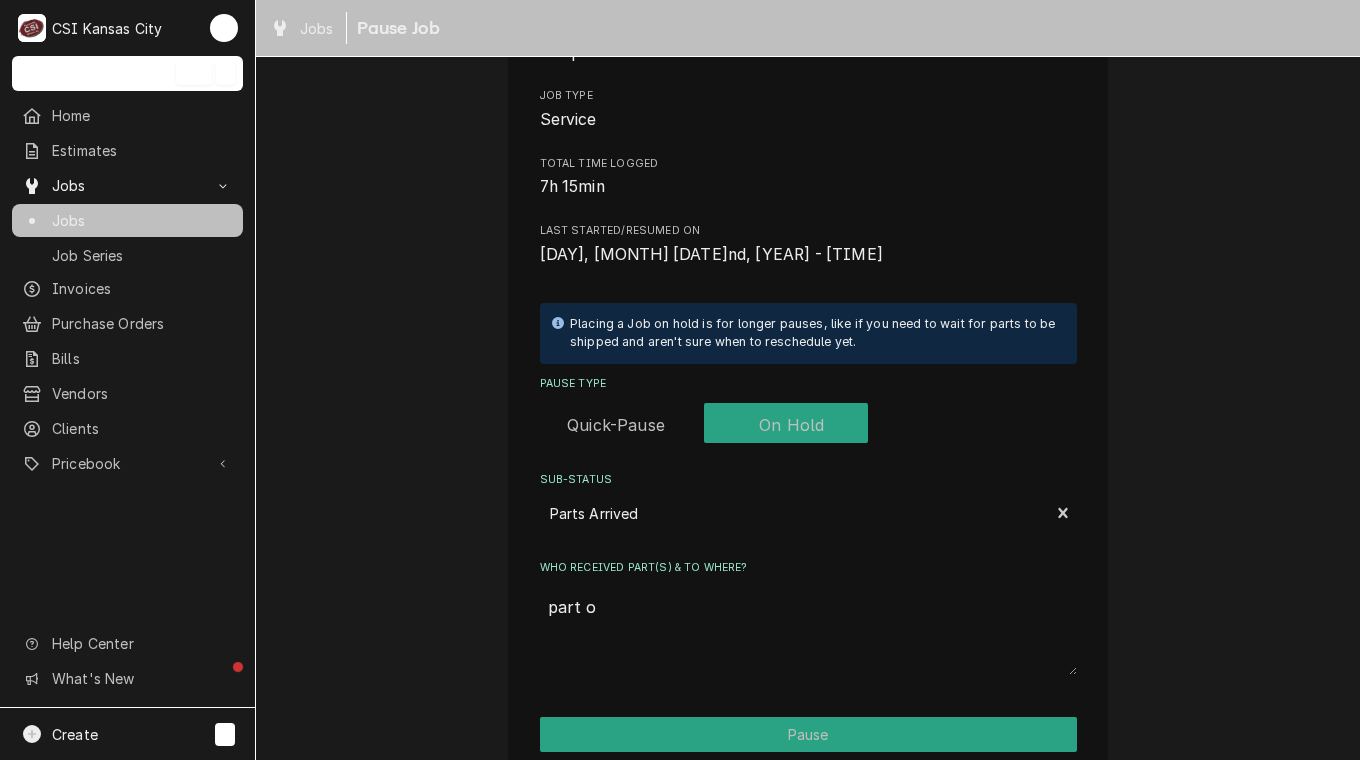 type on "x" 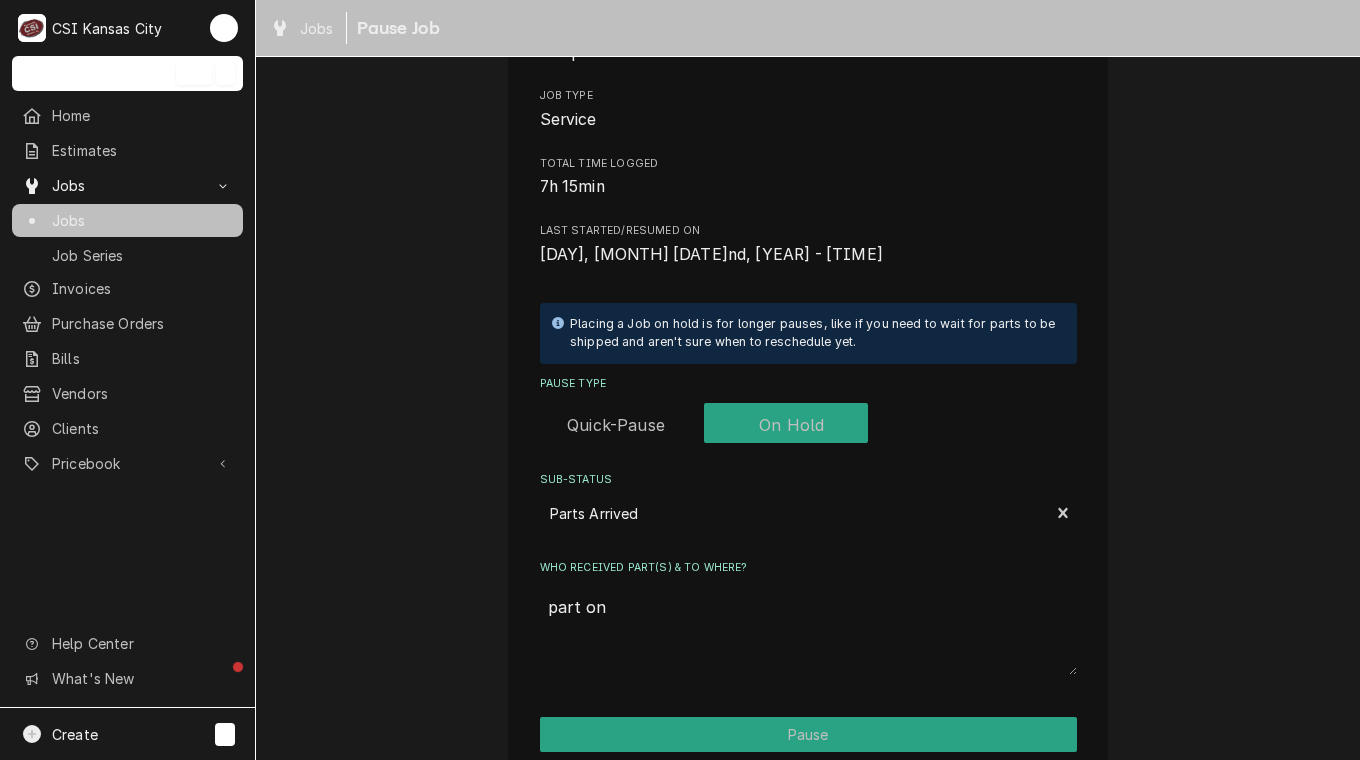 type on "x" 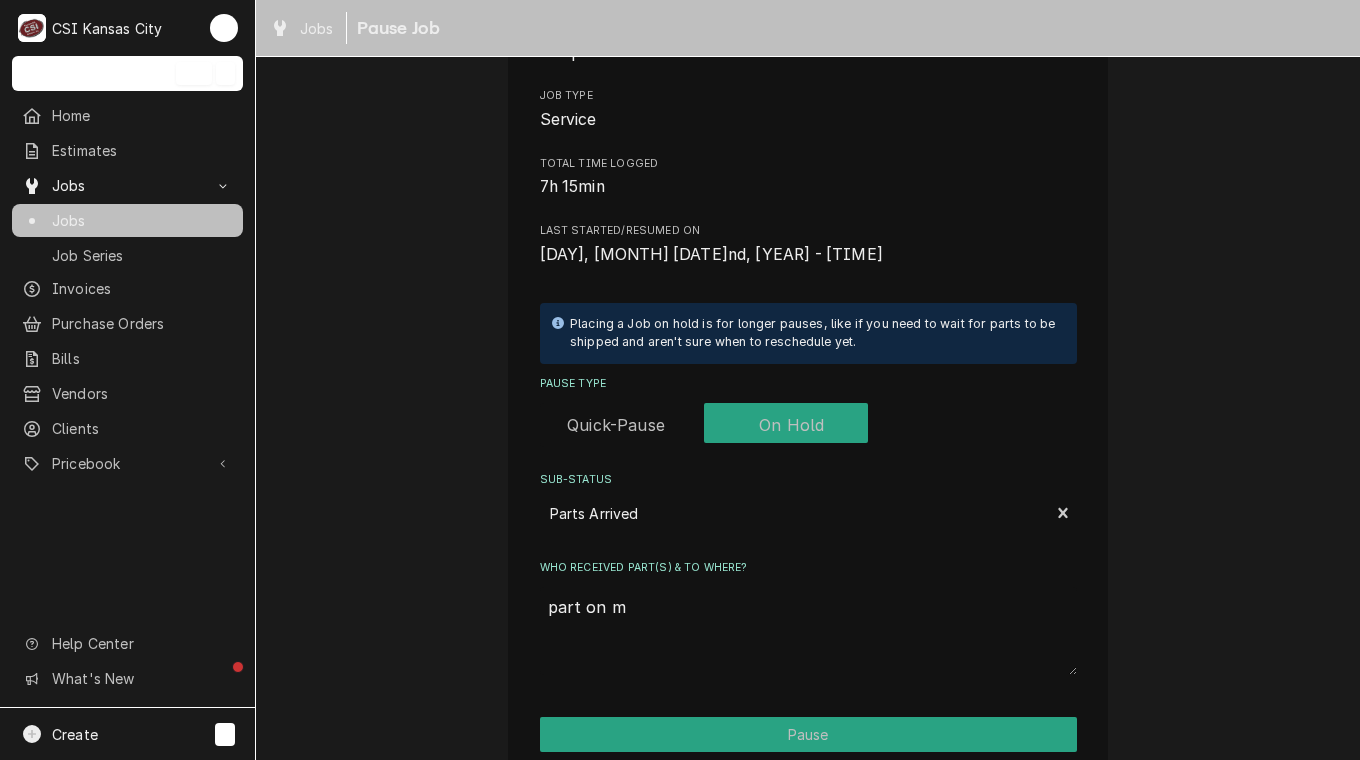 type on "x" 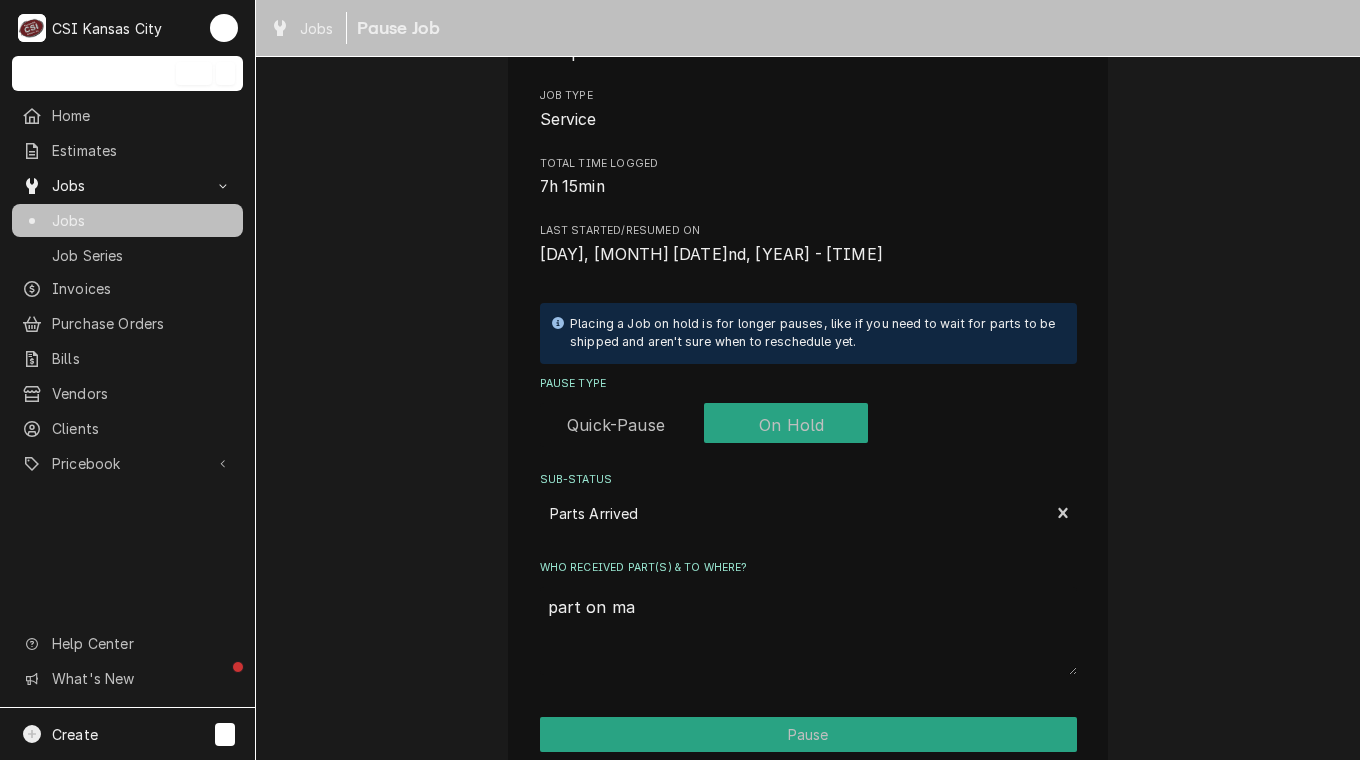 type on "x" 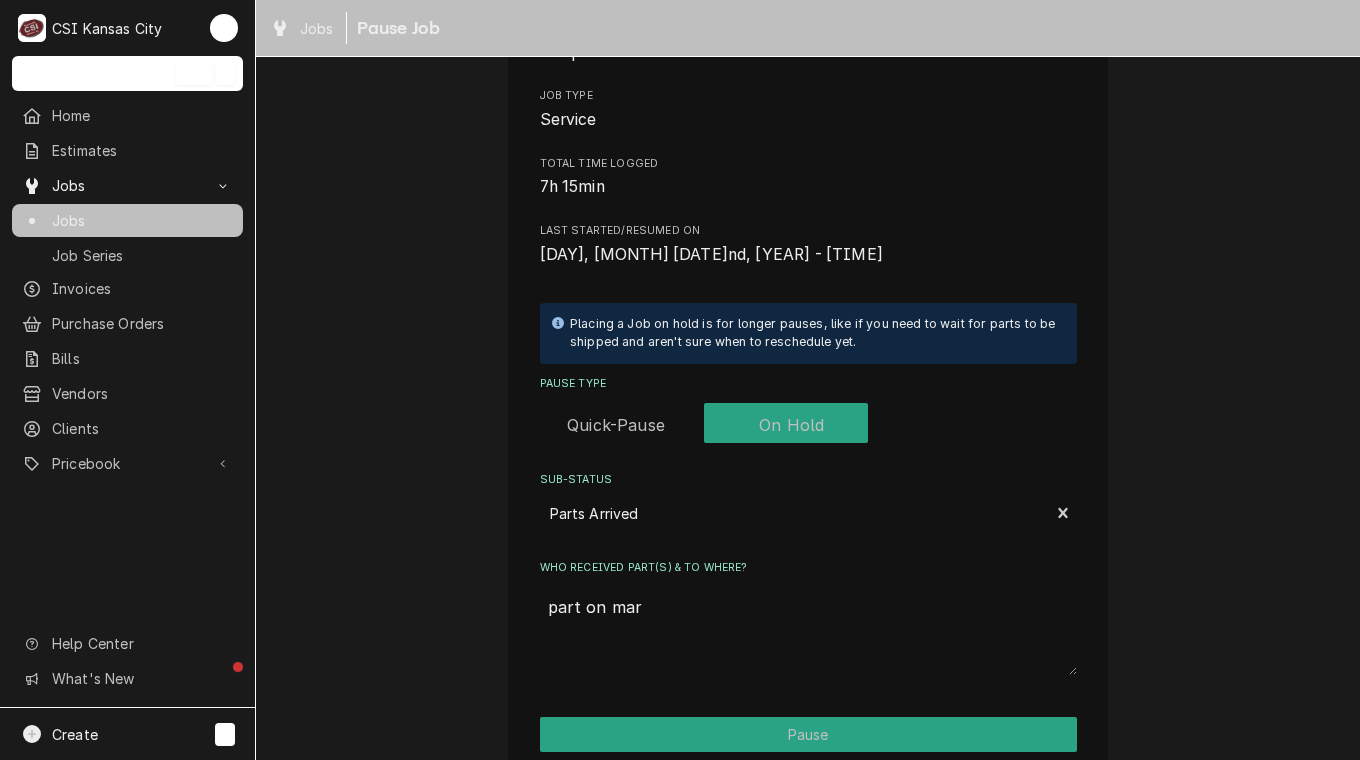 type on "x" 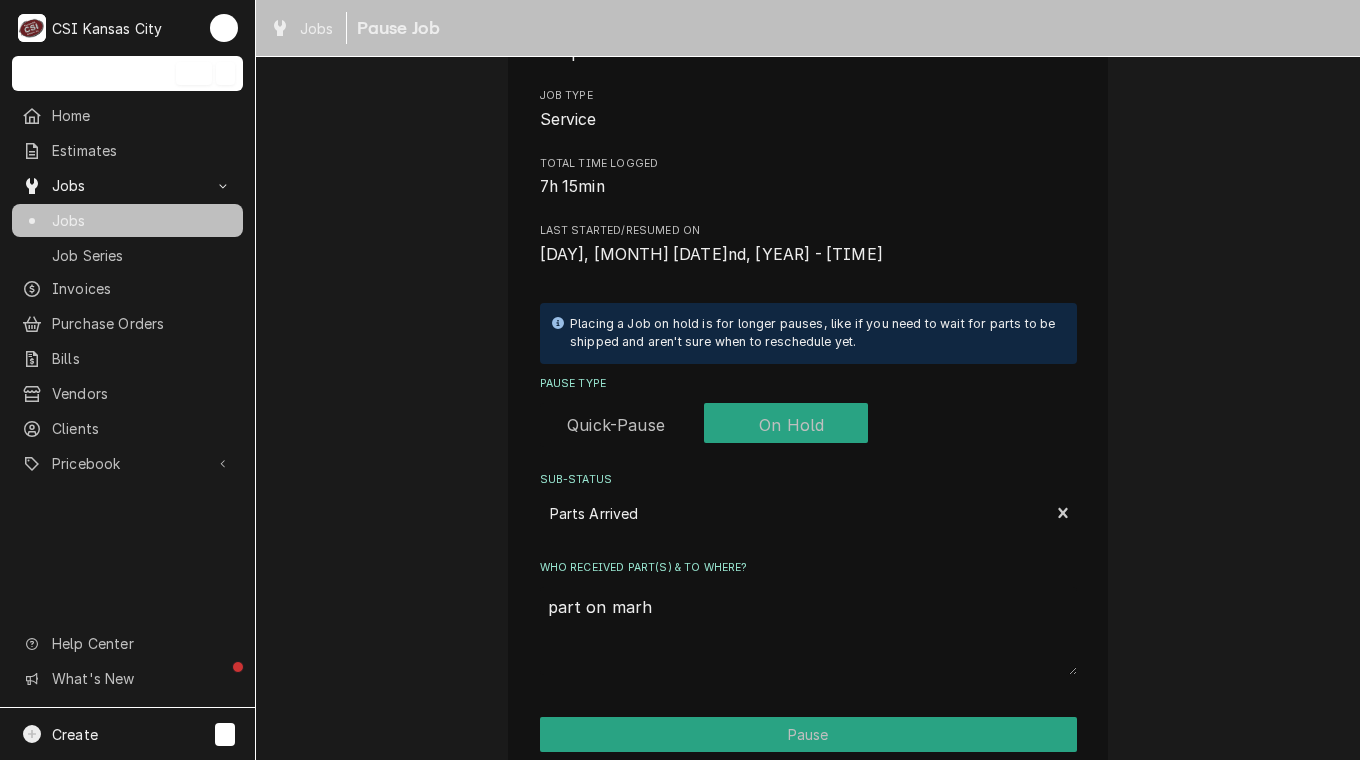 type on "x" 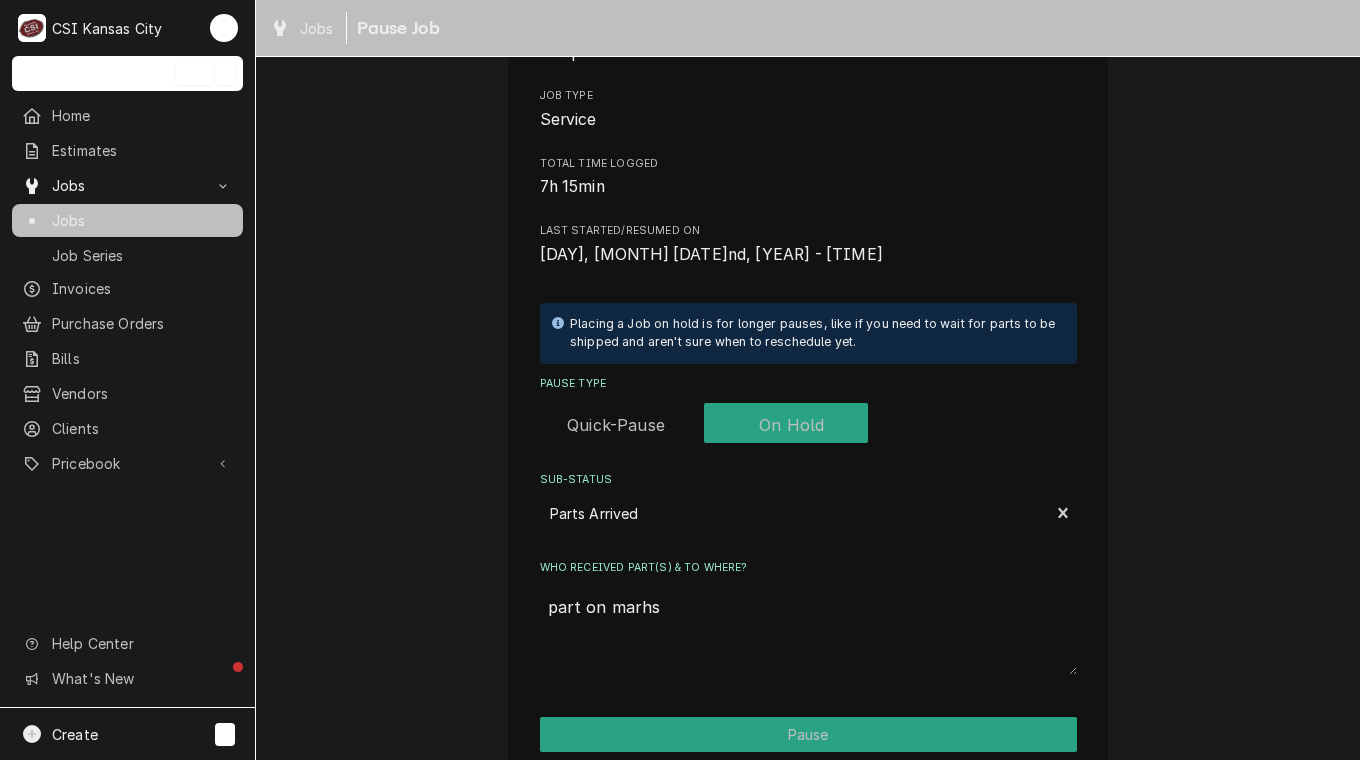 type on "x" 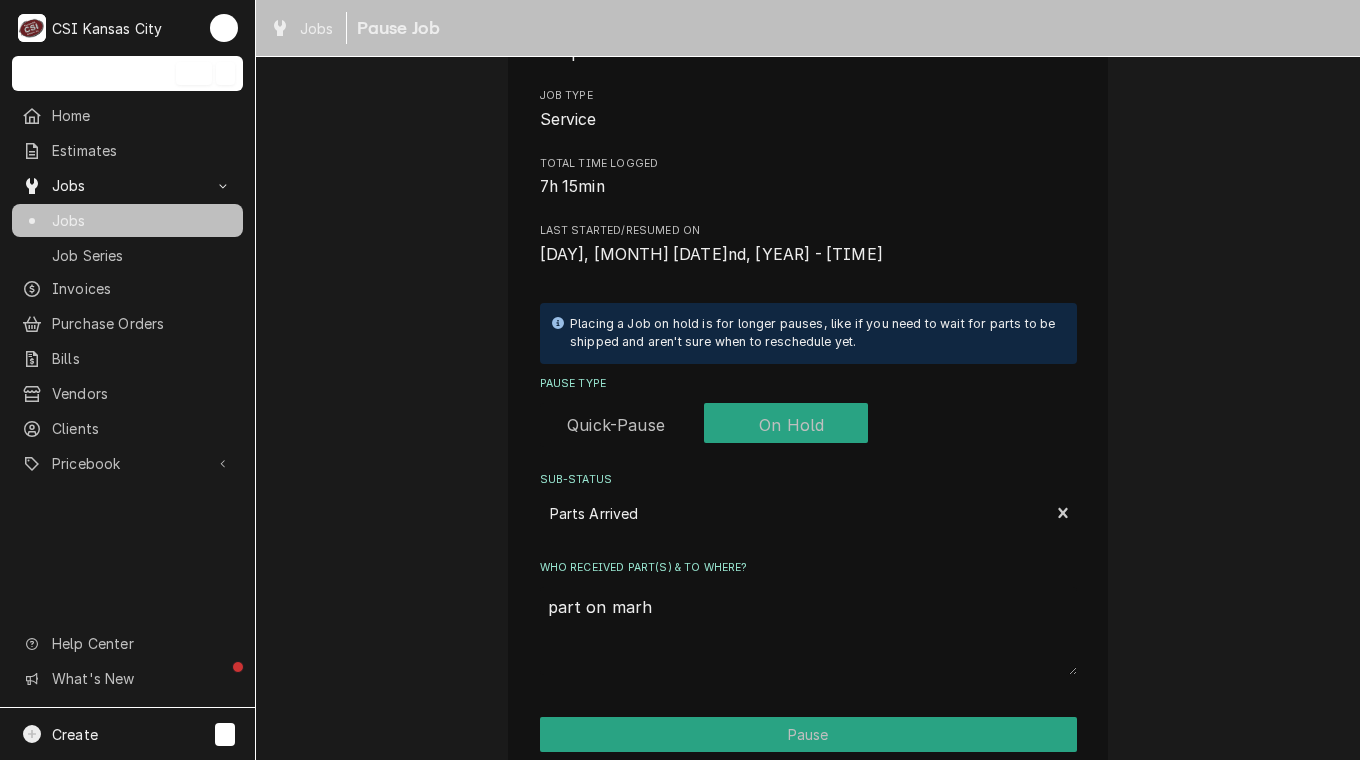 type on "x" 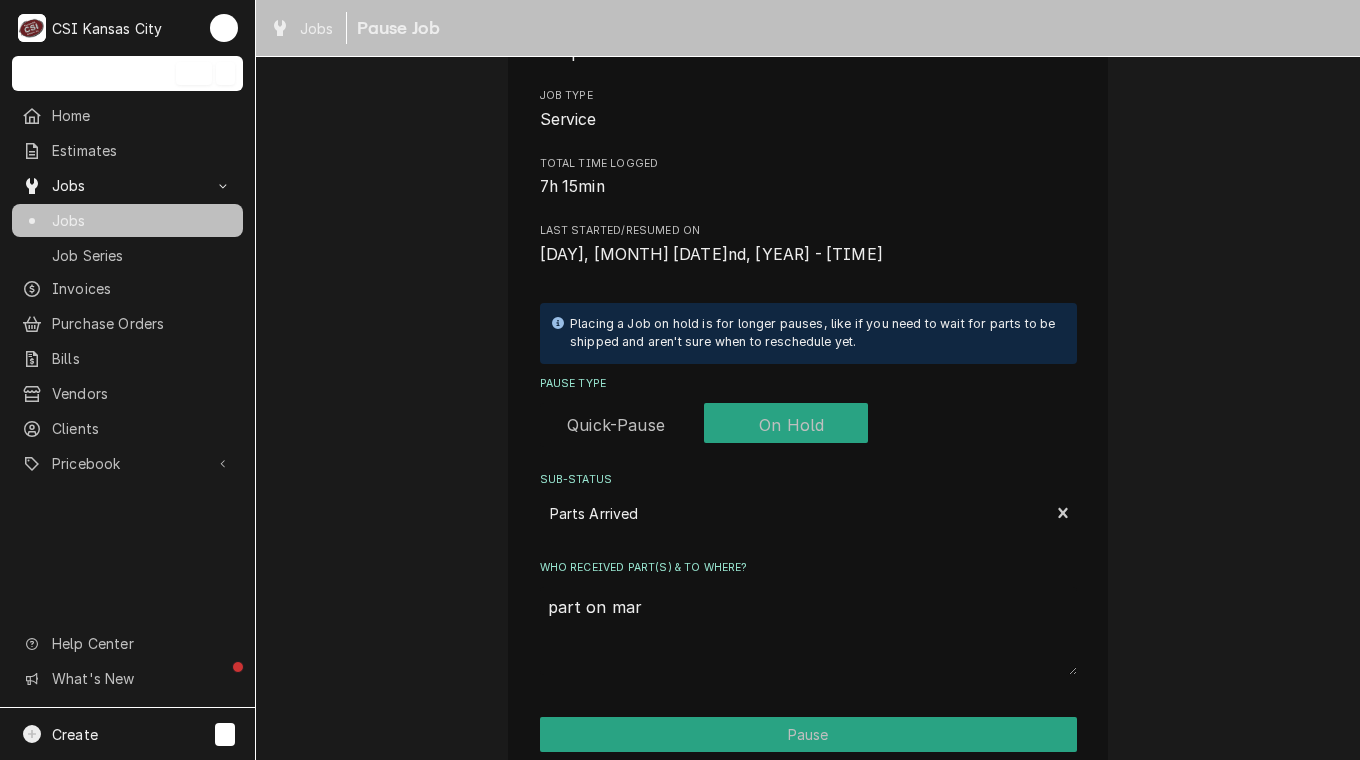 type on "x" 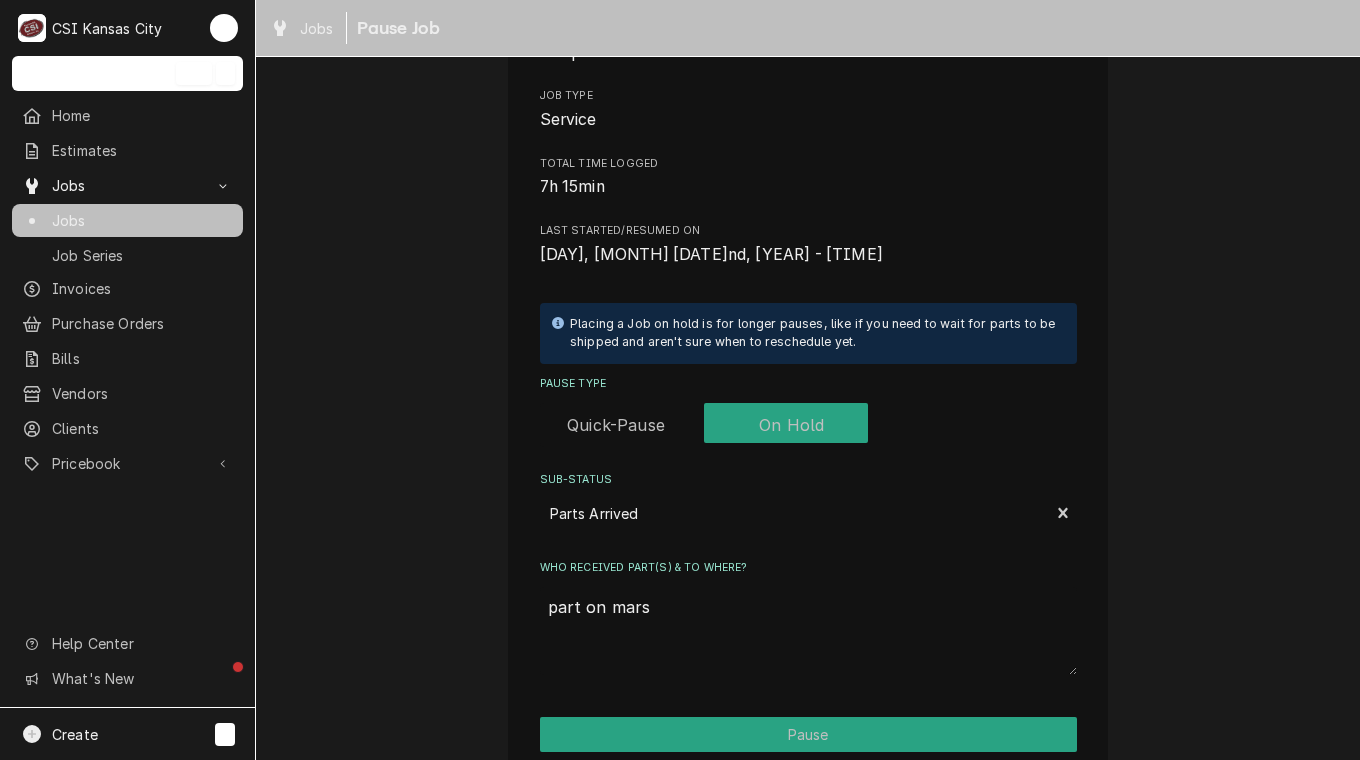type on "x" 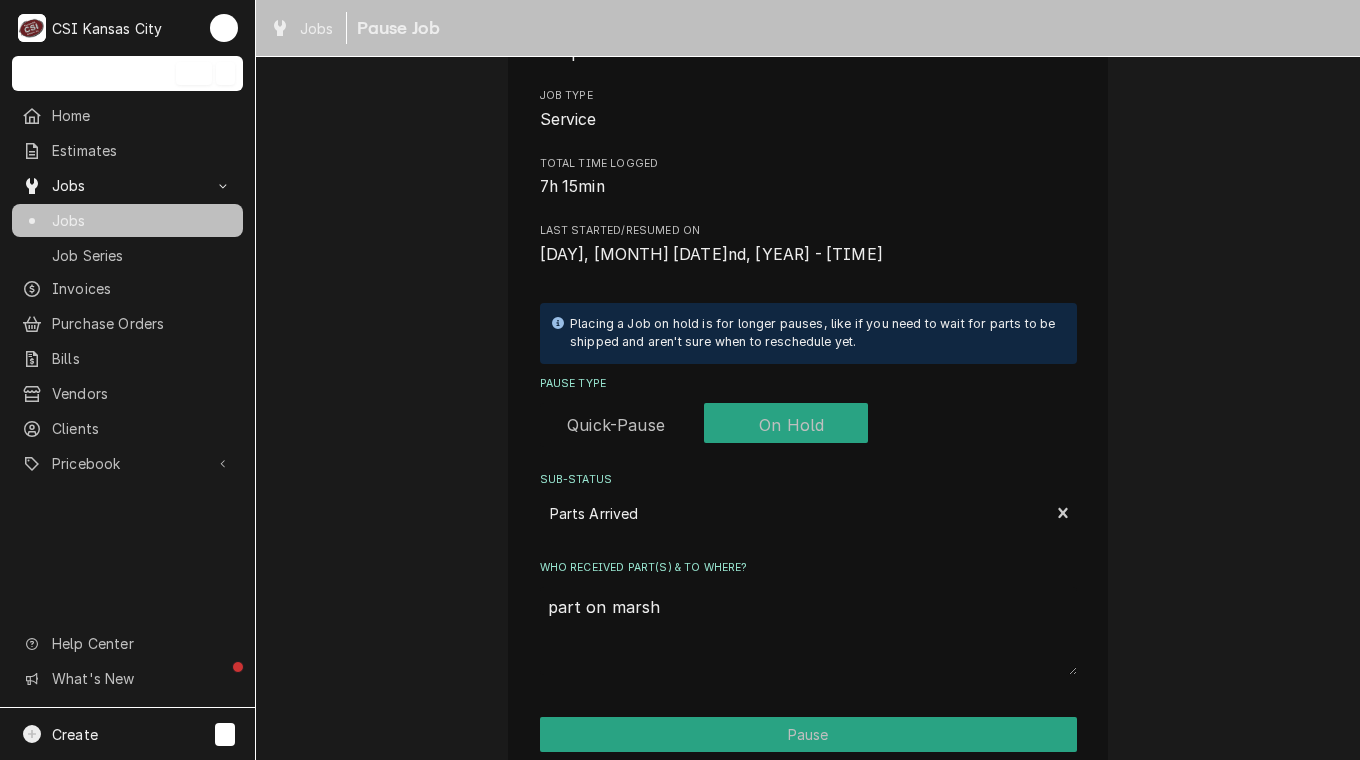 type on "x" 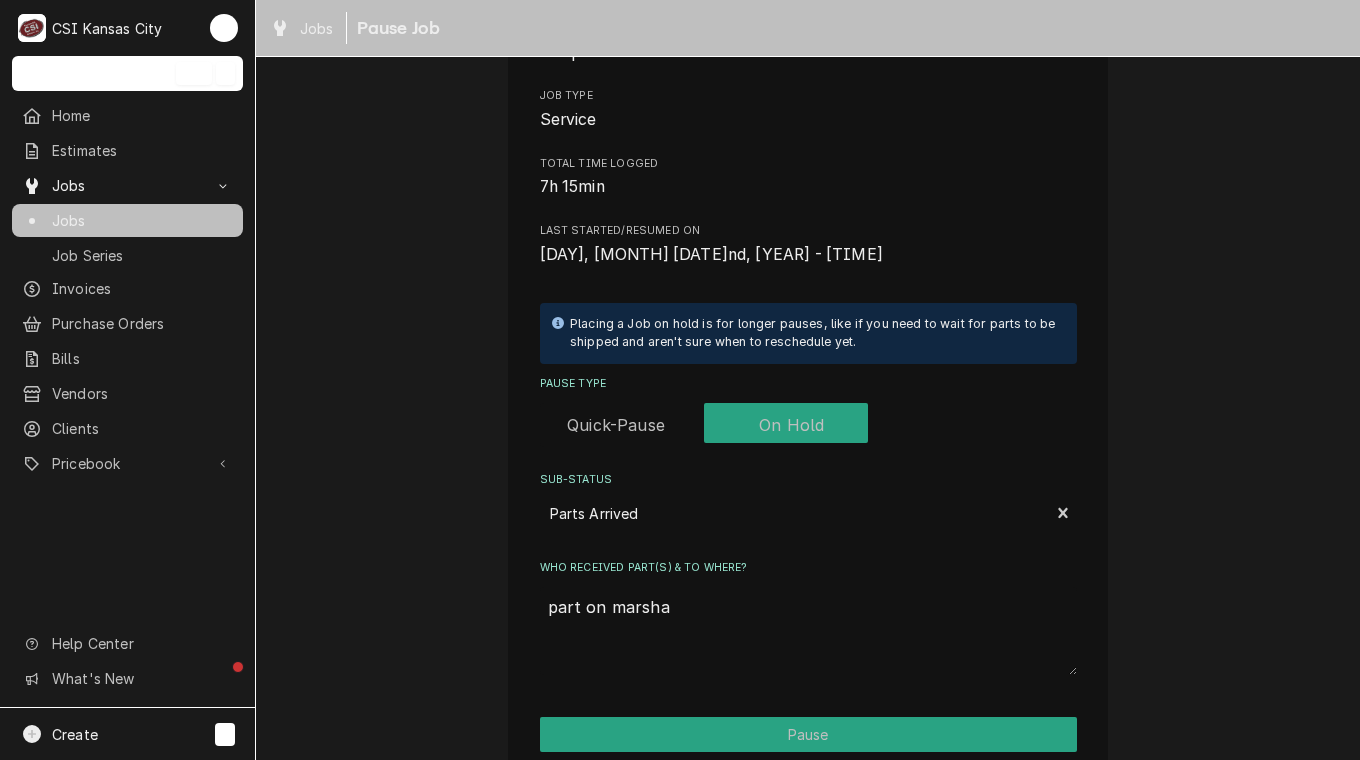 type on "x" 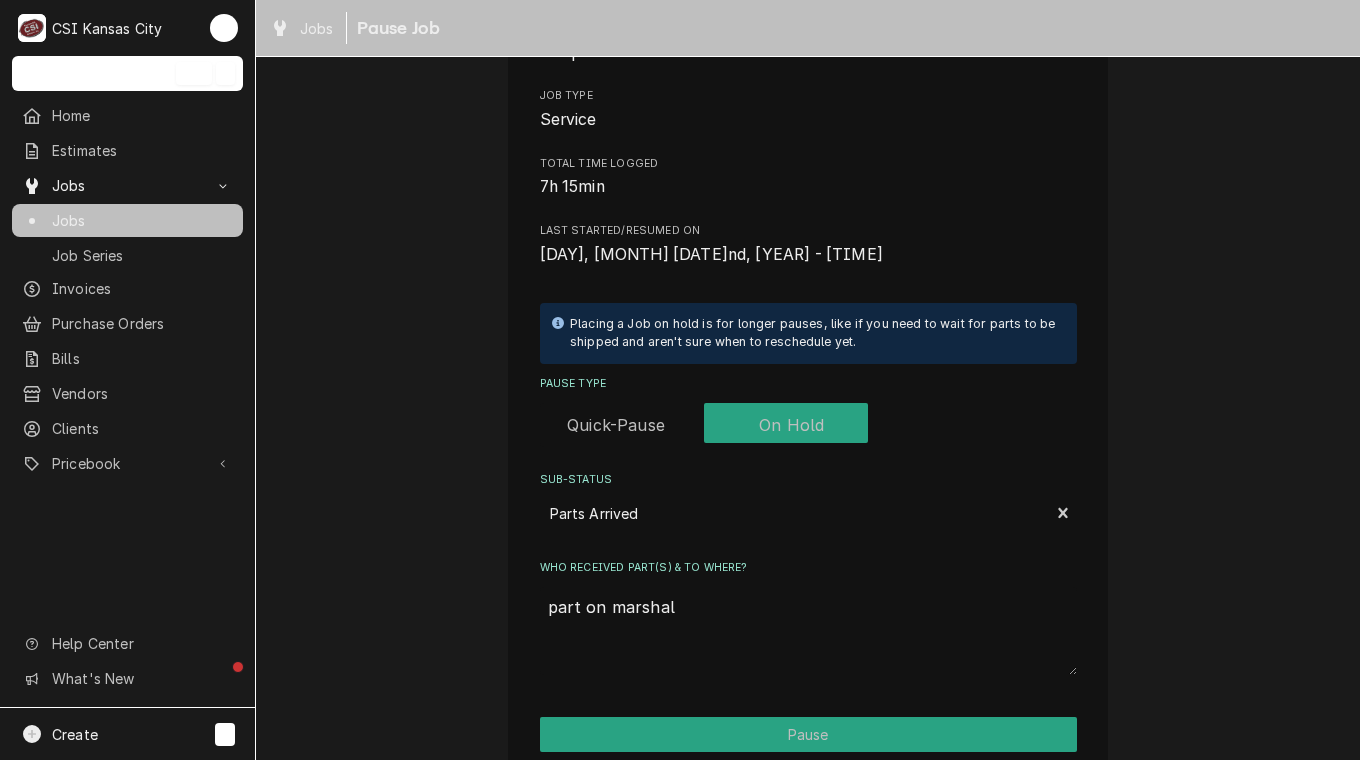type on "x" 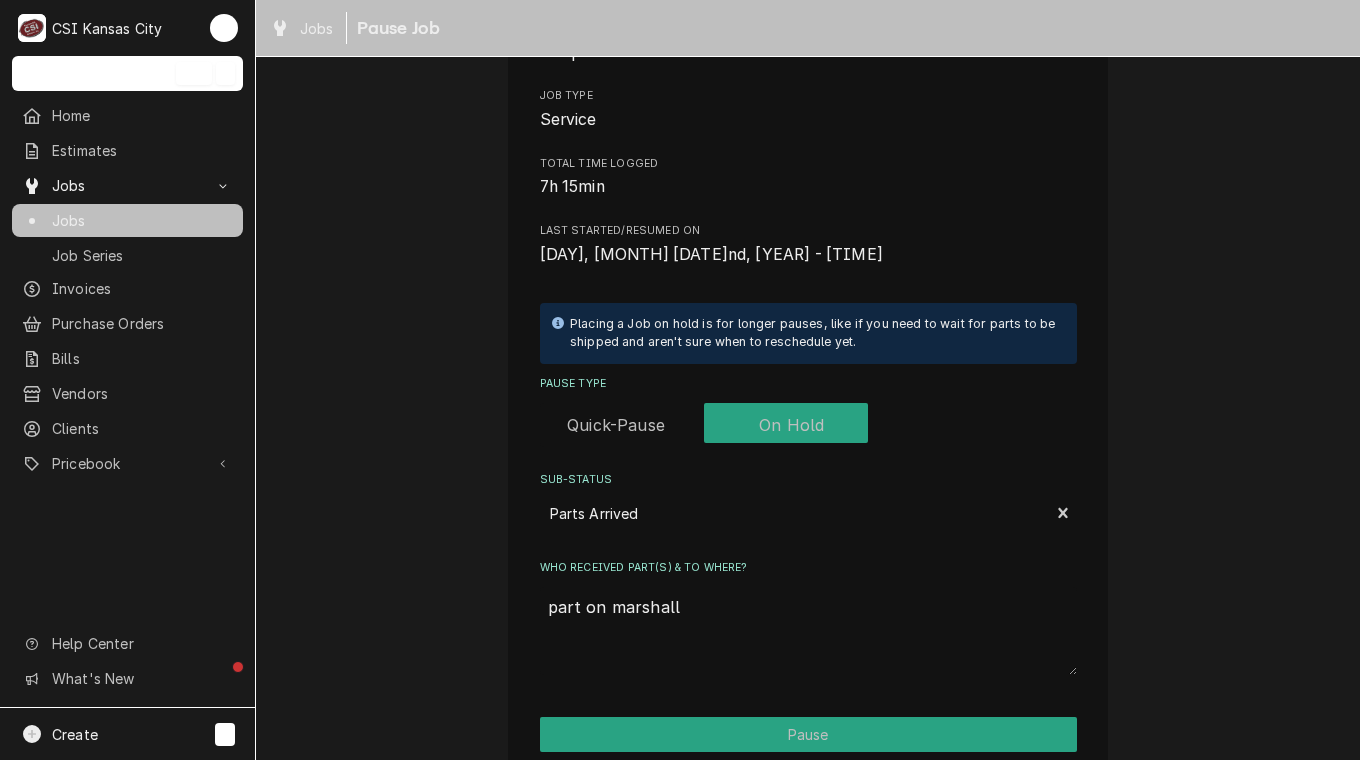 type on "x" 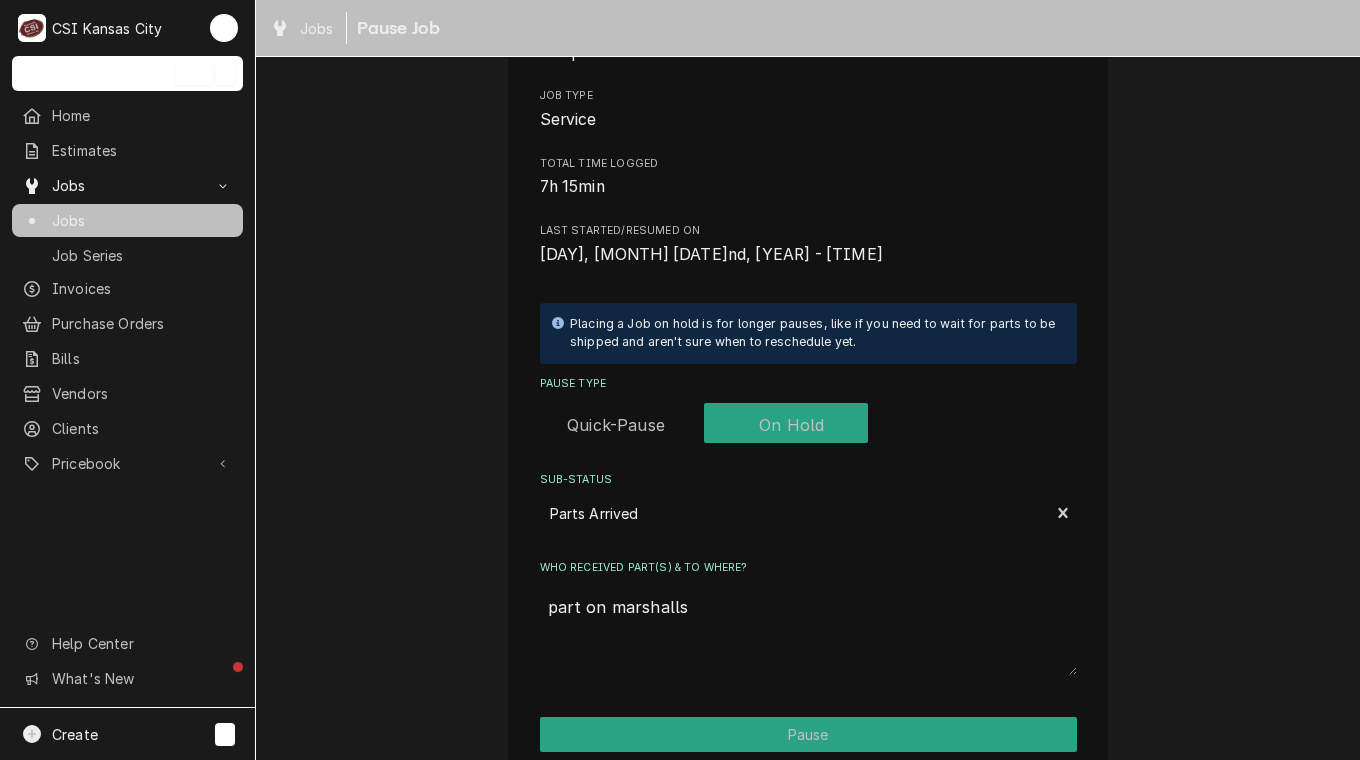 type on "x" 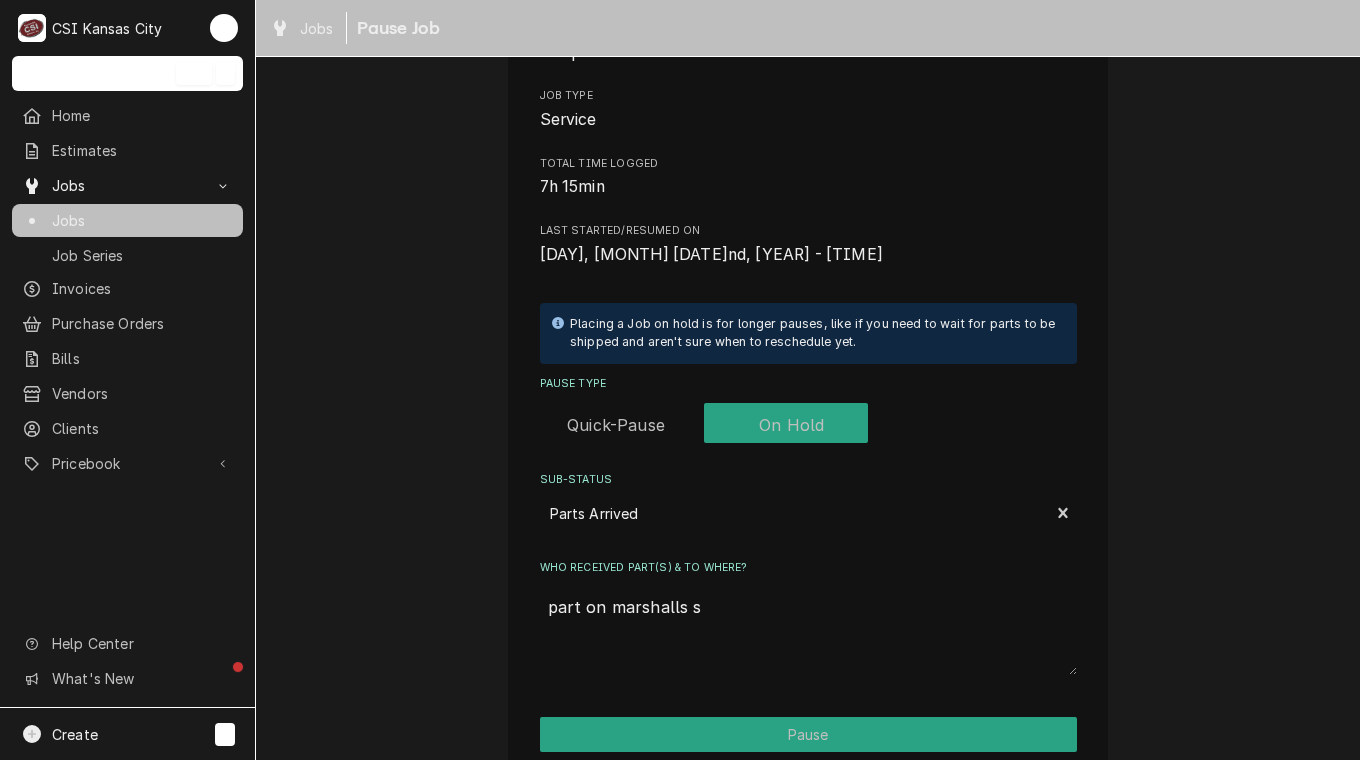 type on "x" 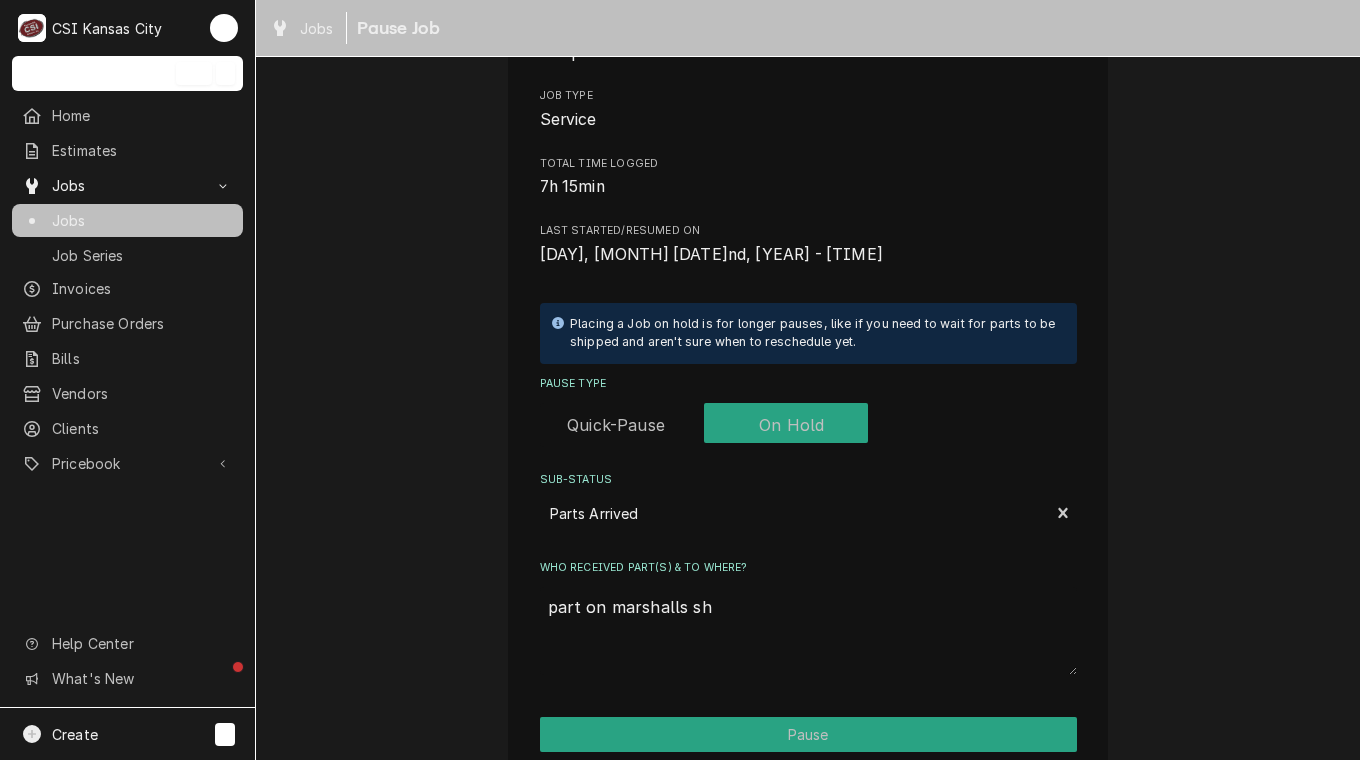 type on "x" 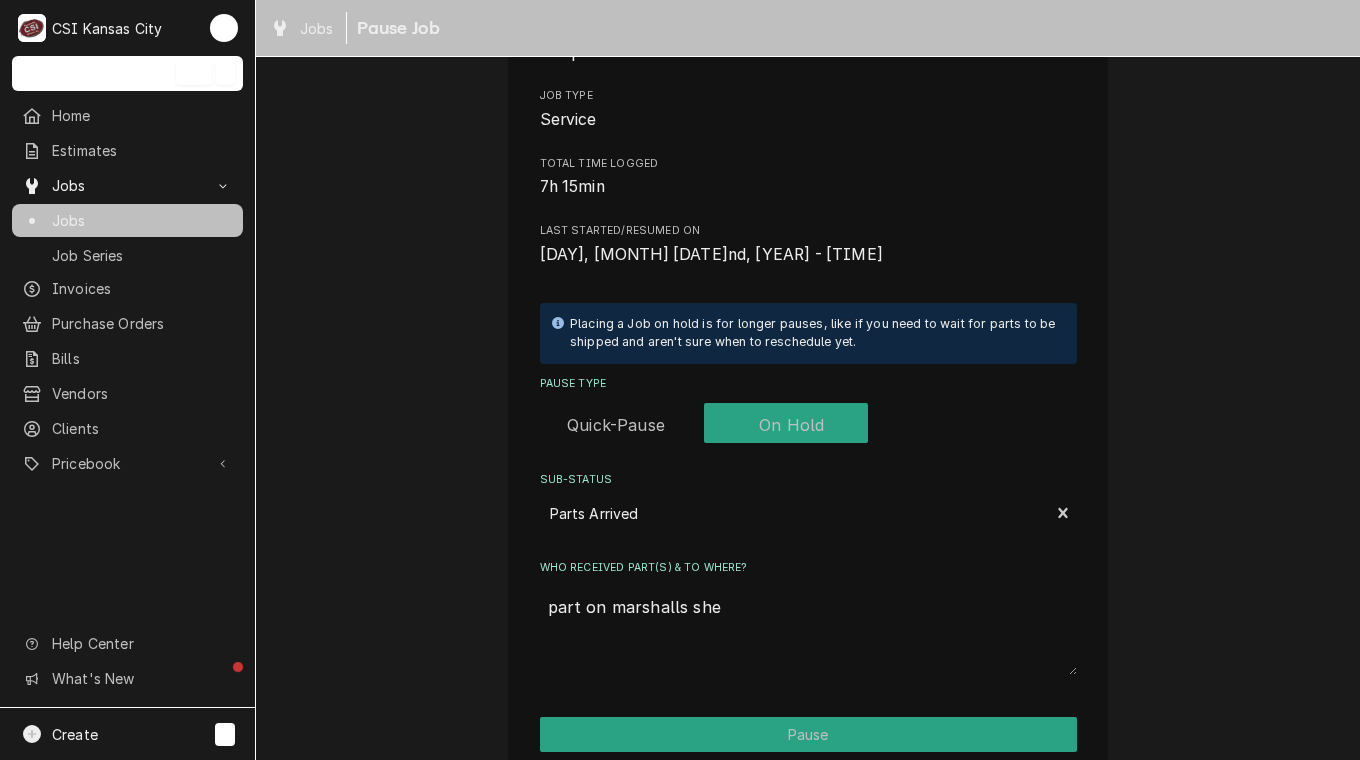 type on "x" 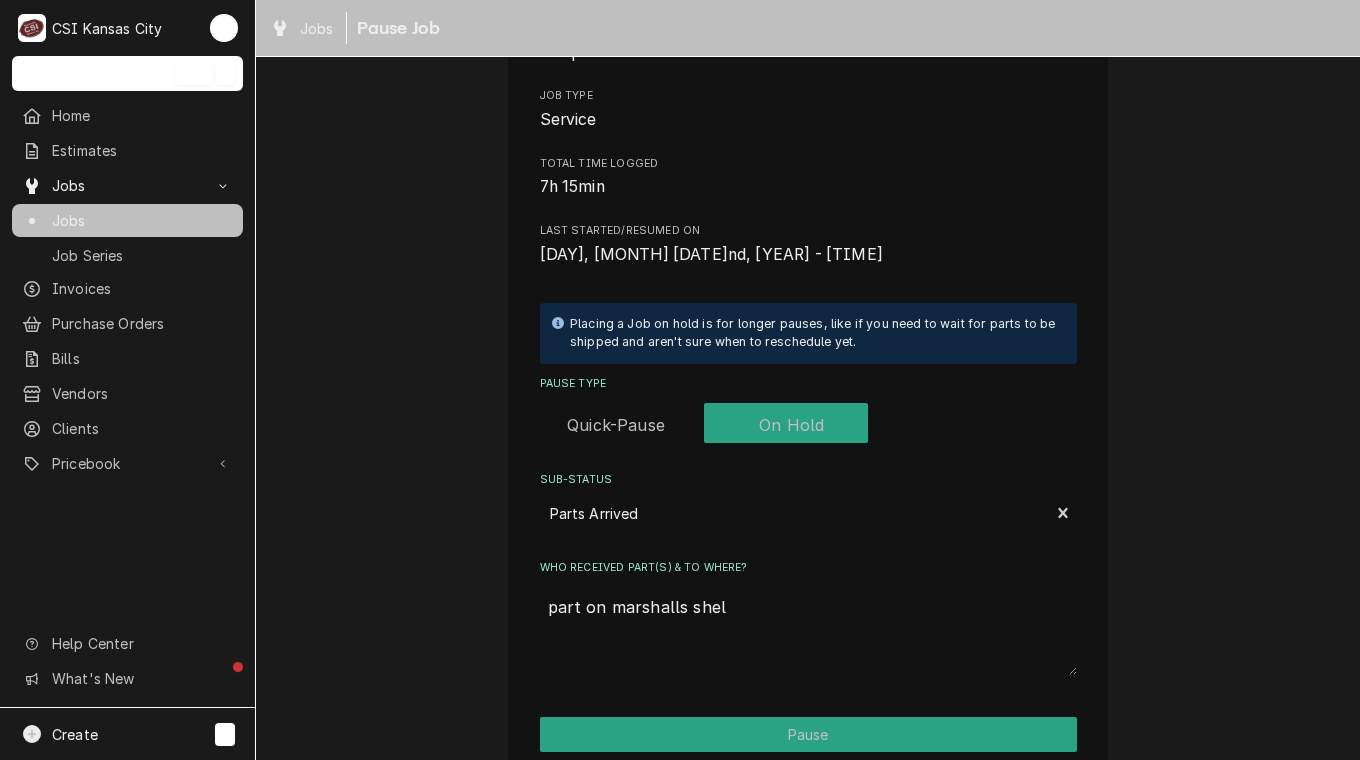type on "x" 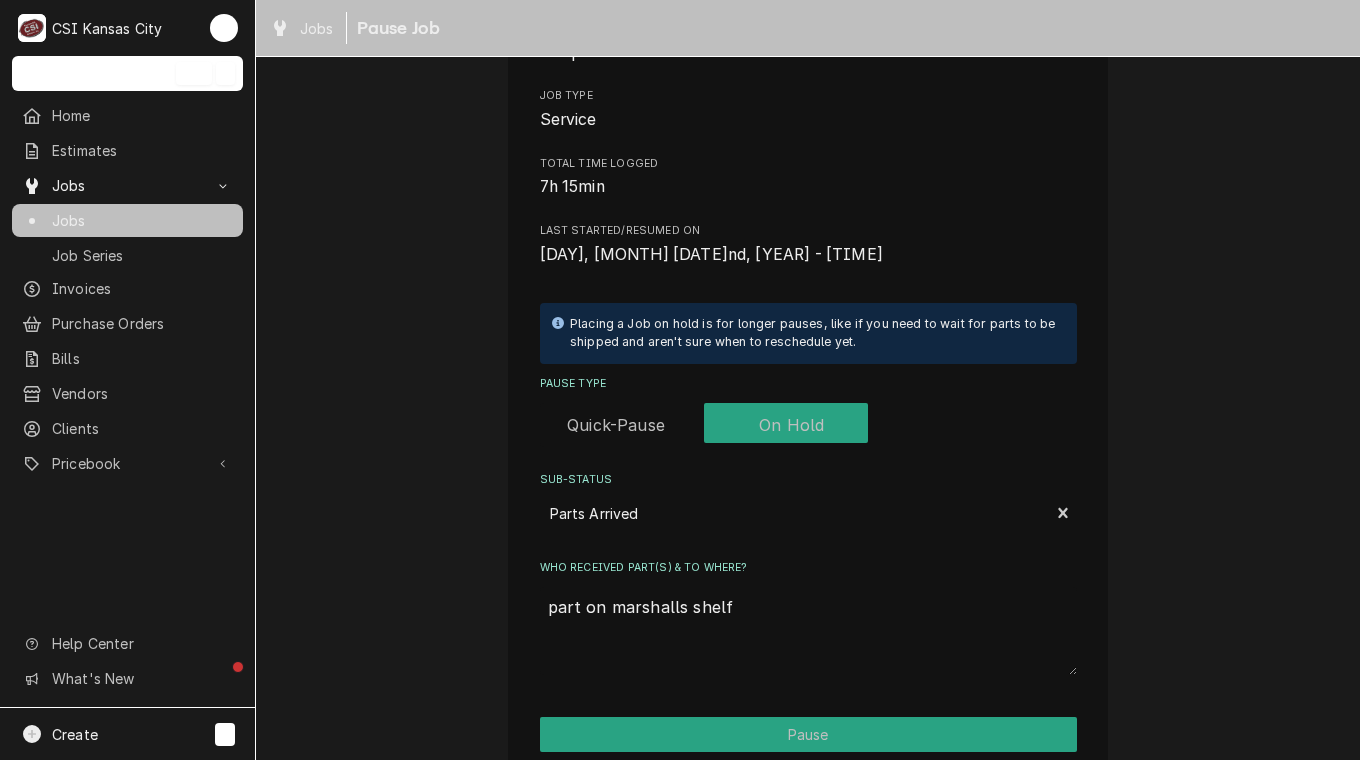 type on "part on marshalls shelf" 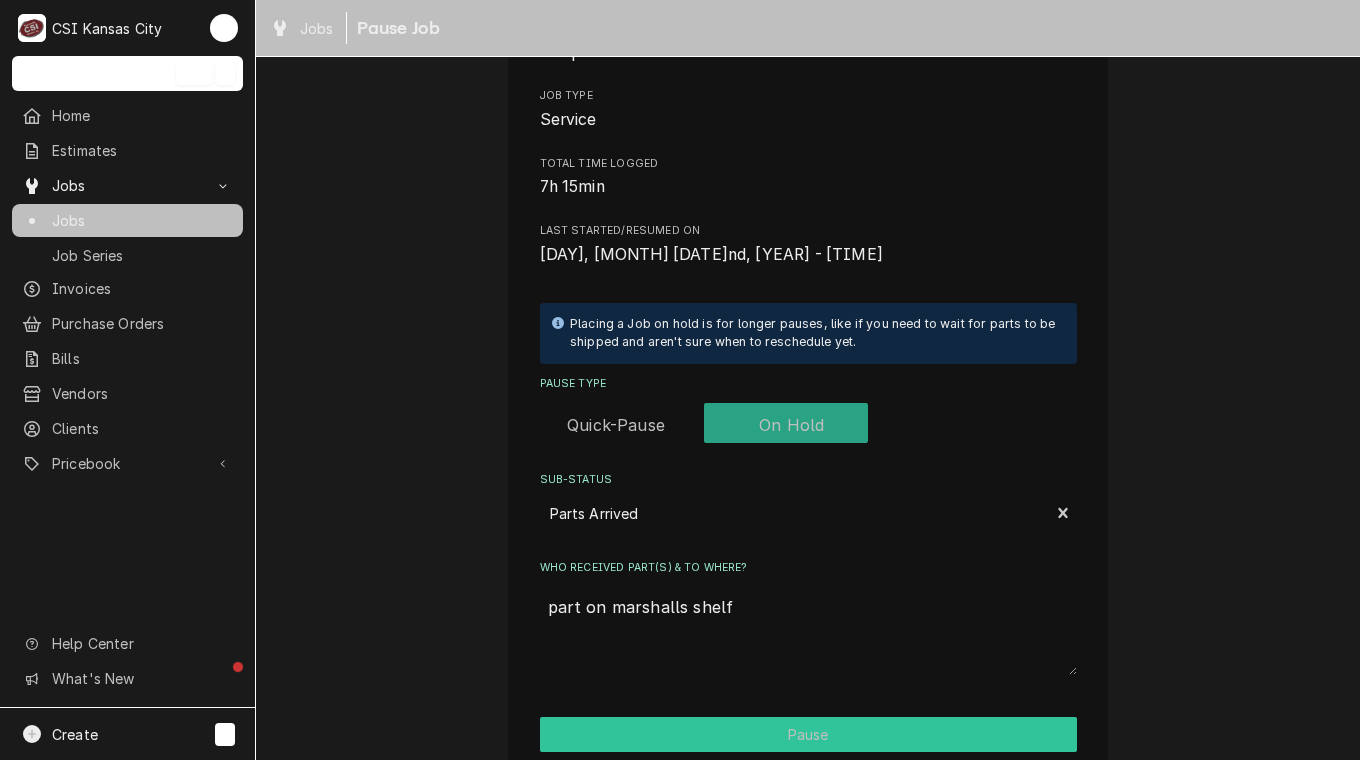click on "Pause" at bounding box center (808, 734) 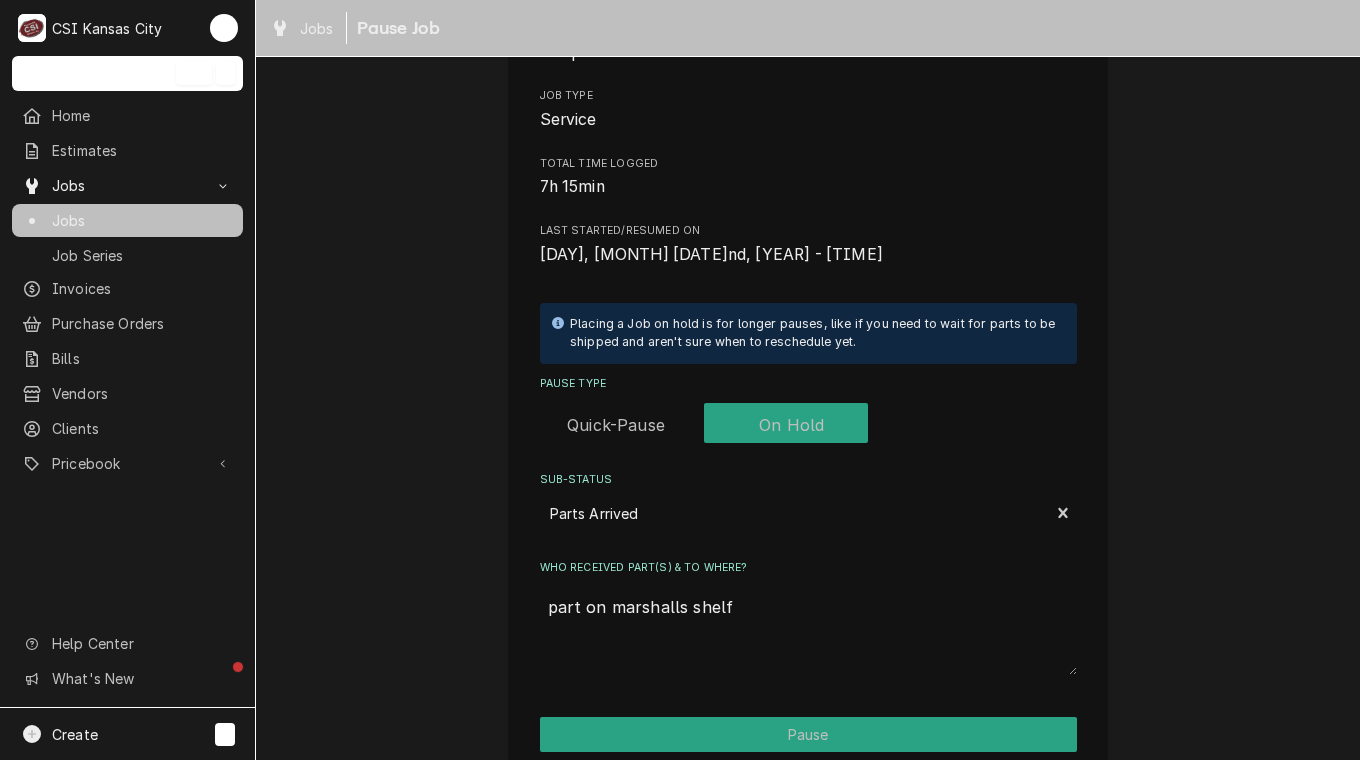 type on "x" 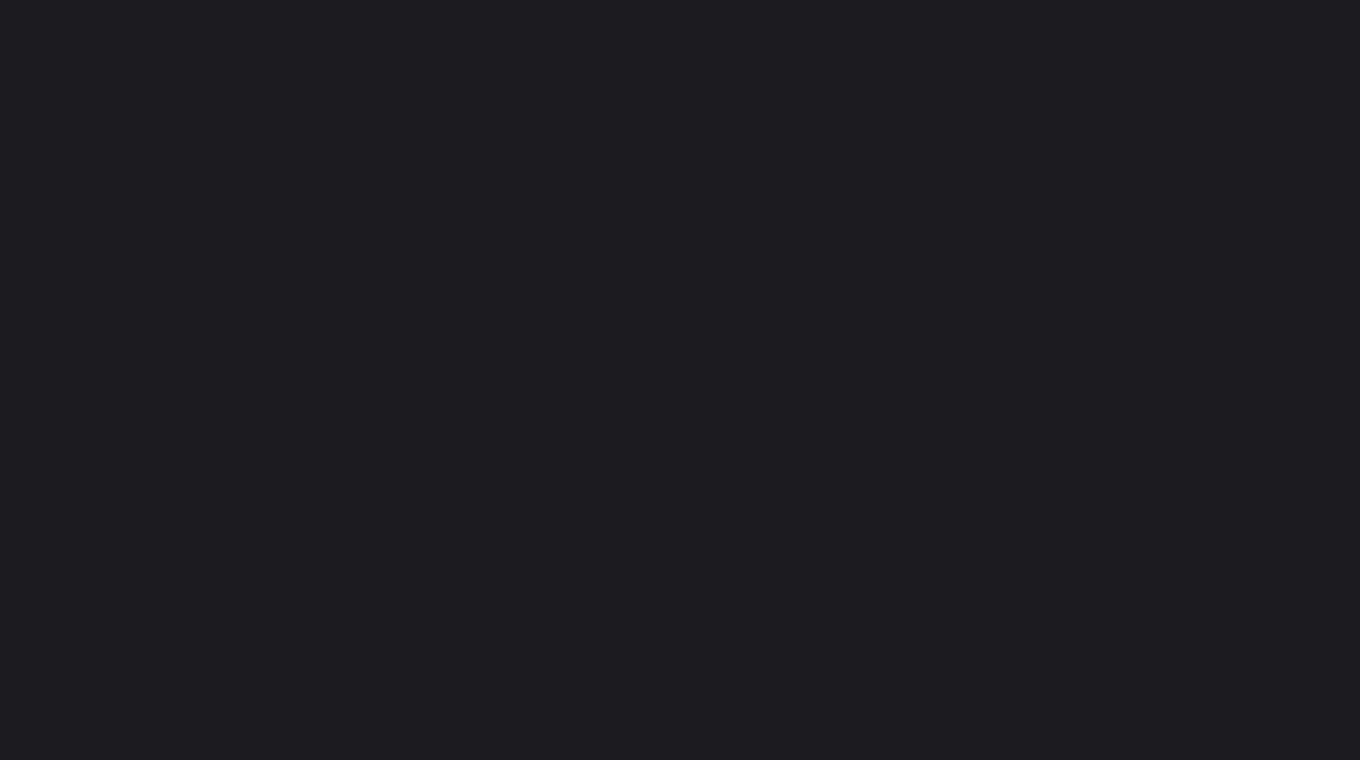 scroll, scrollTop: 0, scrollLeft: 0, axis: both 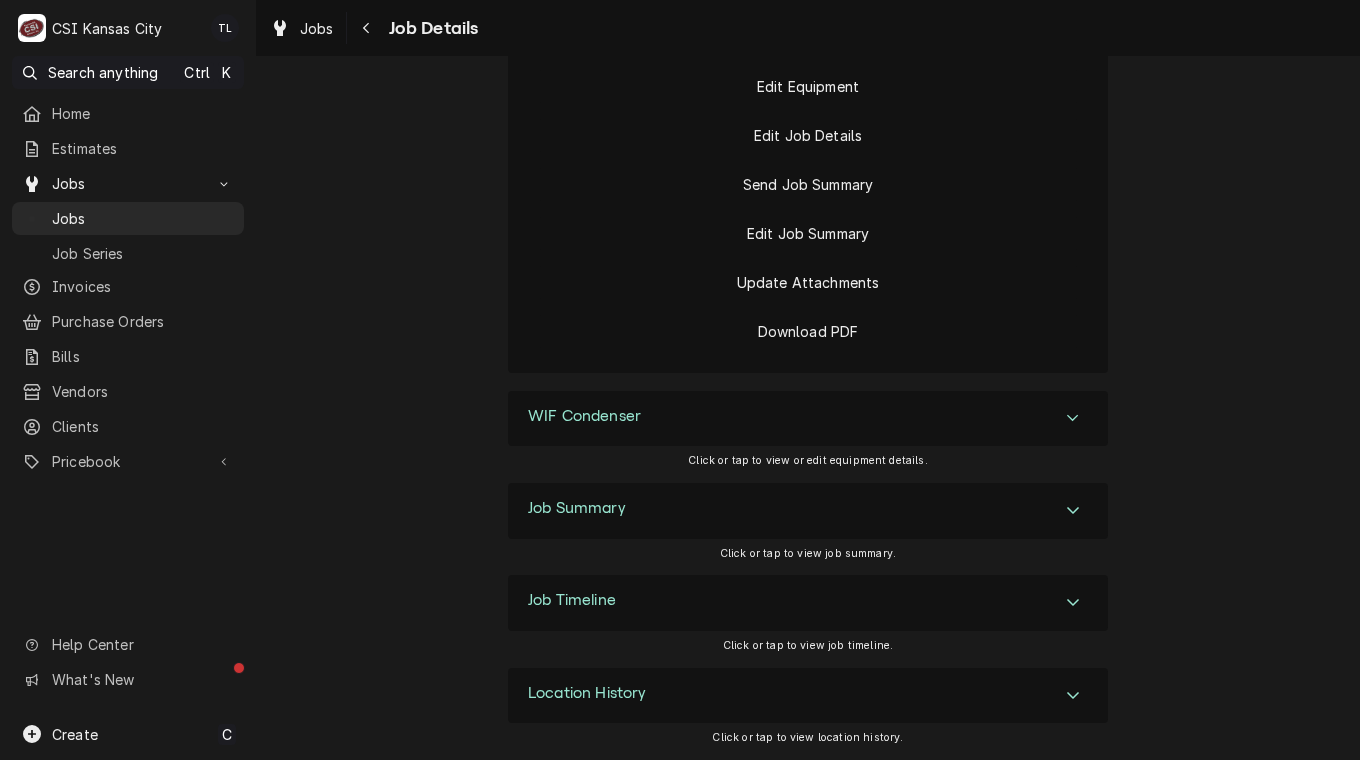 click 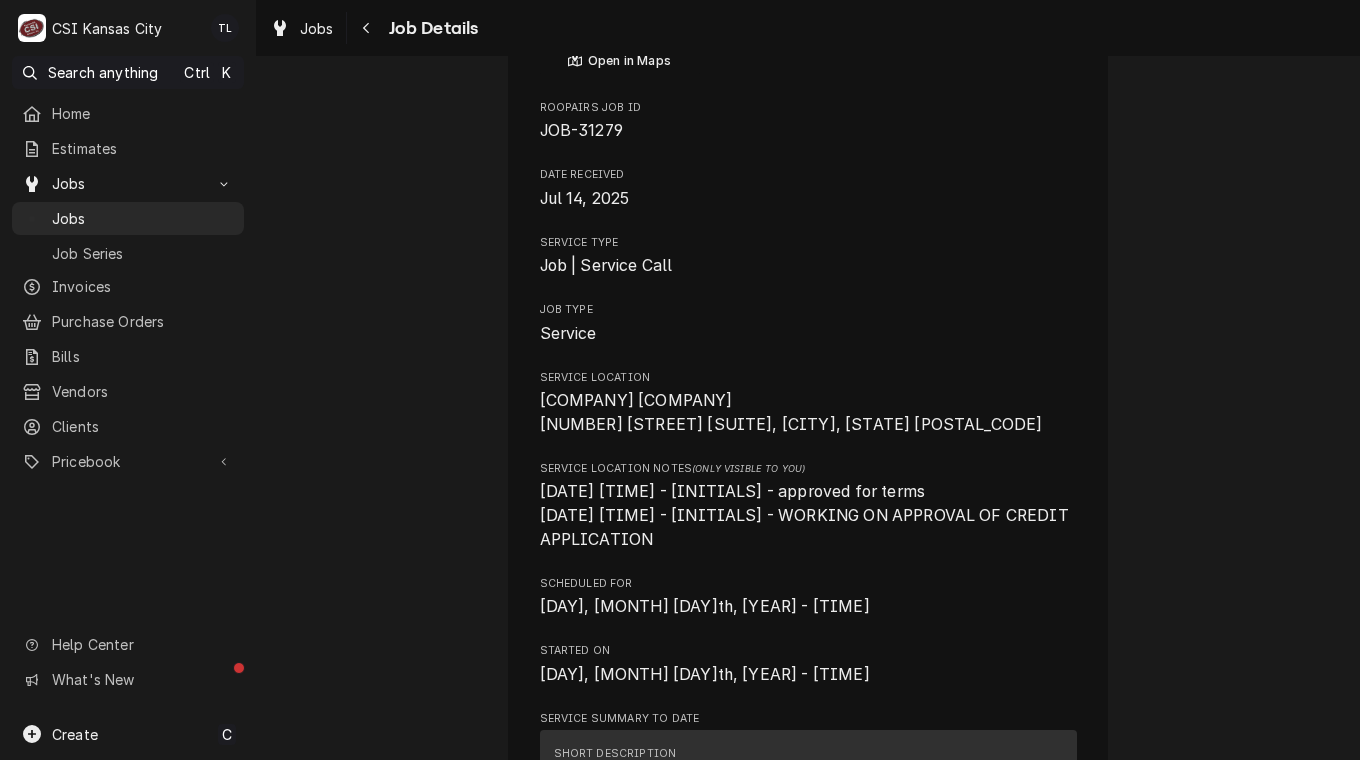 scroll, scrollTop: 0, scrollLeft: 0, axis: both 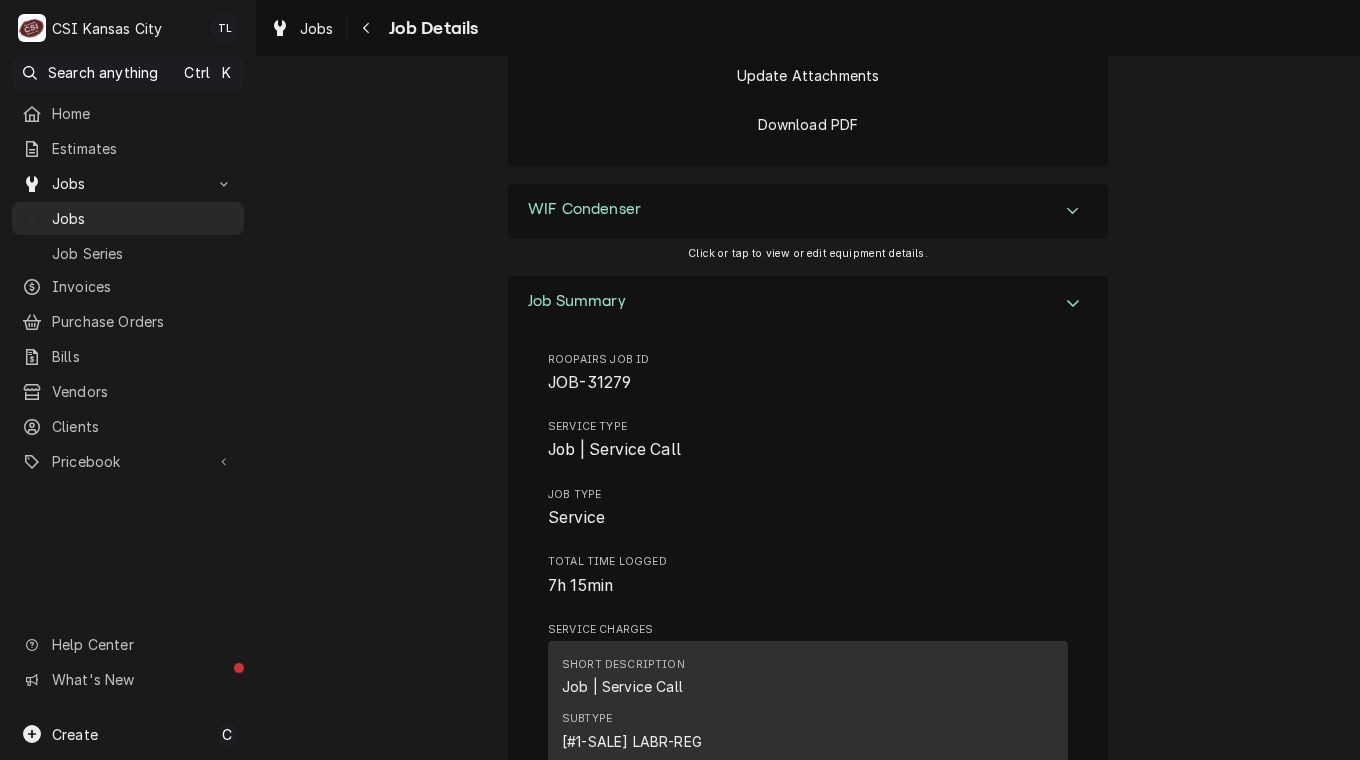 click 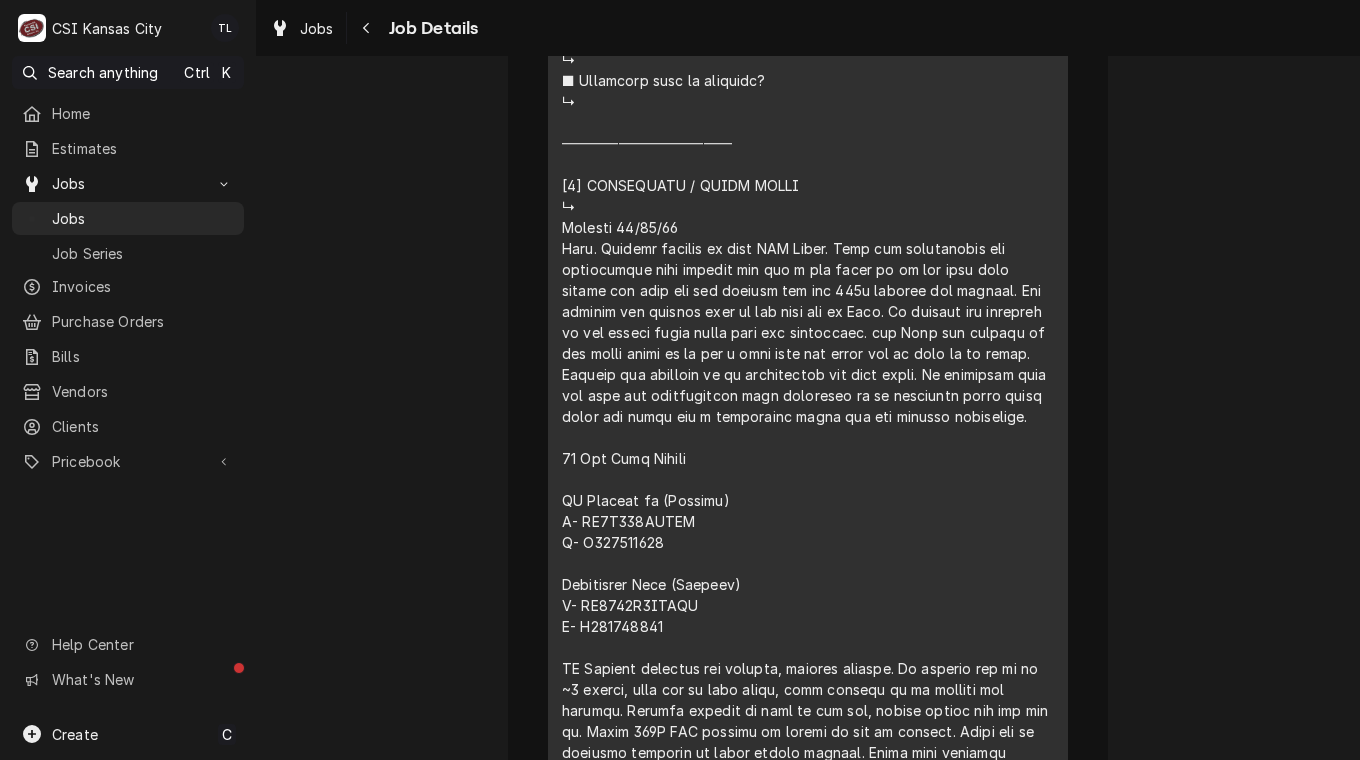 scroll, scrollTop: 5842, scrollLeft: 0, axis: vertical 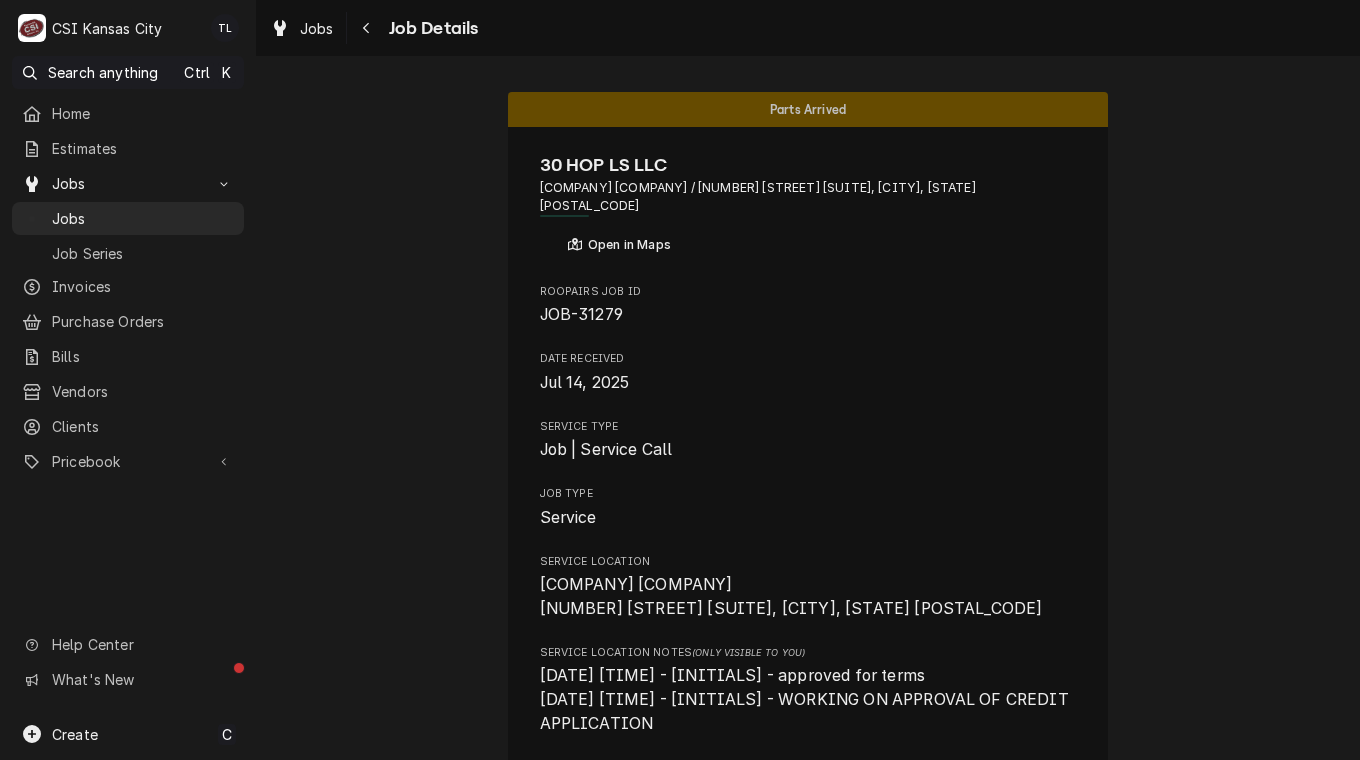 click on "30 HOP LS LLC" at bounding box center (808, 165) 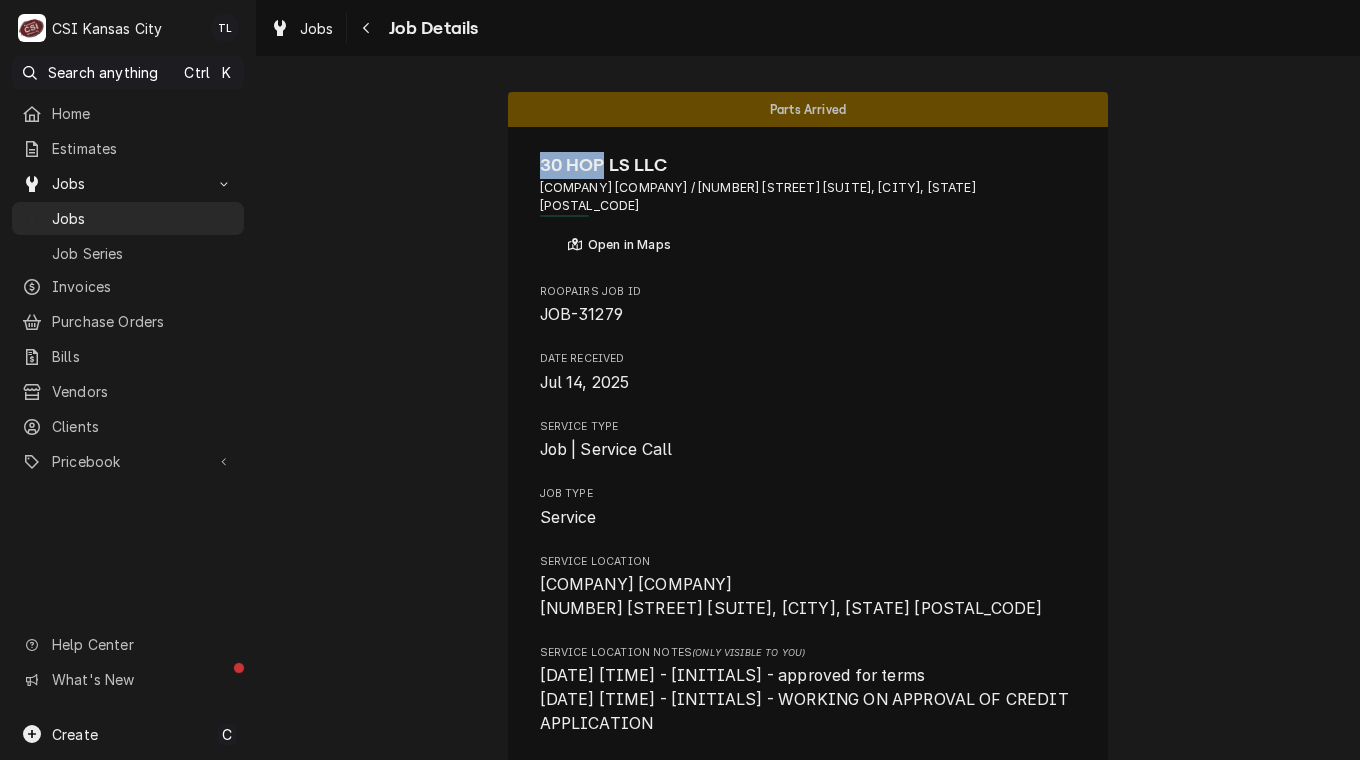drag, startPoint x: 532, startPoint y: 166, endPoint x: 596, endPoint y: 164, distance: 64.03124 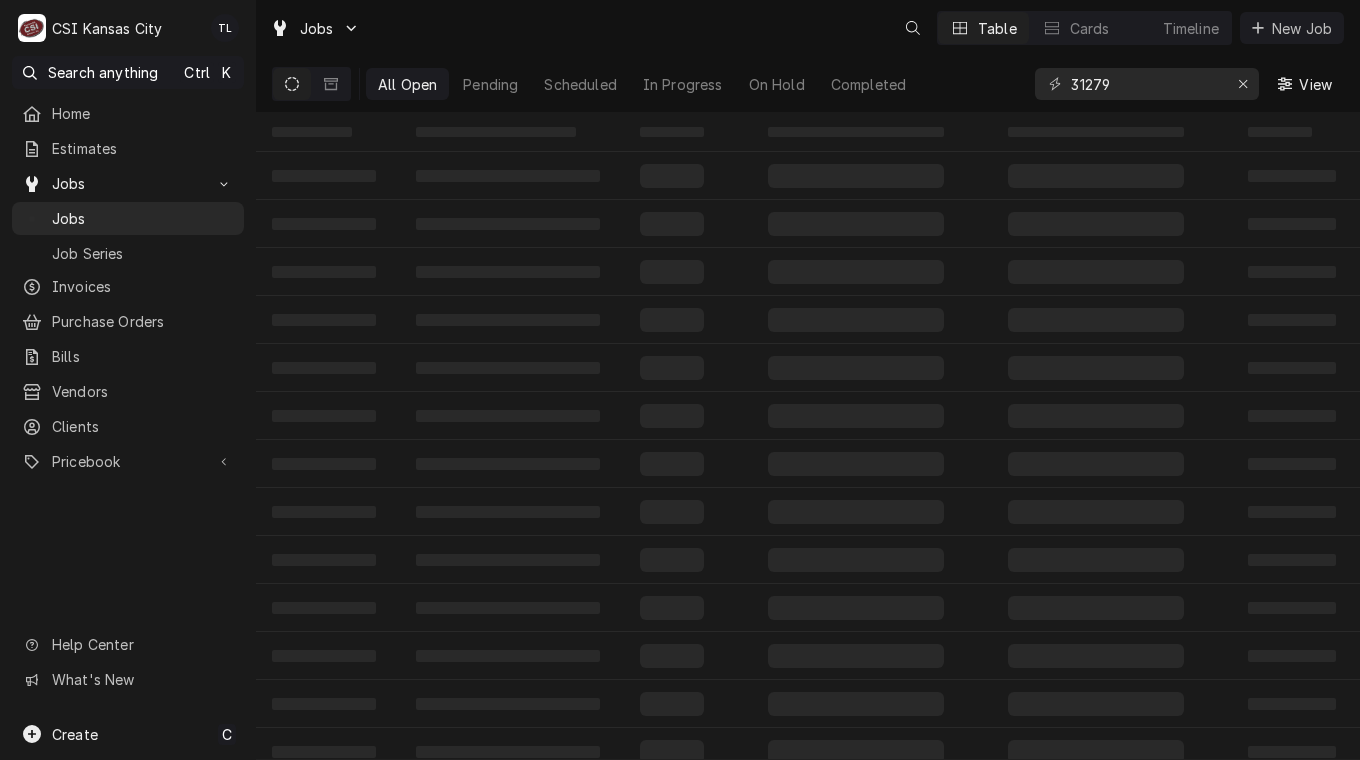 scroll, scrollTop: 0, scrollLeft: 0, axis: both 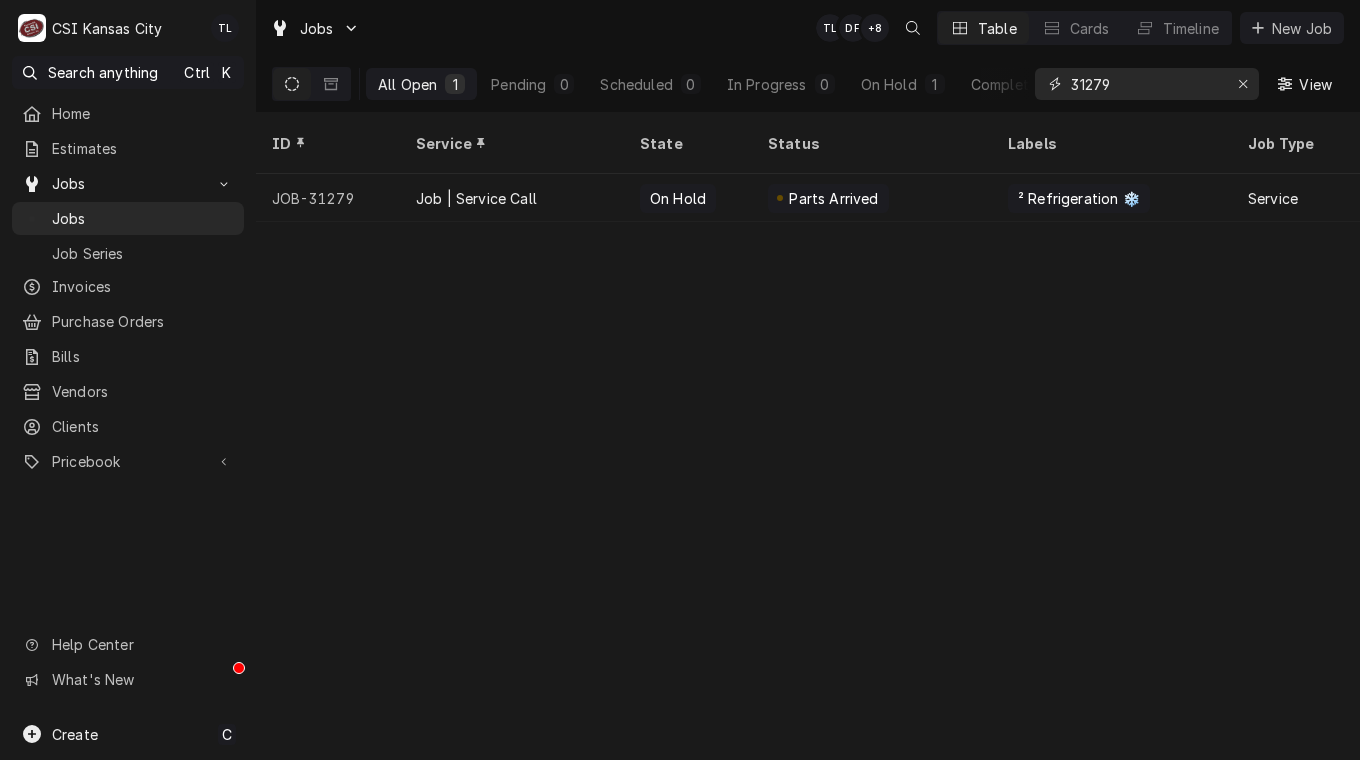 drag, startPoint x: 1140, startPoint y: 92, endPoint x: 958, endPoint y: 71, distance: 183.20753 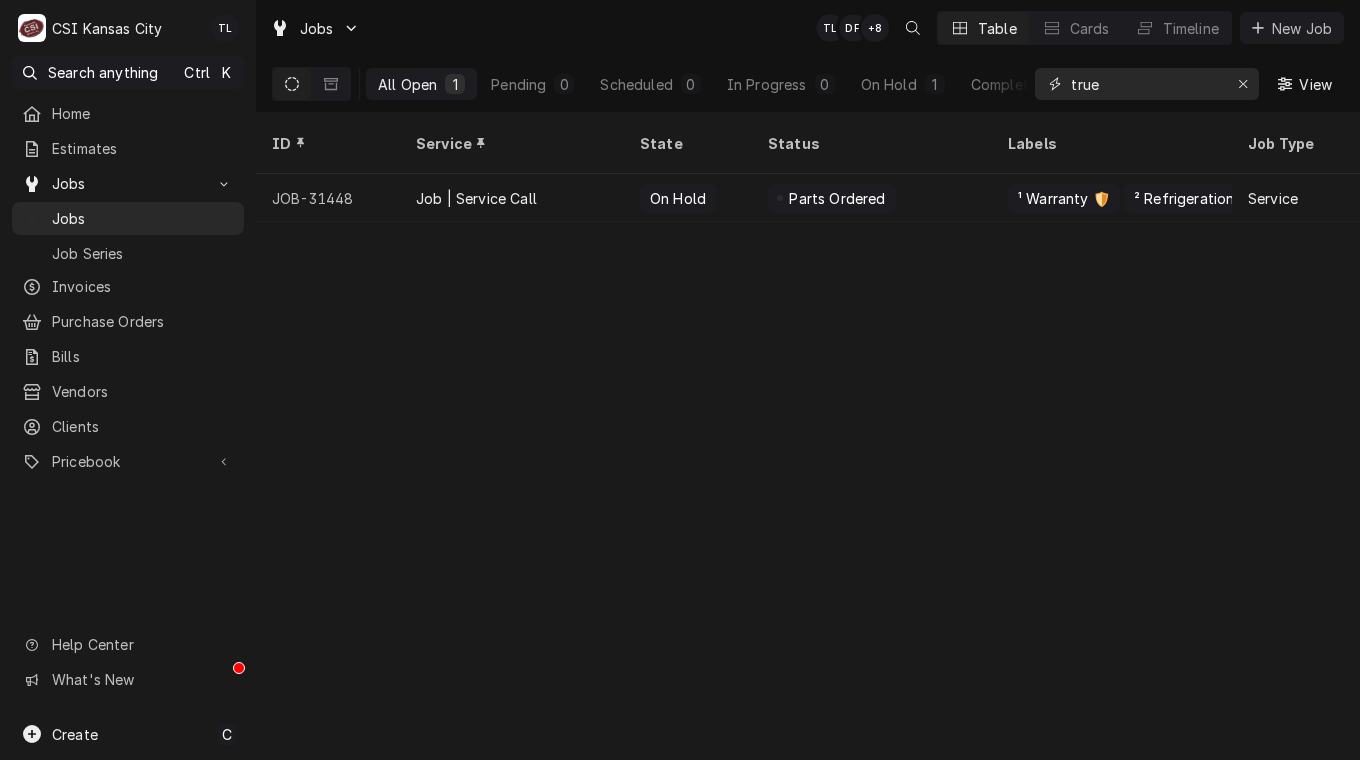 type on "true" 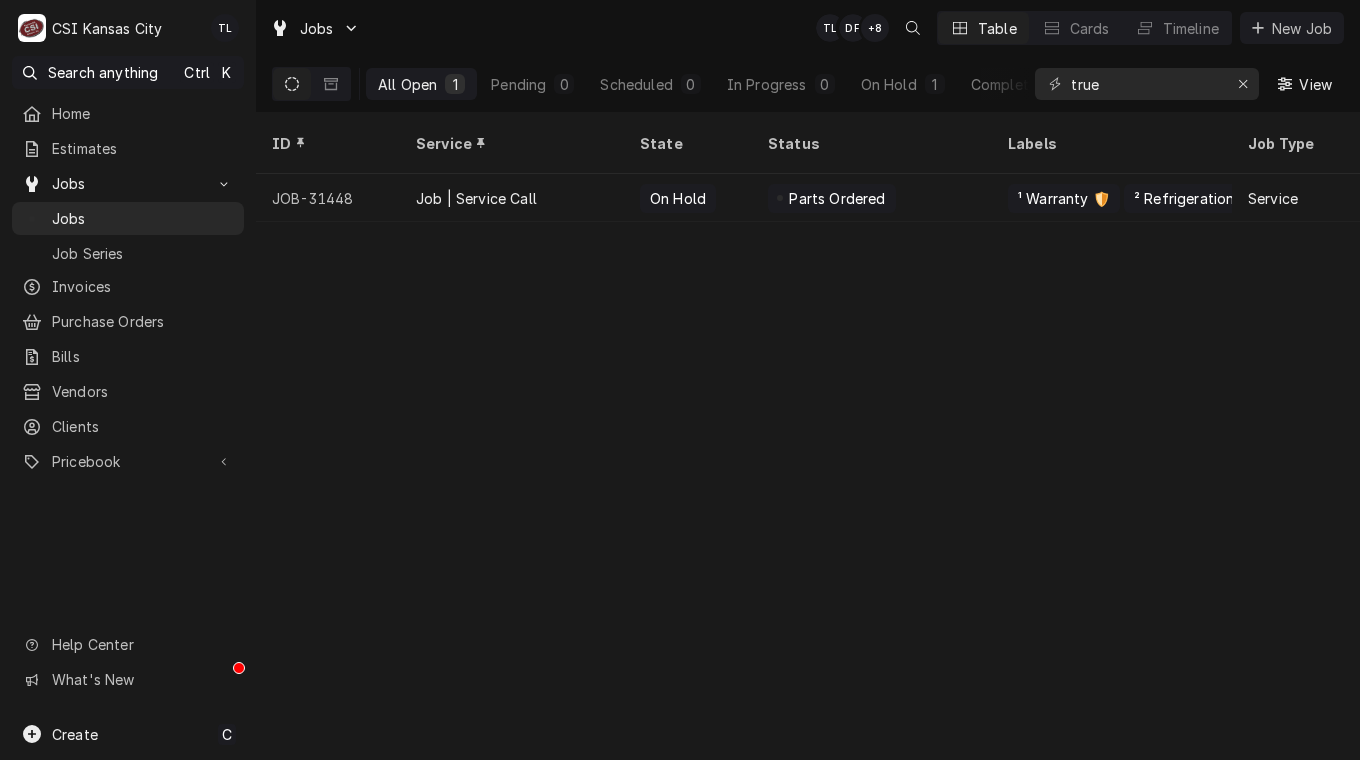 click on "JOB-31448" at bounding box center [328, 198] 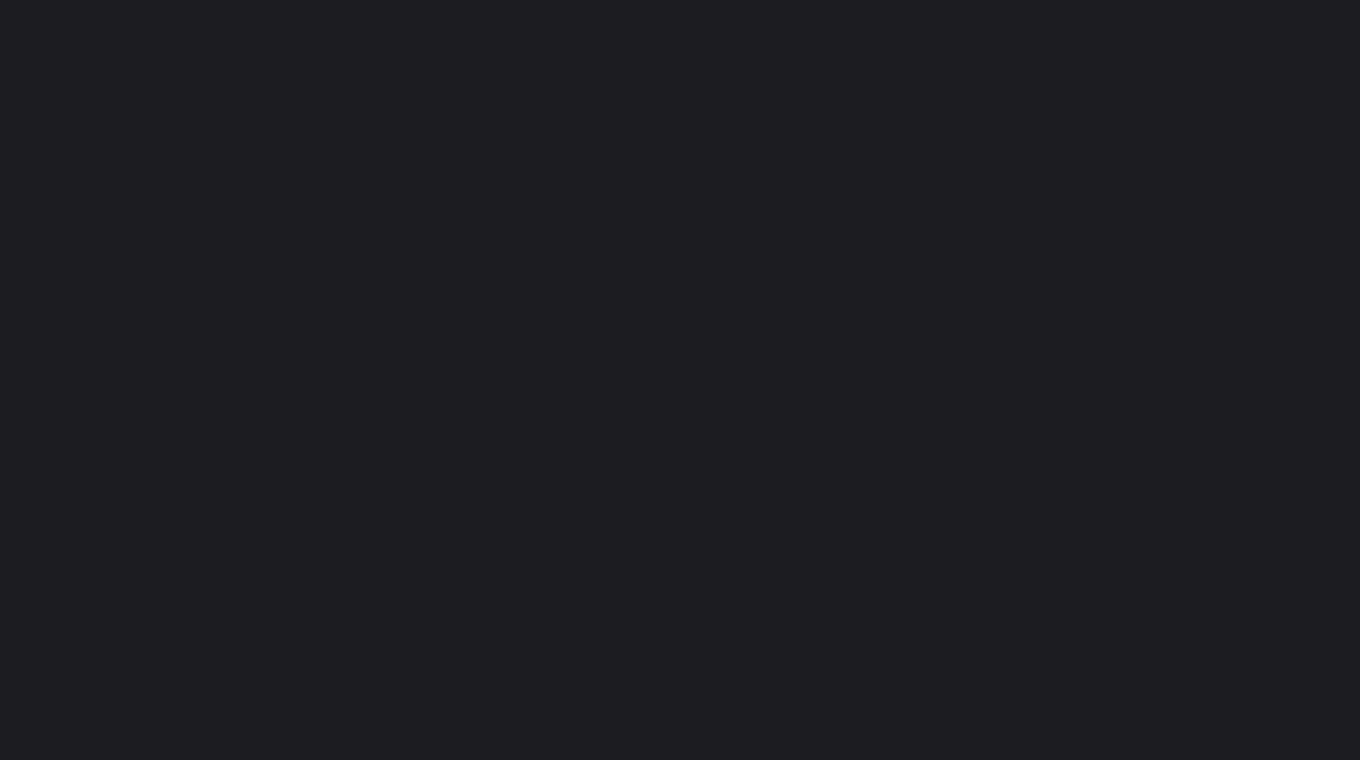 scroll, scrollTop: 0, scrollLeft: 0, axis: both 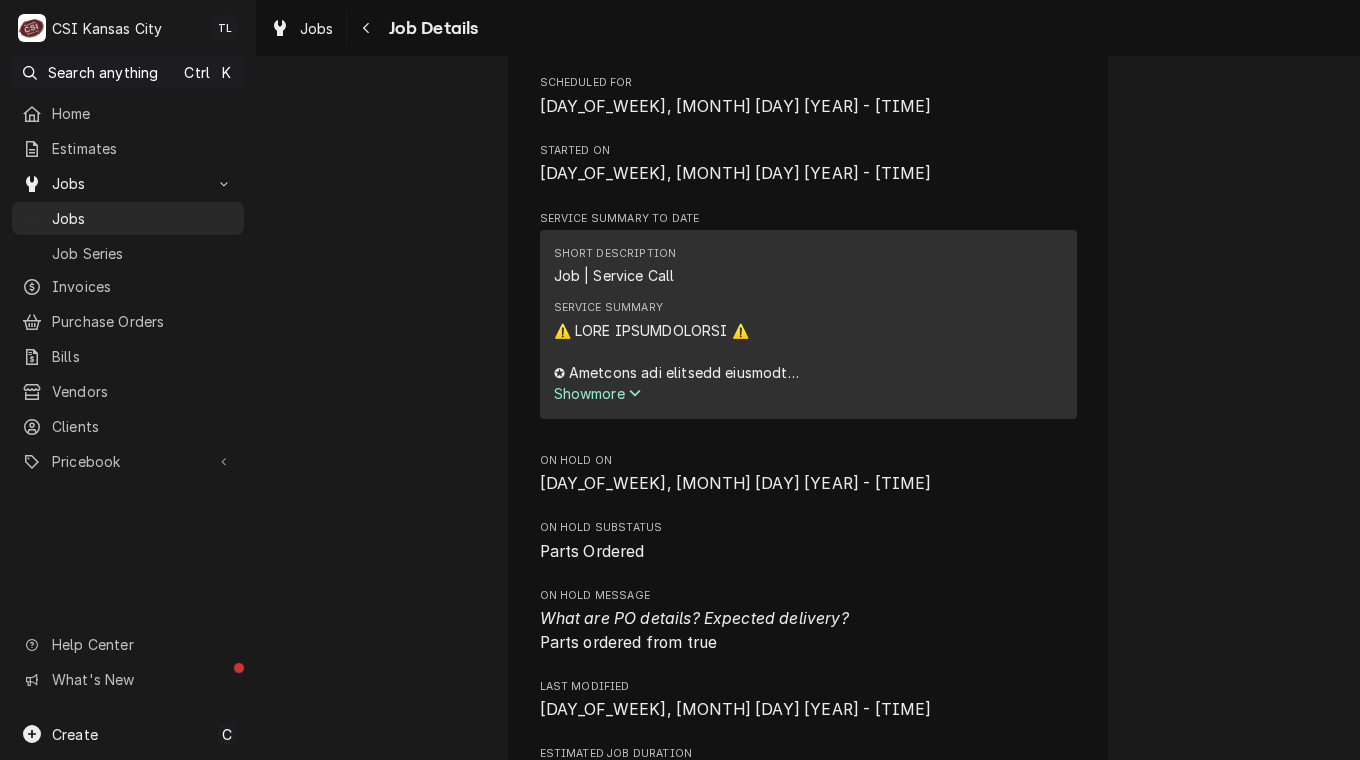 click on "Show  more" at bounding box center (598, 393) 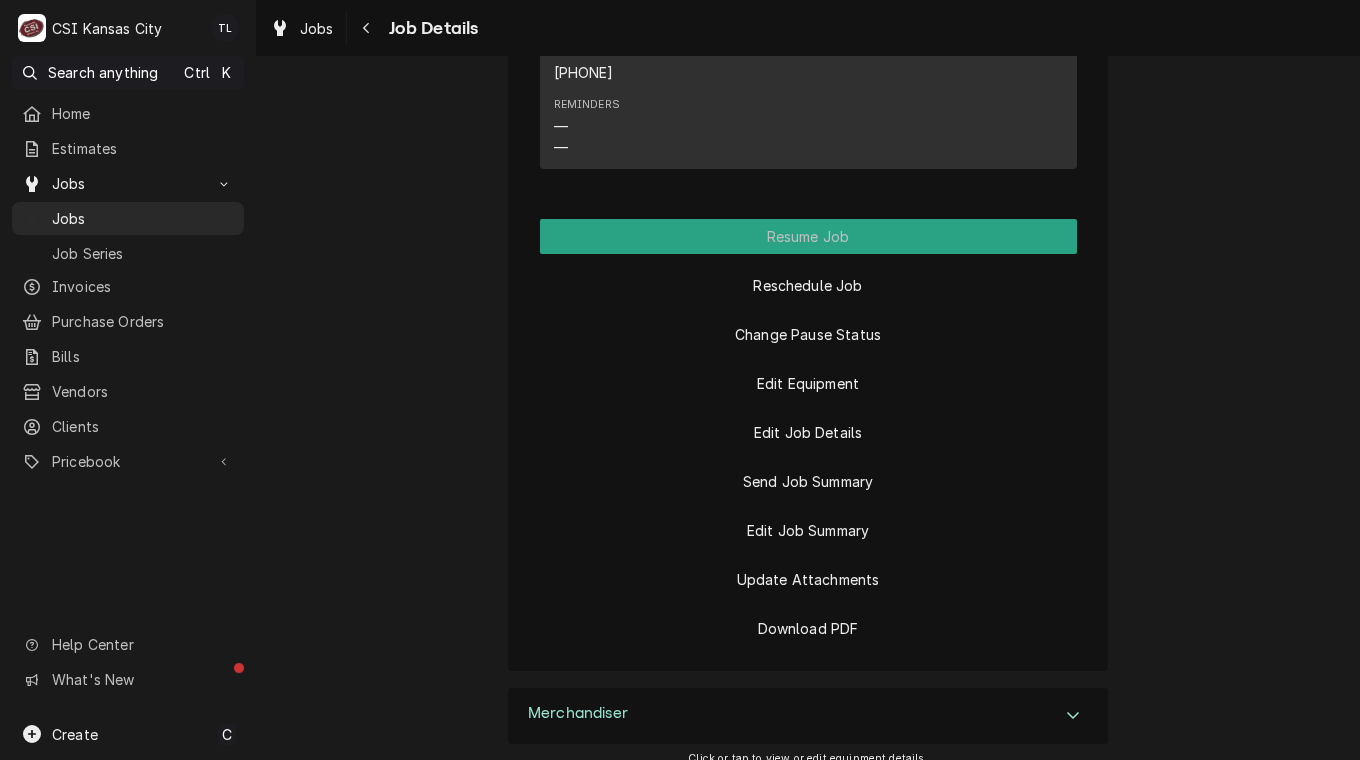 scroll, scrollTop: 4132, scrollLeft: 0, axis: vertical 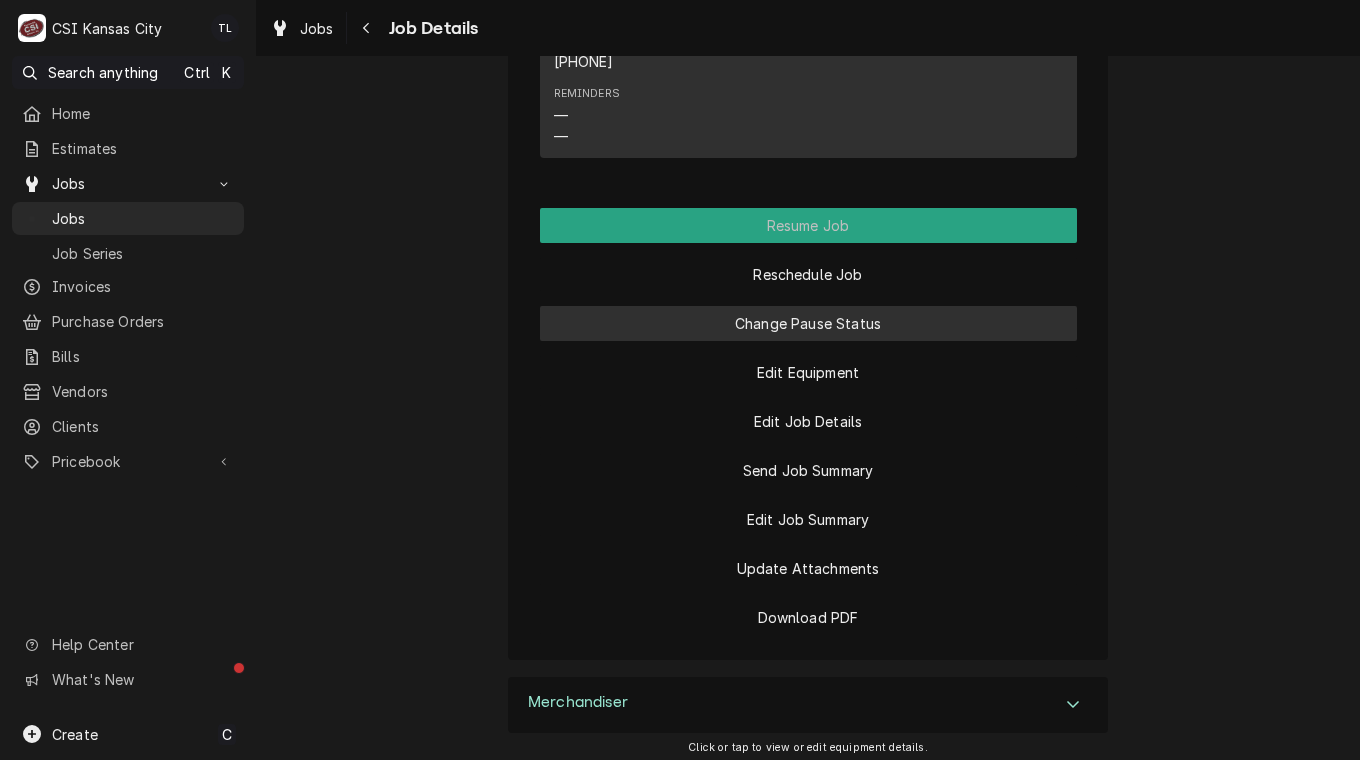 click on "Change Pause Status" at bounding box center [808, 323] 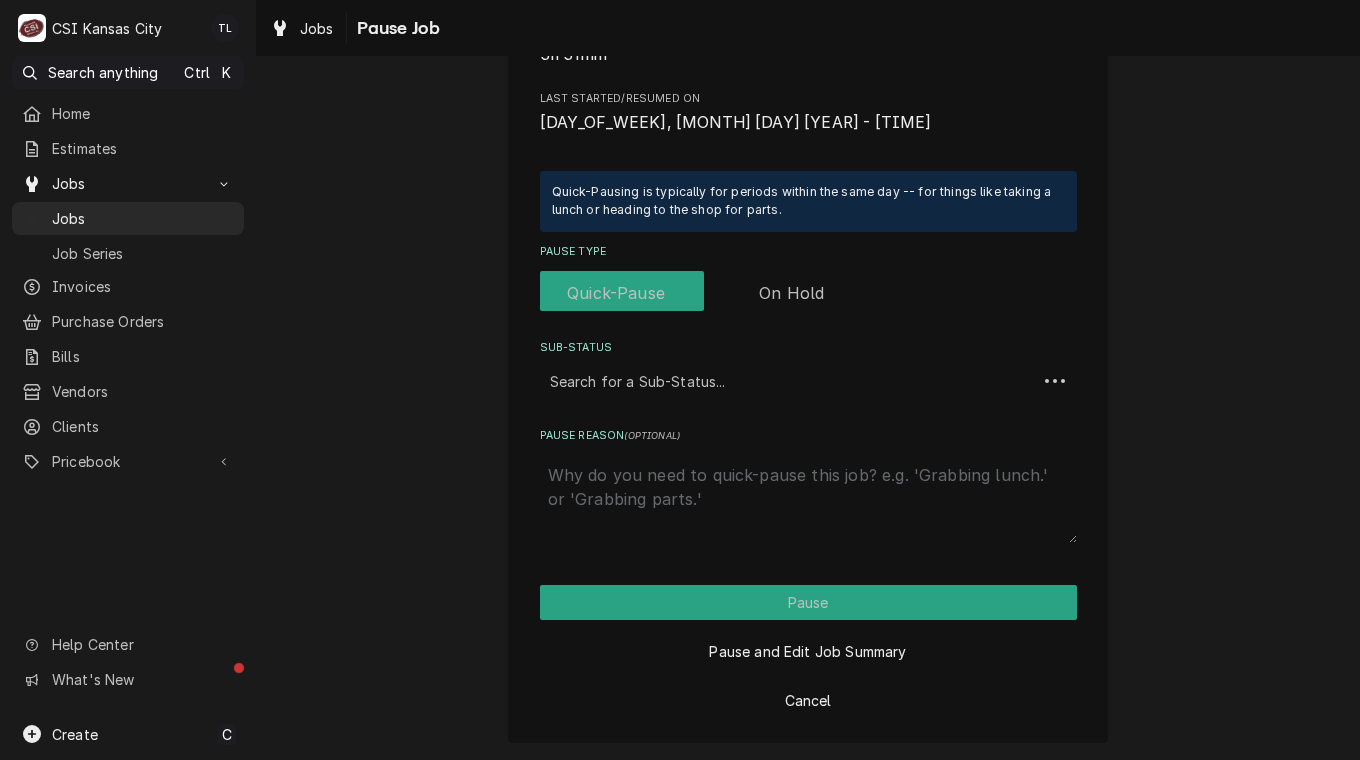 scroll, scrollTop: 0, scrollLeft: 0, axis: both 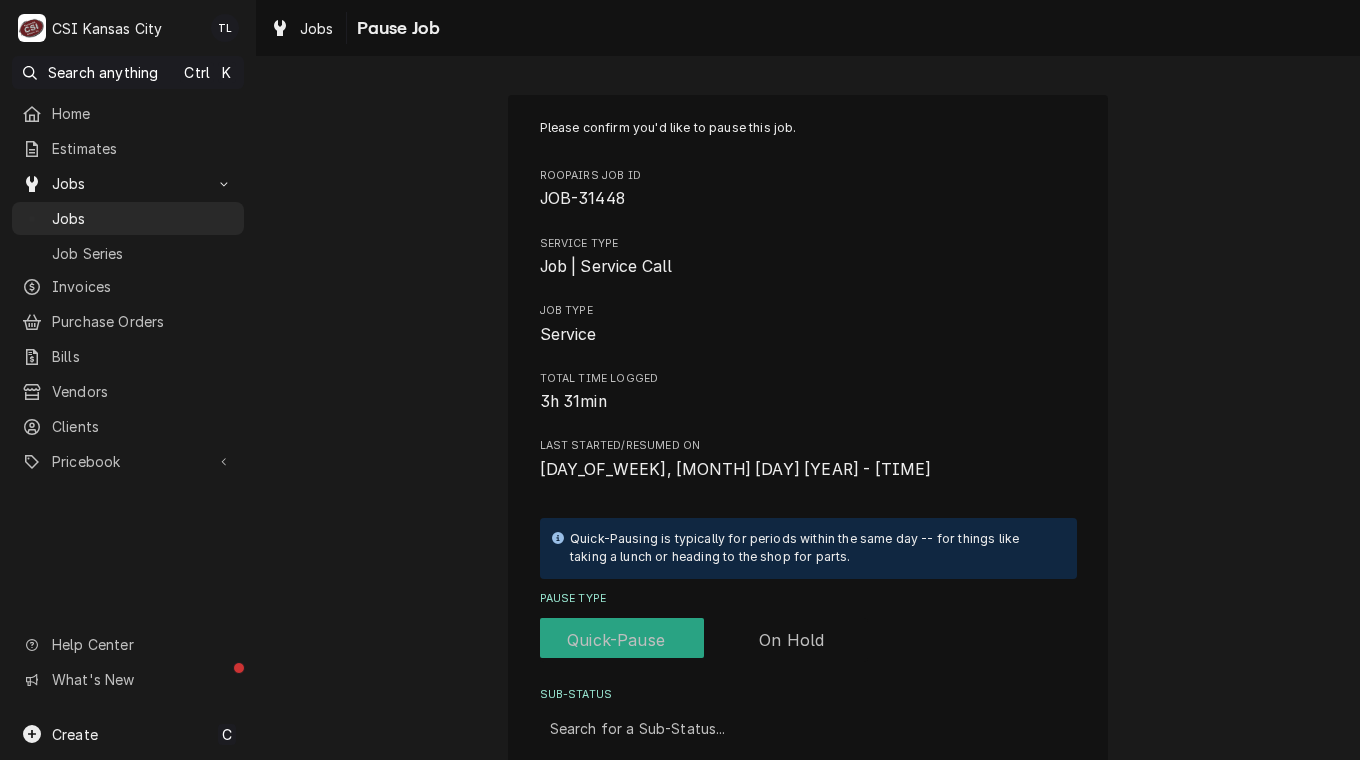 click on "Please confirm you'd like to pause this job. Roopairs Job ID JOB-31448 Service Type Job | Service Call Job Type Service Total Time Logged 3h 31min Last Started/Resumed On Fri, Aug 1st, 2025 - 9:53 AM Quick-Pausing is typically for periods within the same day -- for things like taking a lunch or heading to the shop for parts. Pause Type Sub-Status Search for a Sub-Status... Pause Reason  ( optional )" at bounding box center [808, 504] 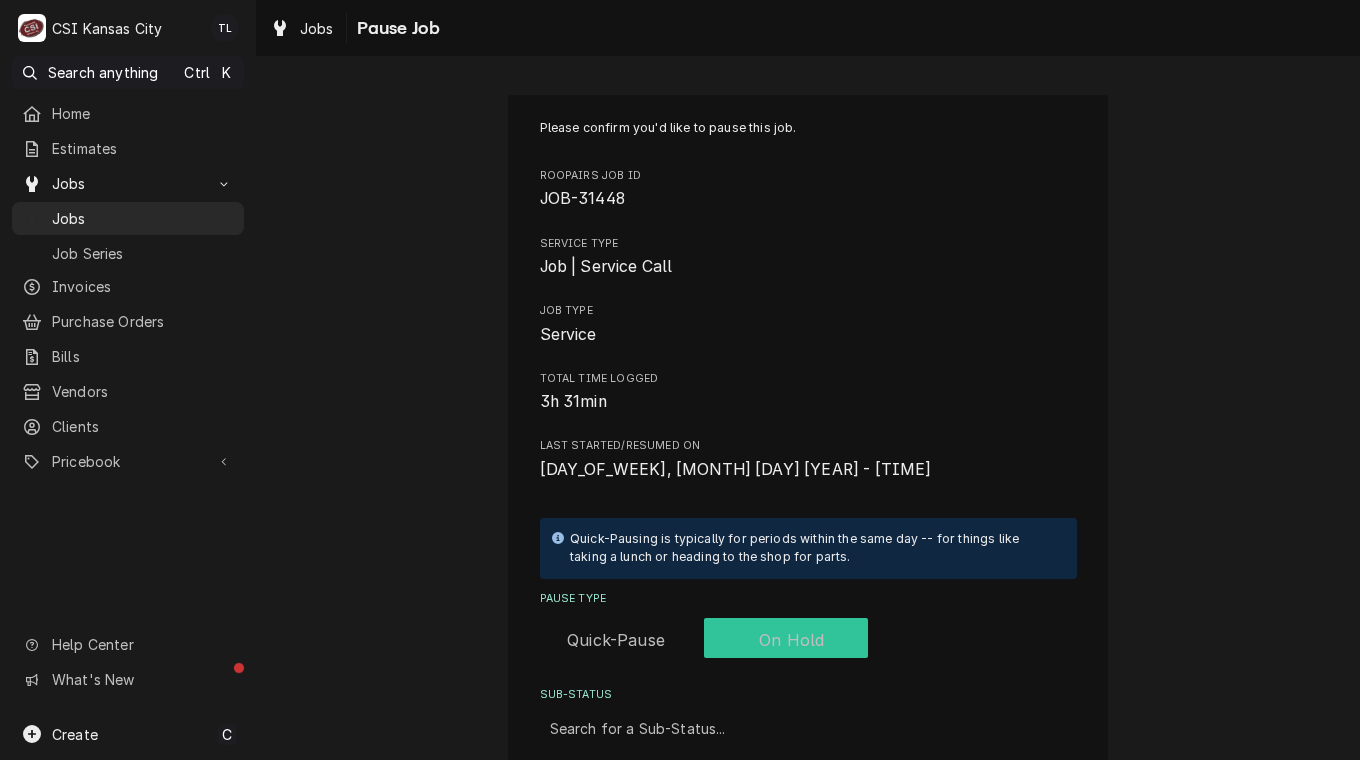 checkbox on "true" 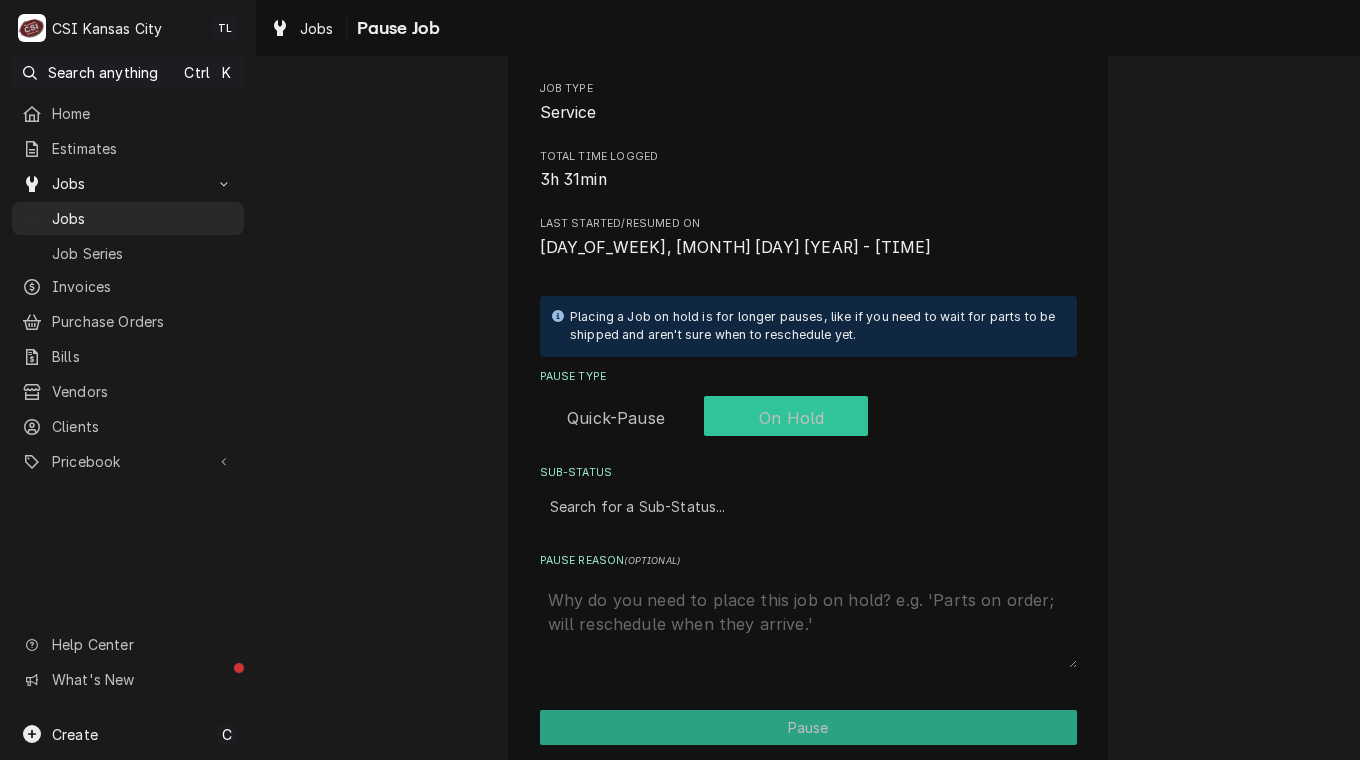 scroll, scrollTop: 254, scrollLeft: 0, axis: vertical 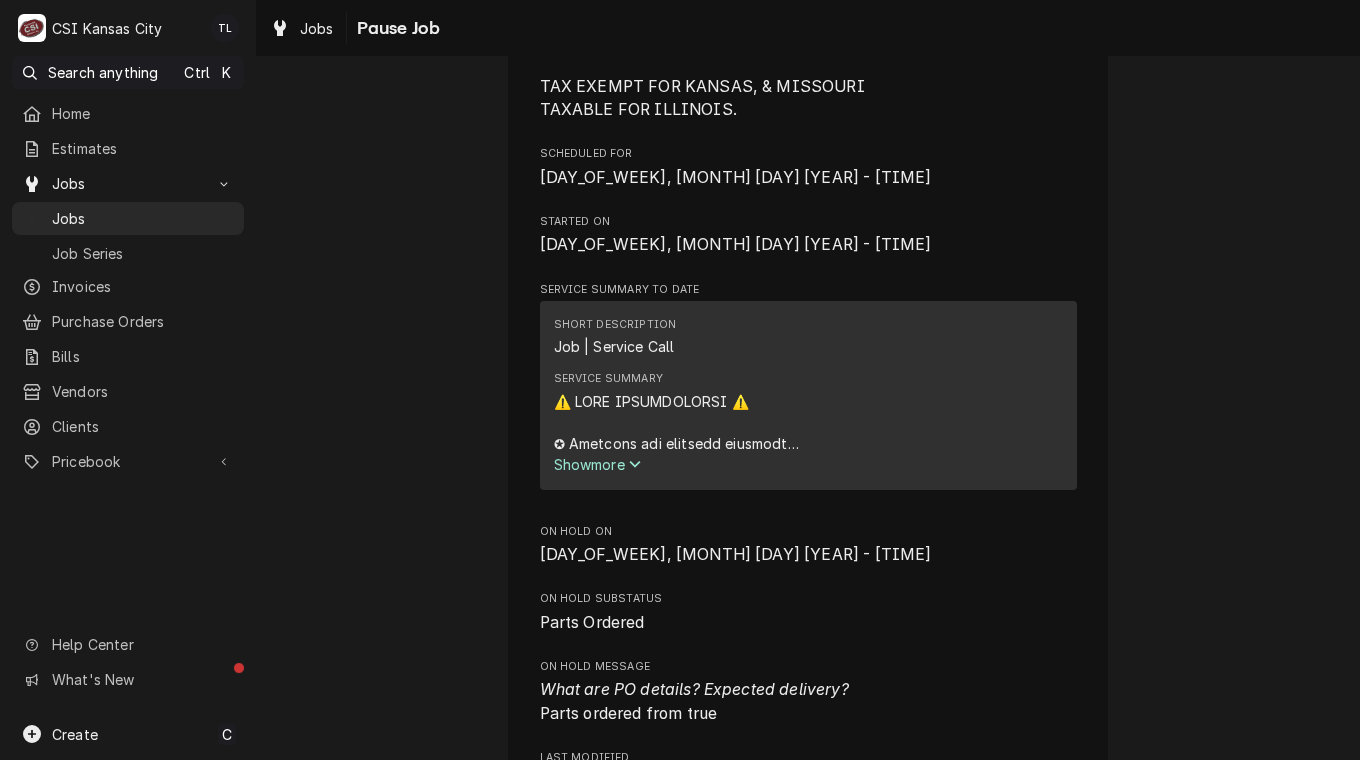 click on "Show  more" at bounding box center [598, 464] 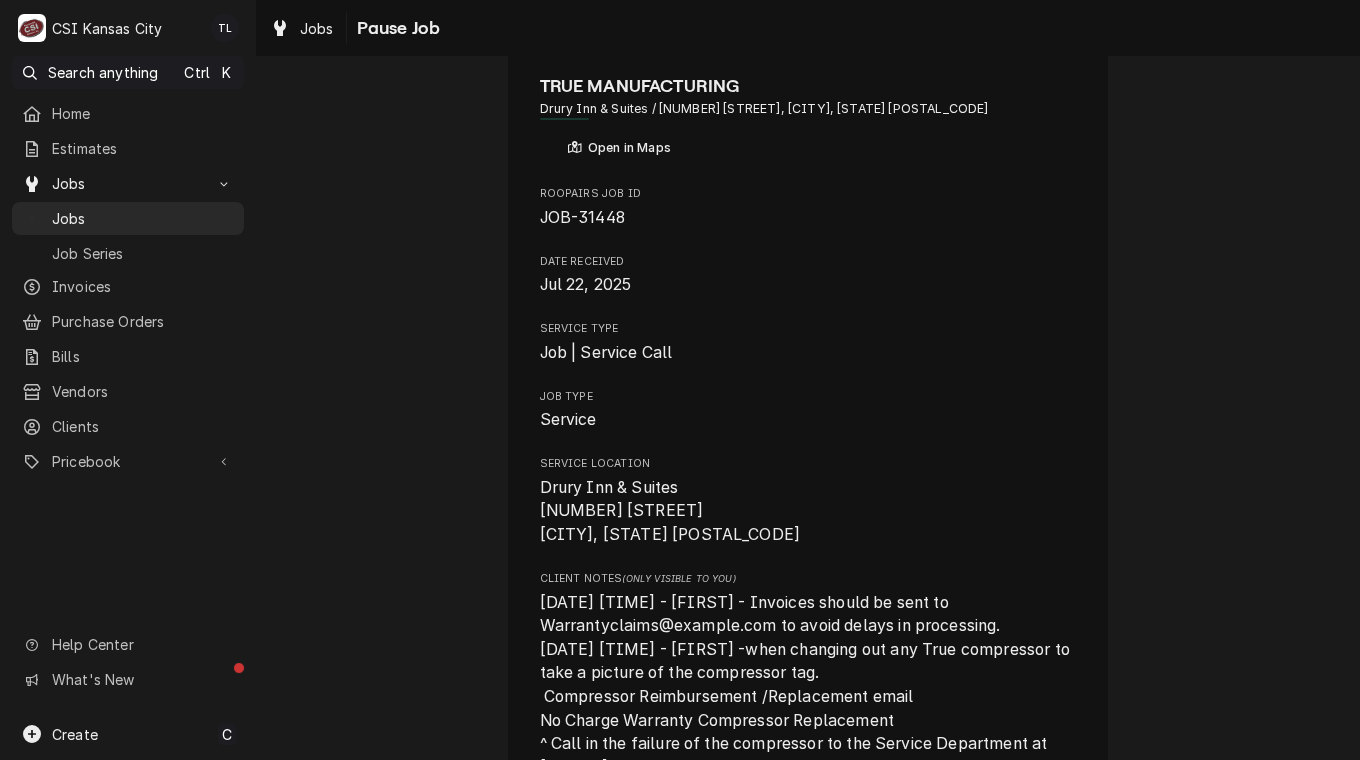 scroll, scrollTop: 0, scrollLeft: 0, axis: both 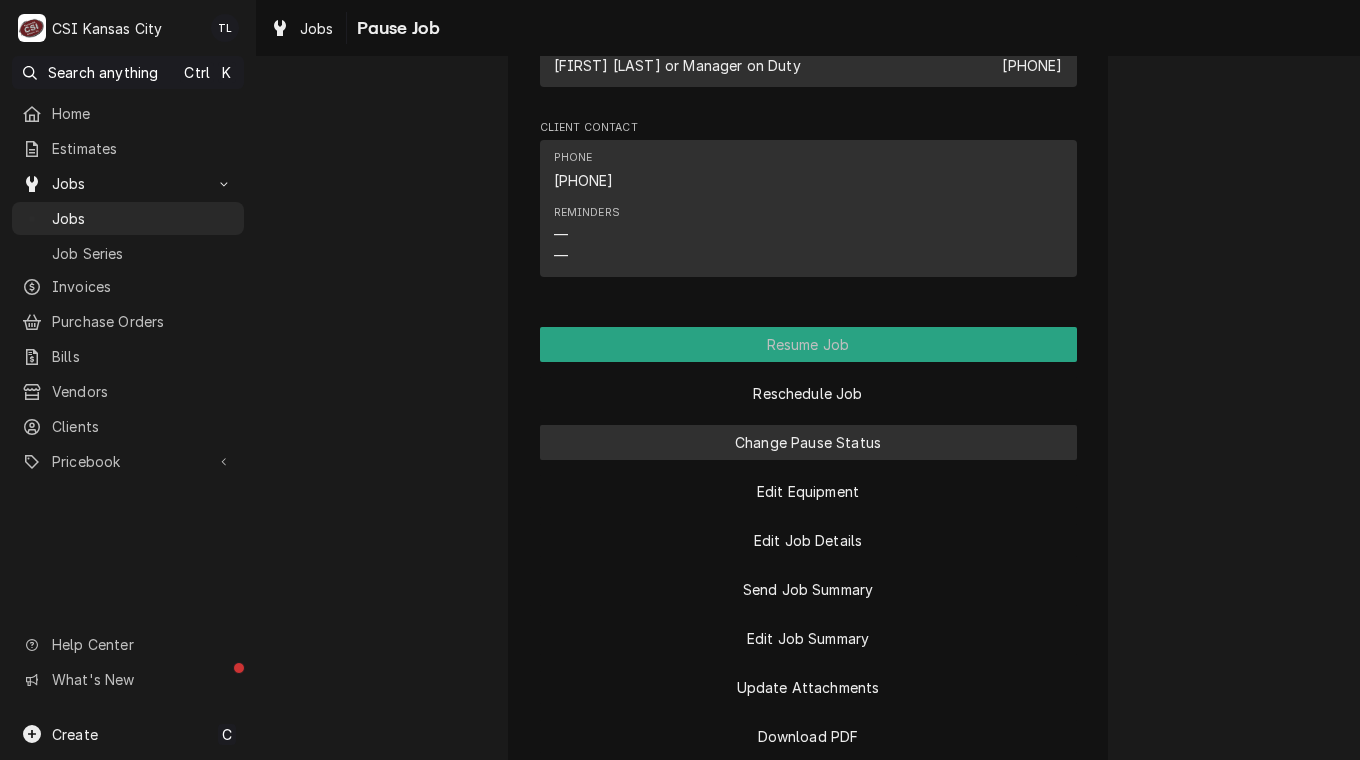 click on "Change Pause Status" at bounding box center [808, 442] 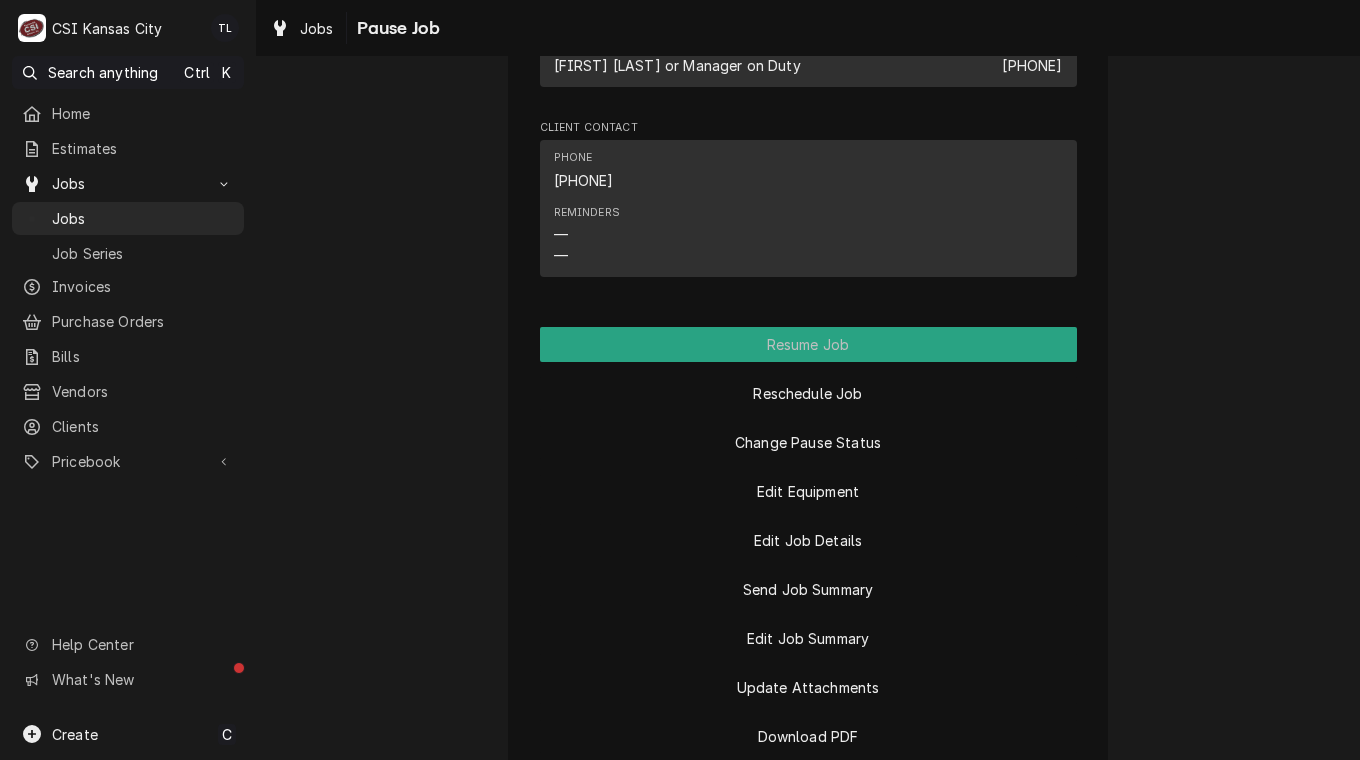 type on "x" 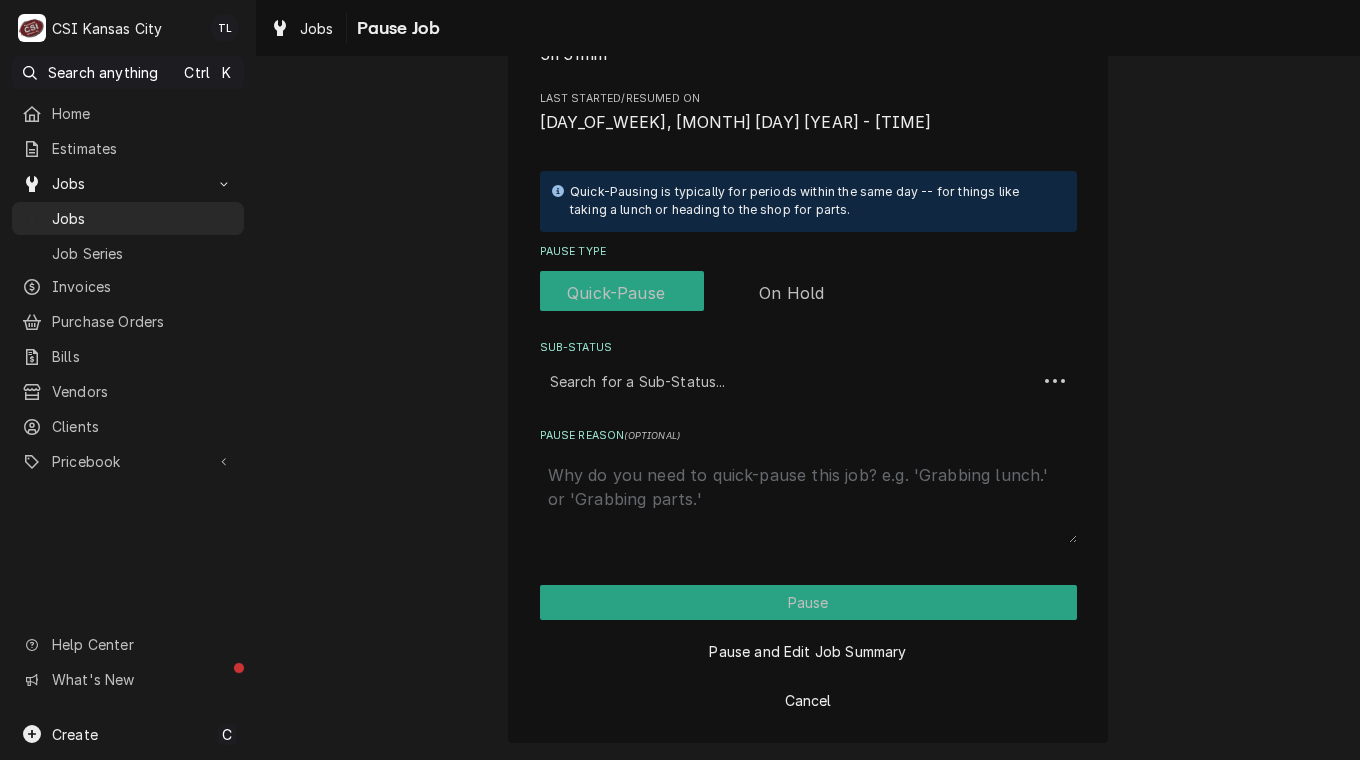 scroll, scrollTop: 0, scrollLeft: 0, axis: both 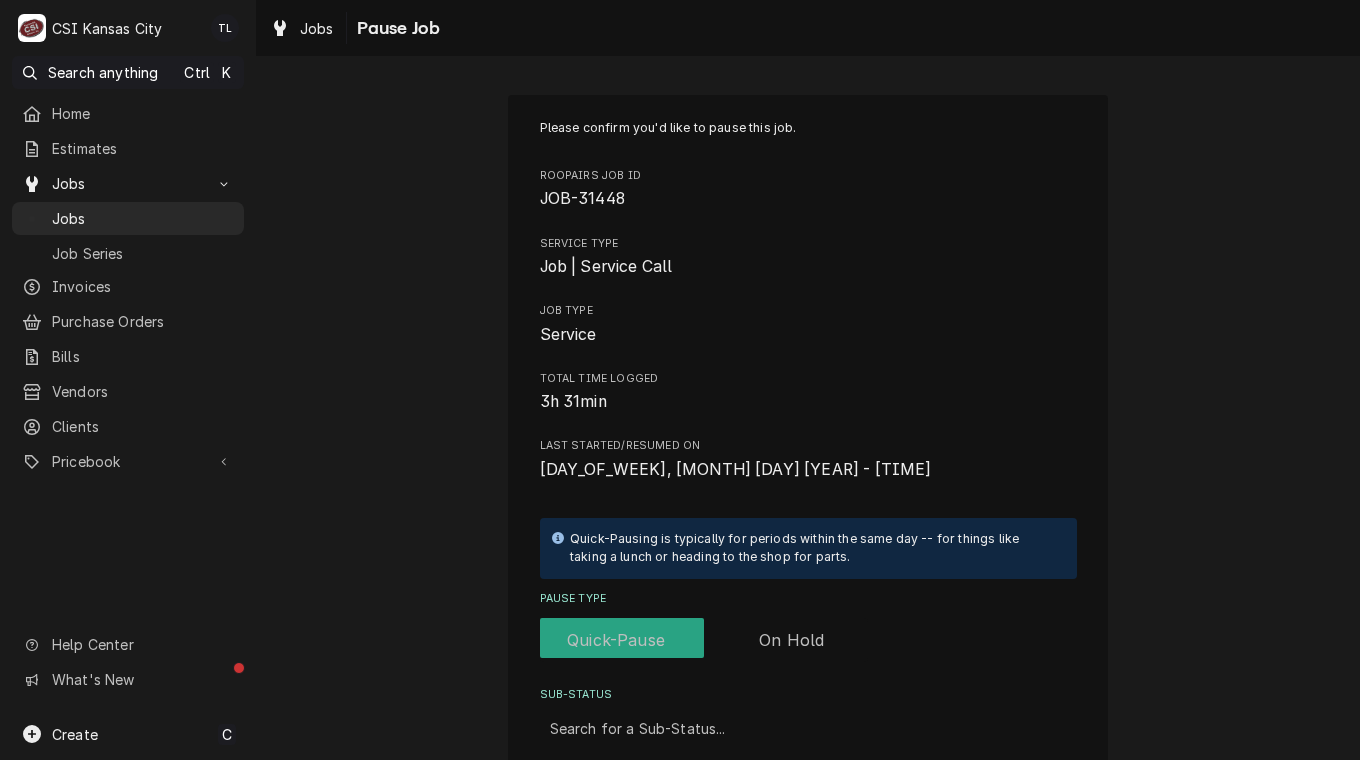 click at bounding box center (704, 640) 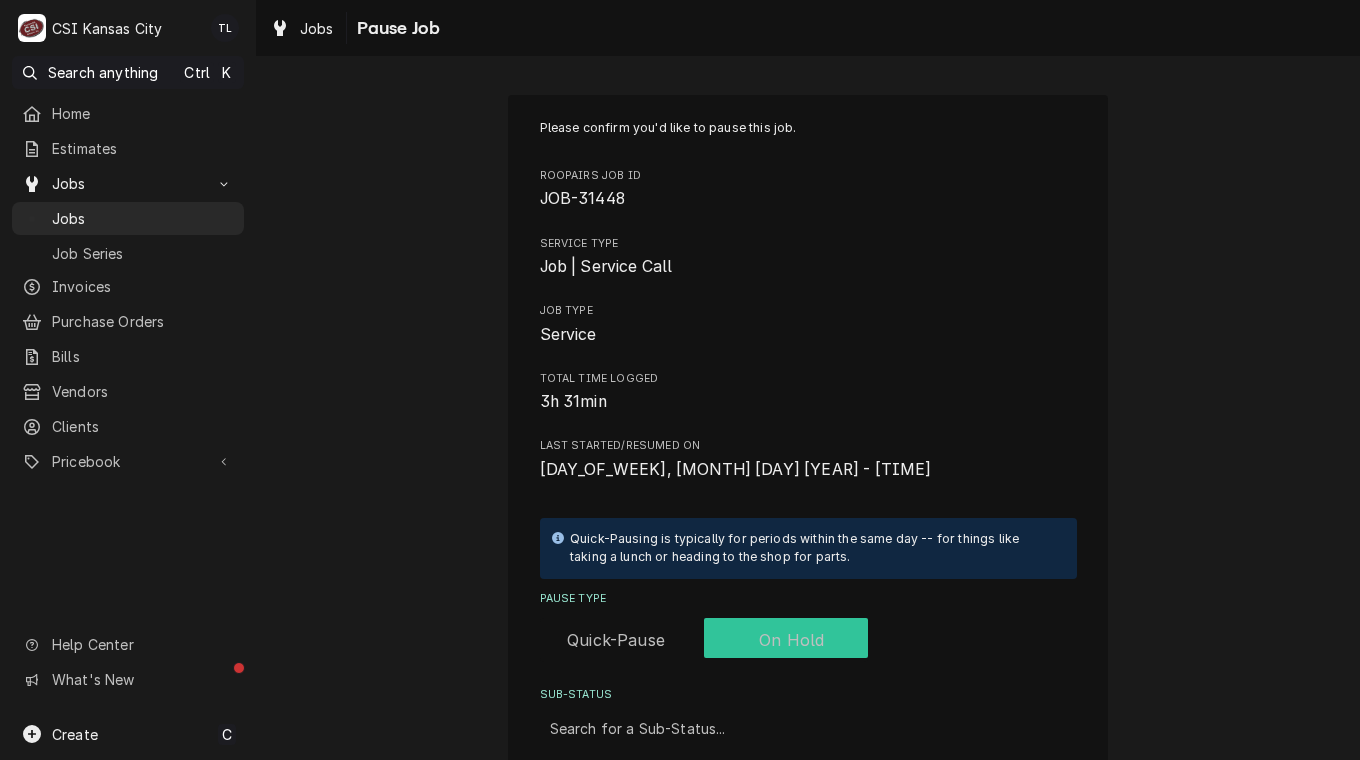 checkbox on "true" 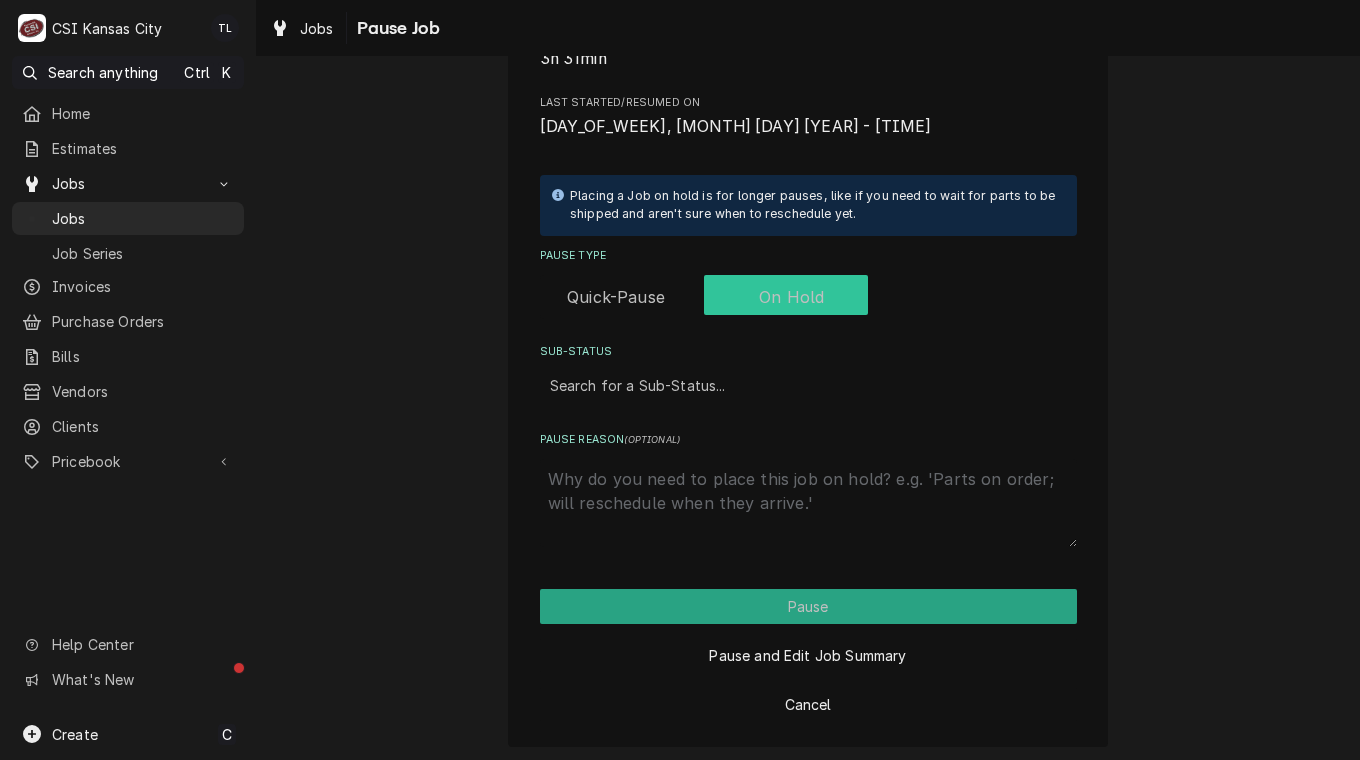 scroll, scrollTop: 344, scrollLeft: 0, axis: vertical 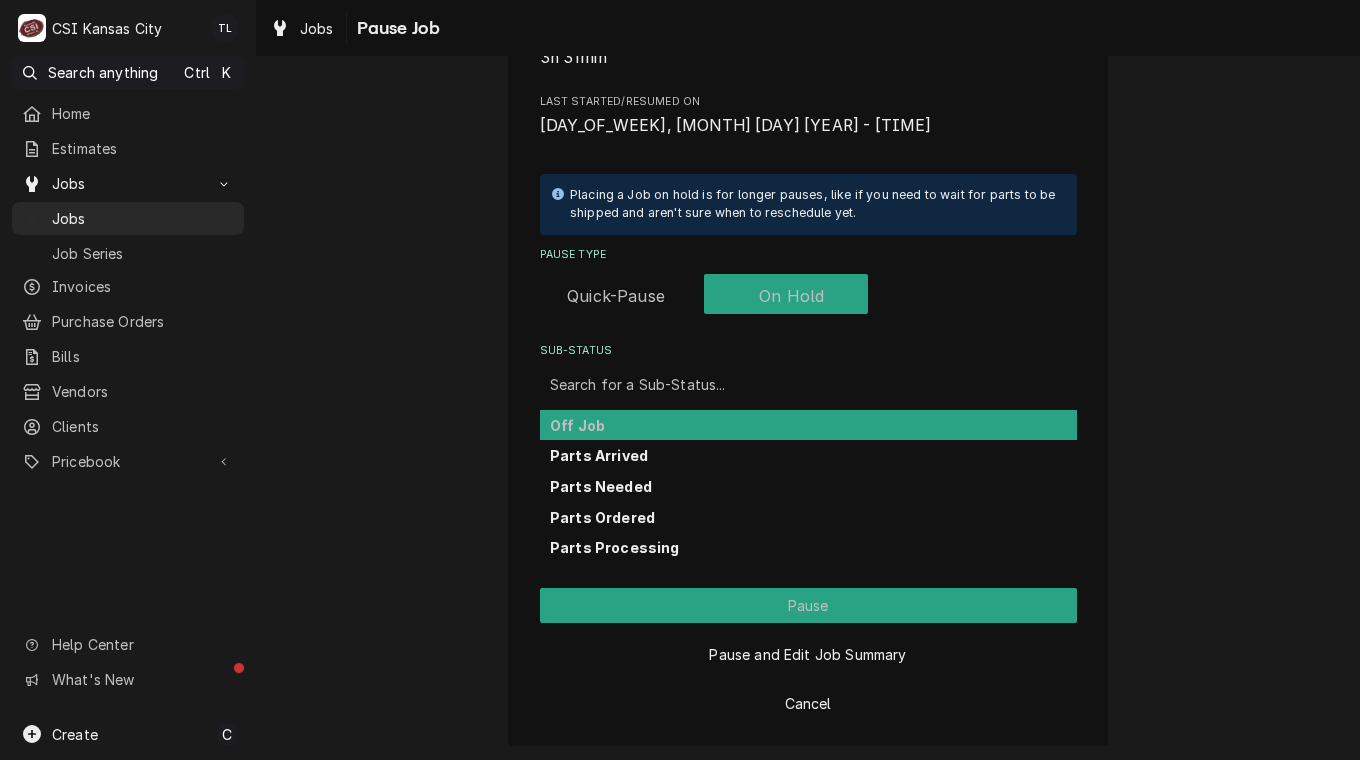 click at bounding box center (808, 384) 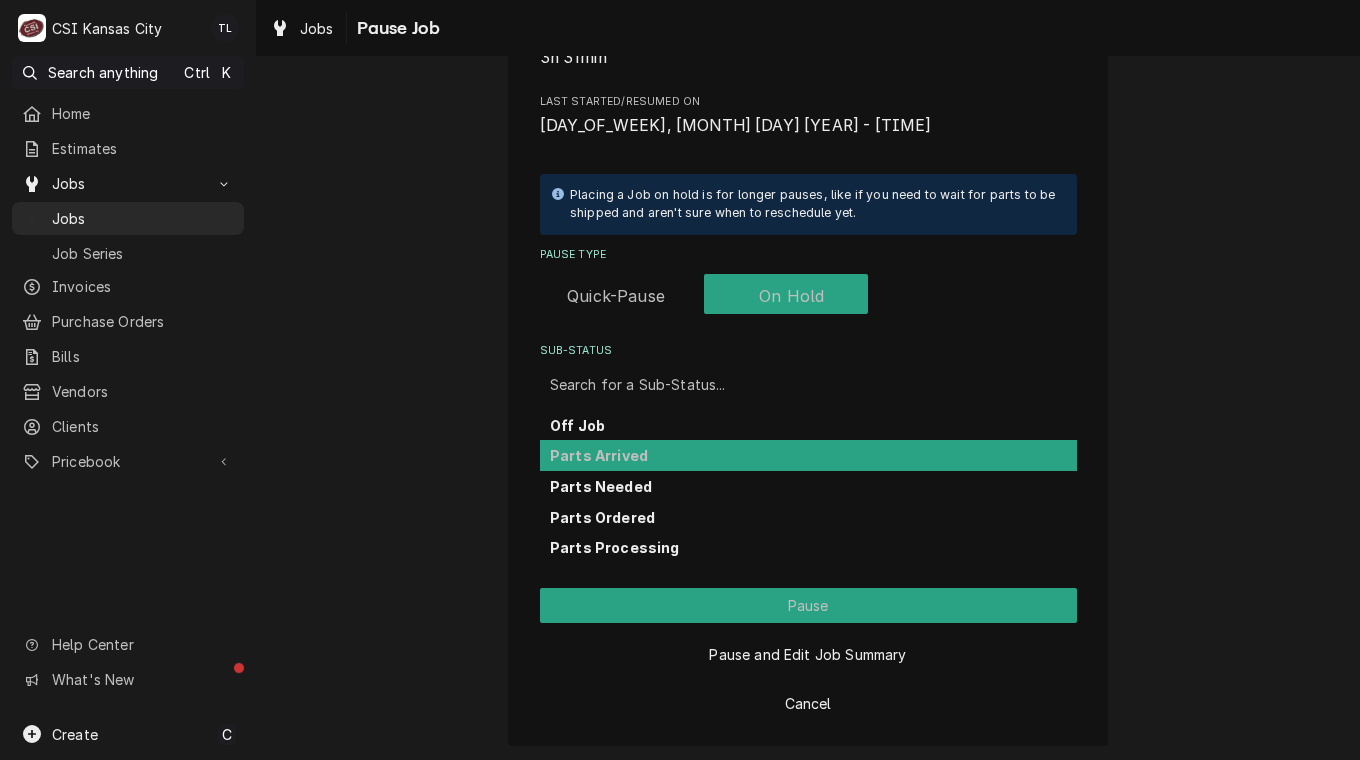 click on "Parts Arrived" at bounding box center (808, 455) 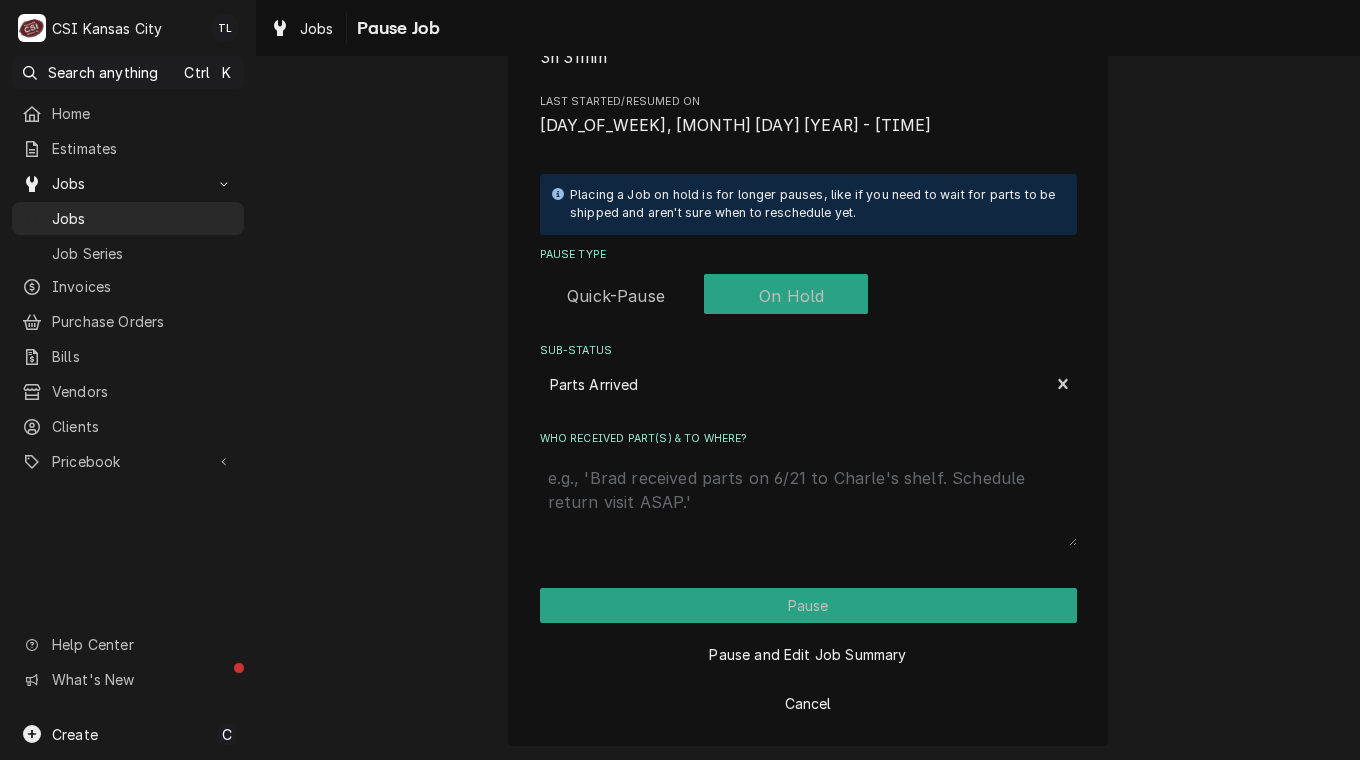 click on "Who received part(s) & to where?" at bounding box center [808, 502] 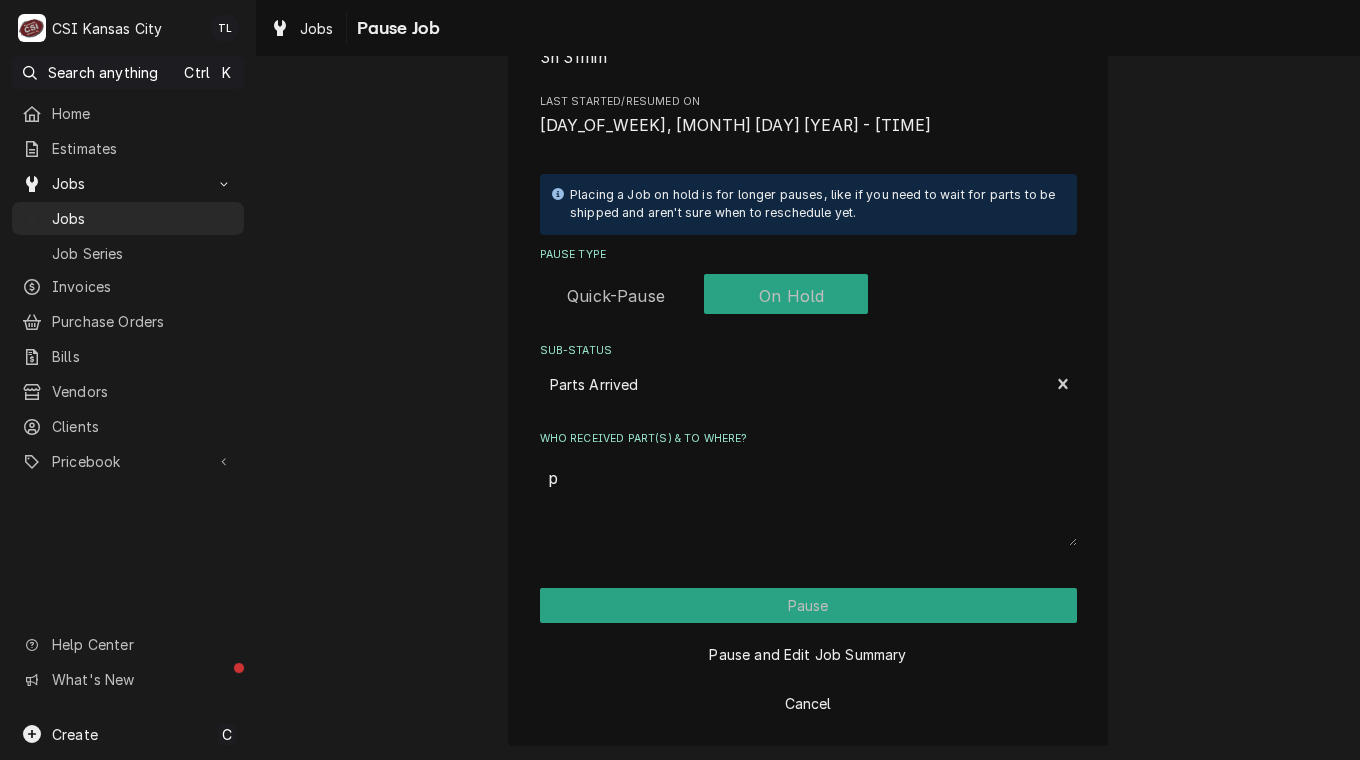 type on "pa" 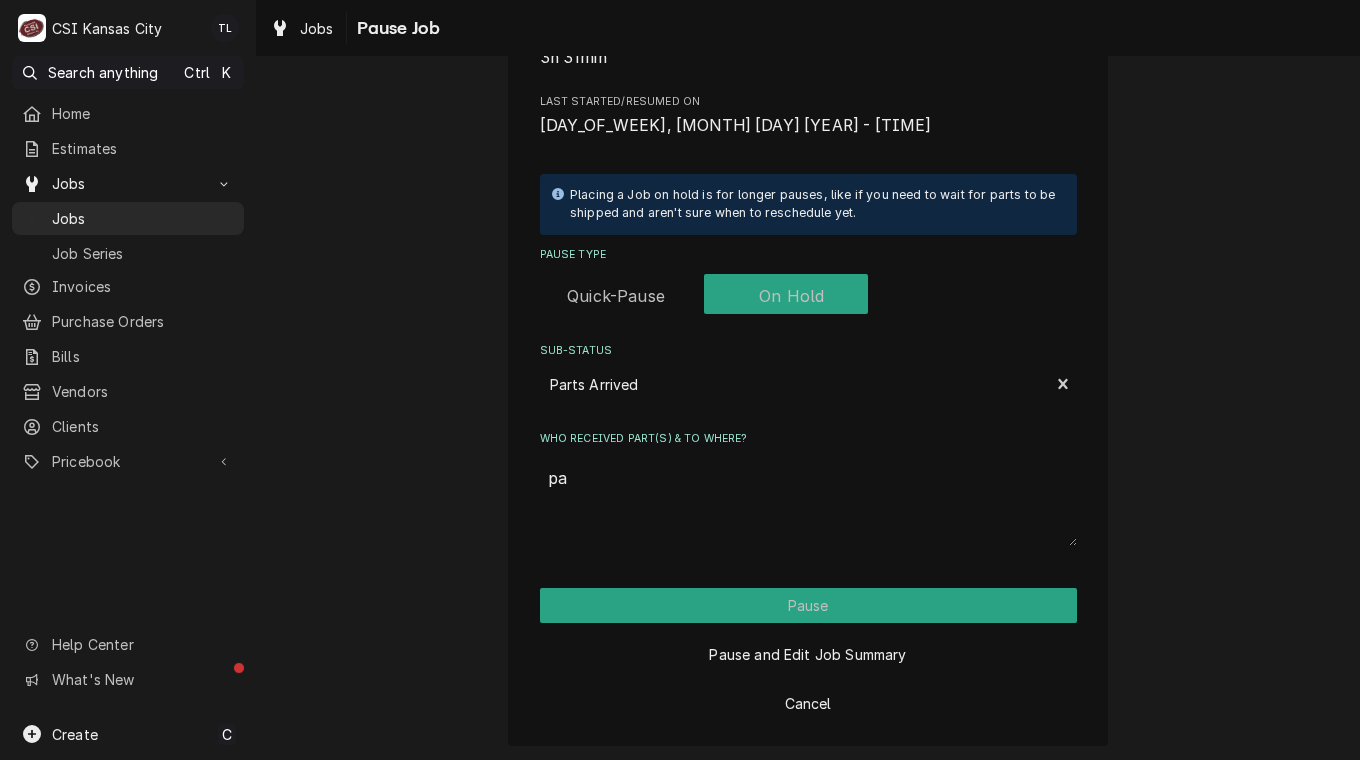 type on "x" 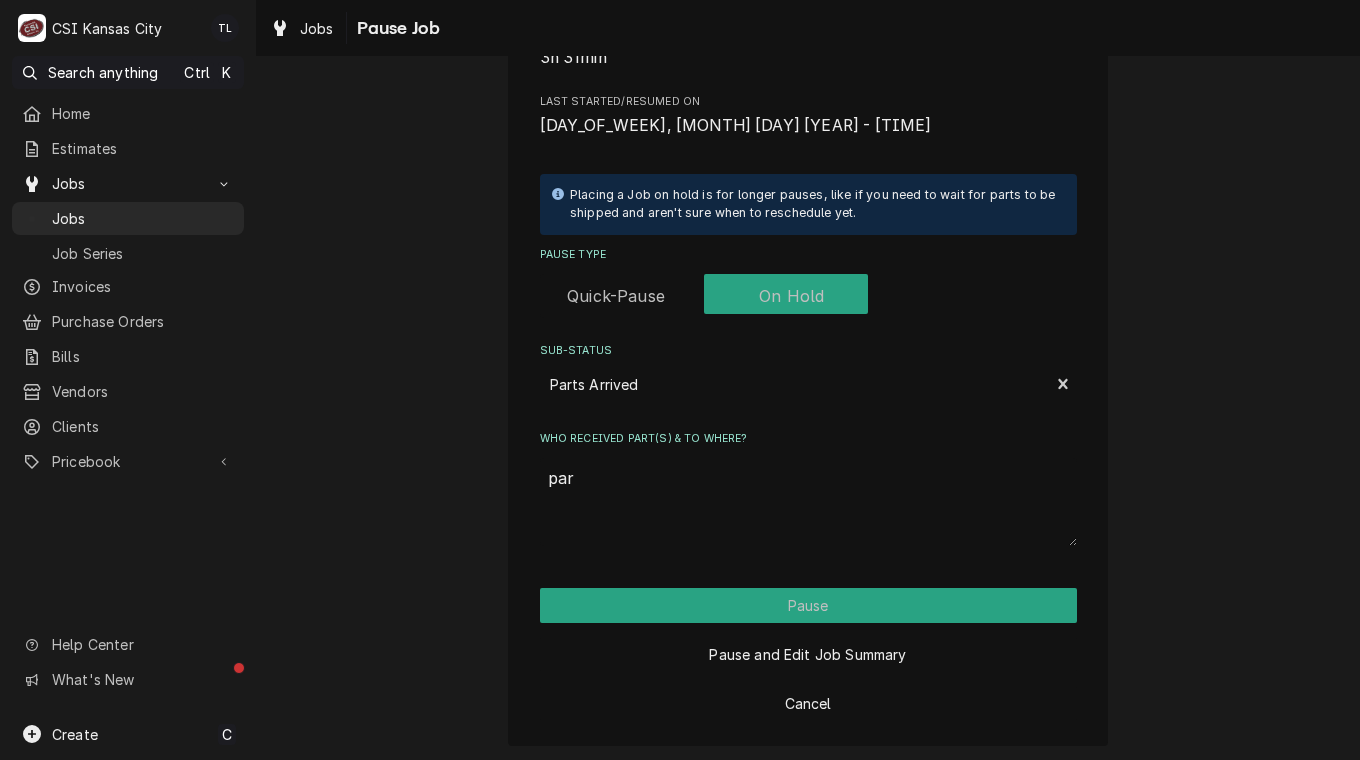 type on "x" 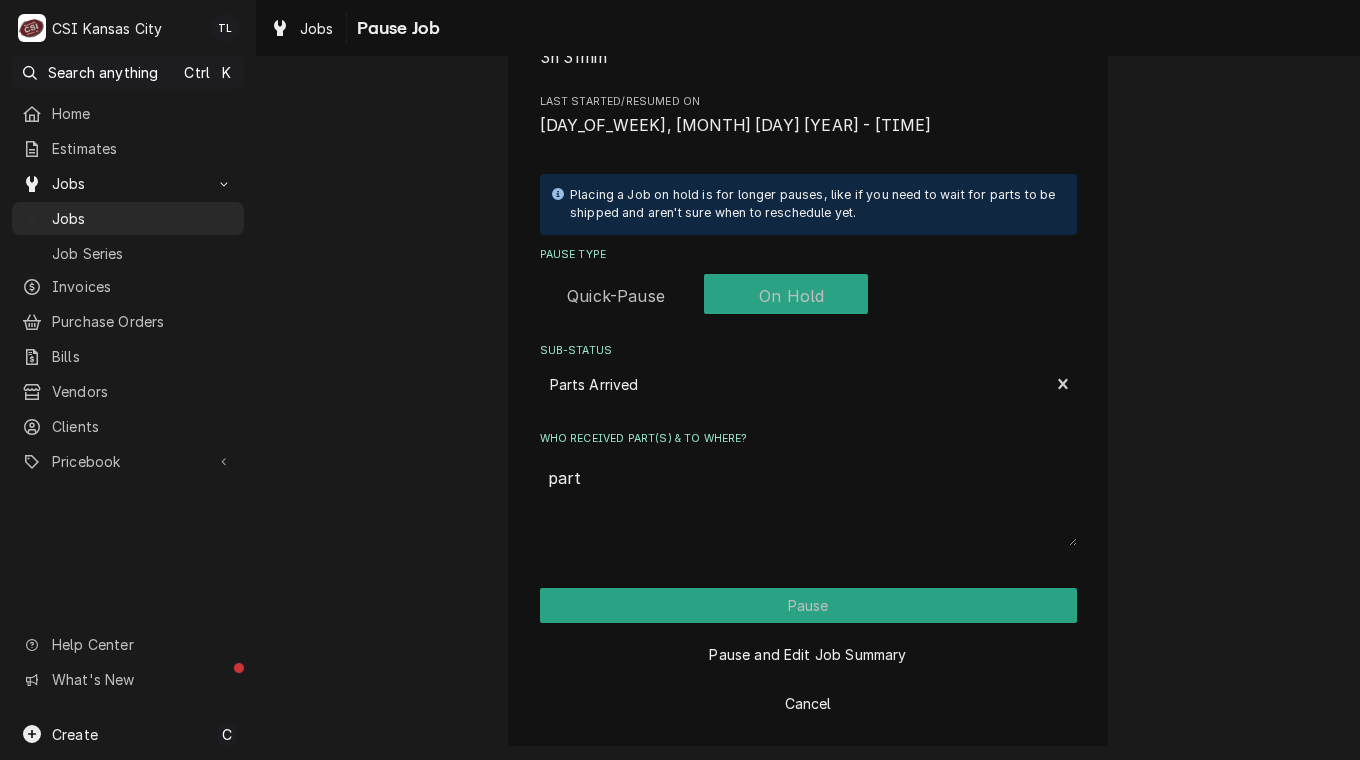 type on "x" 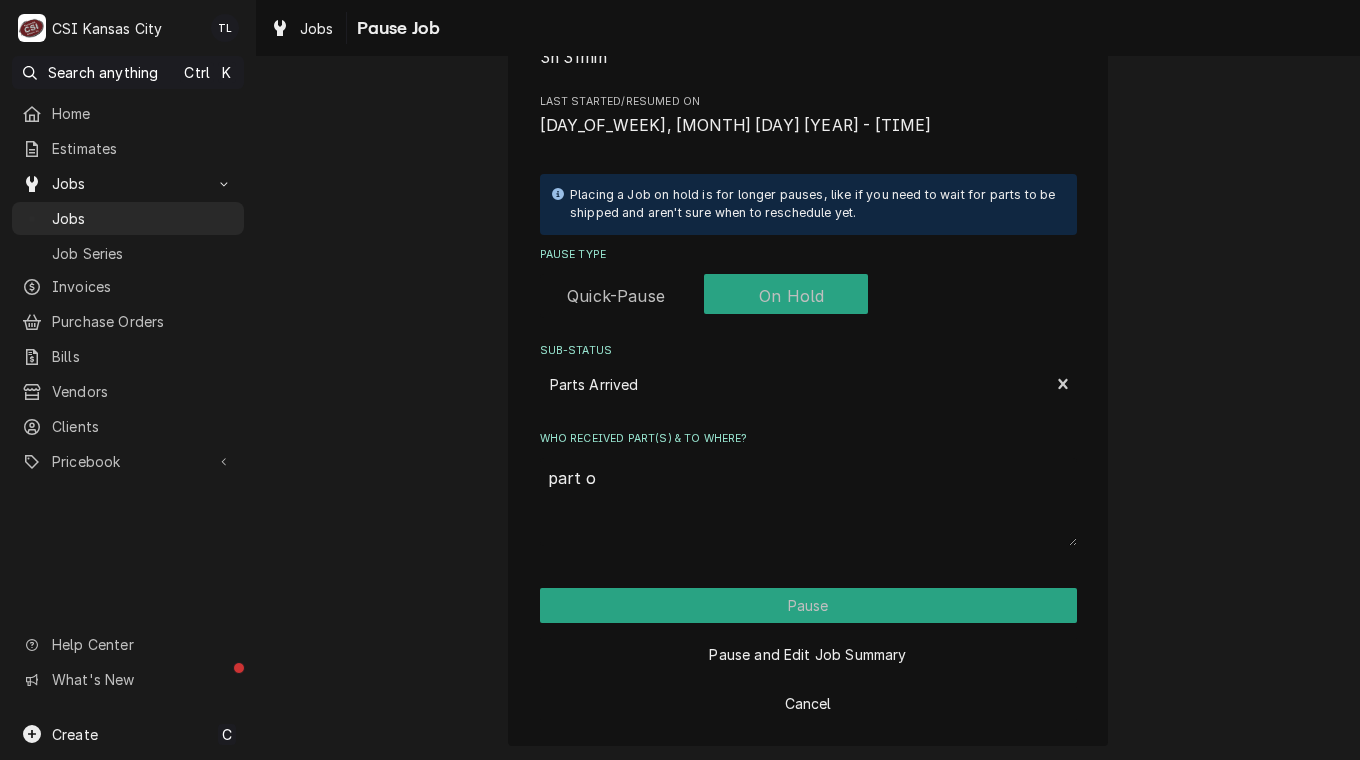type on "x" 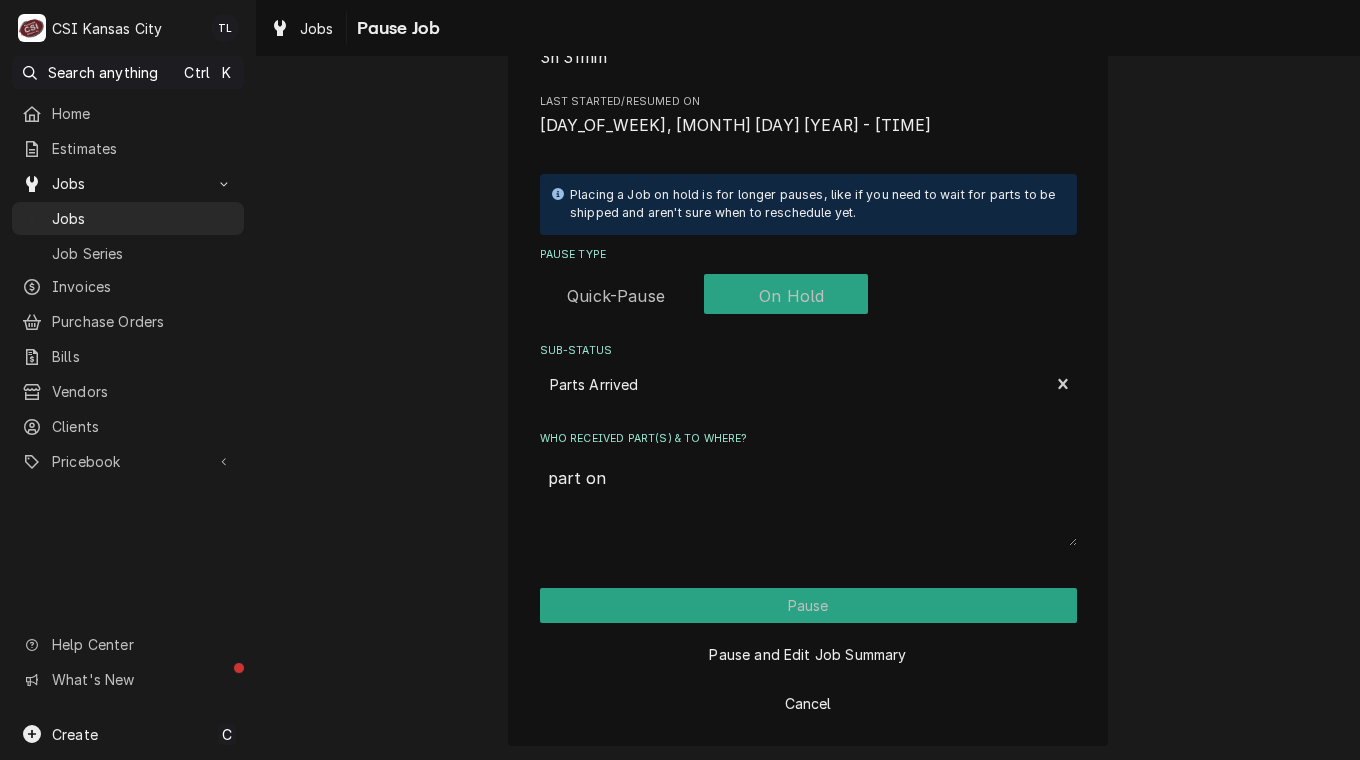 type on "x" 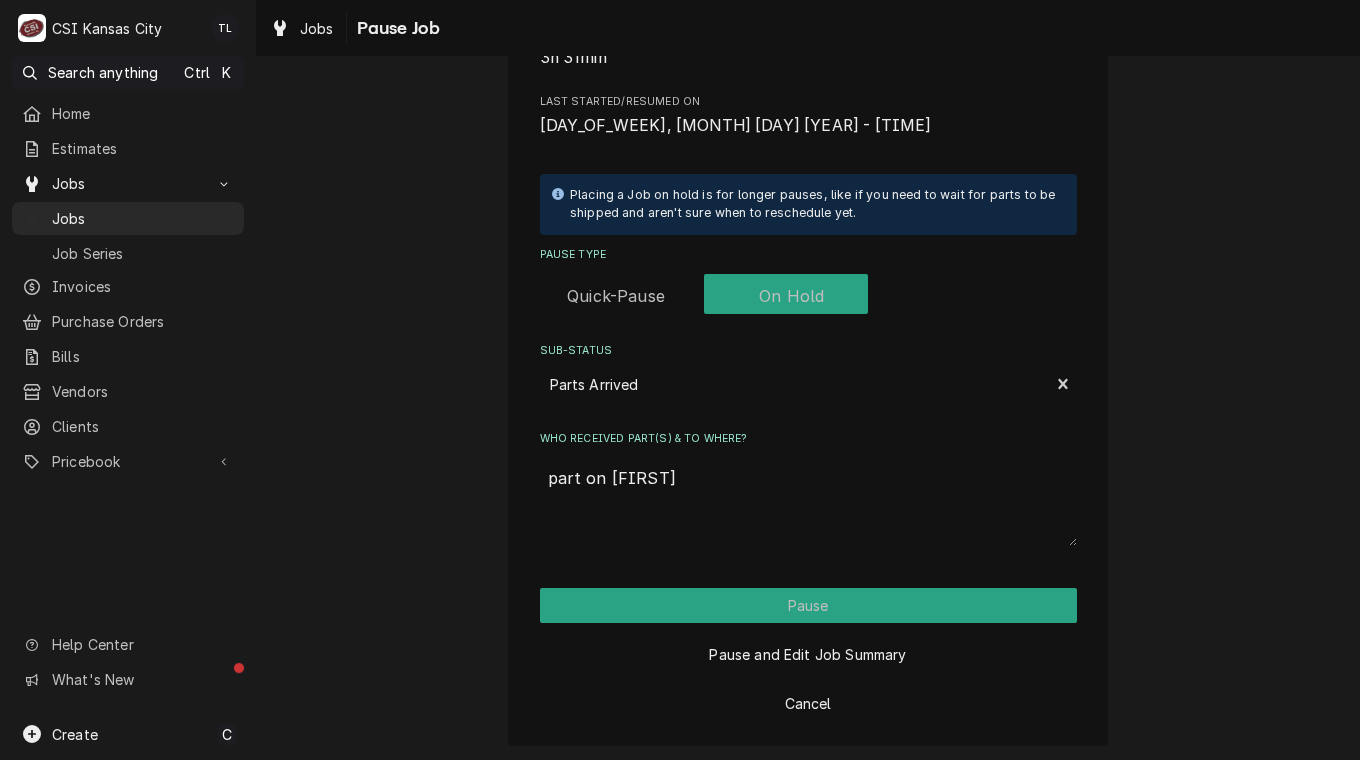 type on "x" 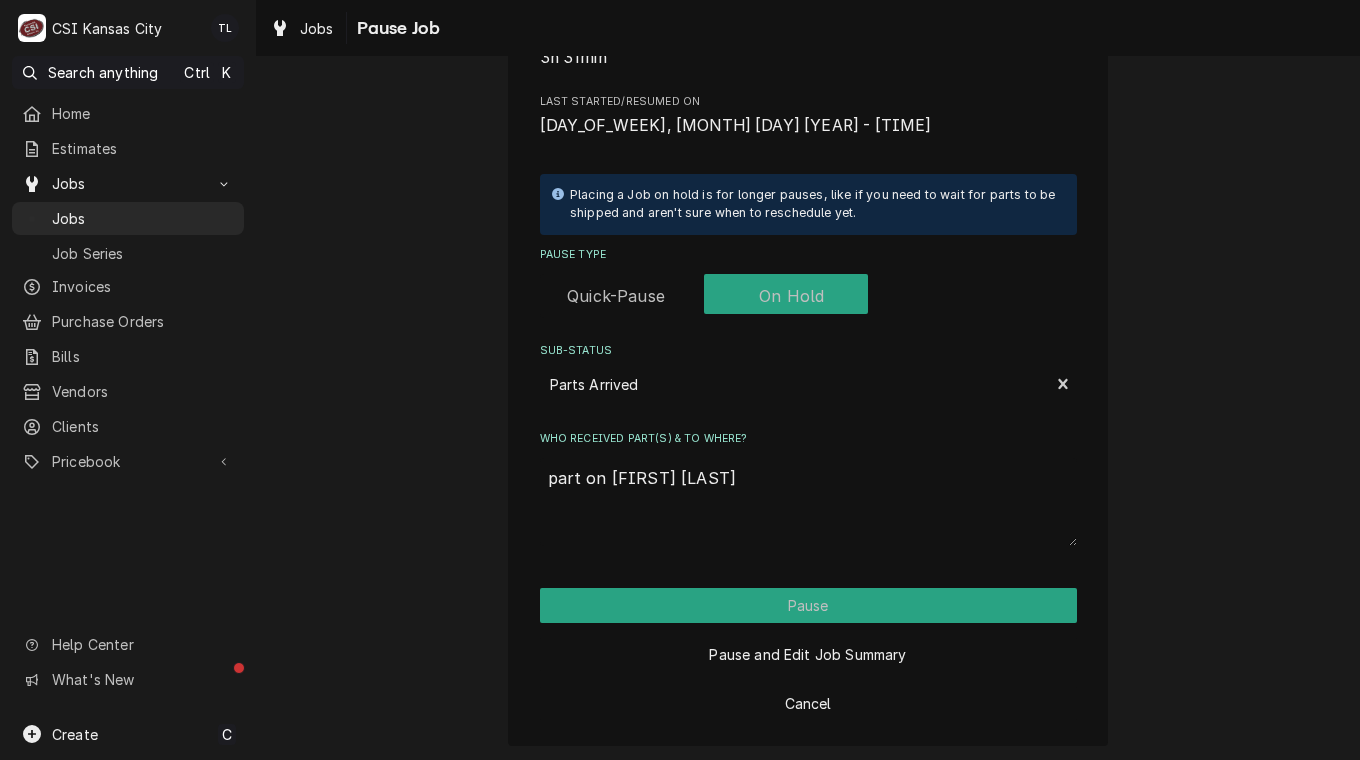 type on "x" 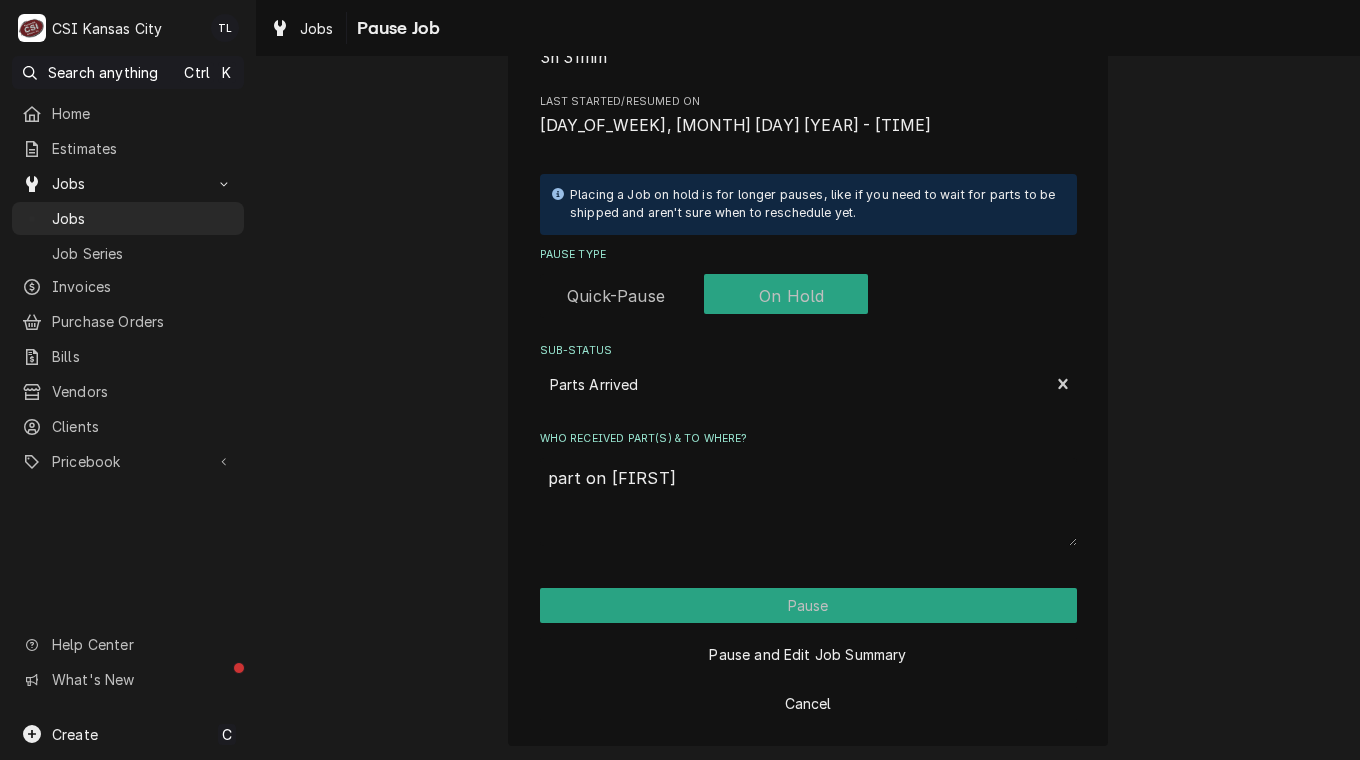 type on "x" 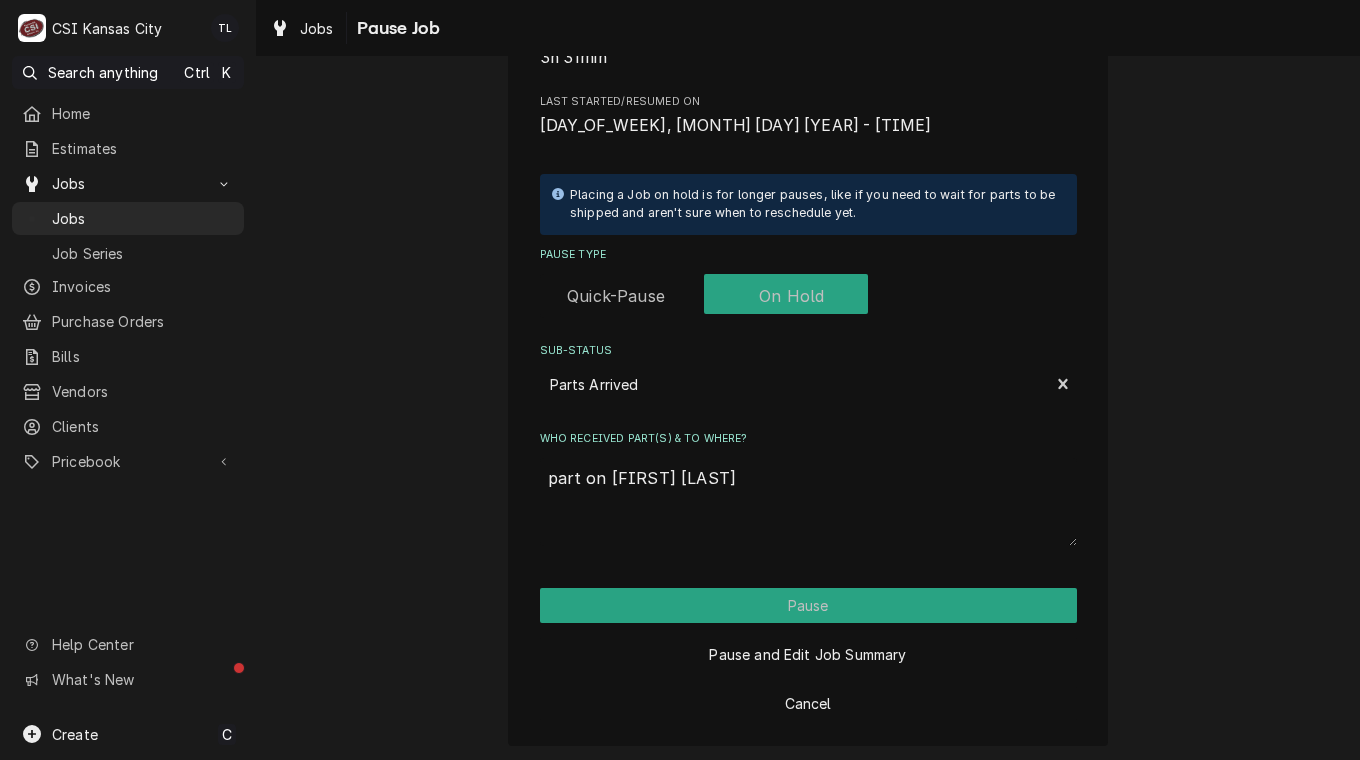 type on "x" 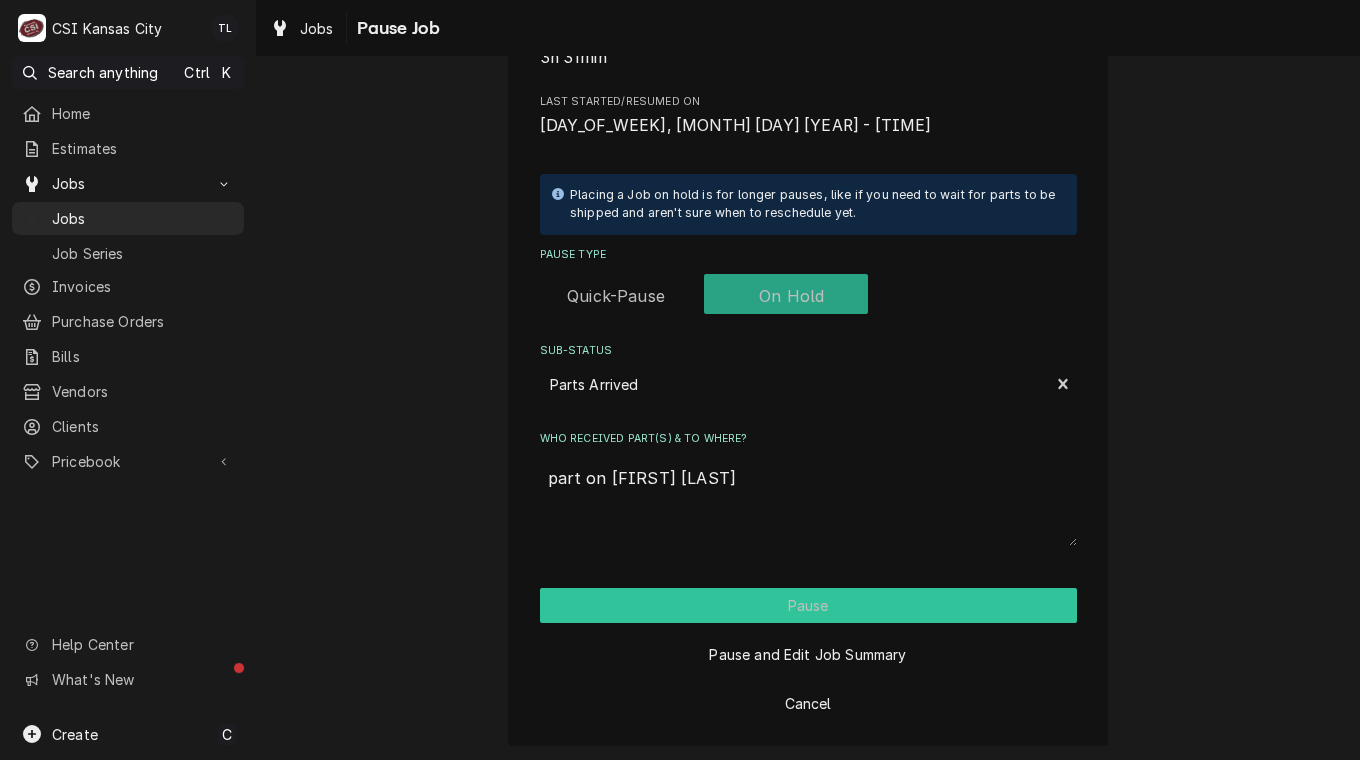 click on "Pause" at bounding box center (808, 605) 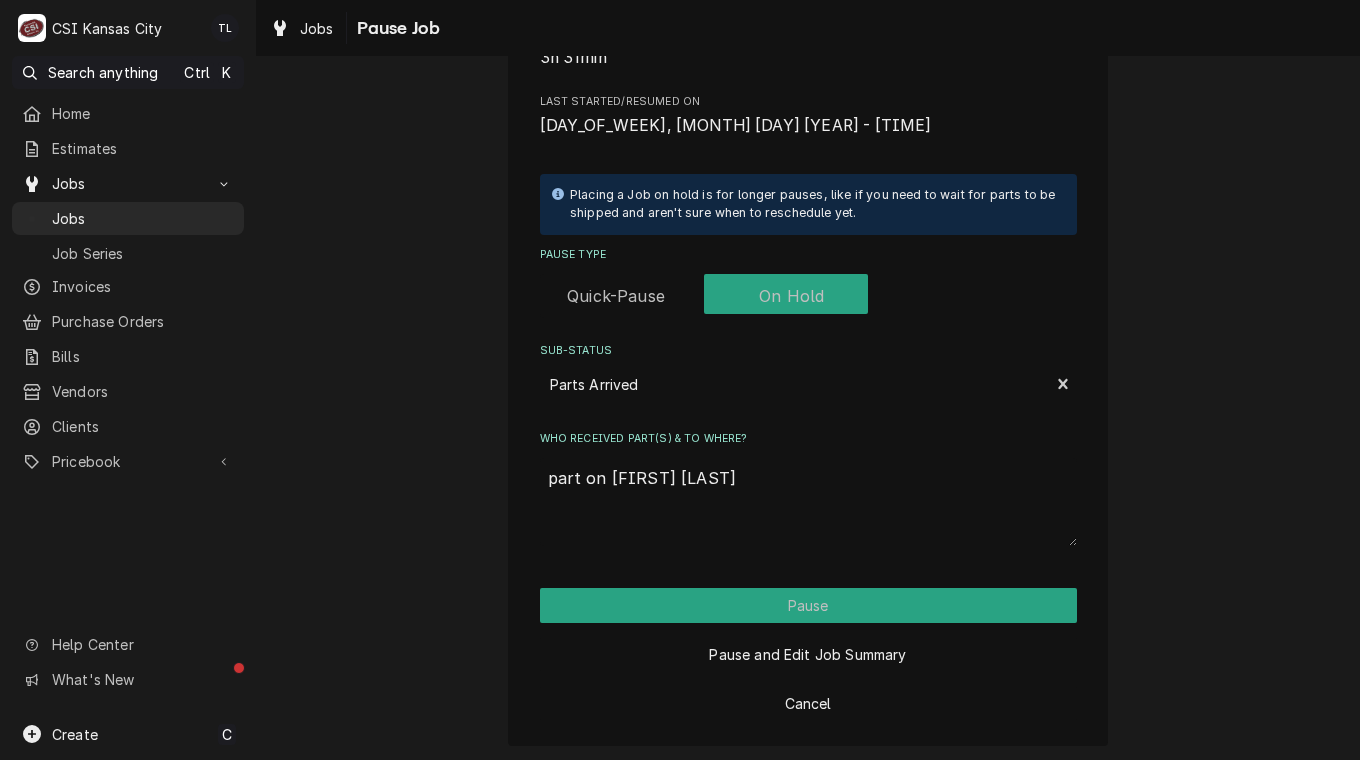 type on "x" 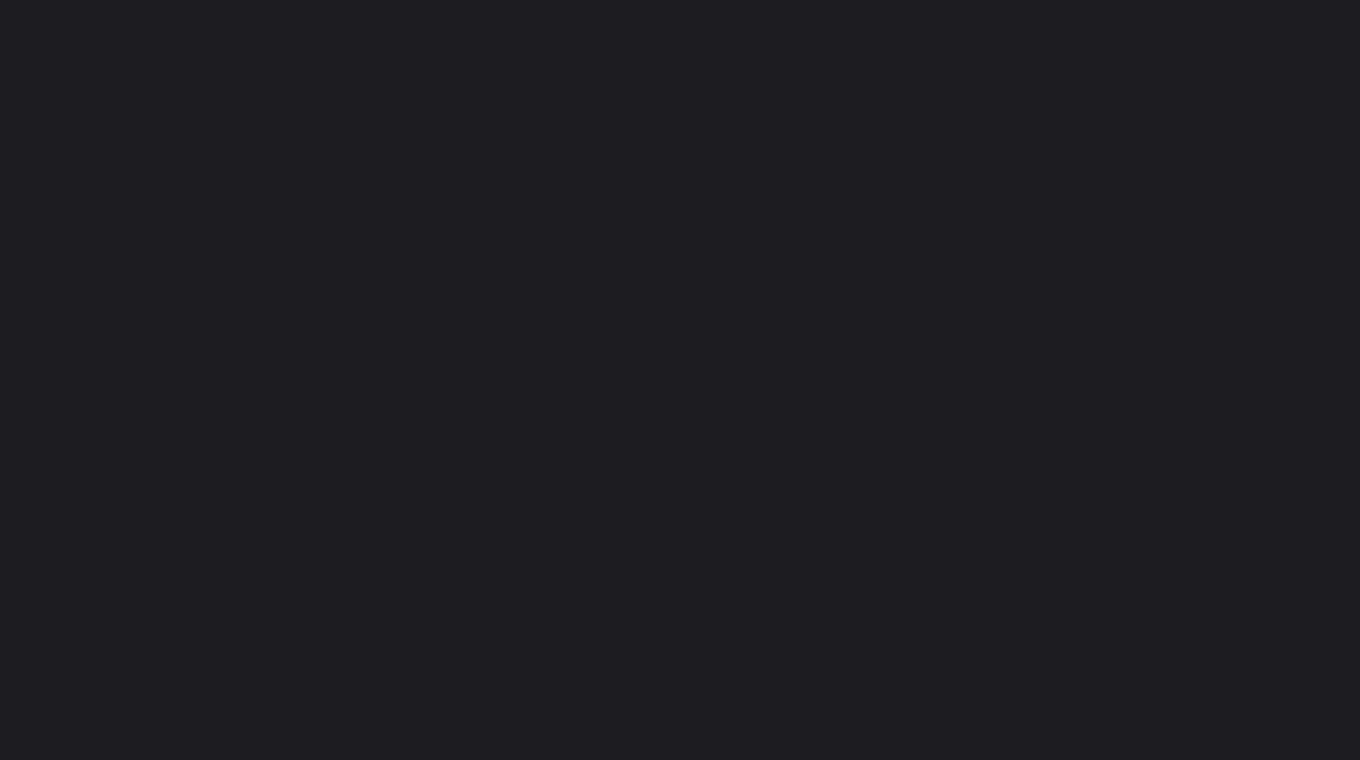 scroll, scrollTop: 0, scrollLeft: 0, axis: both 